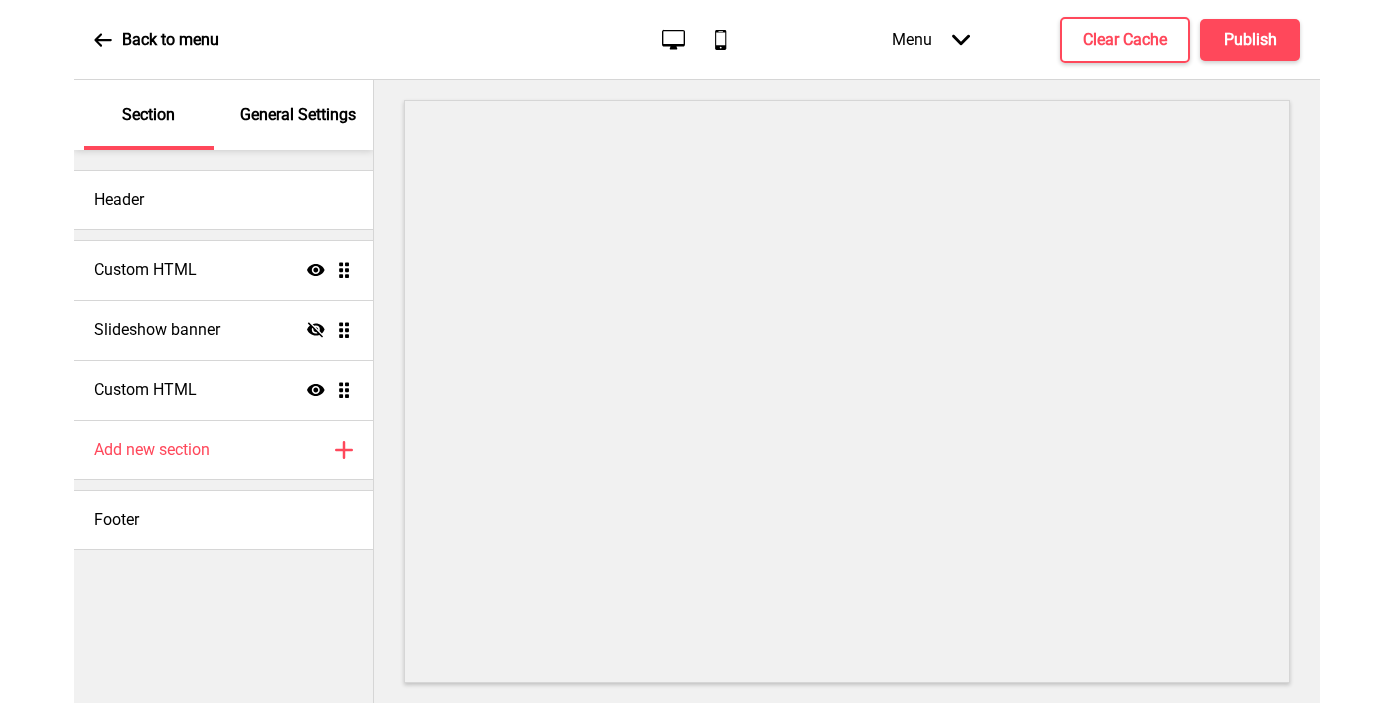 scroll, scrollTop: 0, scrollLeft: 0, axis: both 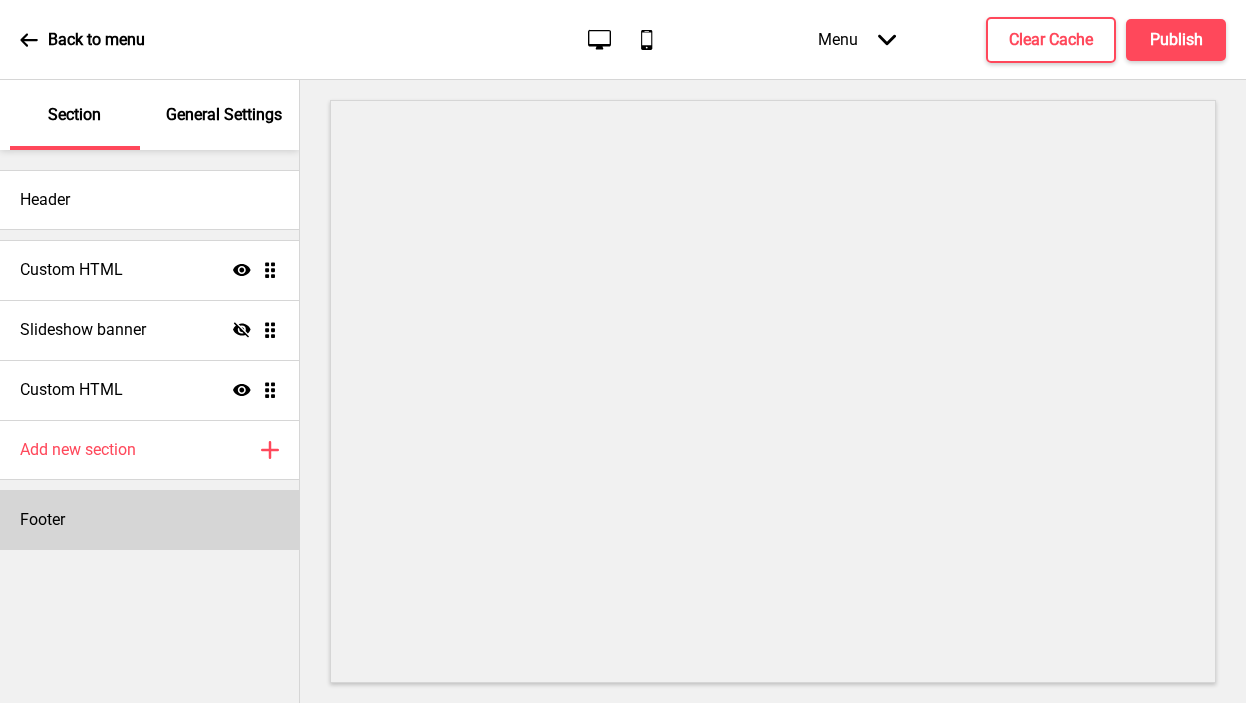click on "Footer" at bounding box center (149, 520) 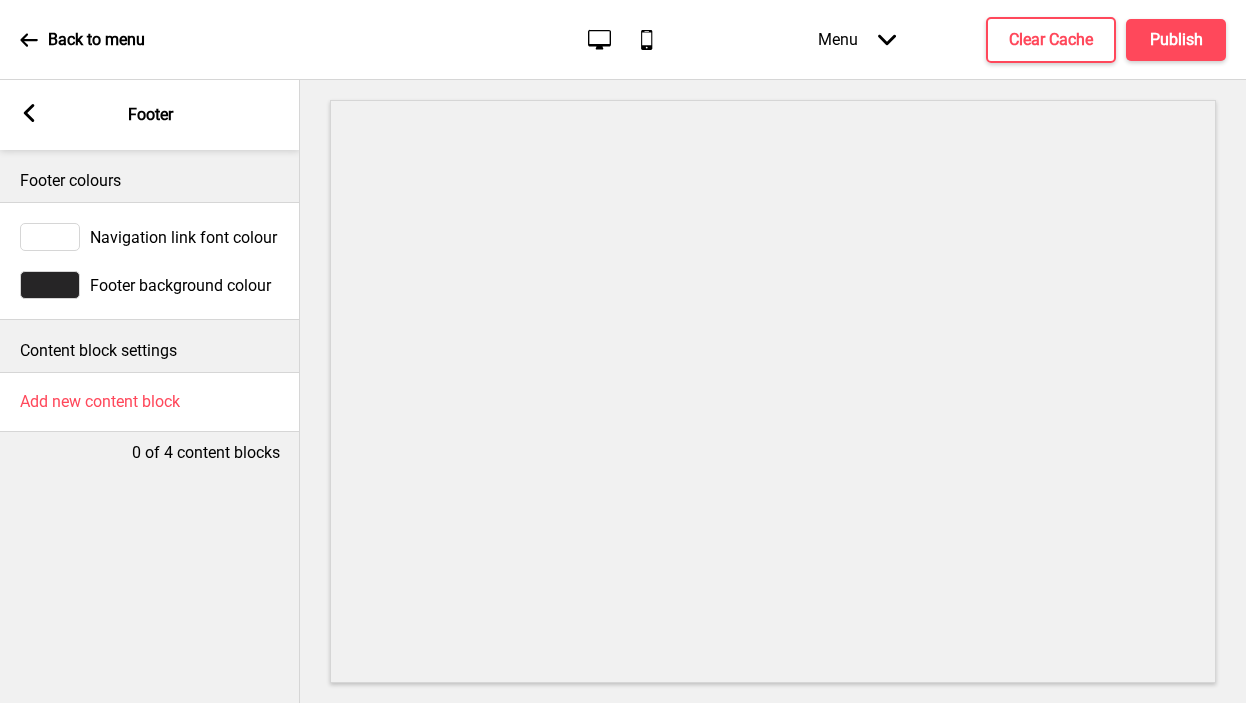 click on "Footer background colour" at bounding box center [180, 285] 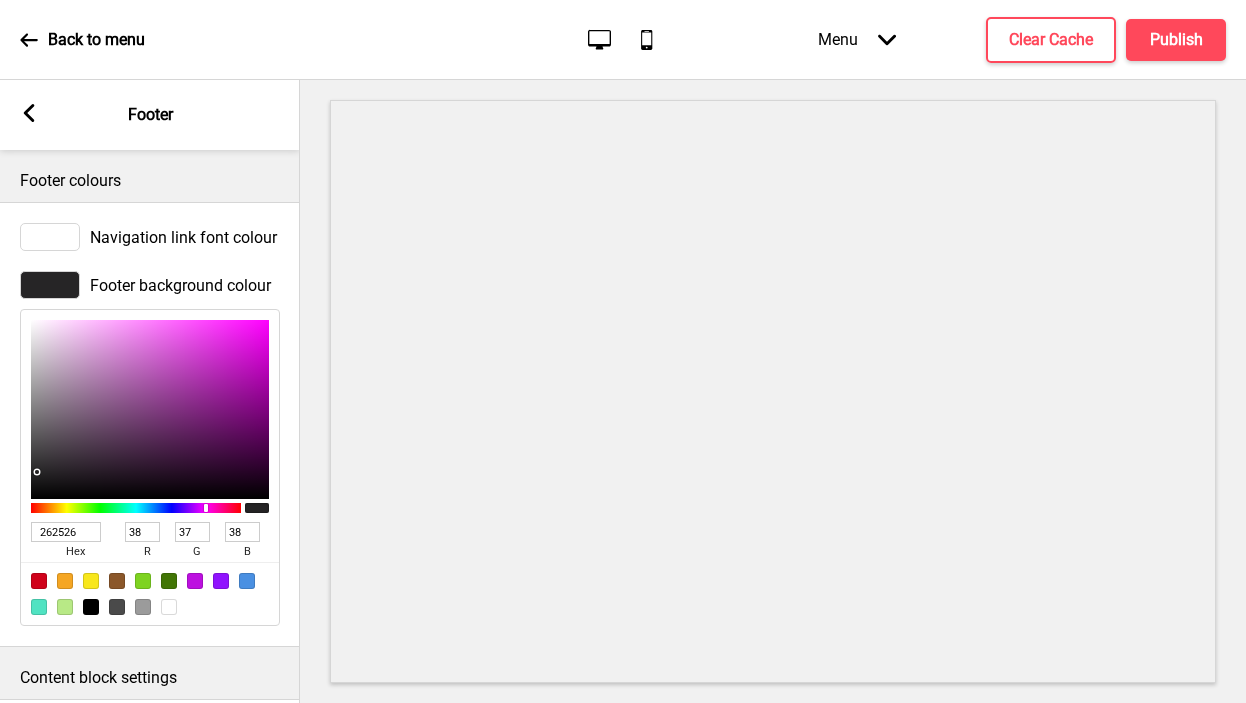 click on "262526" at bounding box center (66, 532) 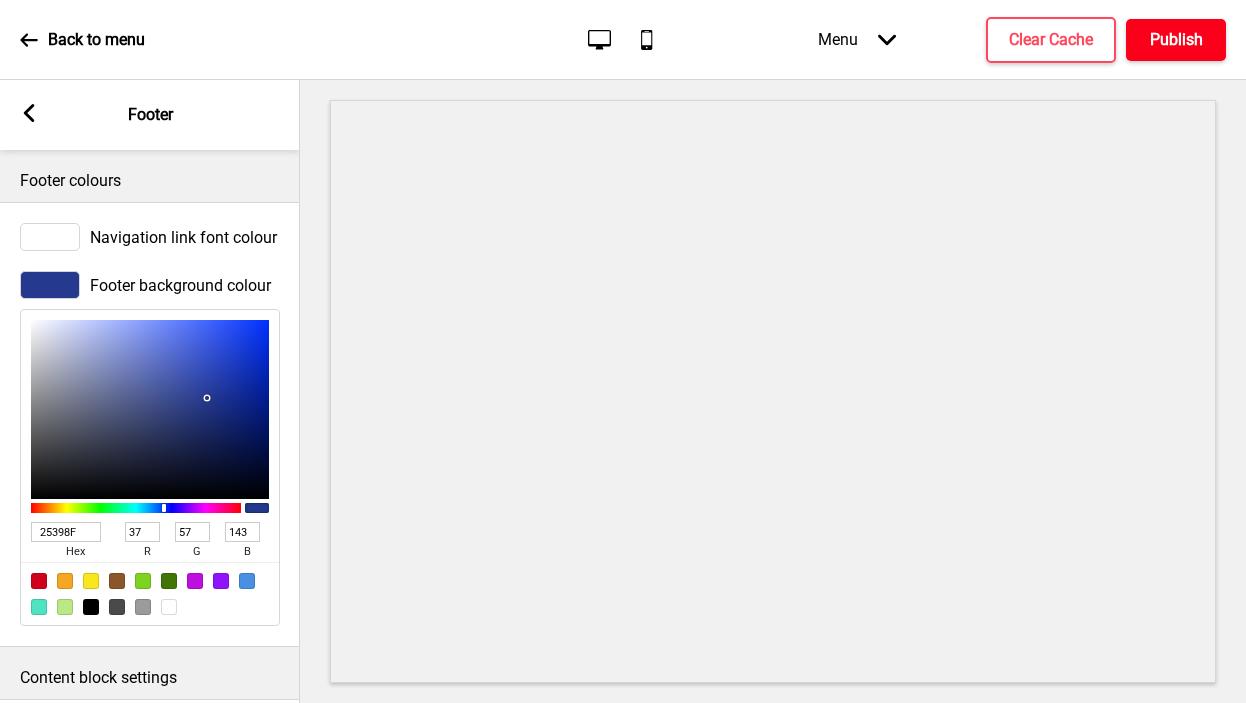 type on "25398F" 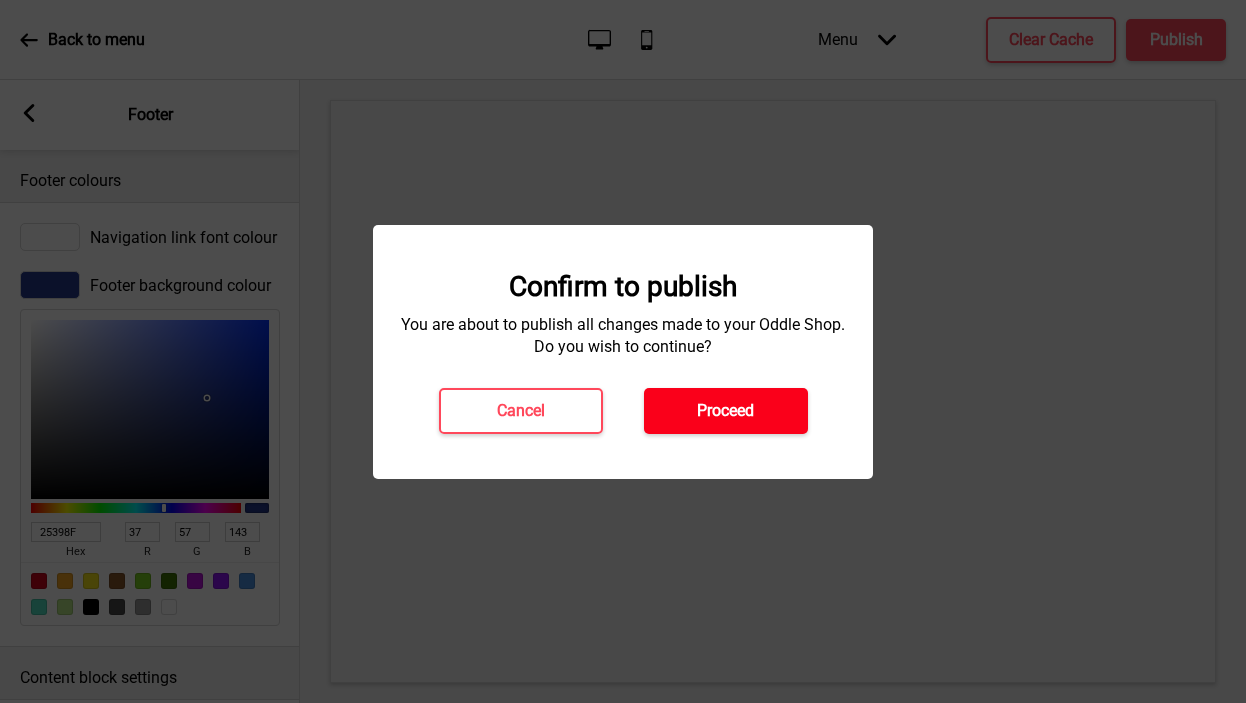 click on "Proceed" at bounding box center (726, 411) 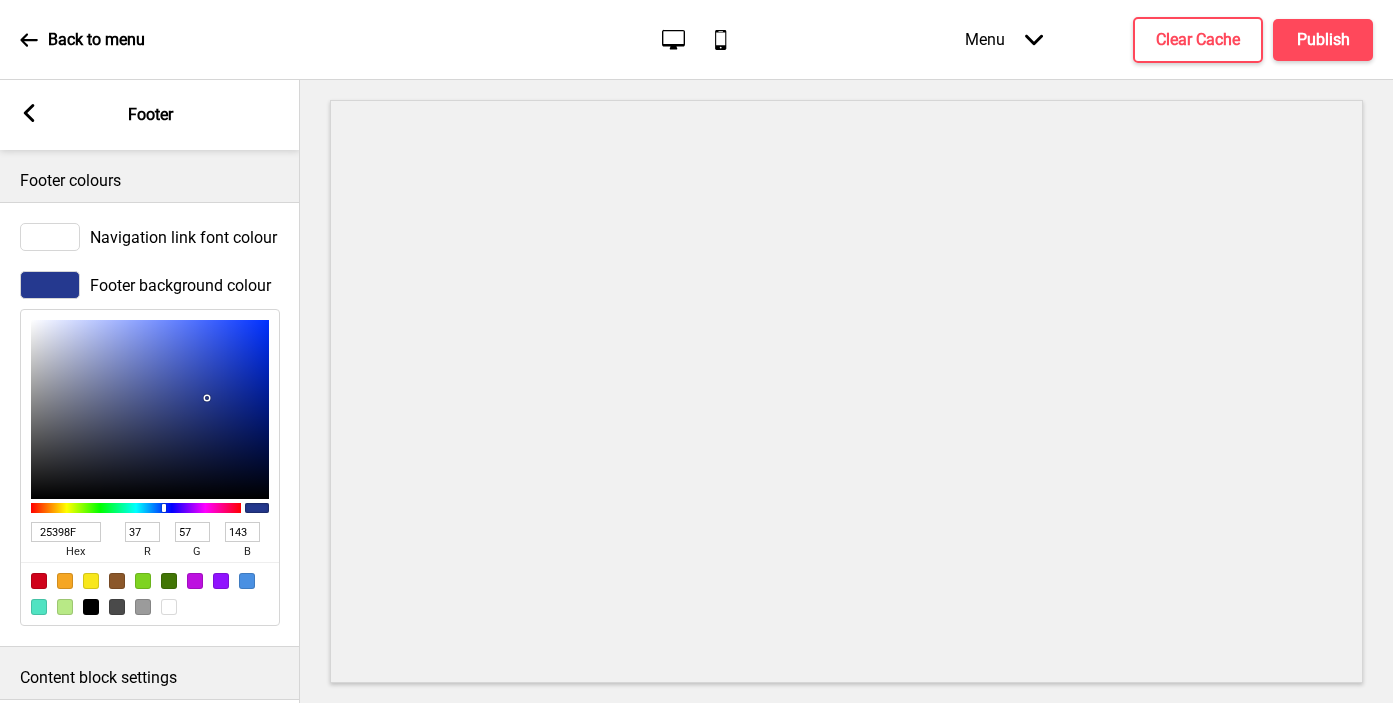 click 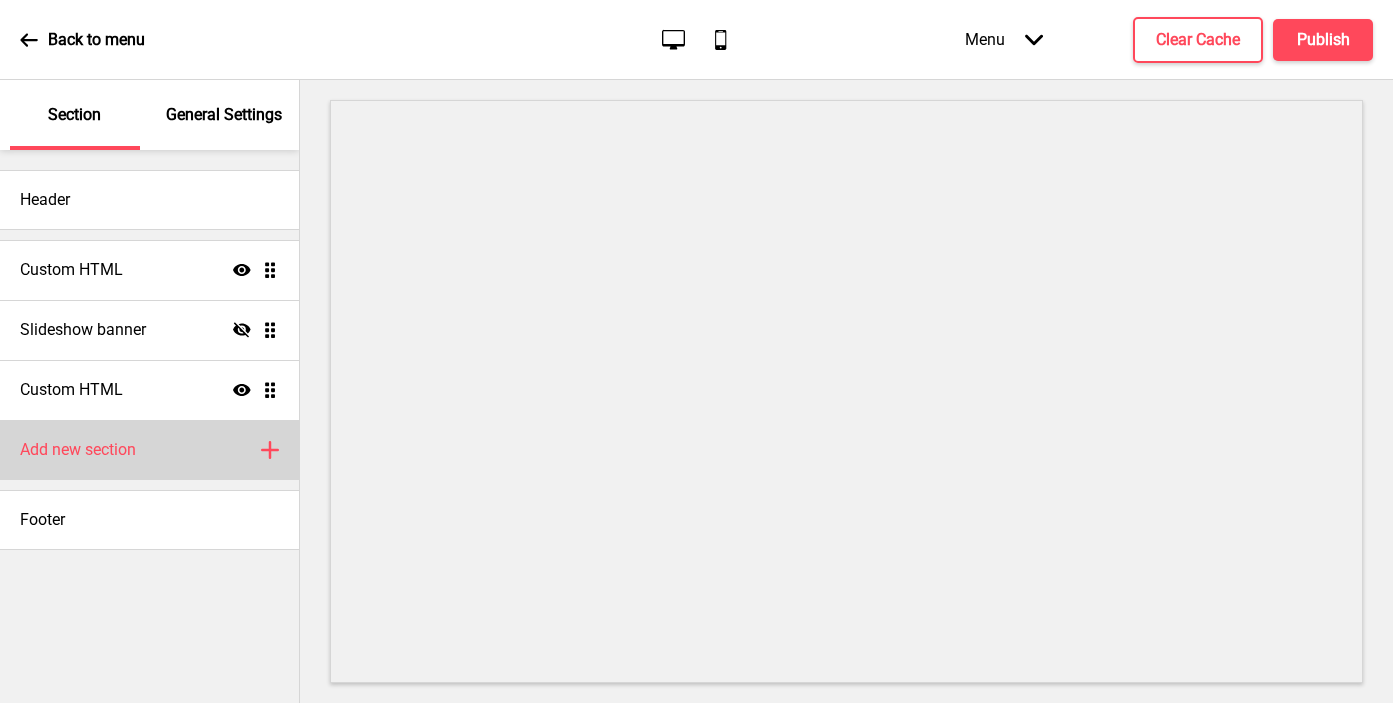 click on "Add new section Plus" at bounding box center (149, 450) 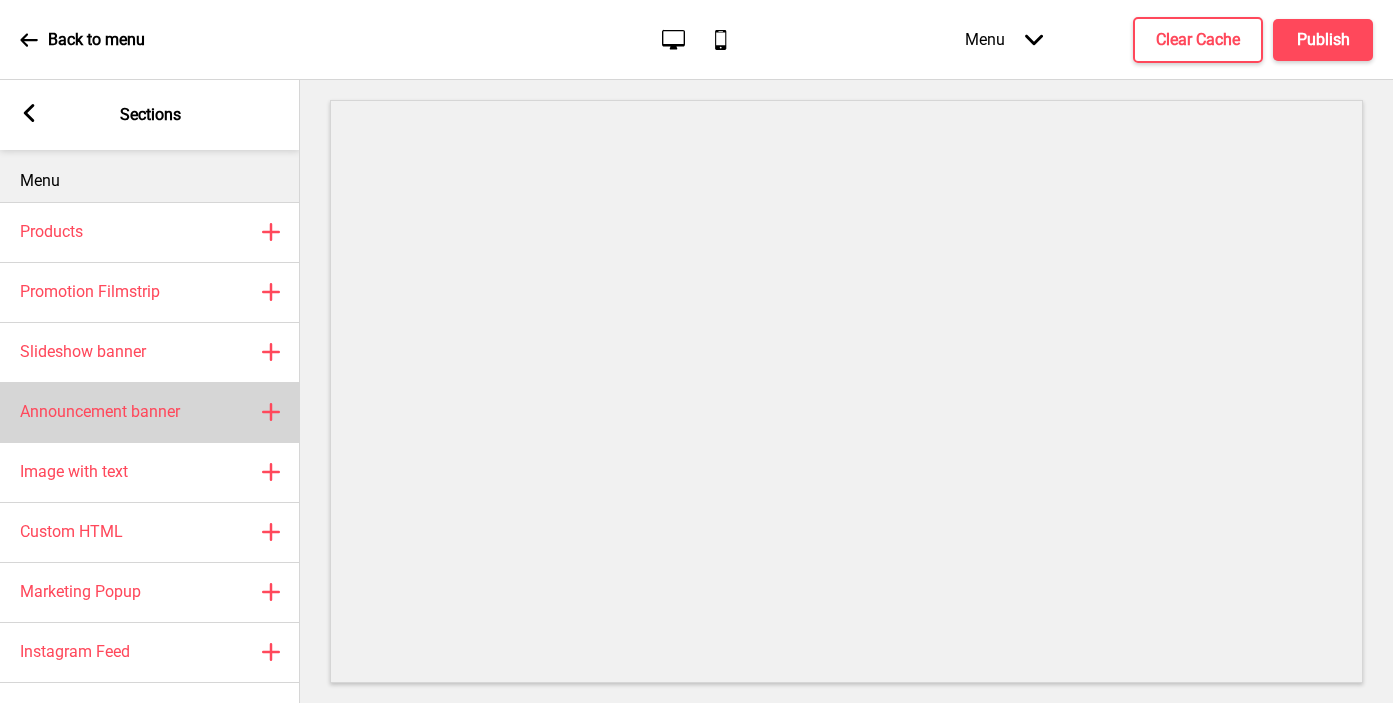 click on "Announcement banner Plus" at bounding box center [150, 412] 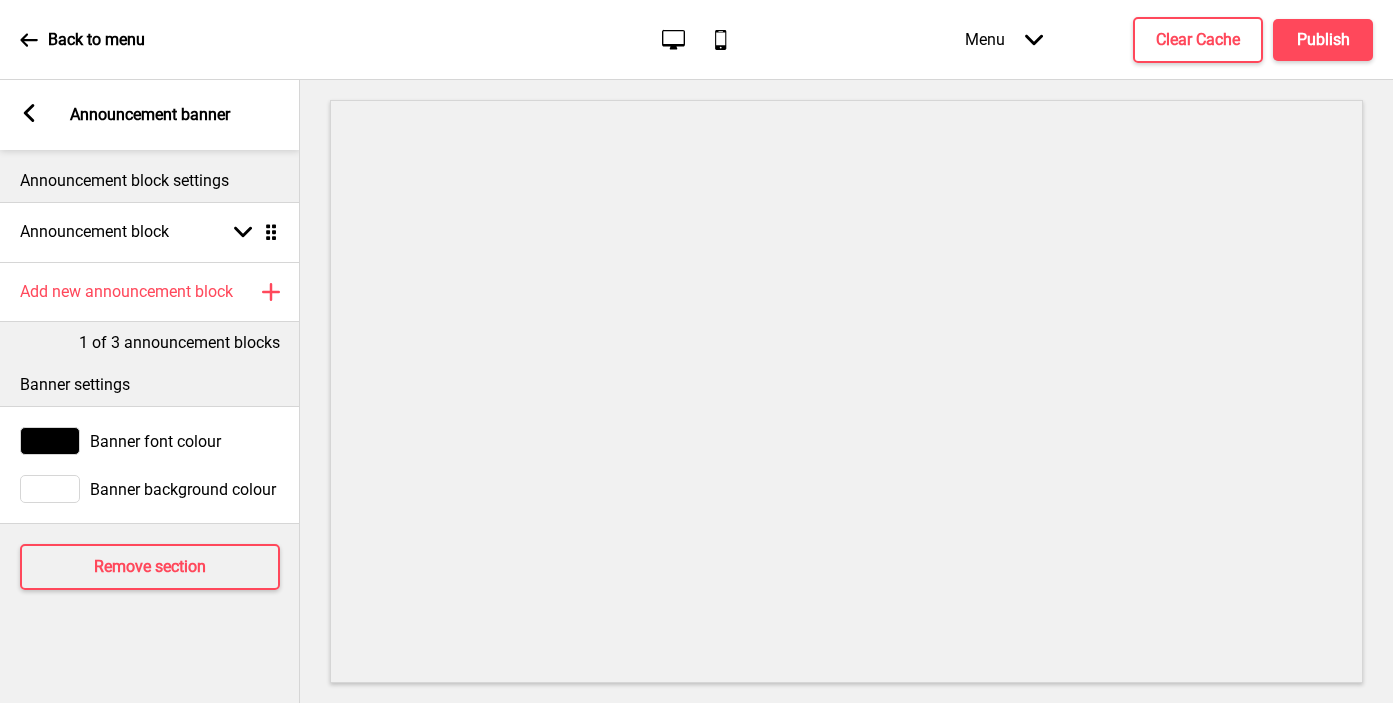 click on "Arrow left Announcement banner" at bounding box center [150, 115] 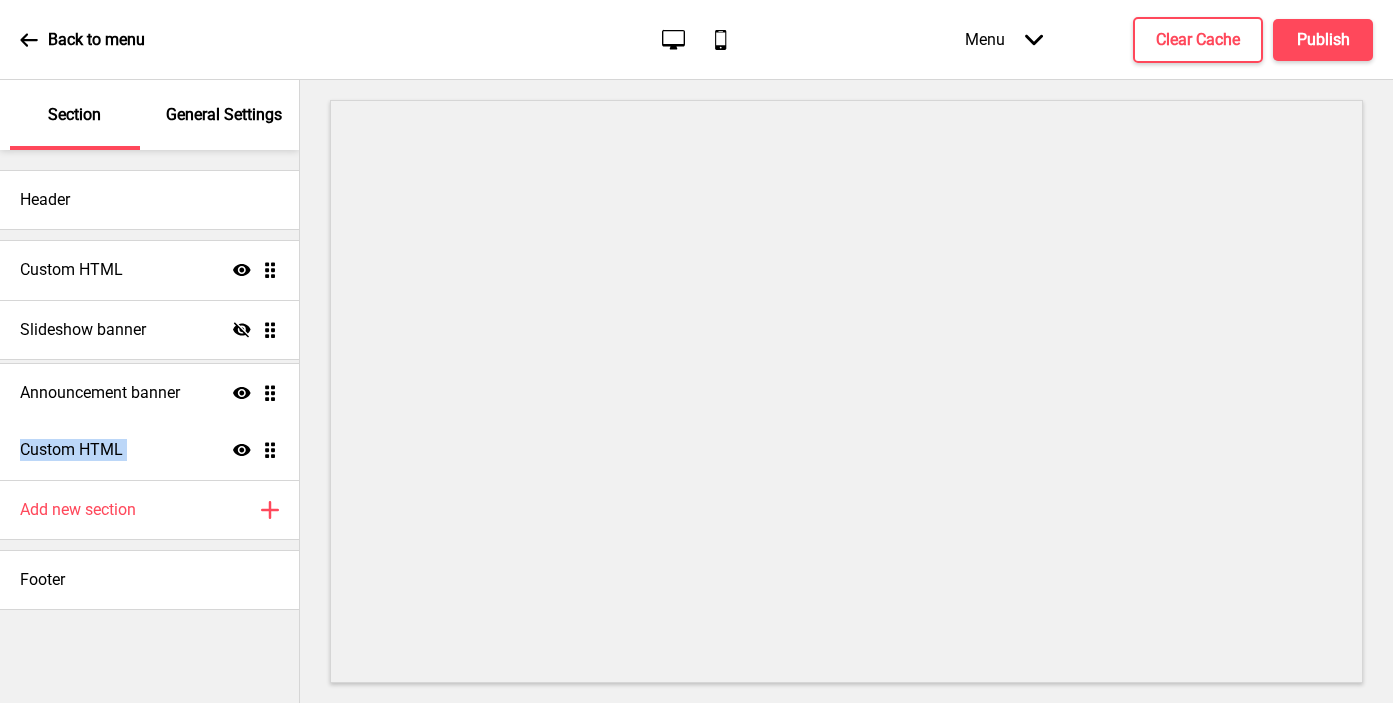 drag, startPoint x: 266, startPoint y: 441, endPoint x: 268, endPoint y: 384, distance: 57.035076 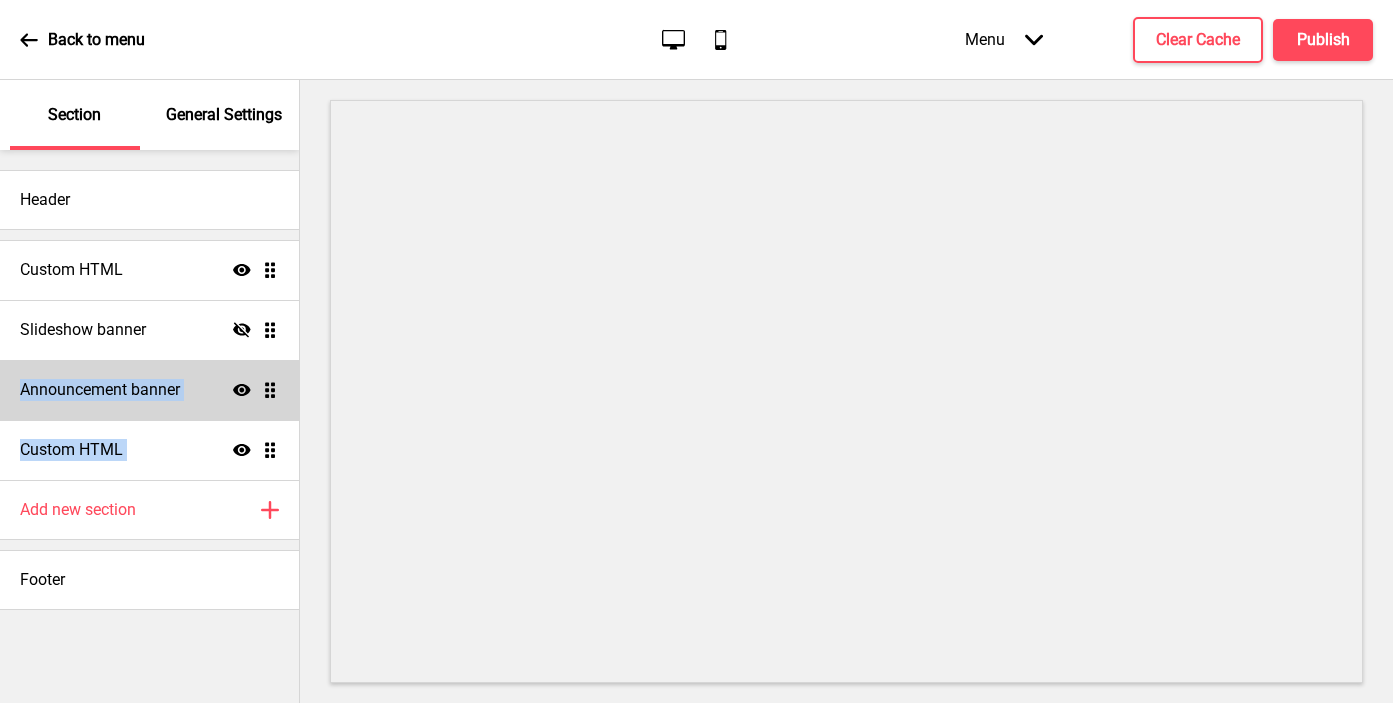 click on "Announcement banner" at bounding box center [100, 390] 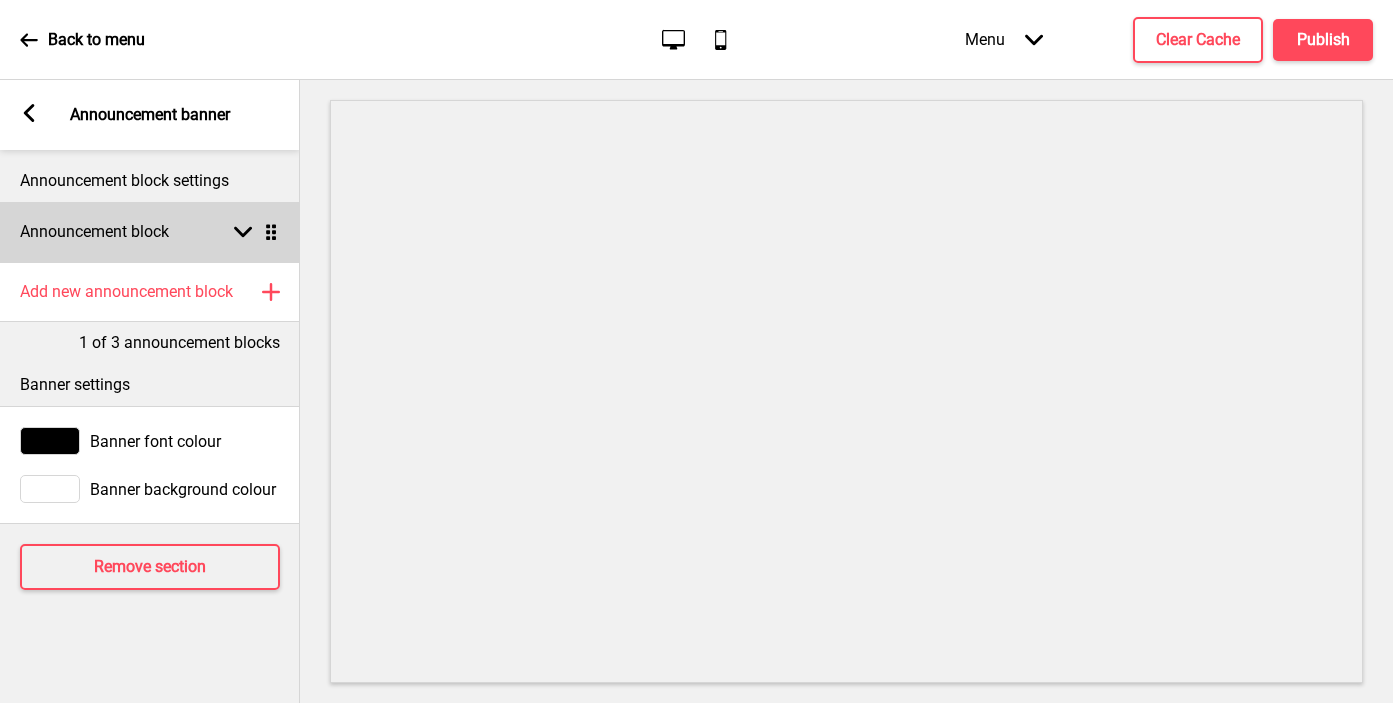 click on "Announcement block" at bounding box center [94, 232] 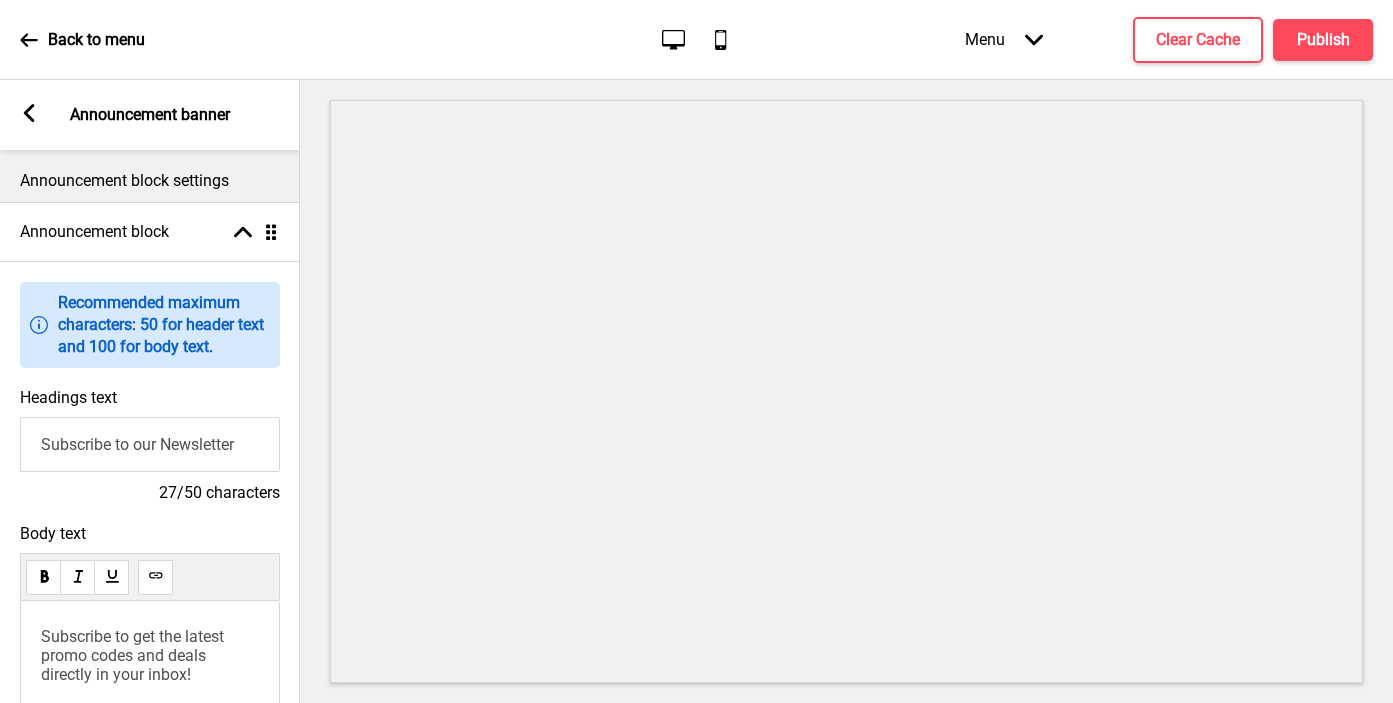 click on "Subscribe to get the latest promo codes and deals directly in your inbox!" at bounding box center [134, 655] 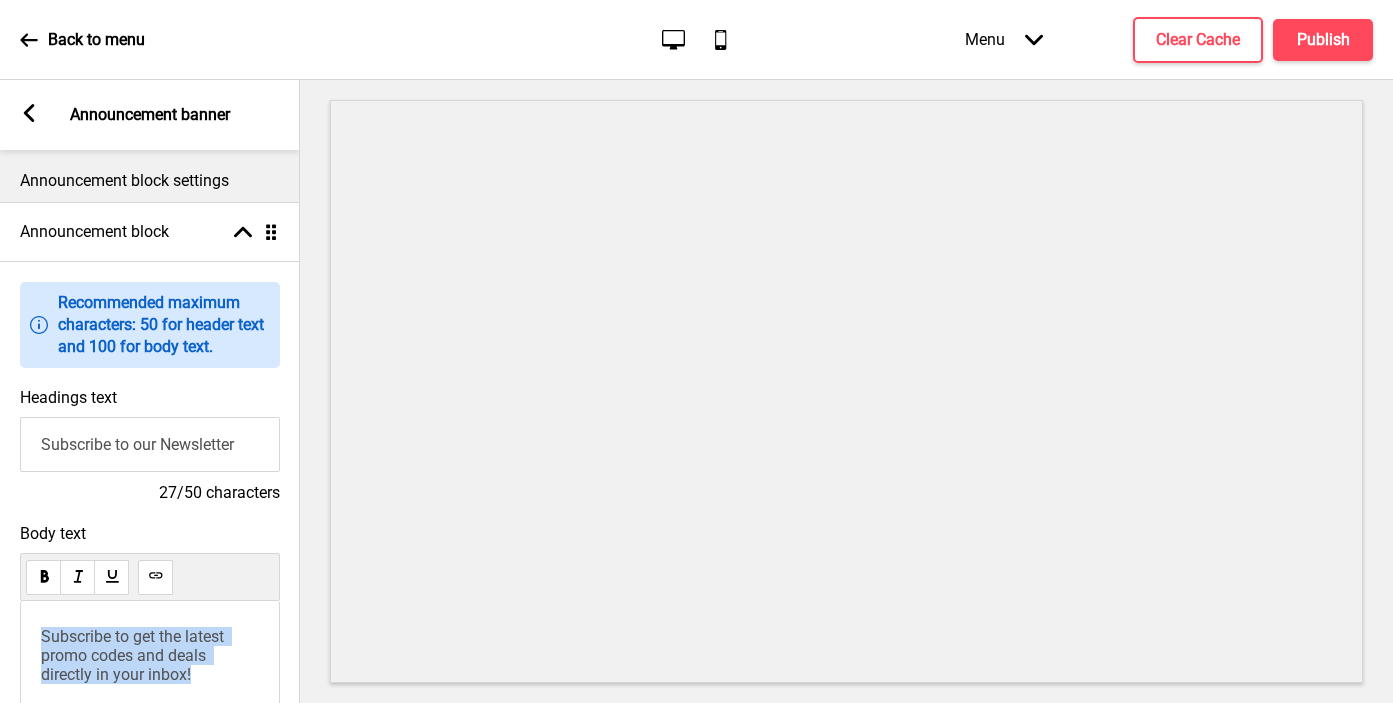 click on "Subscribe to get the latest promo codes and deals directly in your inbox!" at bounding box center [134, 655] 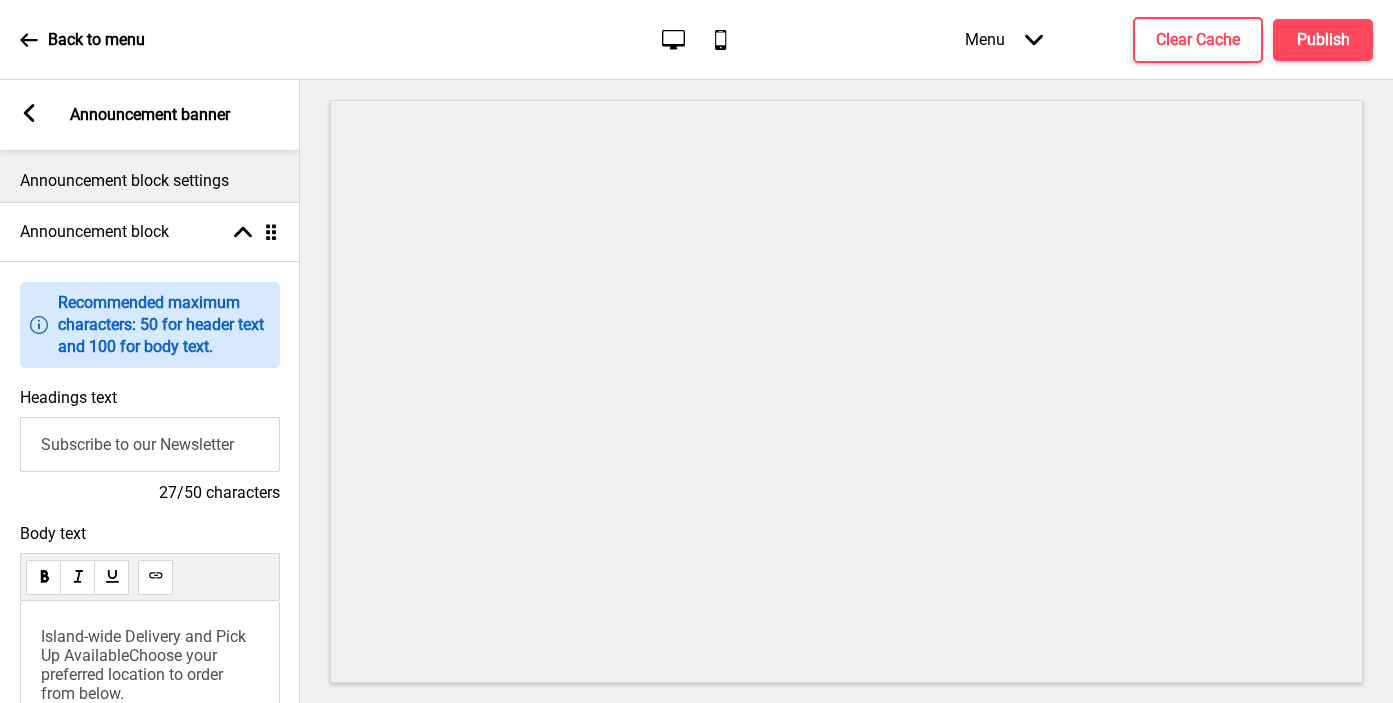 scroll, scrollTop: 267, scrollLeft: 0, axis: vertical 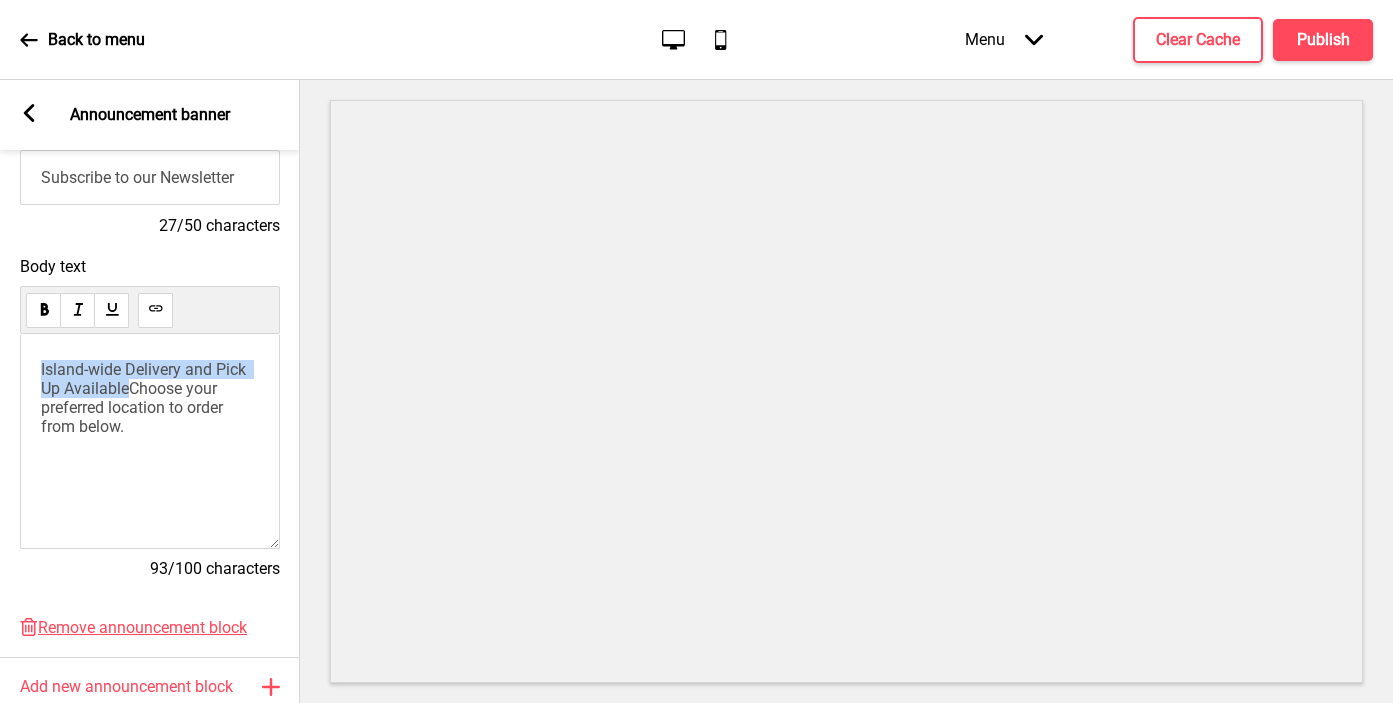 drag, startPoint x: 128, startPoint y: 382, endPoint x: 15, endPoint y: 362, distance: 114.75626 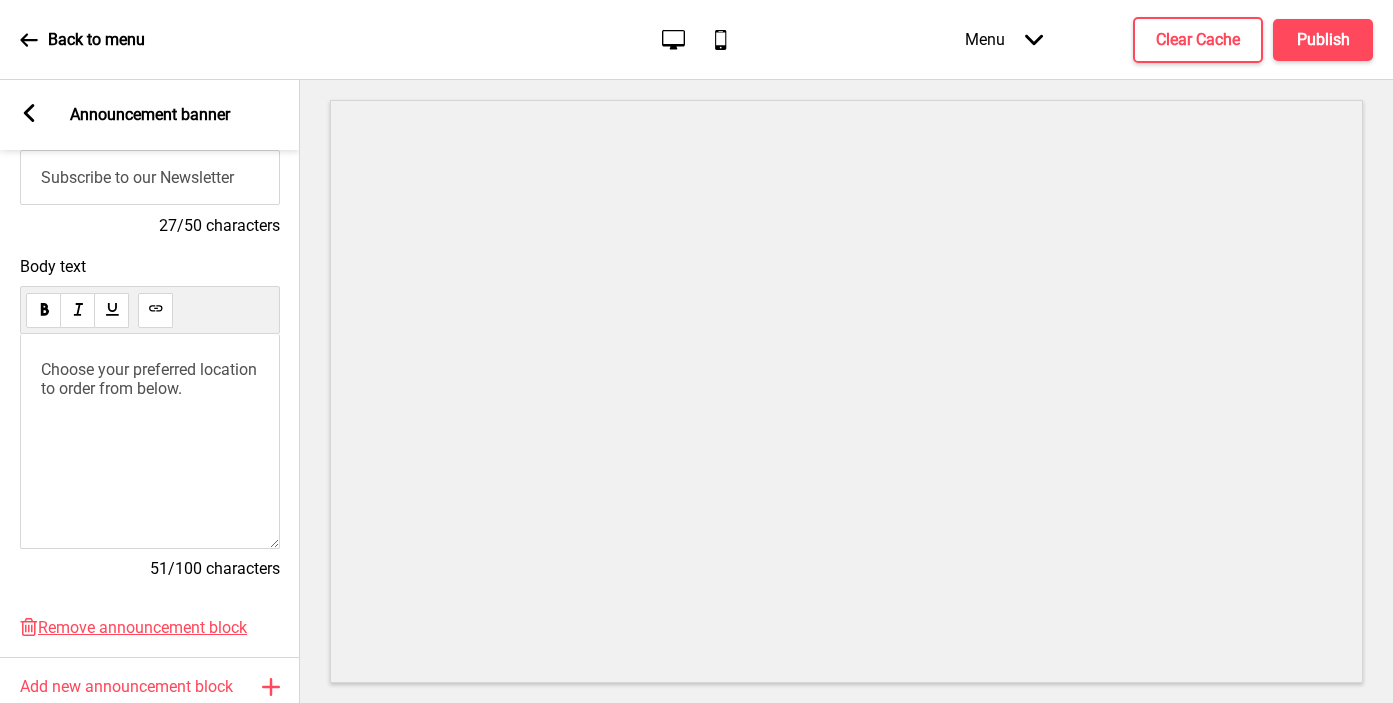 click on "Subscribe to our Newsletter" at bounding box center [150, 177] 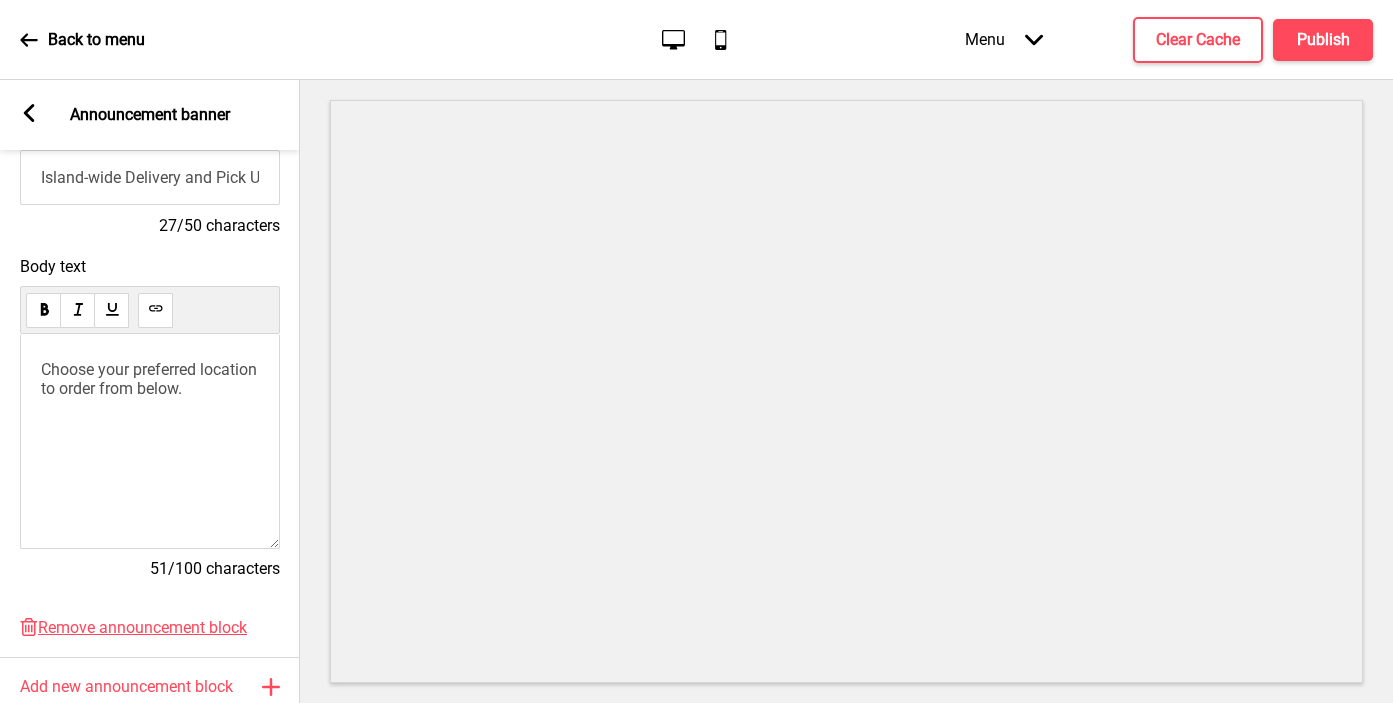 scroll, scrollTop: 0, scrollLeft: 87, axis: horizontal 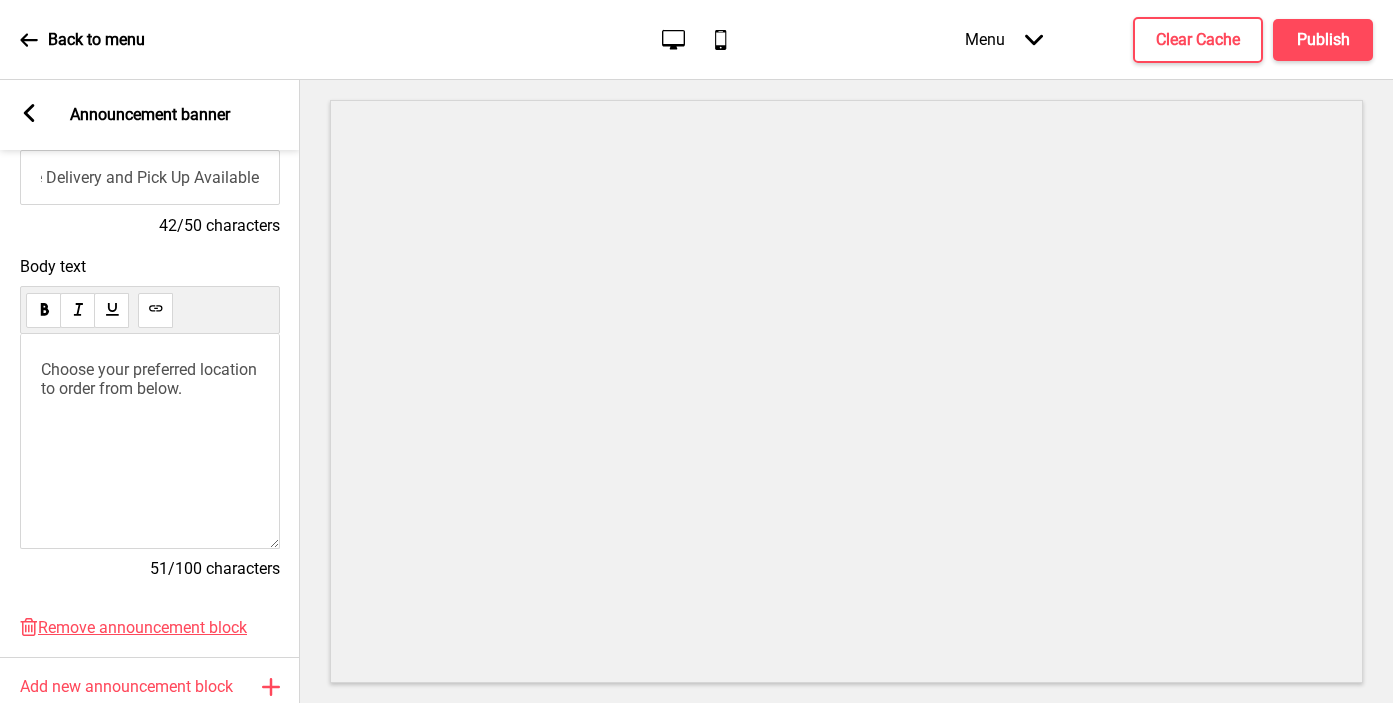 type on "Island-wide Delivery and Pick Up Available" 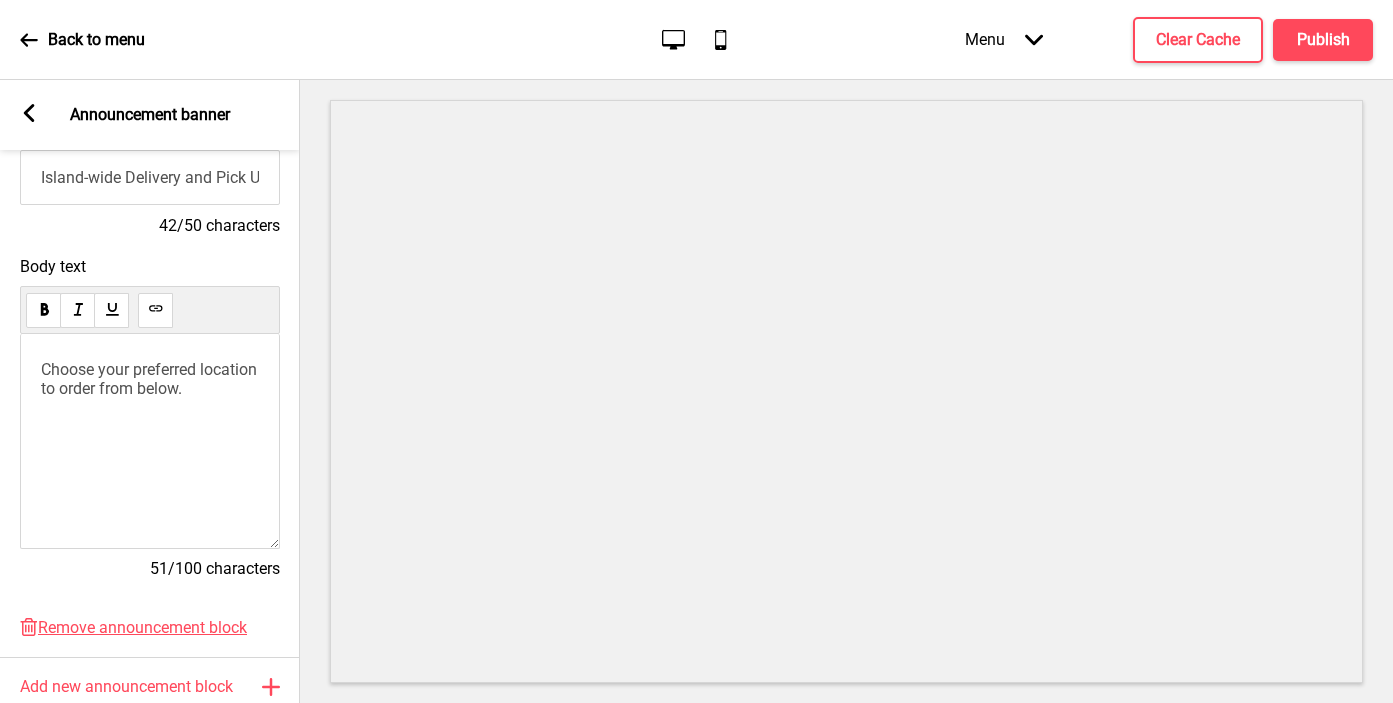 click 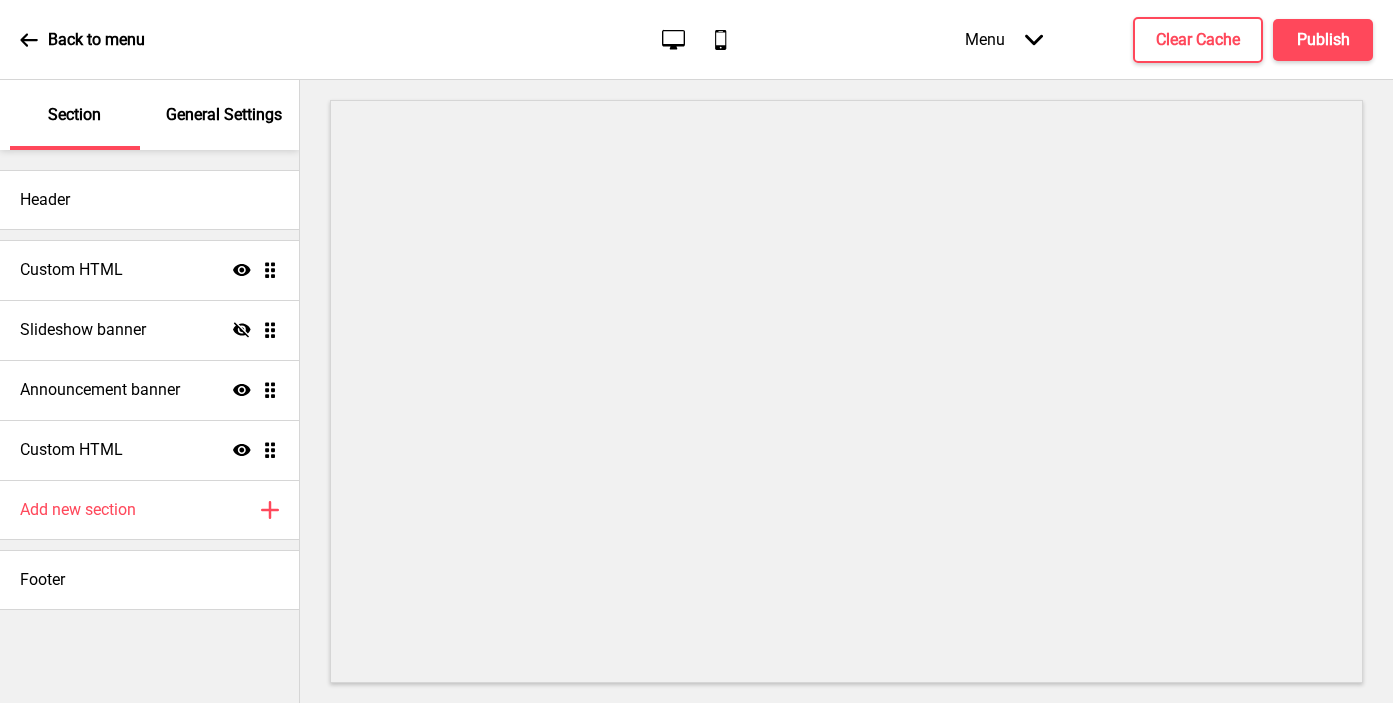 click on "General Settings" at bounding box center (224, 115) 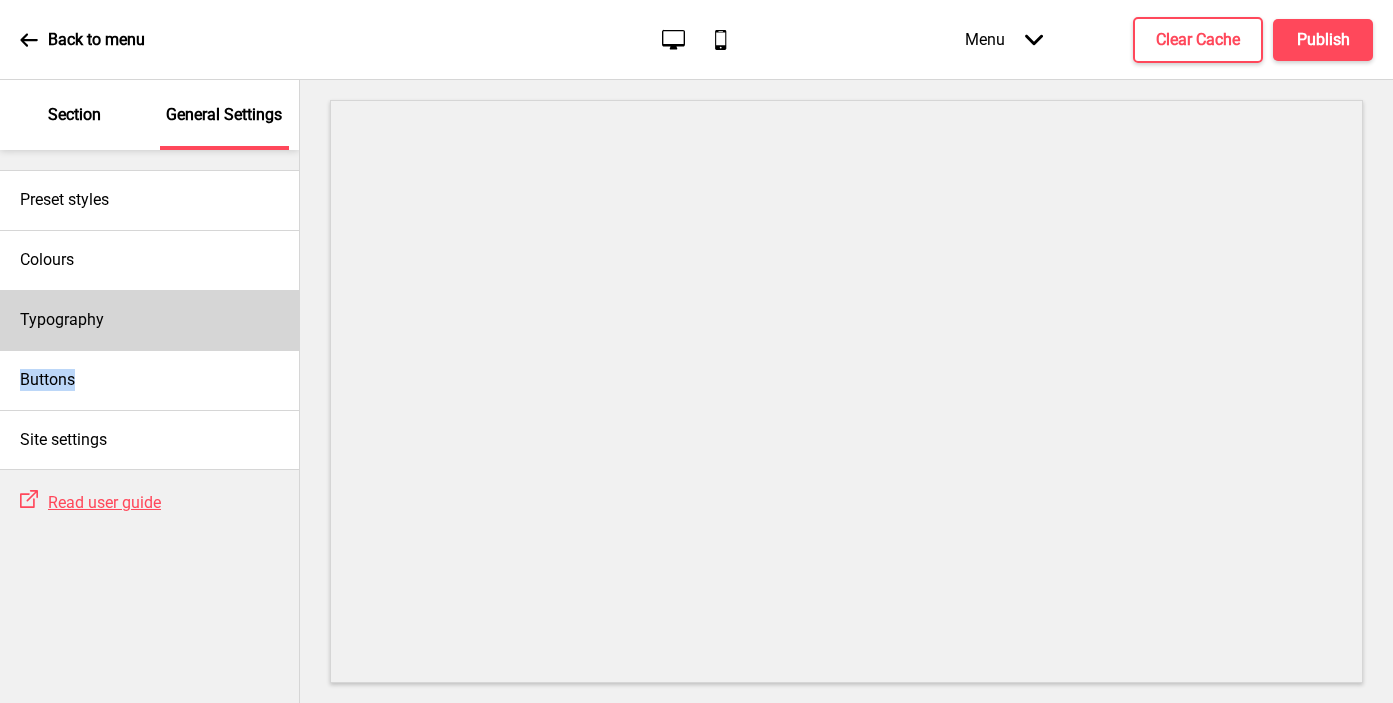 drag, startPoint x: 126, startPoint y: 380, endPoint x: 133, endPoint y: 313, distance: 67.36468 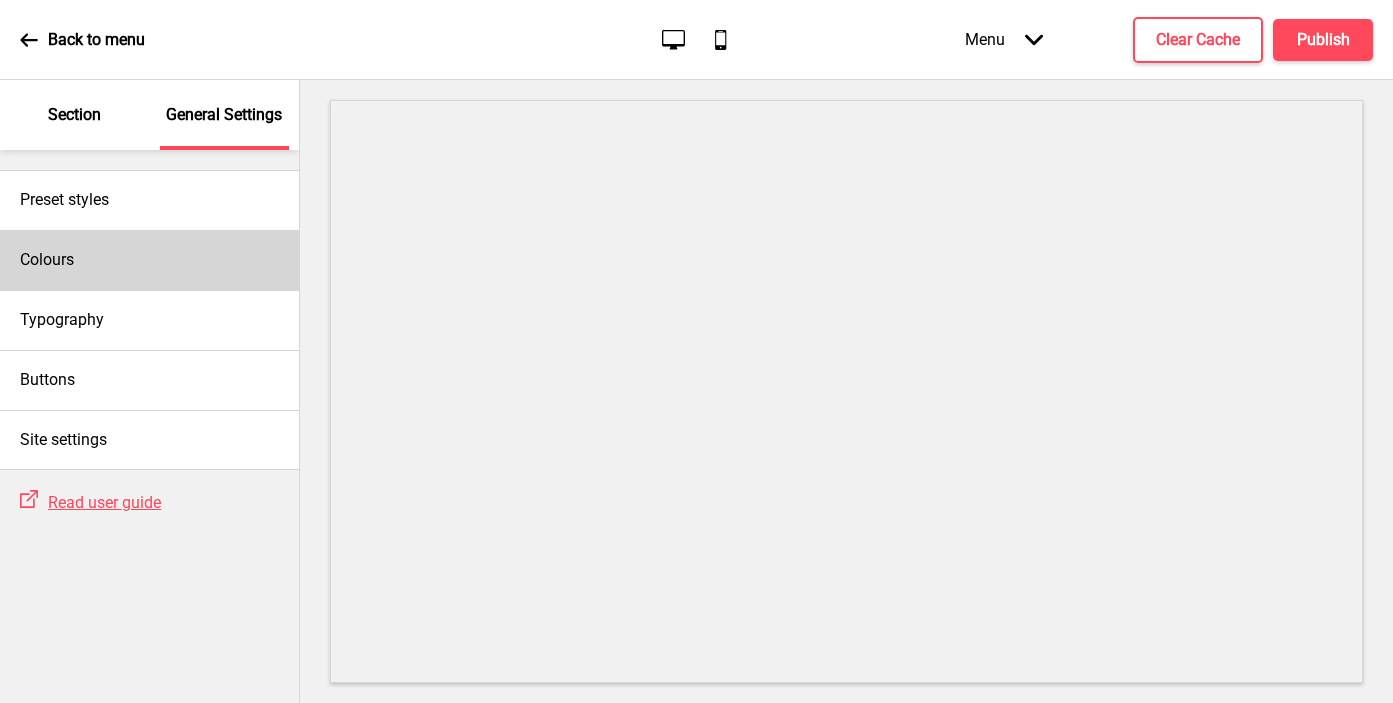 click on "Colours" at bounding box center [149, 260] 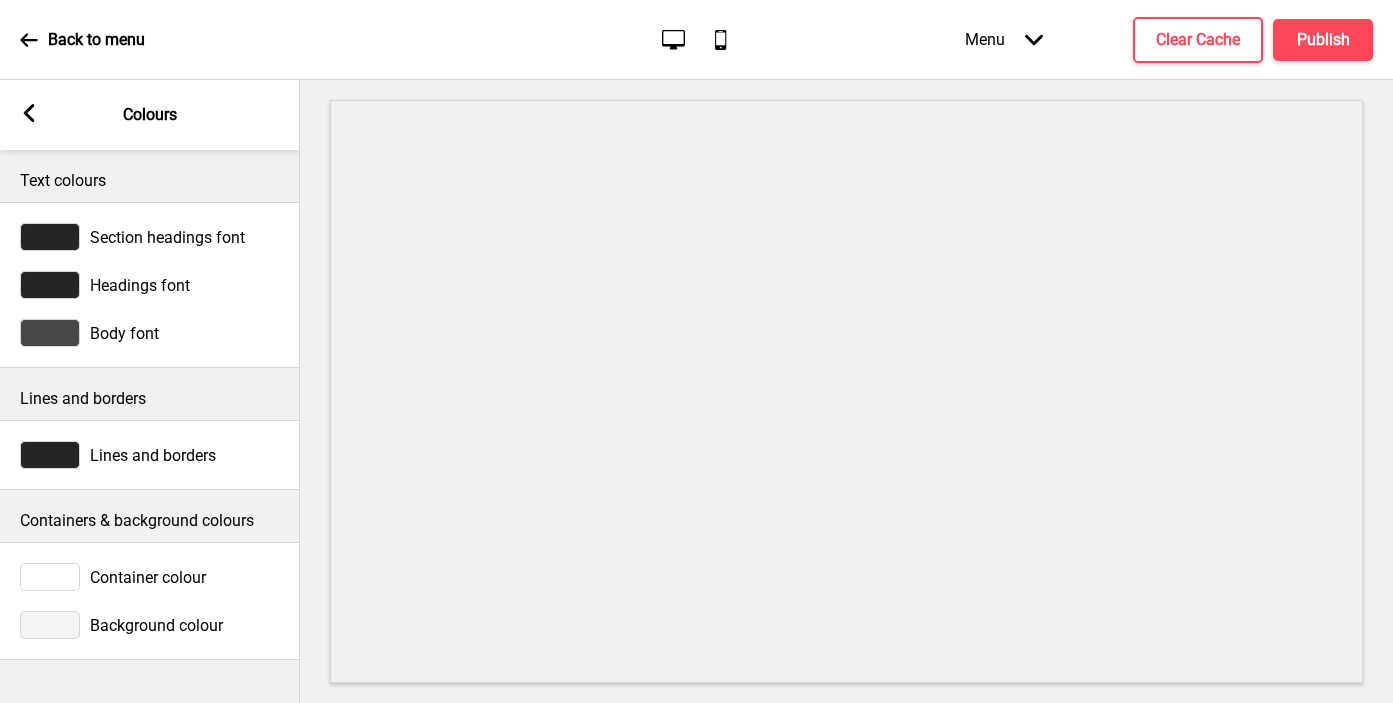 click at bounding box center (50, 625) 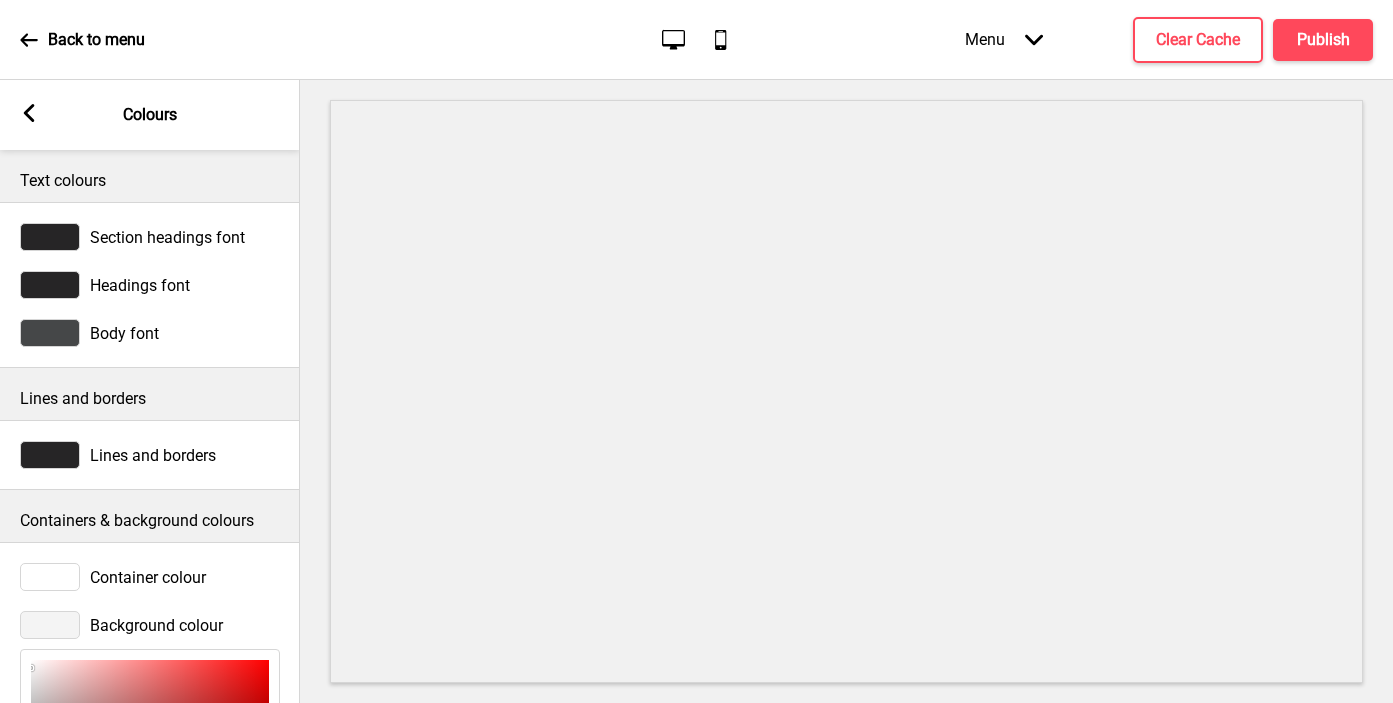 scroll, scrollTop: 303, scrollLeft: 0, axis: vertical 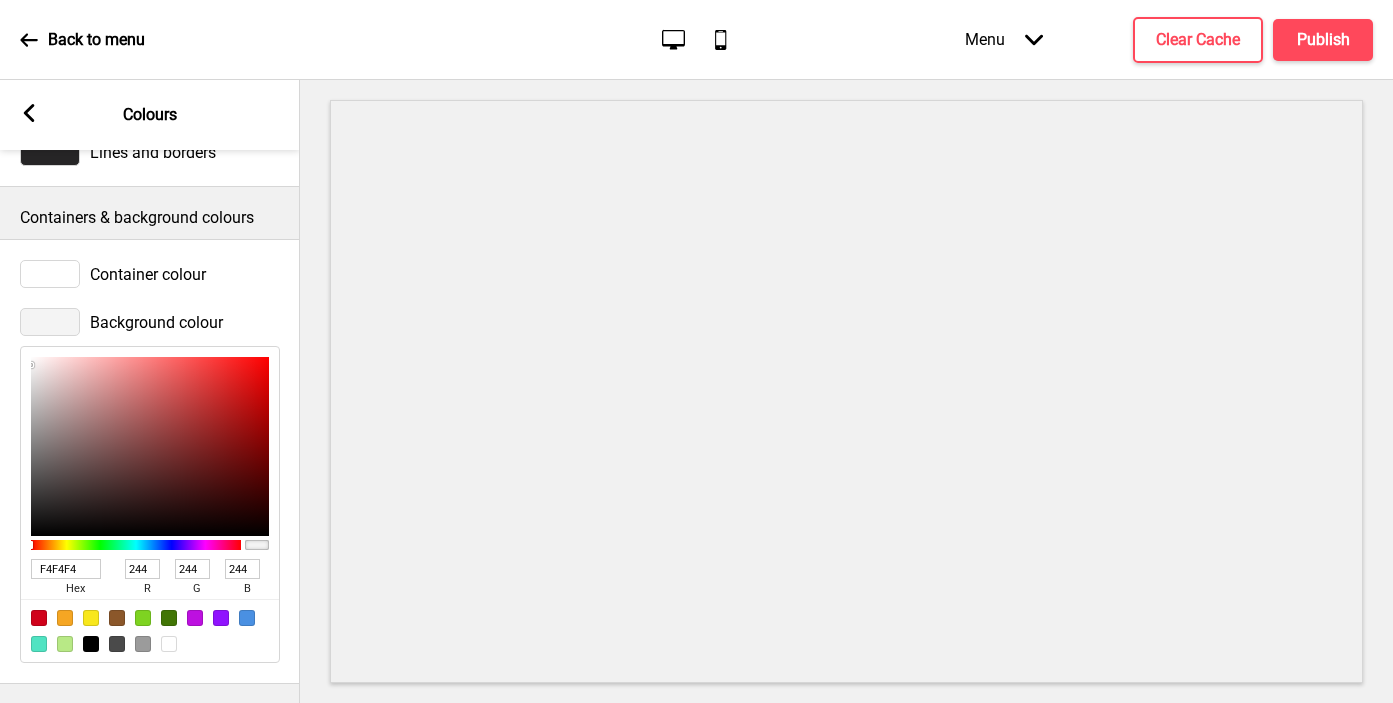 click on "F4F4F4" at bounding box center (66, 569) 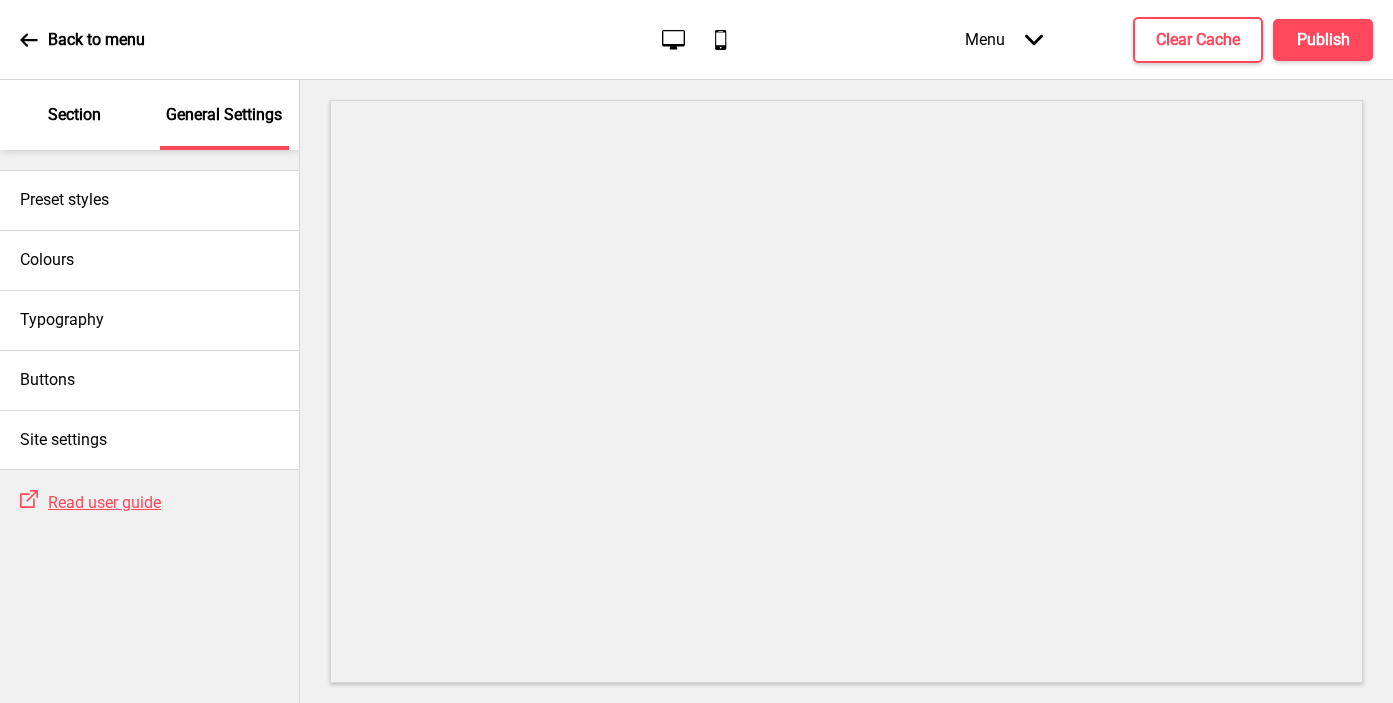 click on "Section" at bounding box center (74, 115) 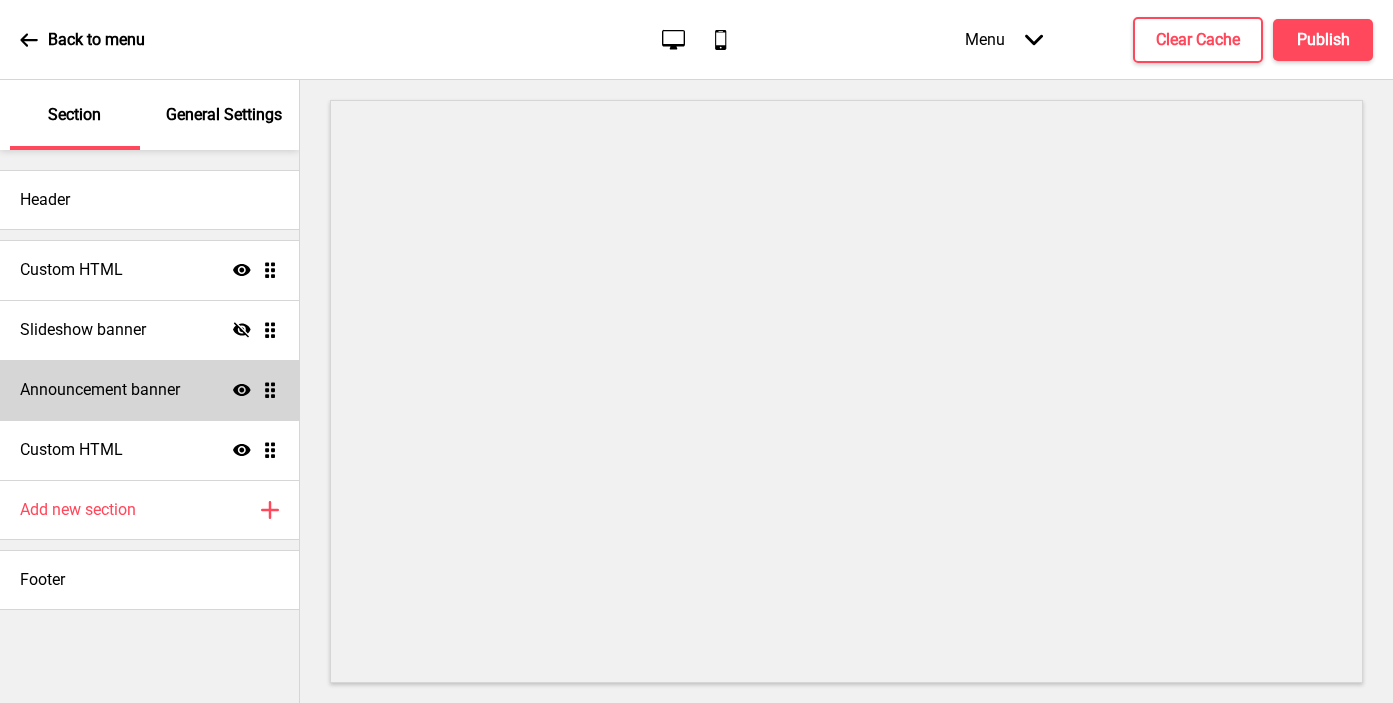 click on "Announcement banner" at bounding box center (100, 390) 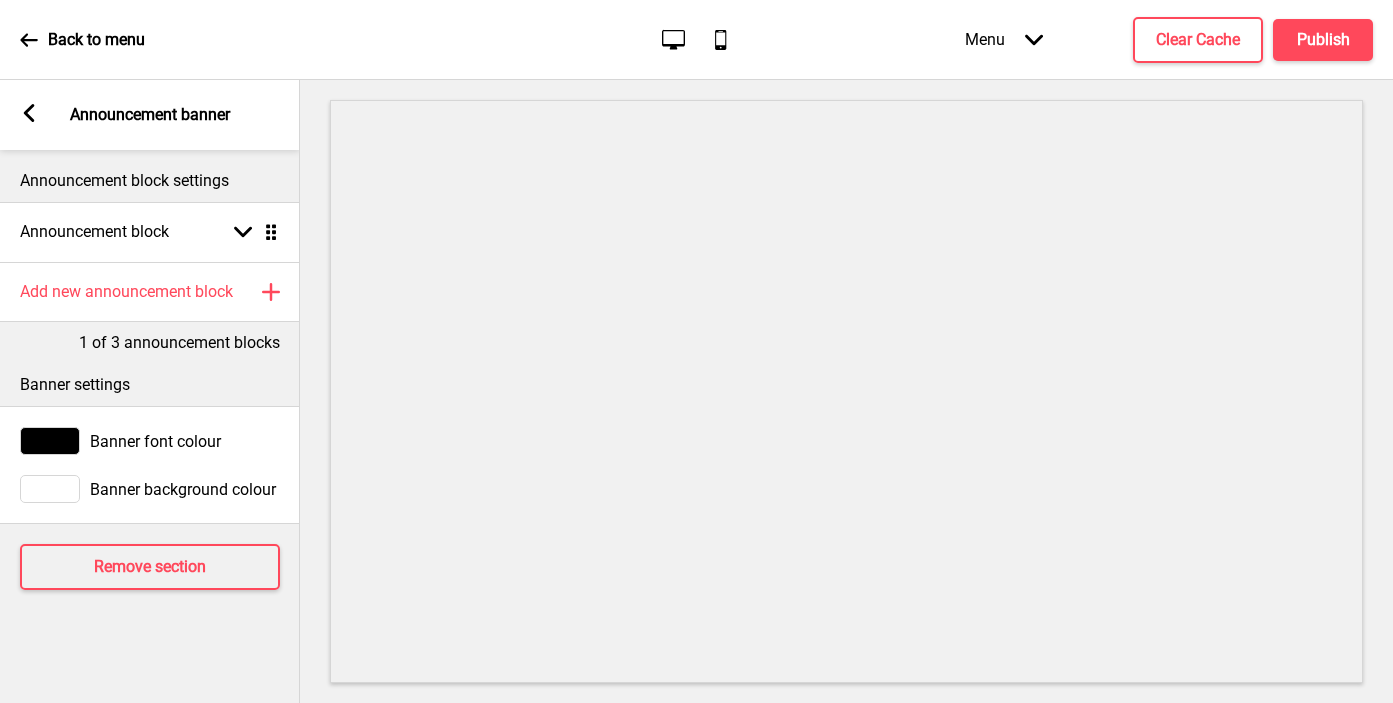 click at bounding box center [50, 489] 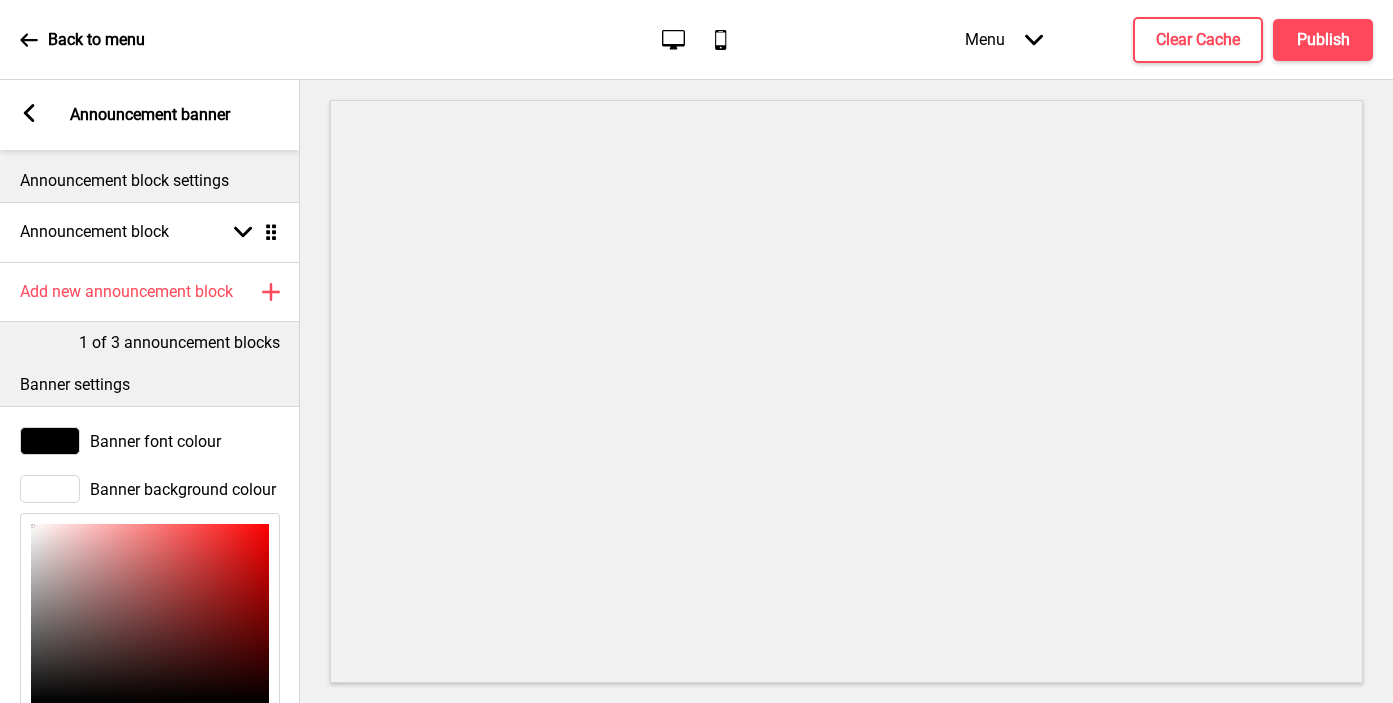 scroll, scrollTop: 253, scrollLeft: 0, axis: vertical 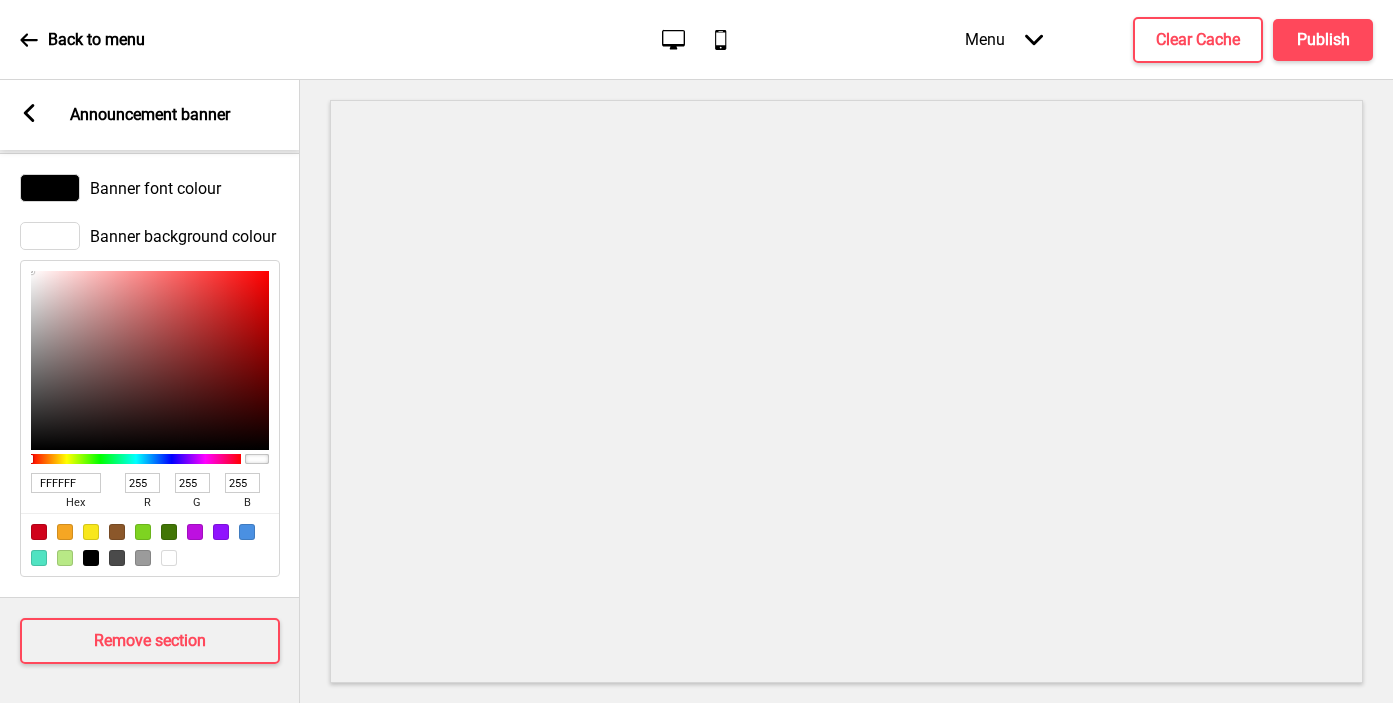 click on "FFFFFF" at bounding box center (66, 483) 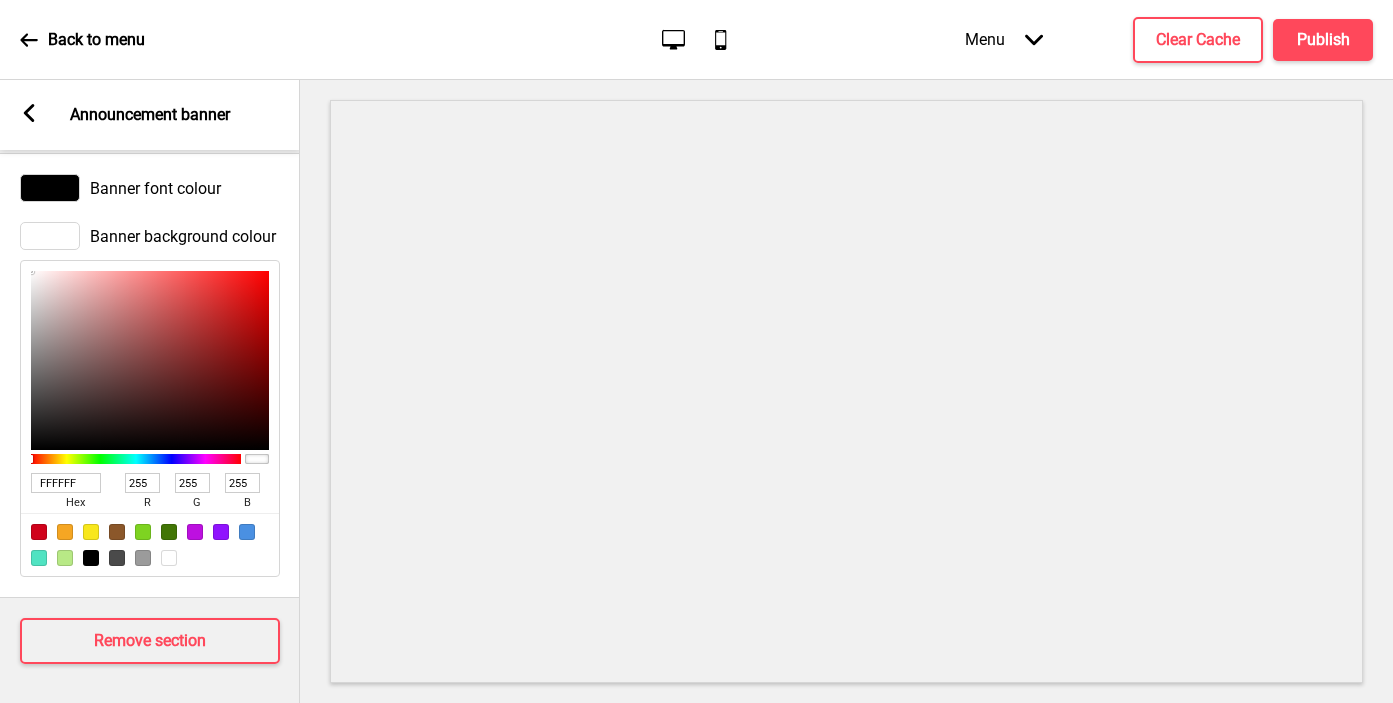 type on "F4F4F4" 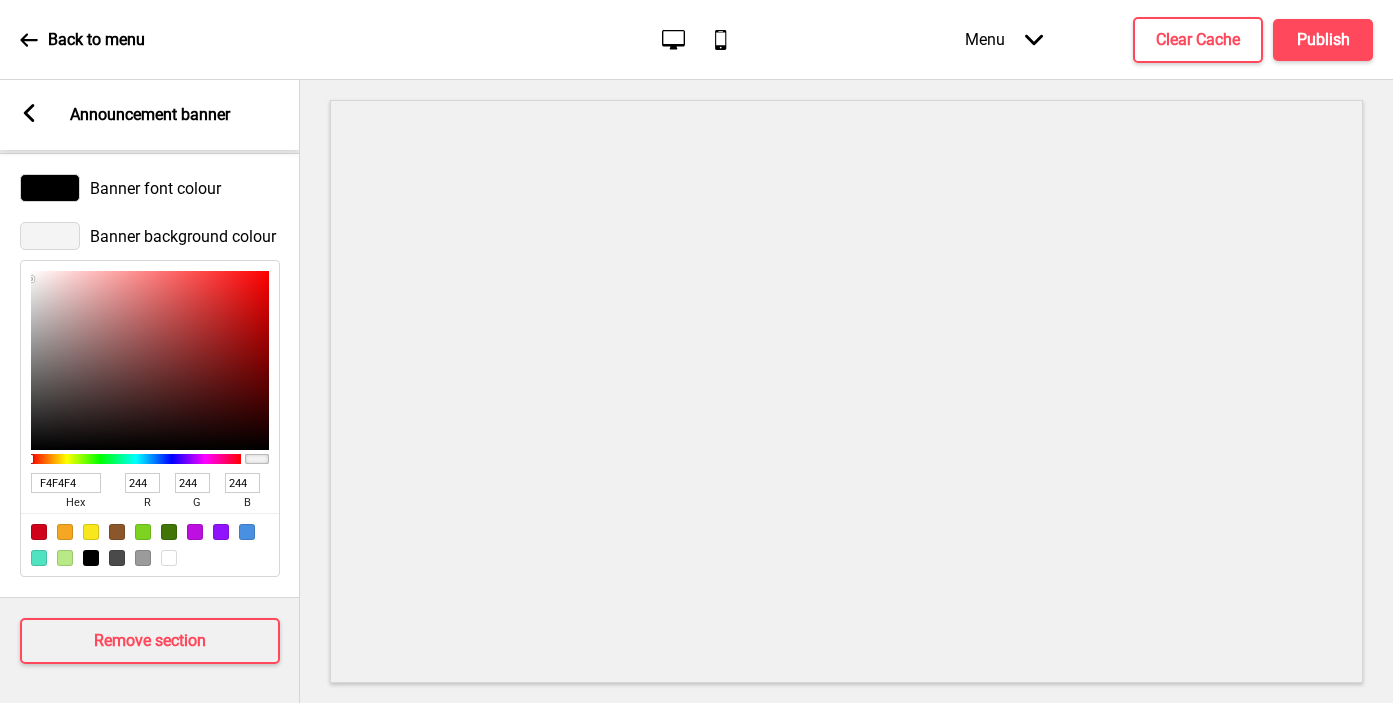 type on "F4F4F4" 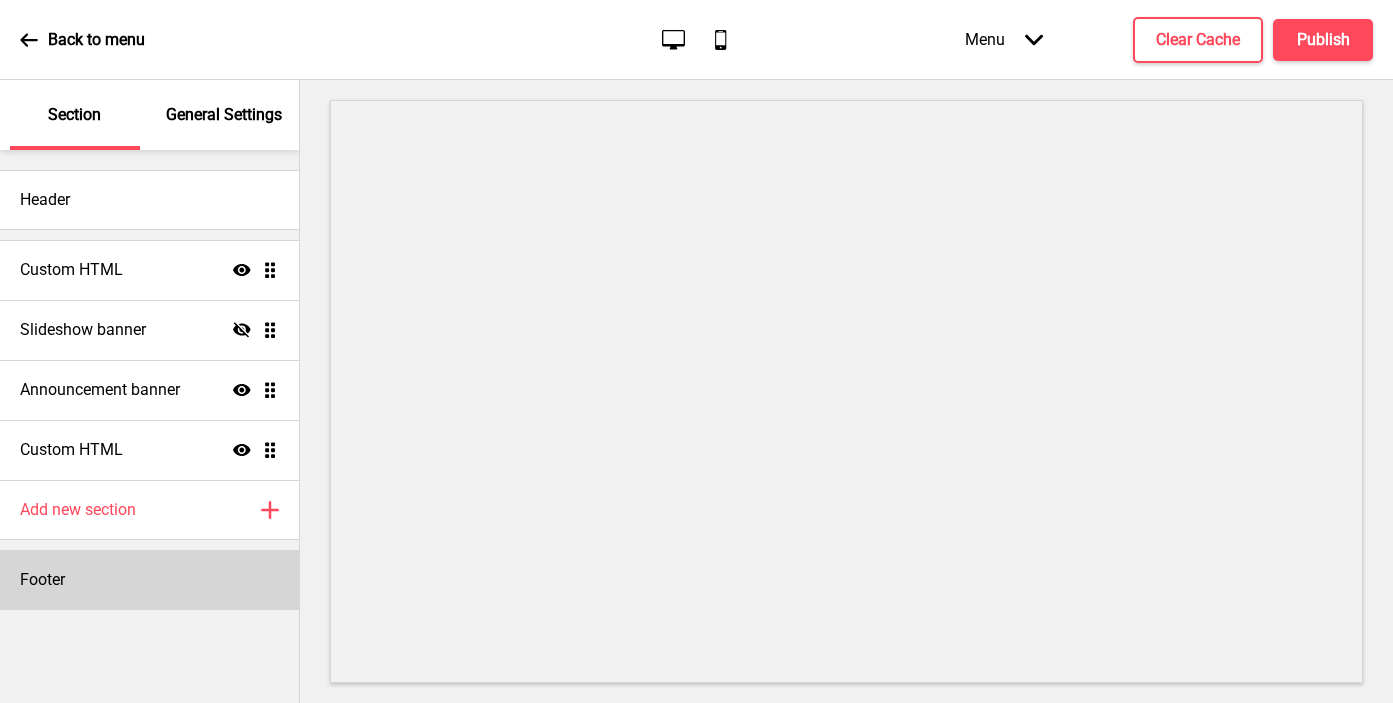 click on "Footer" at bounding box center (149, 580) 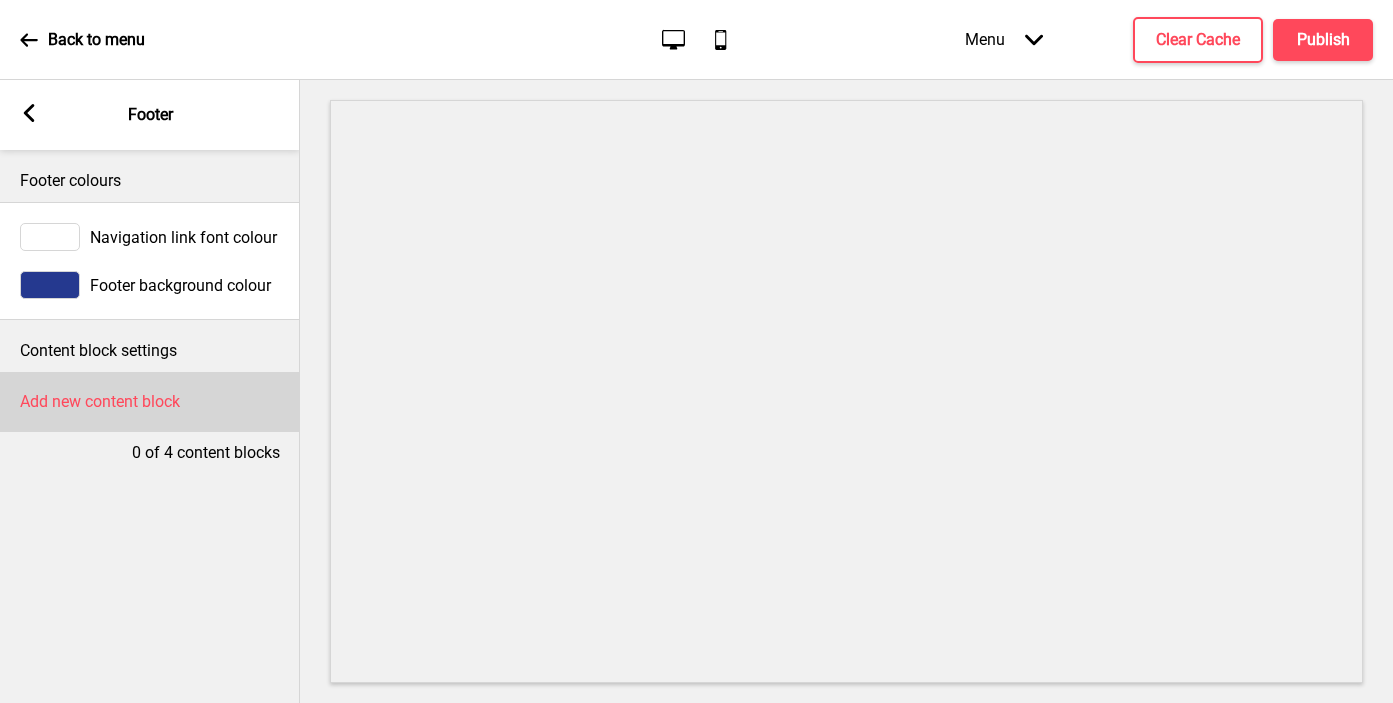 click on "Add new content block" at bounding box center [100, 402] 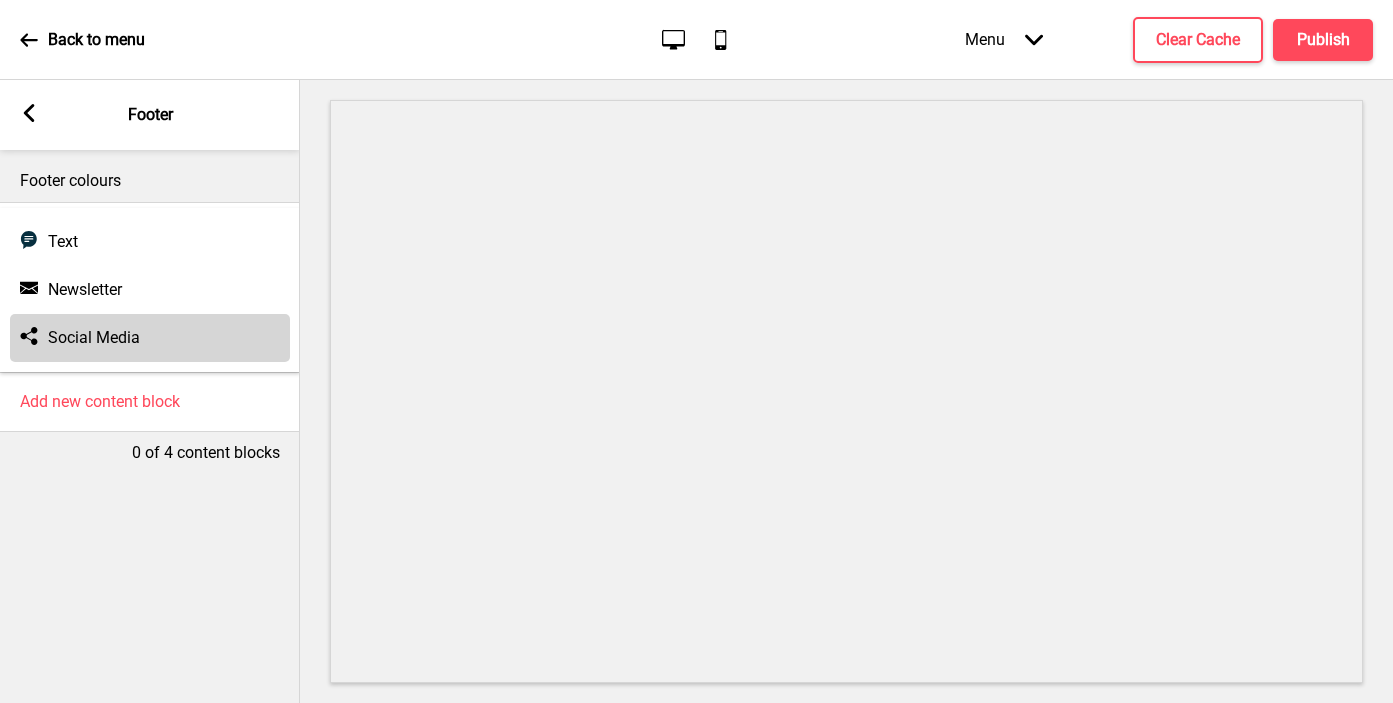 click on "Social Media" at bounding box center (94, 338) 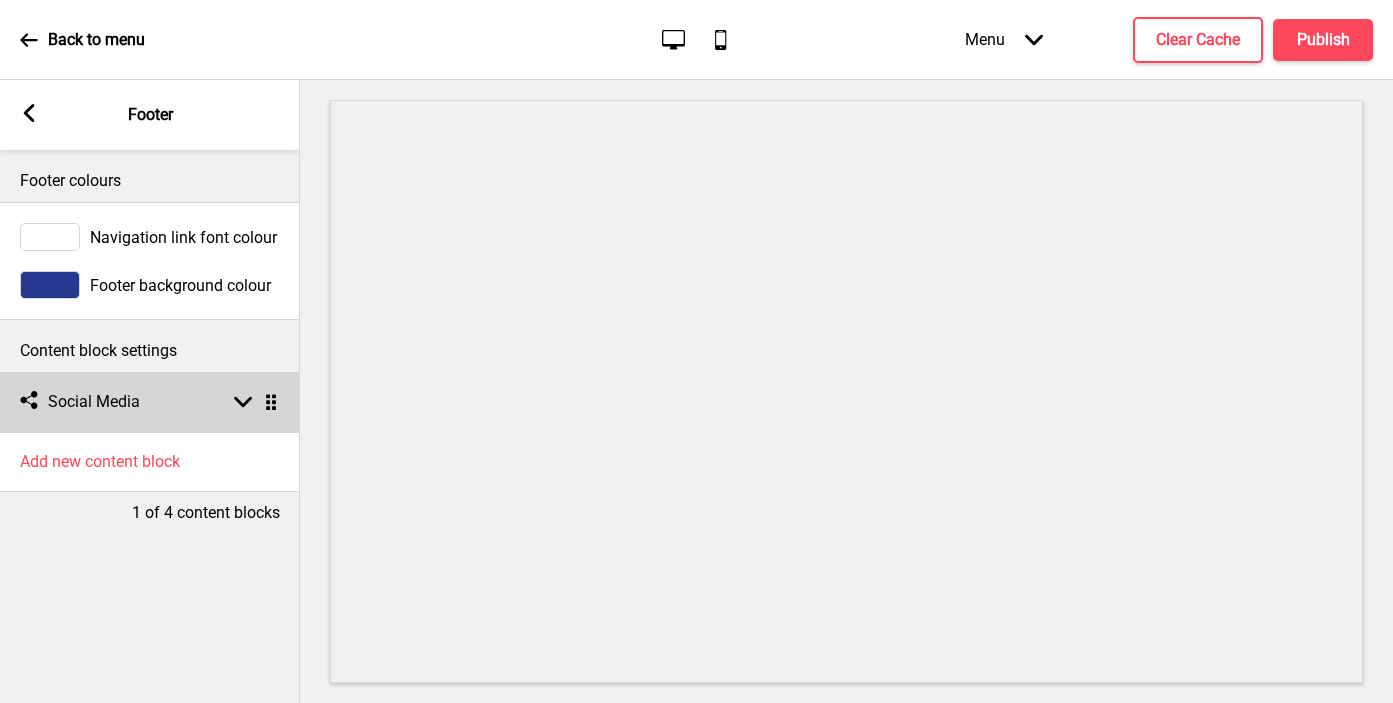 click on "Social media Social Media Arrow down Drag" at bounding box center (150, 402) 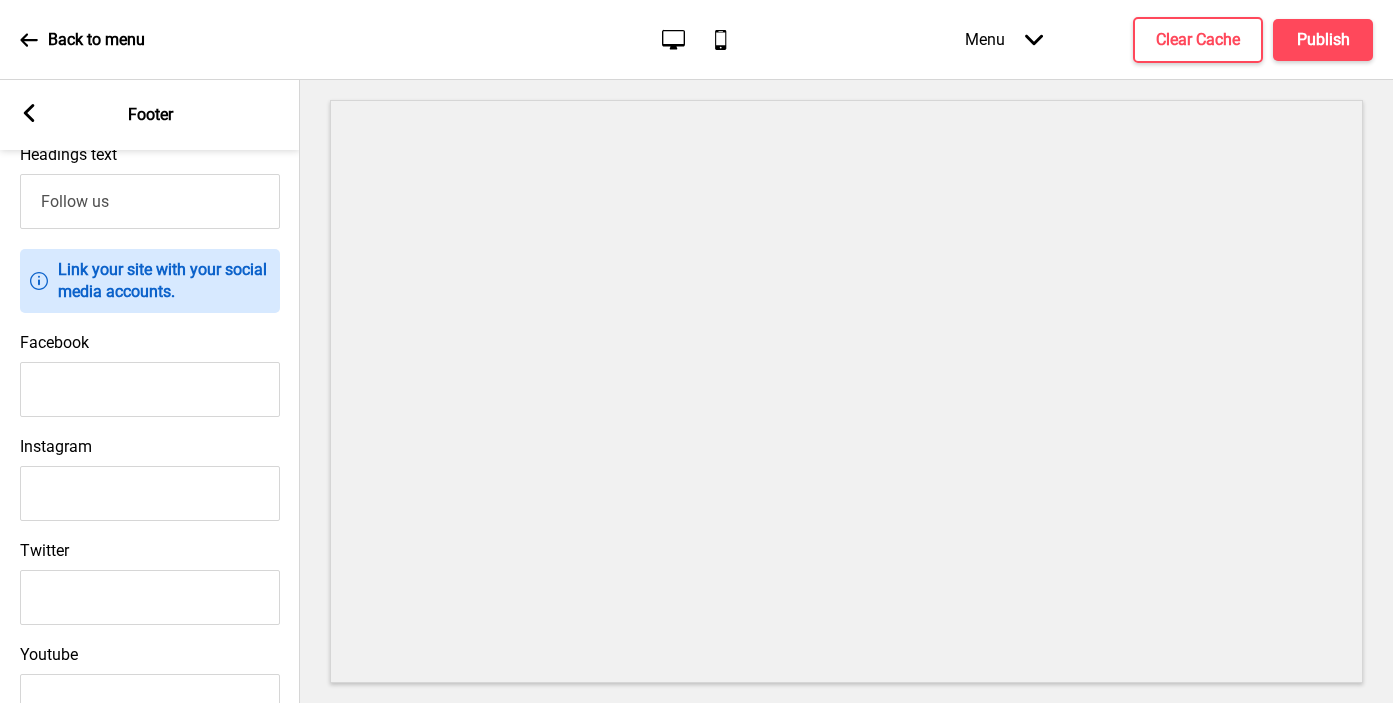 scroll, scrollTop: 346, scrollLeft: 0, axis: vertical 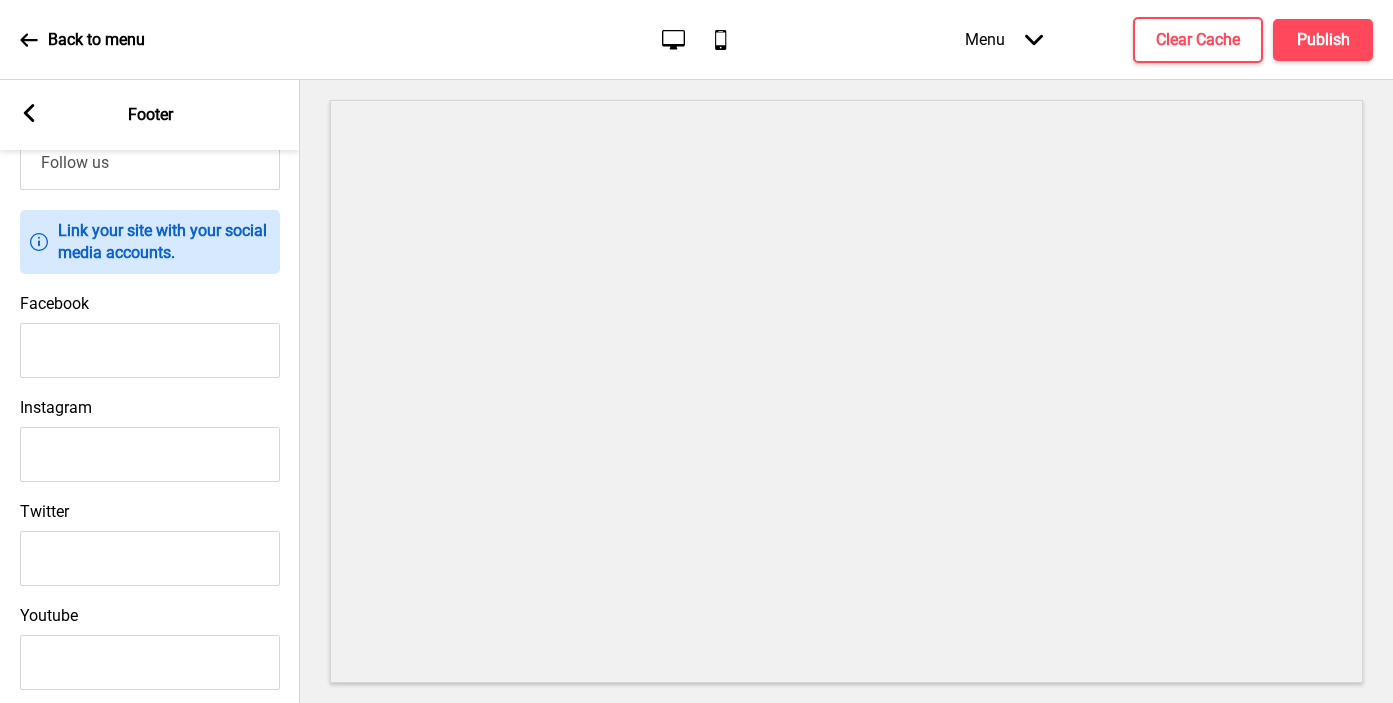 click on "Instagram" at bounding box center [150, 454] 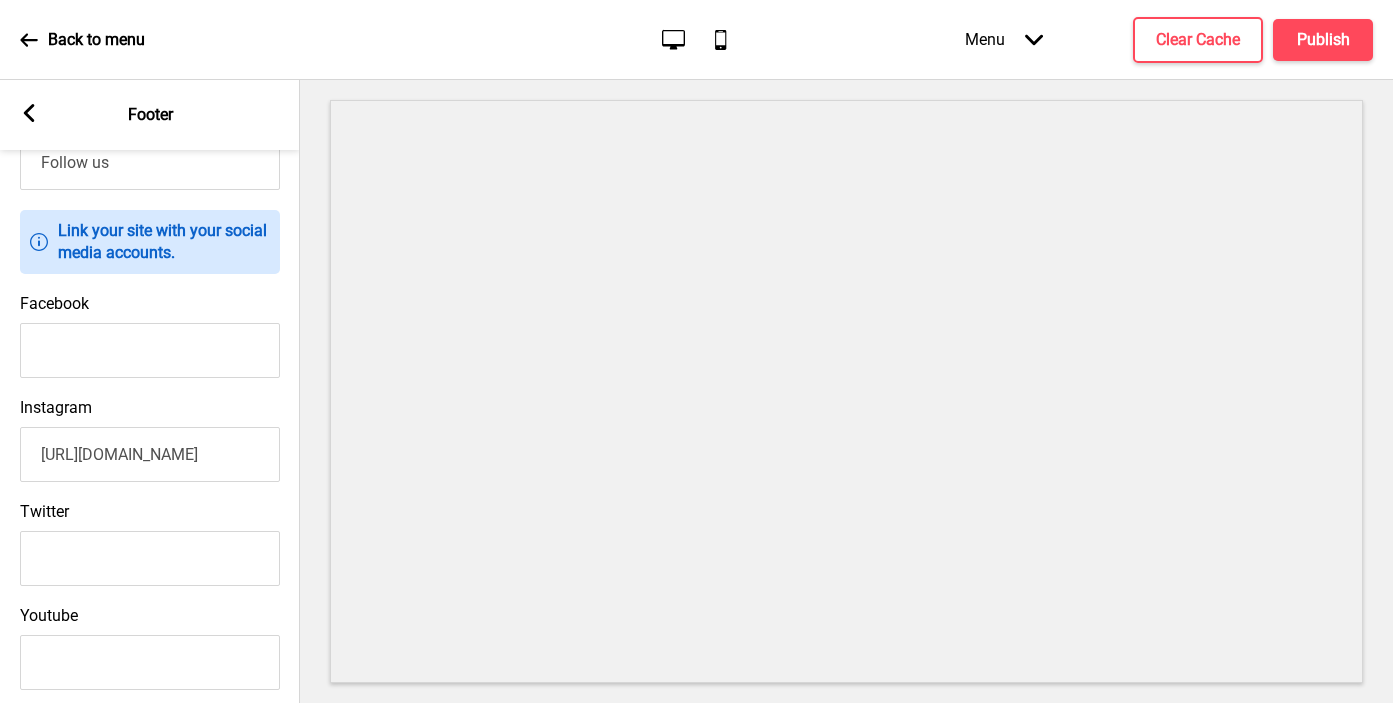 scroll, scrollTop: 0, scrollLeft: 199, axis: horizontal 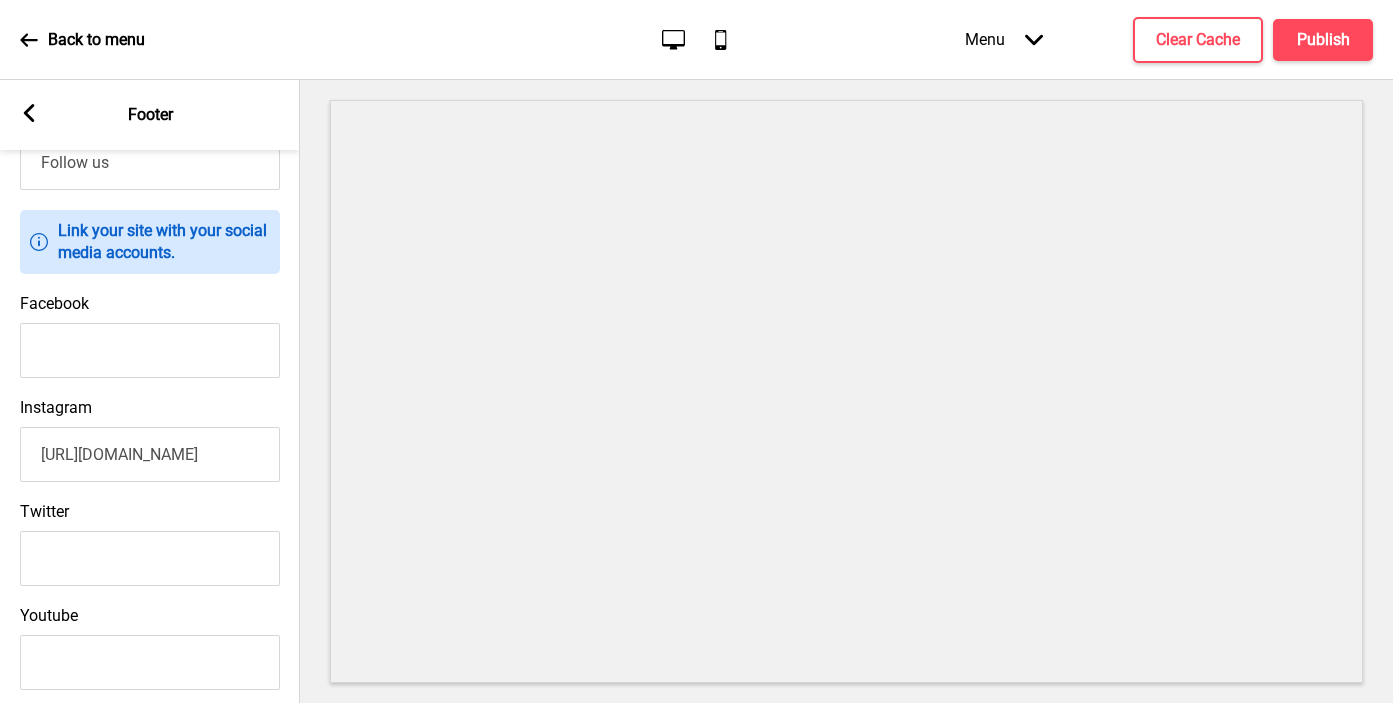 type on "https://www.instagram.com/mykoreanmomskimchi/?hl=en" 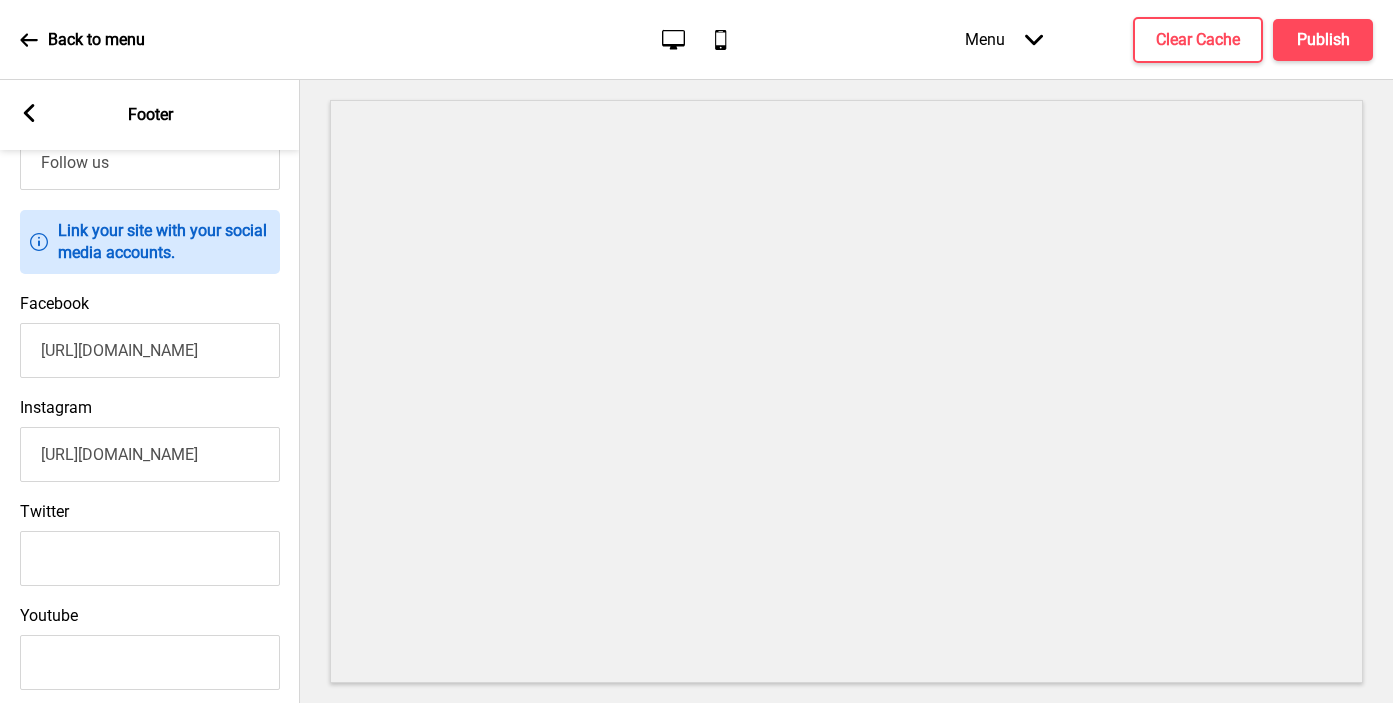 scroll, scrollTop: 0, scrollLeft: 146, axis: horizontal 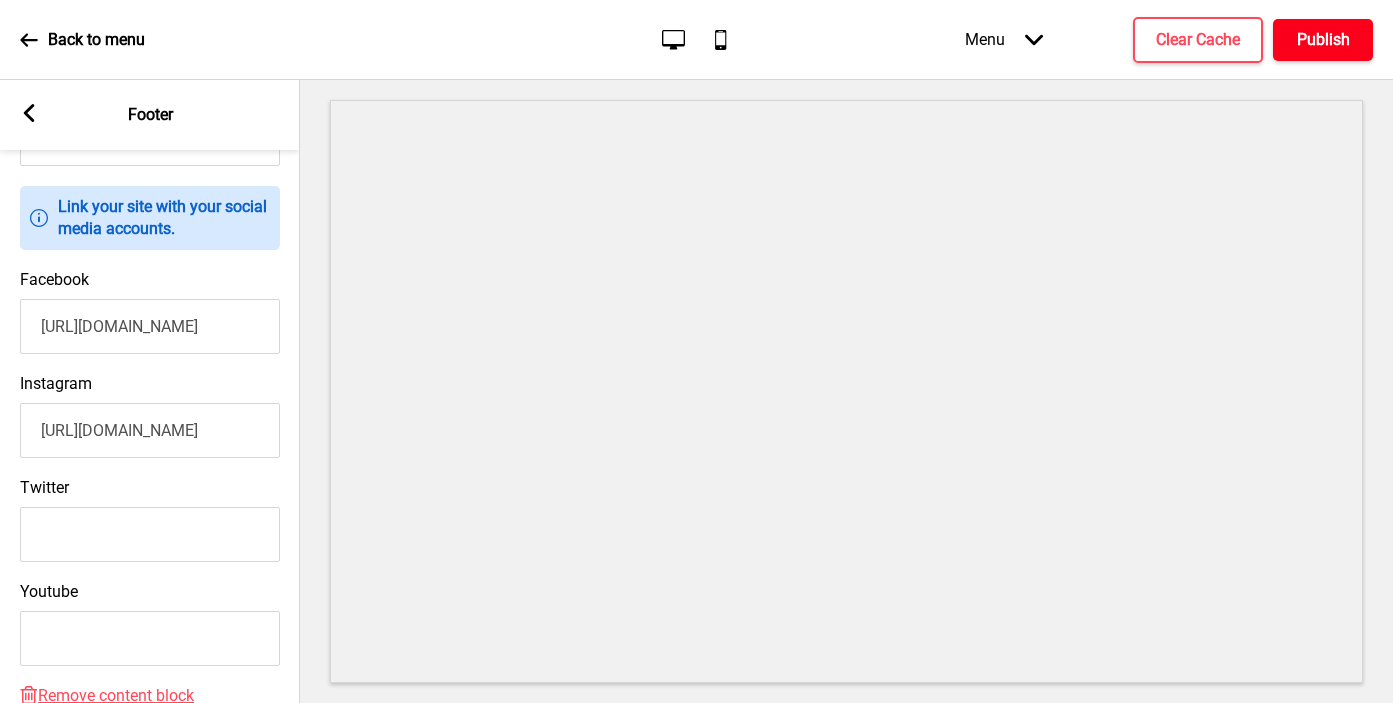 type on "https://www.facebook.com/mykoreanmomskimchi/" 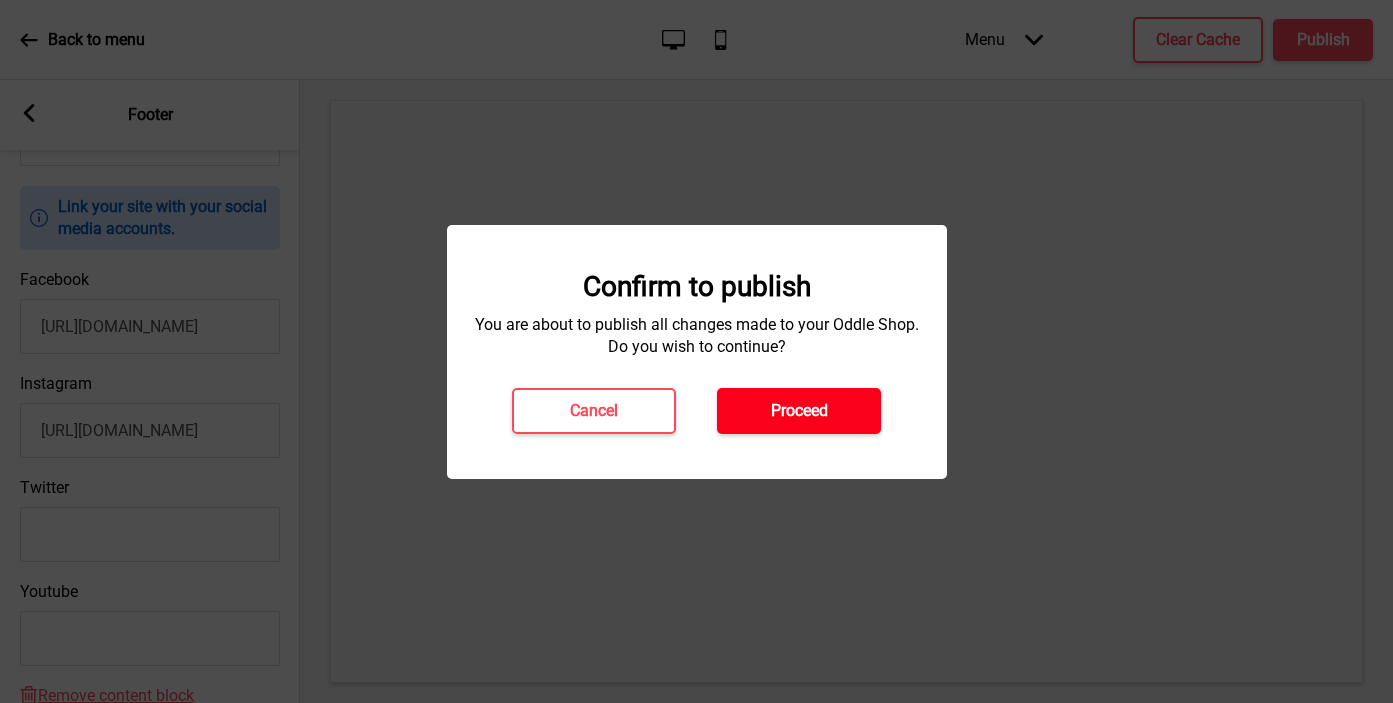 click on "Proceed" at bounding box center (799, 411) 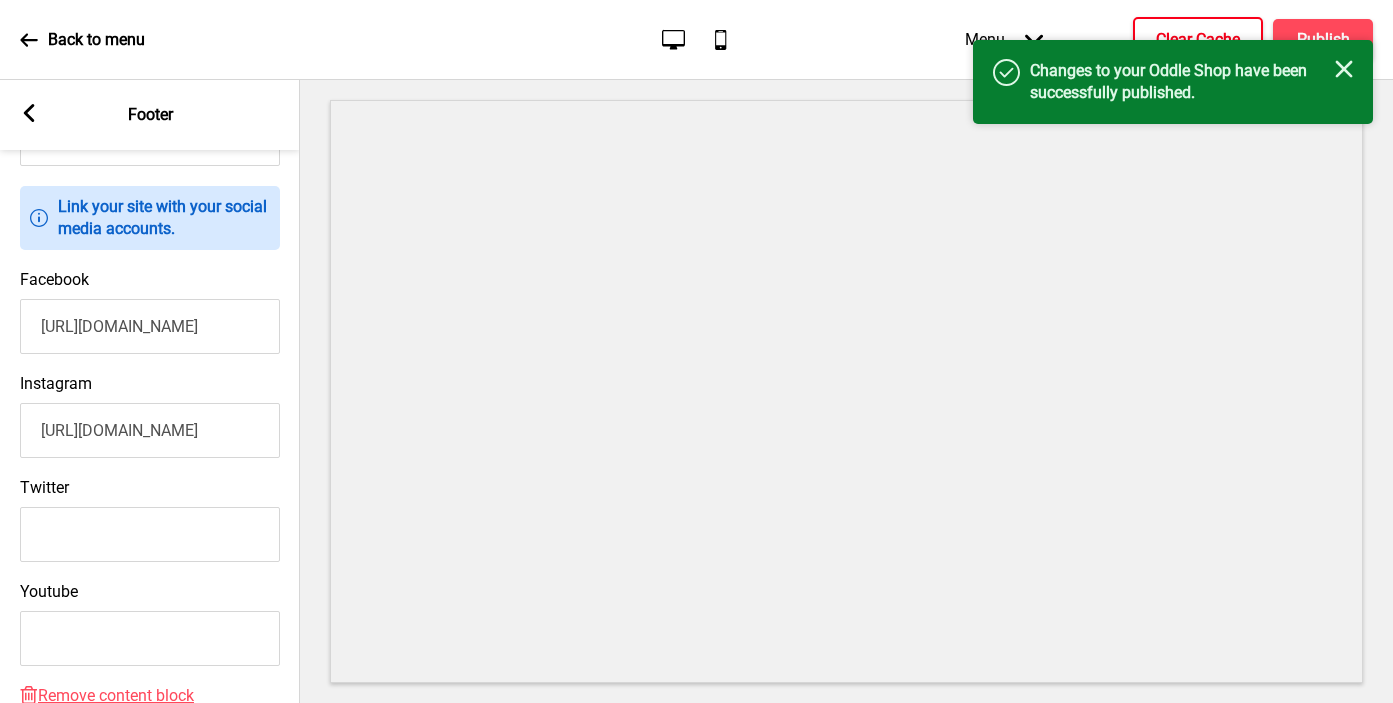 click on "Clear Cache" at bounding box center (1198, 40) 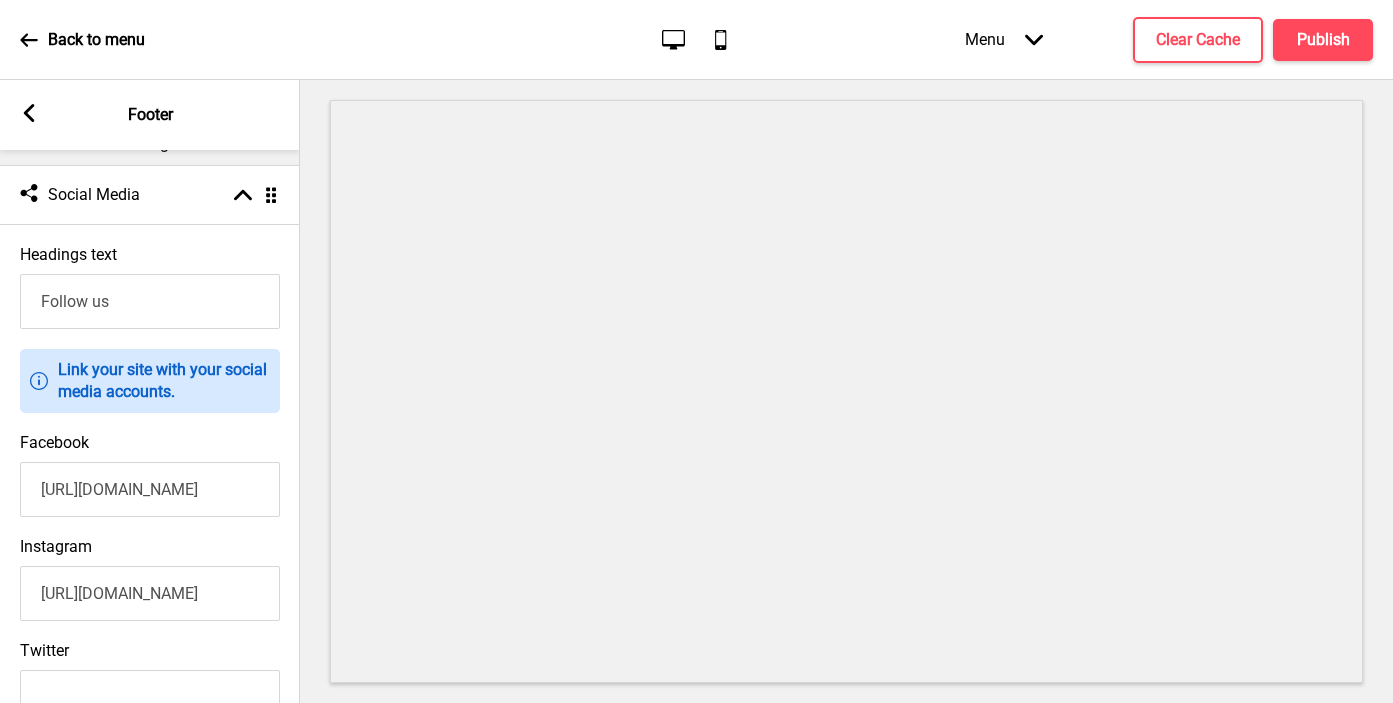 scroll, scrollTop: 0, scrollLeft: 0, axis: both 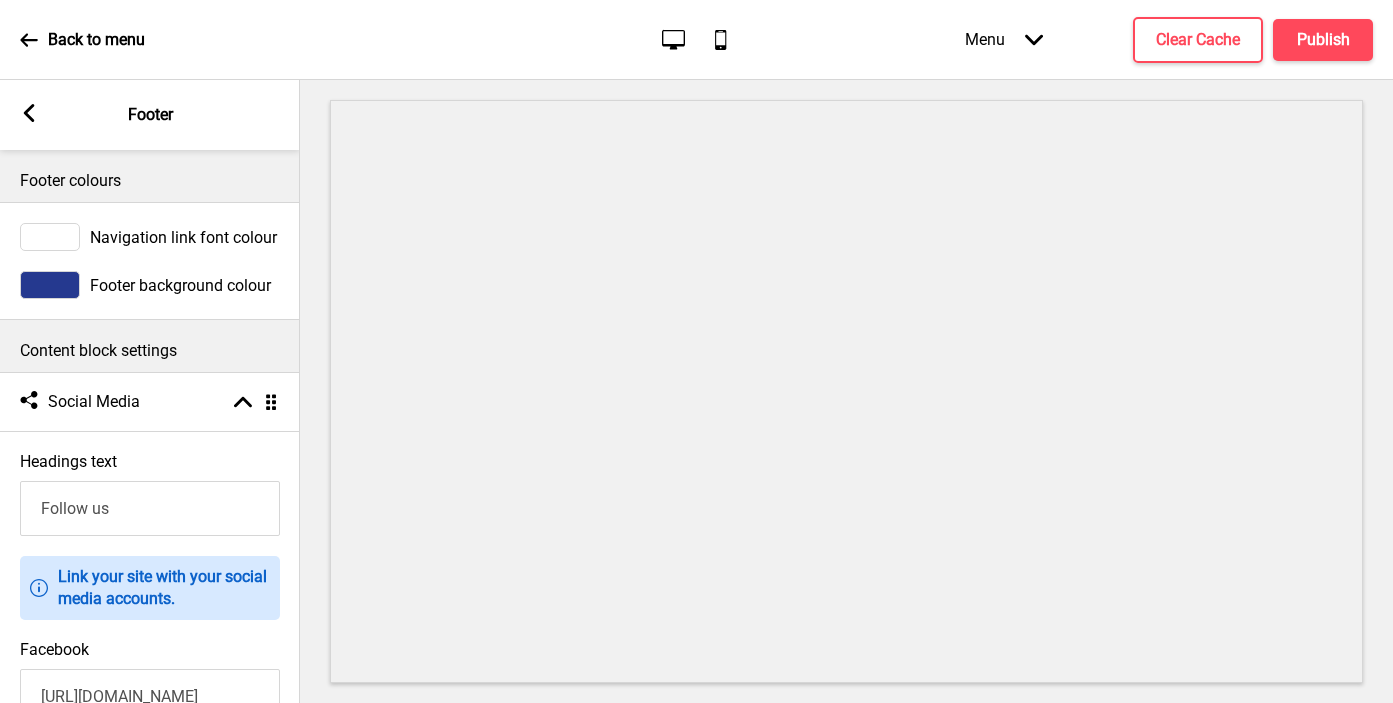 click 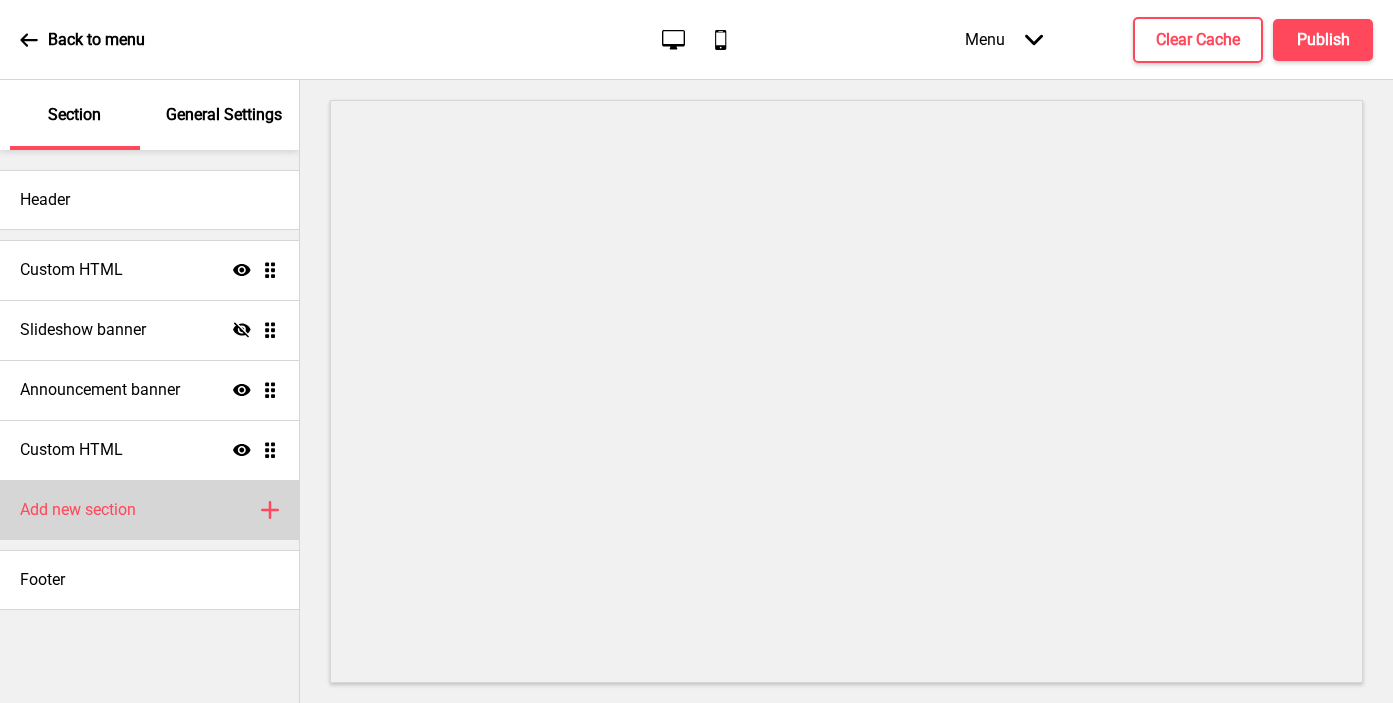 click on "Add new section Plus" at bounding box center (149, 510) 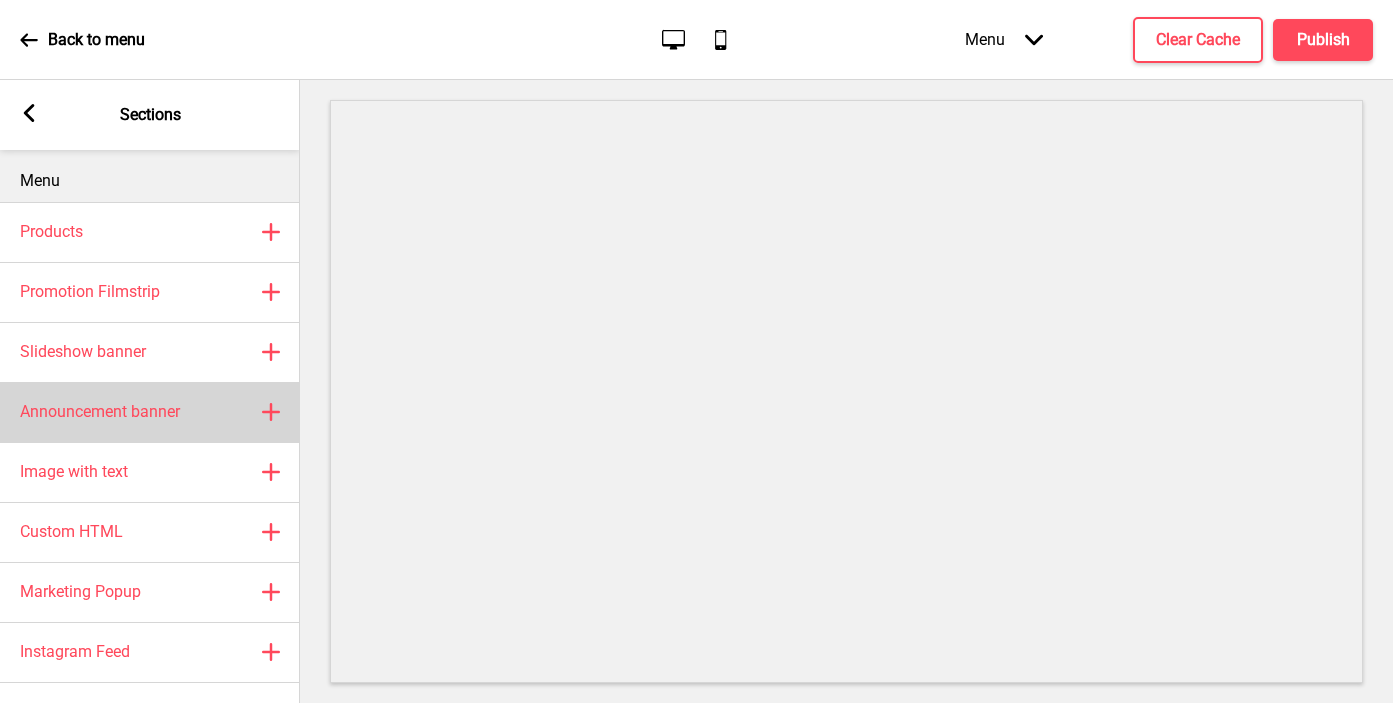 click on "Announcement banner" at bounding box center [100, 412] 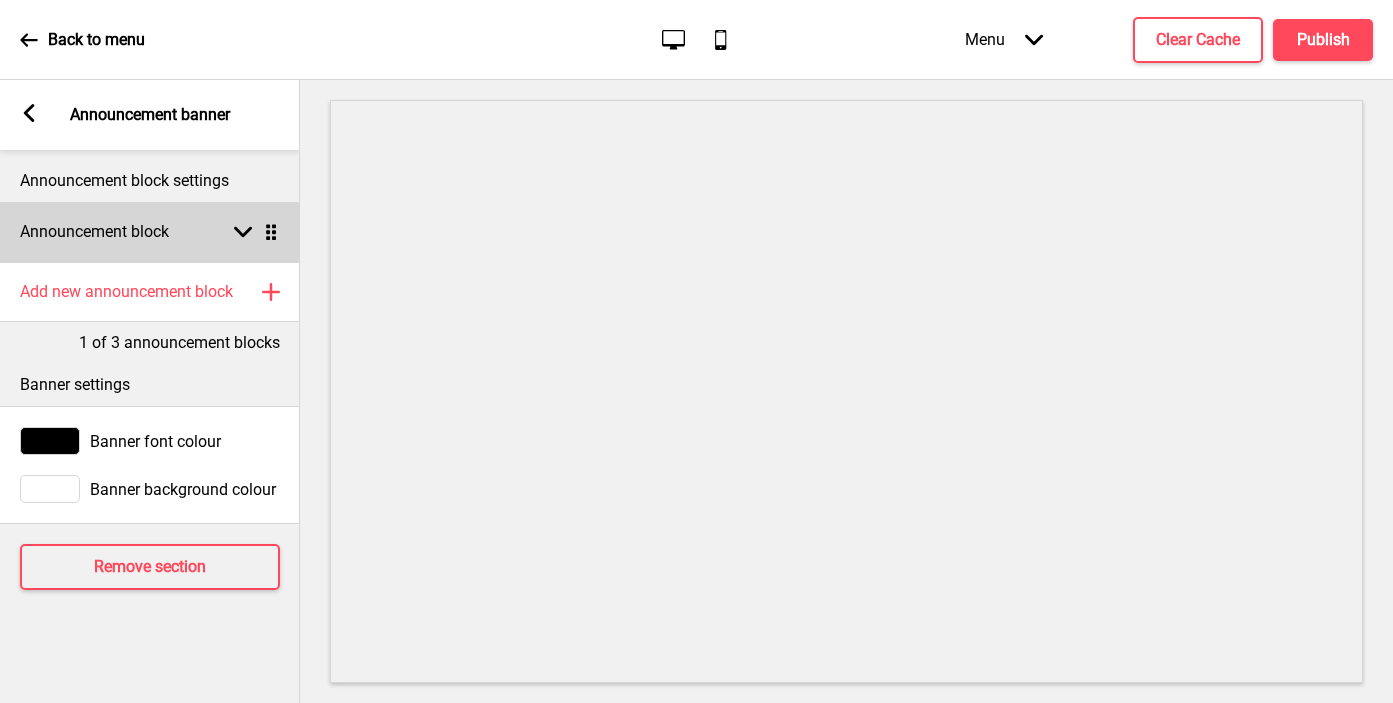 click on "Announcement block" at bounding box center [94, 232] 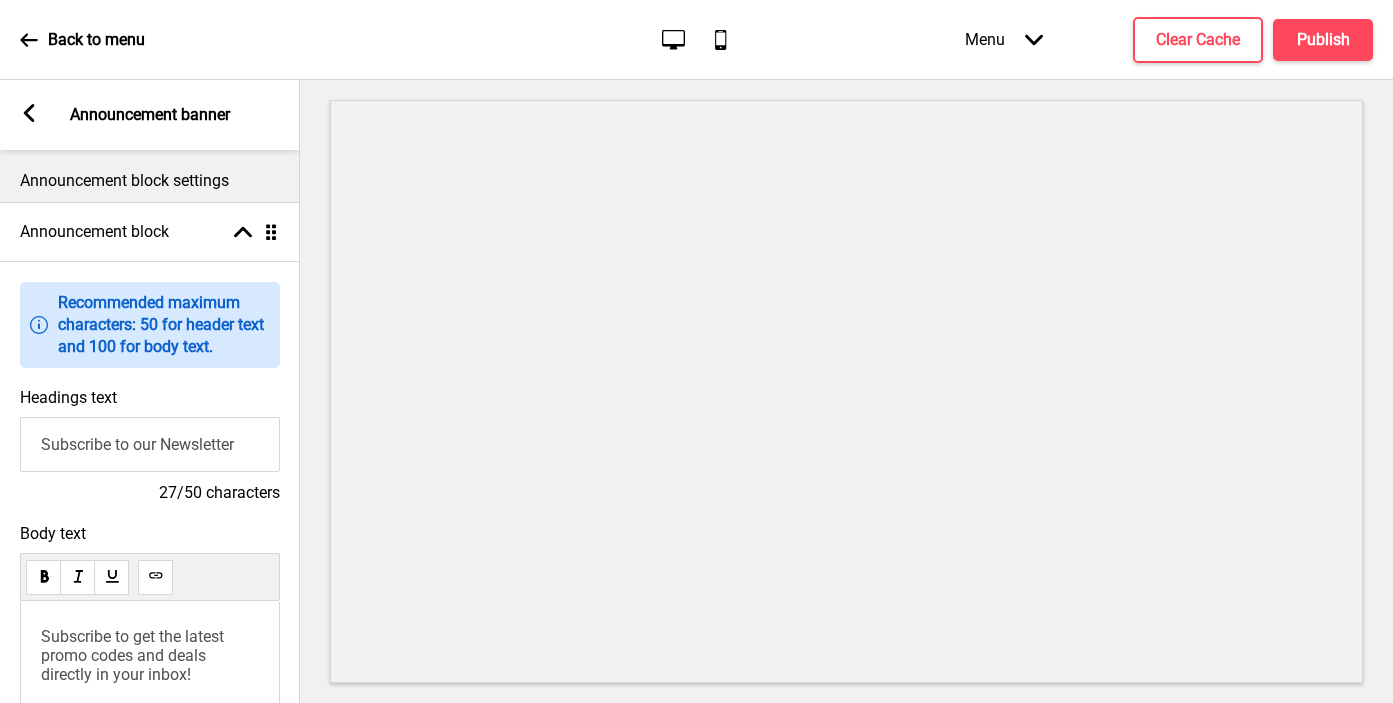 click on "Subscribe to get the latest promo codes and deals directly in your inbox!" at bounding box center (134, 655) 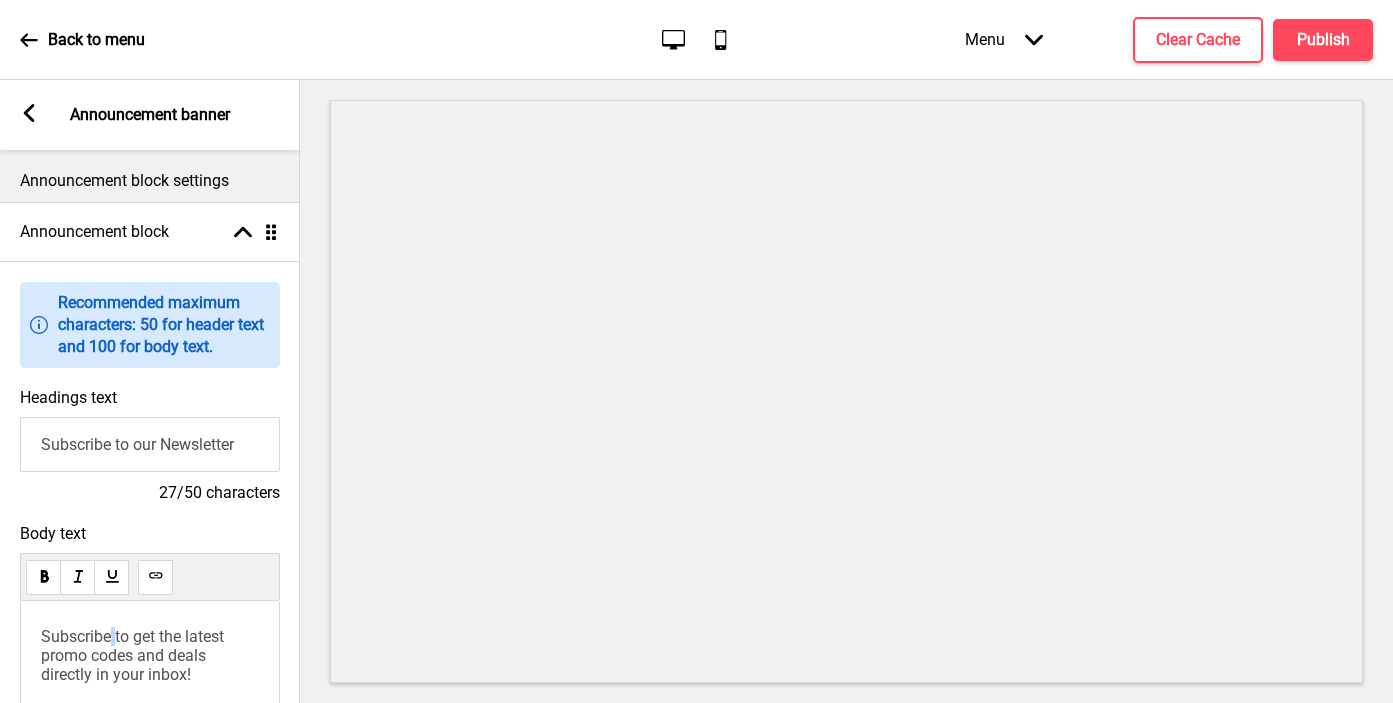 click on "Subscribe to get the latest promo codes and deals directly in your inbox!" at bounding box center (134, 655) 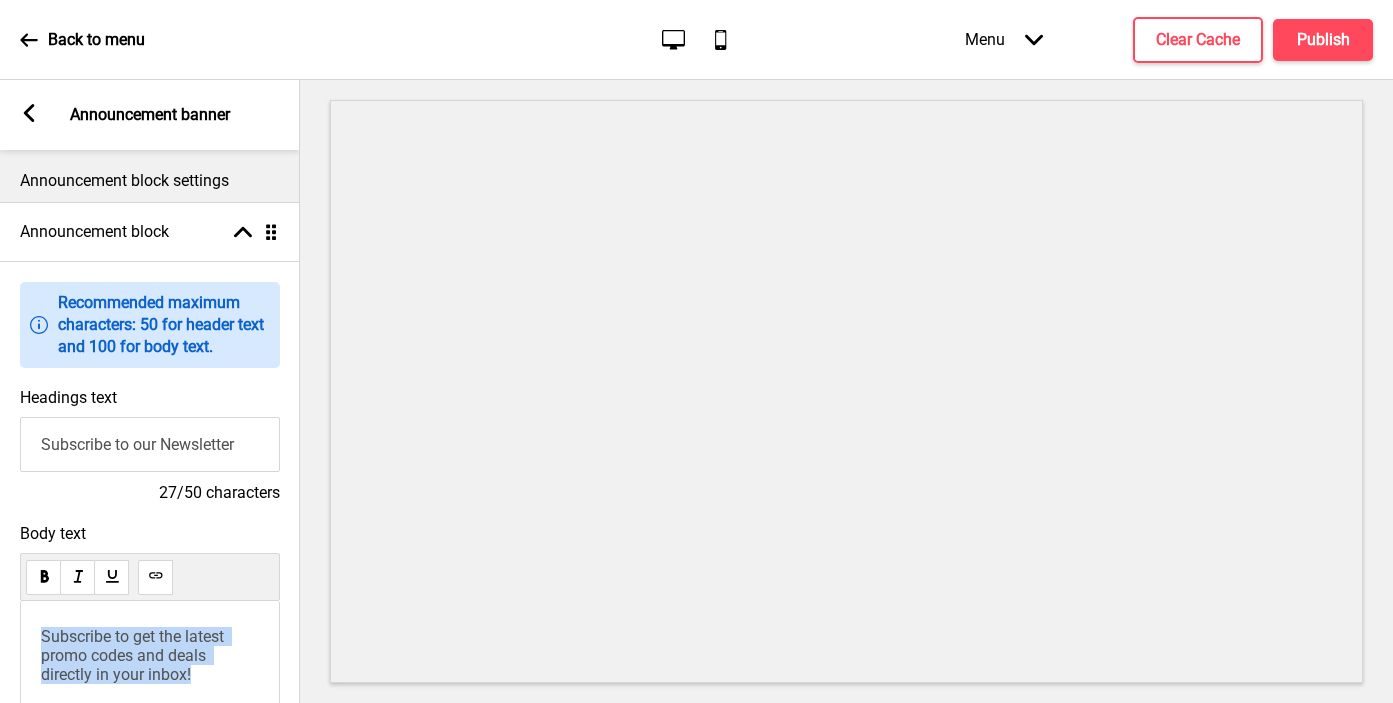 click on "Subscribe to get the latest promo codes and deals directly in your inbox!" at bounding box center (134, 655) 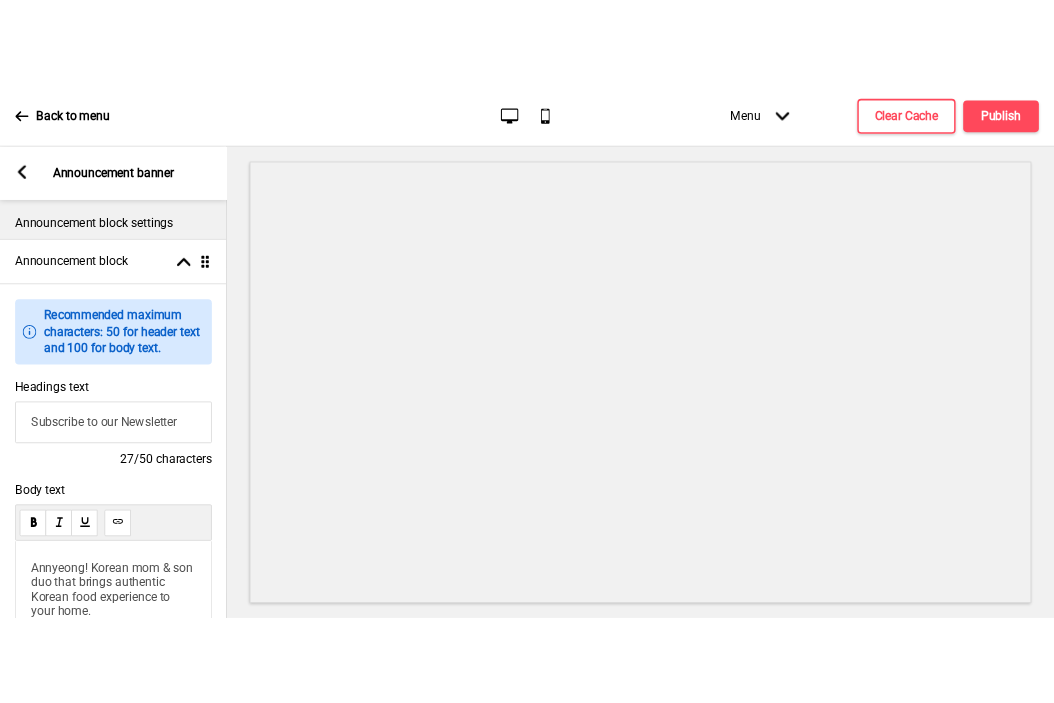 scroll, scrollTop: 267, scrollLeft: 0, axis: vertical 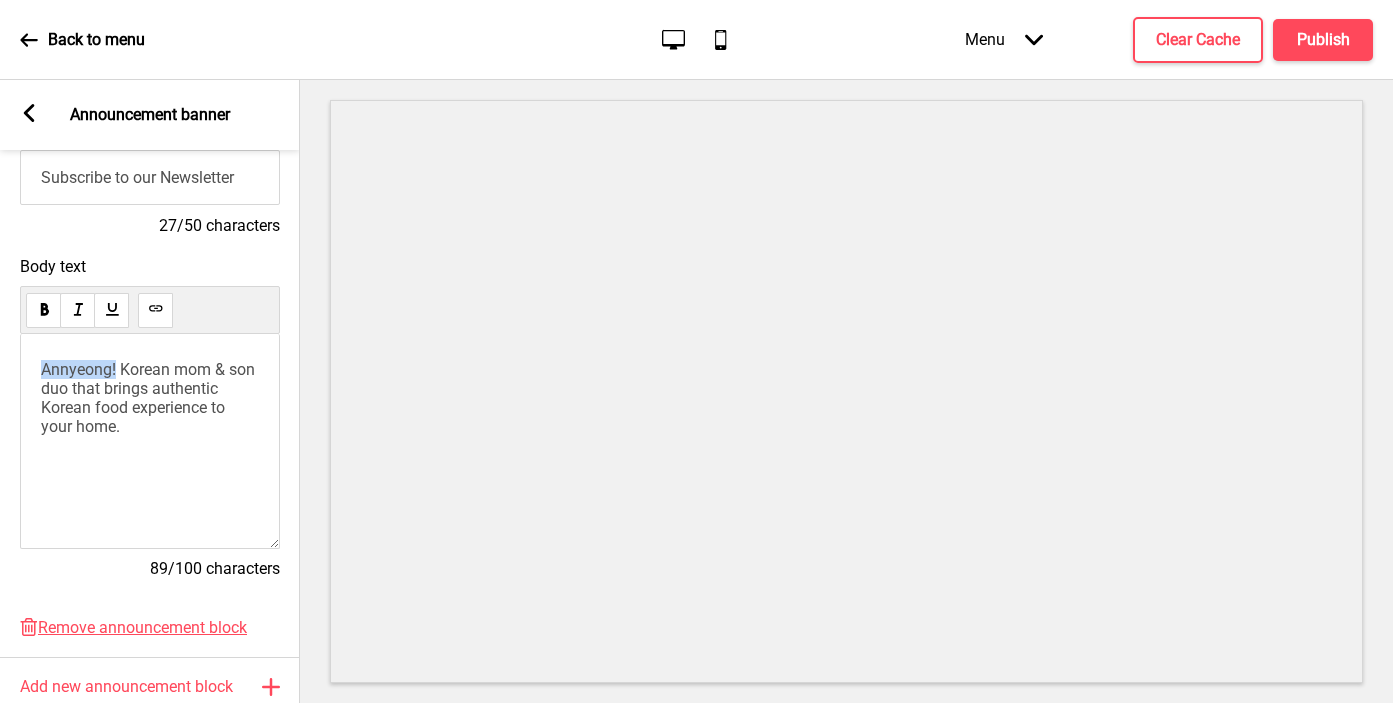 drag, startPoint x: 119, startPoint y: 361, endPoint x: 29, endPoint y: 362, distance: 90.005554 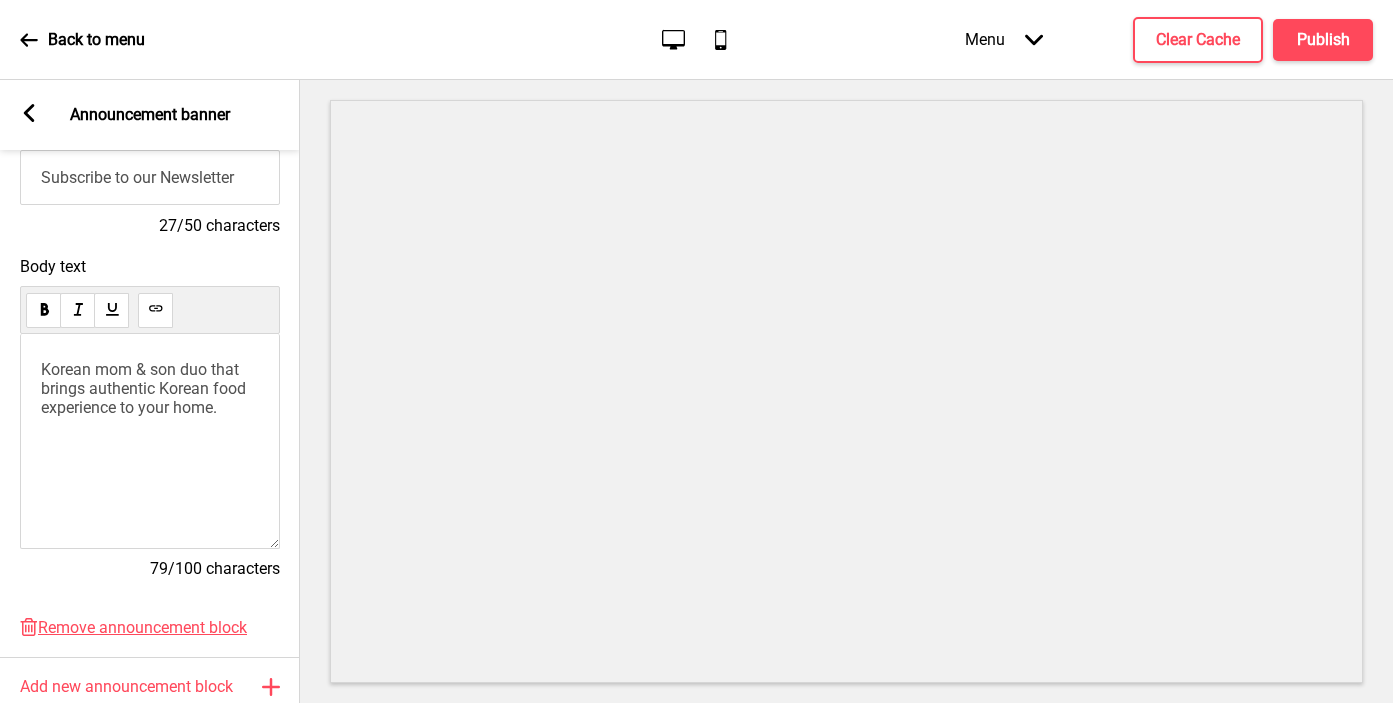 click on "Subscribe to our Newsletter" at bounding box center [150, 177] 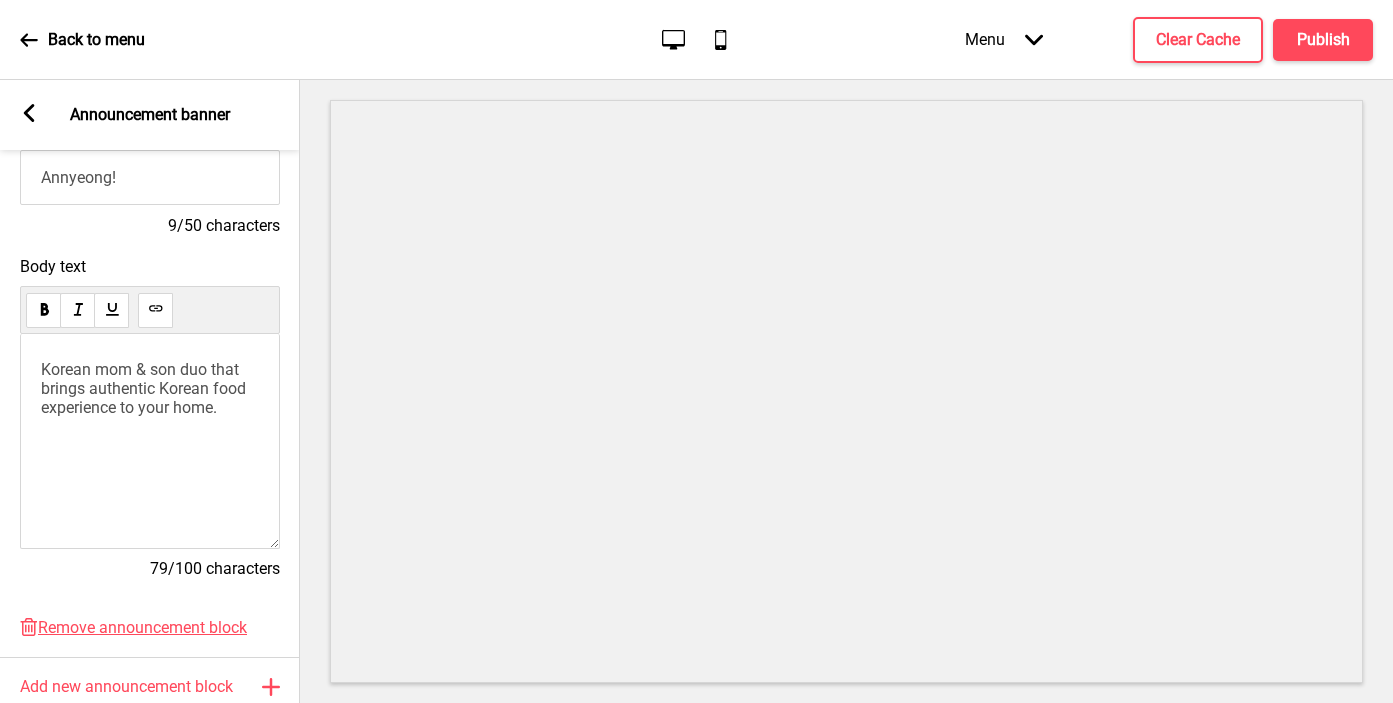 type on "Annyeong!" 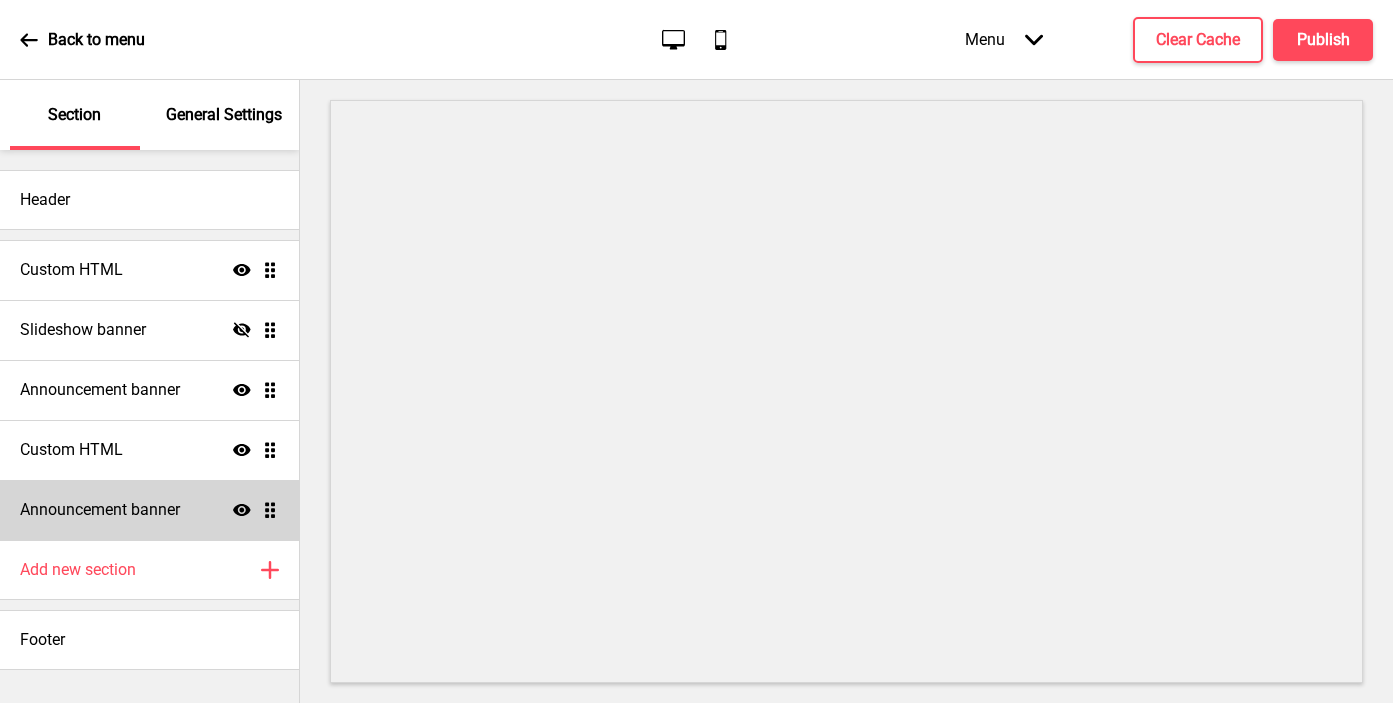 click on "Announcement banner" at bounding box center [100, 510] 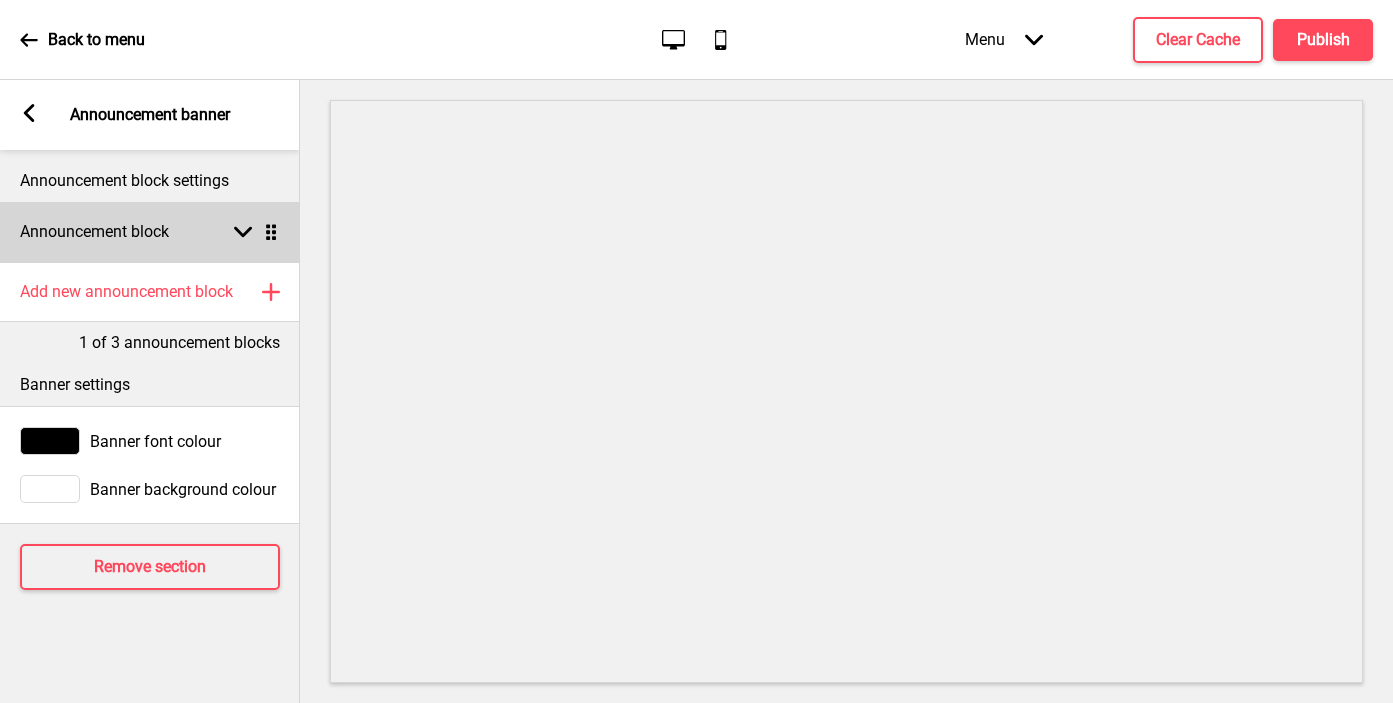click on "Announcement block Arrow down Drag" at bounding box center (150, 232) 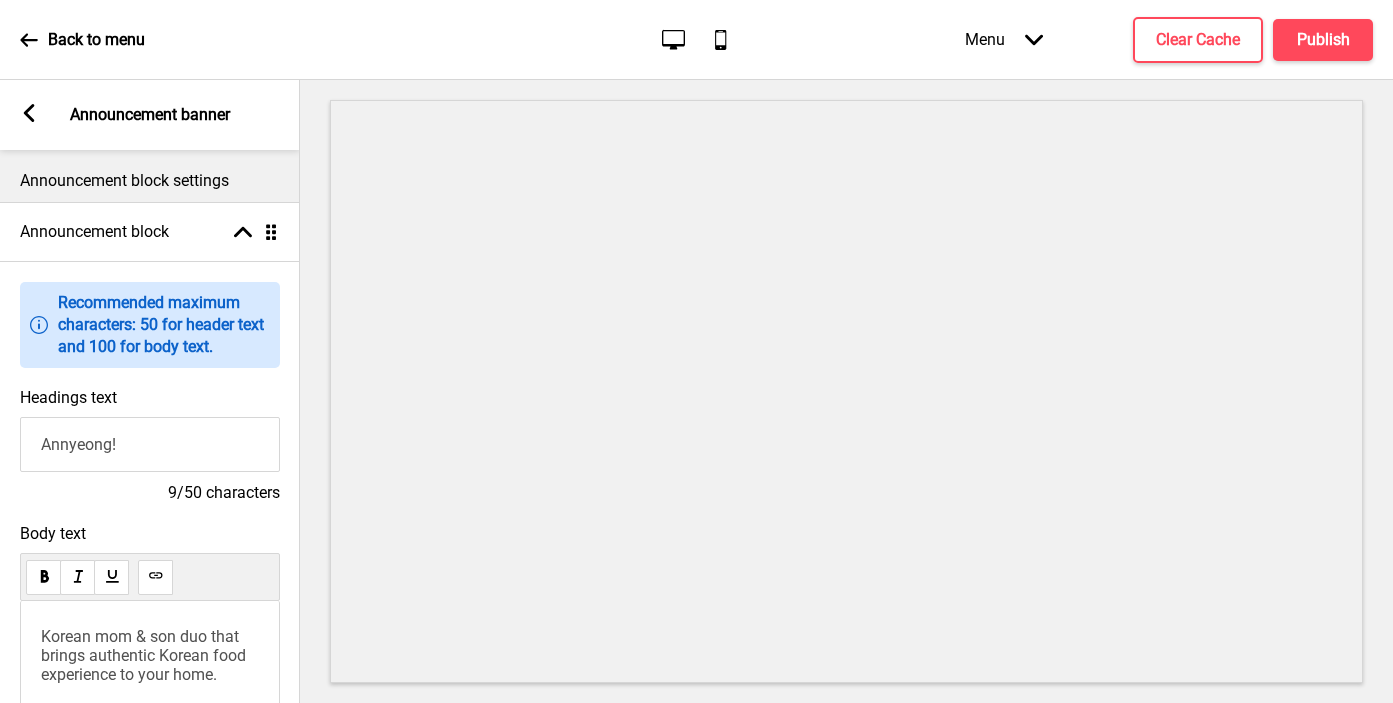 click on "Annyeong!" at bounding box center [150, 444] 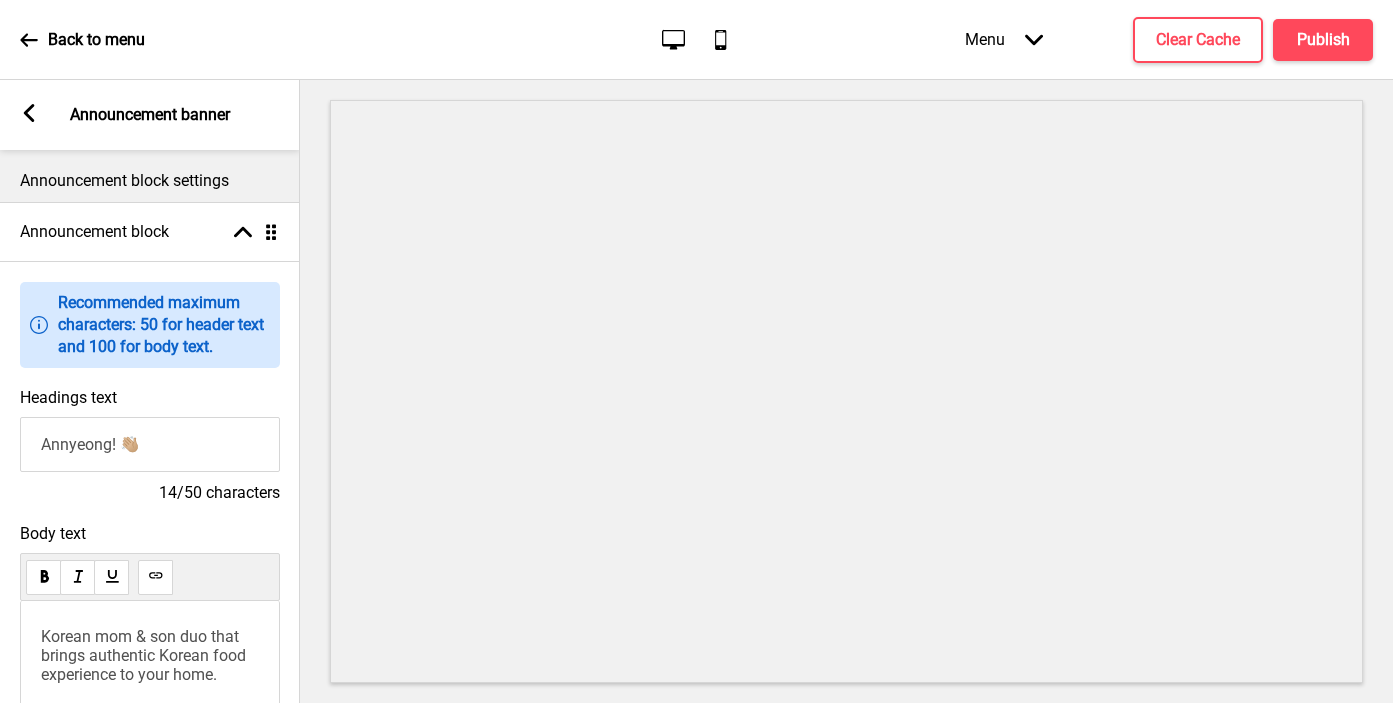 type on "Annyeong! 👋🏼" 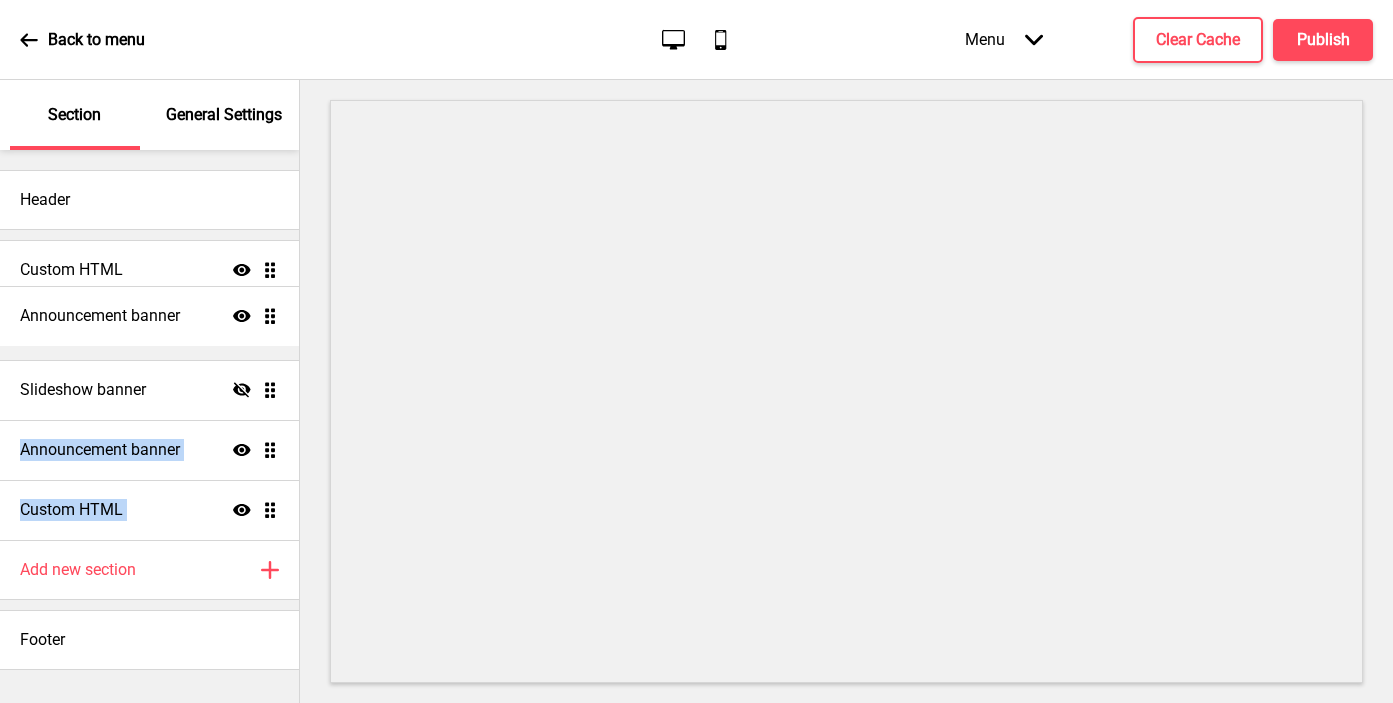 drag, startPoint x: 265, startPoint y: 508, endPoint x: 264, endPoint y: 314, distance: 194.00258 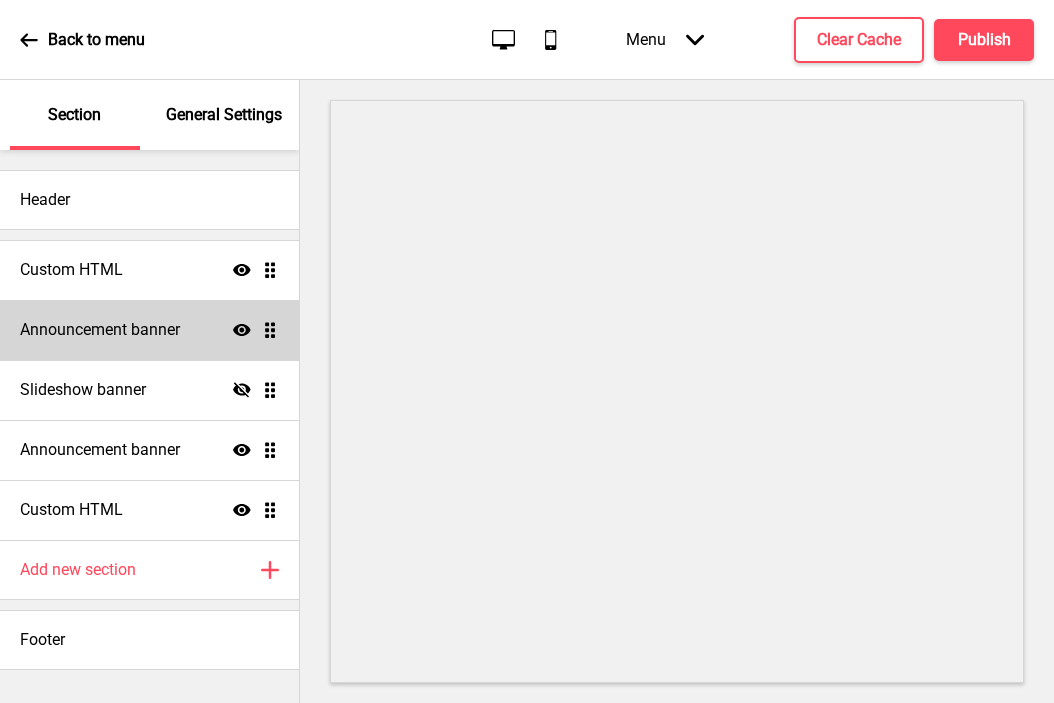 click on "Announcement banner" at bounding box center [100, 330] 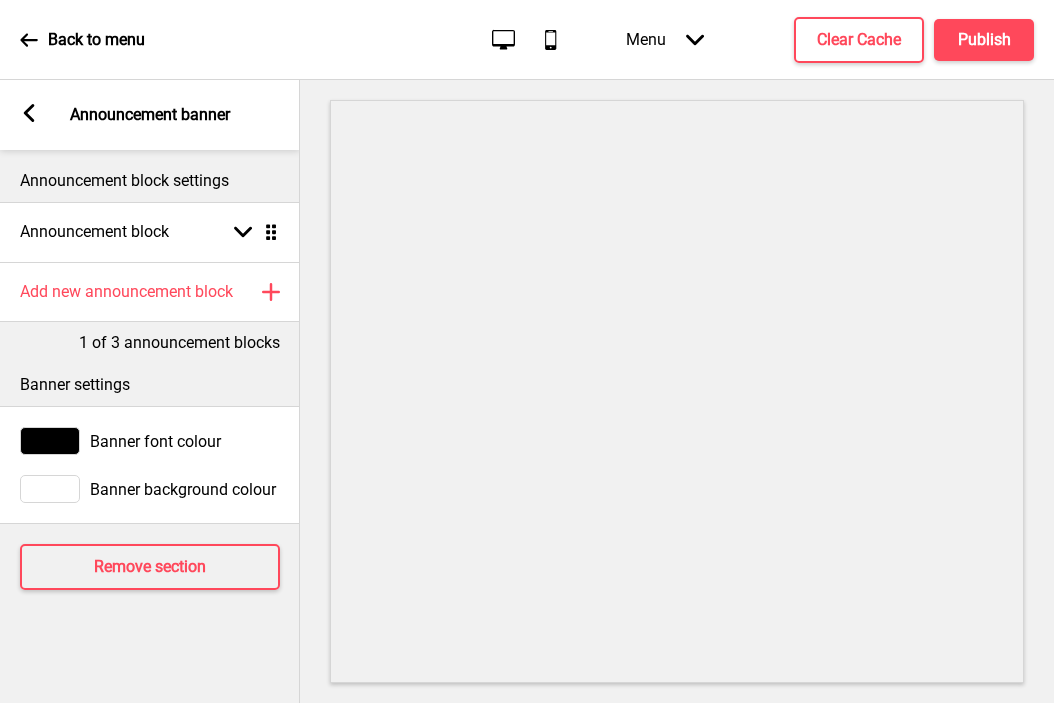 click 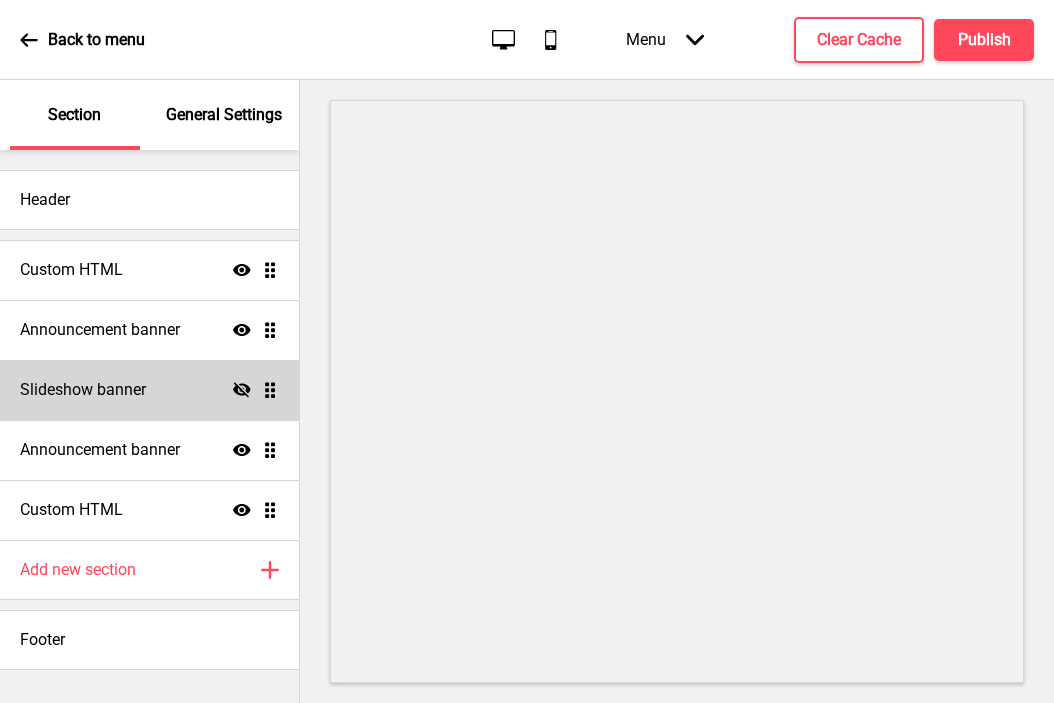 click on "Slideshow banner Hide Drag" at bounding box center [149, 390] 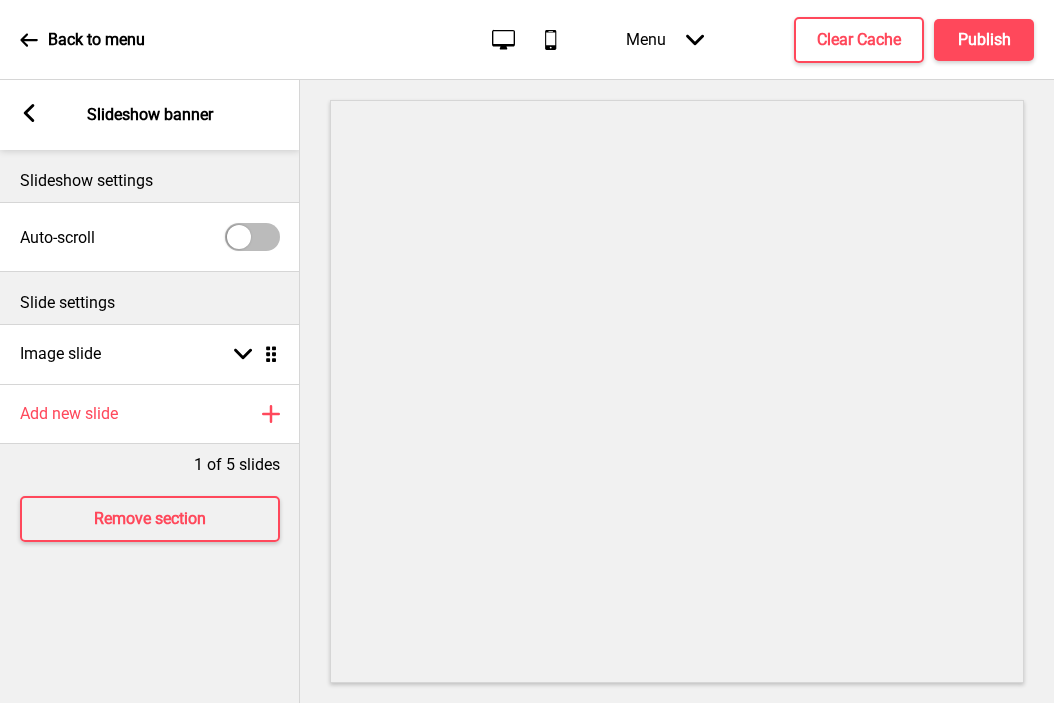 click 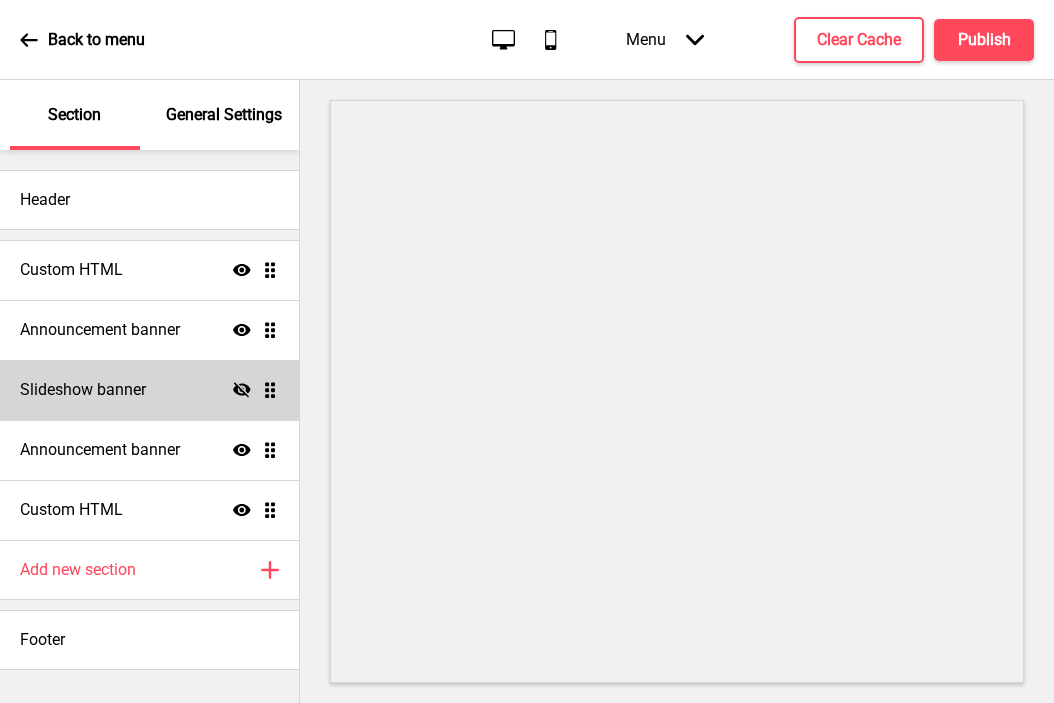 click on "Hide" 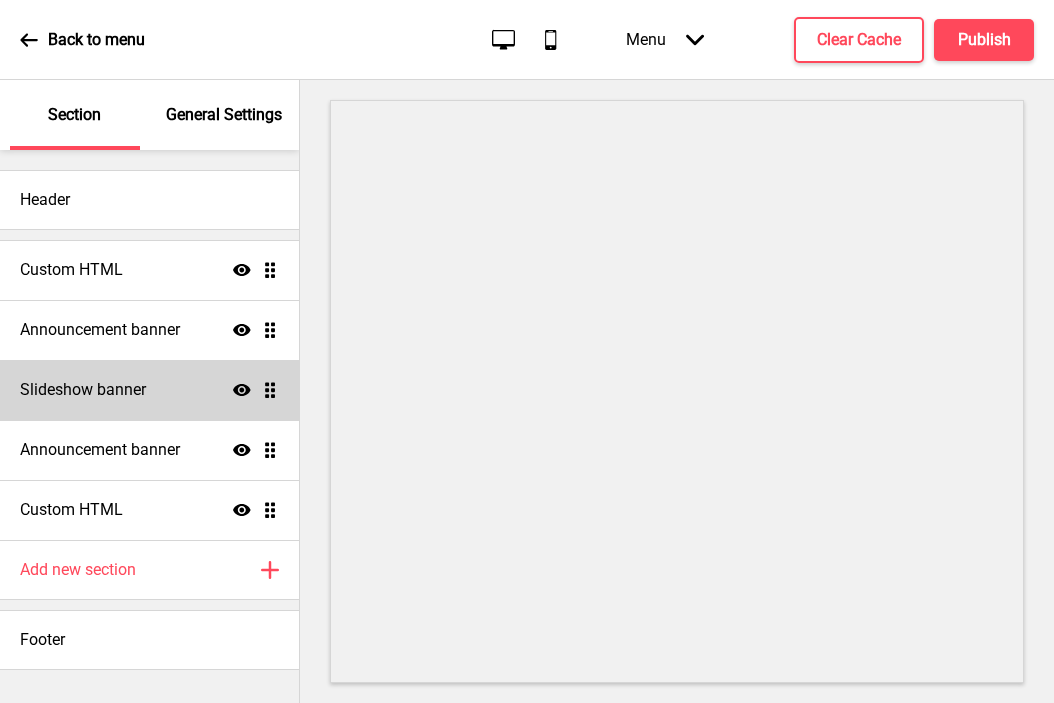 click on "Slideshow banner Show Drag" at bounding box center (149, 390) 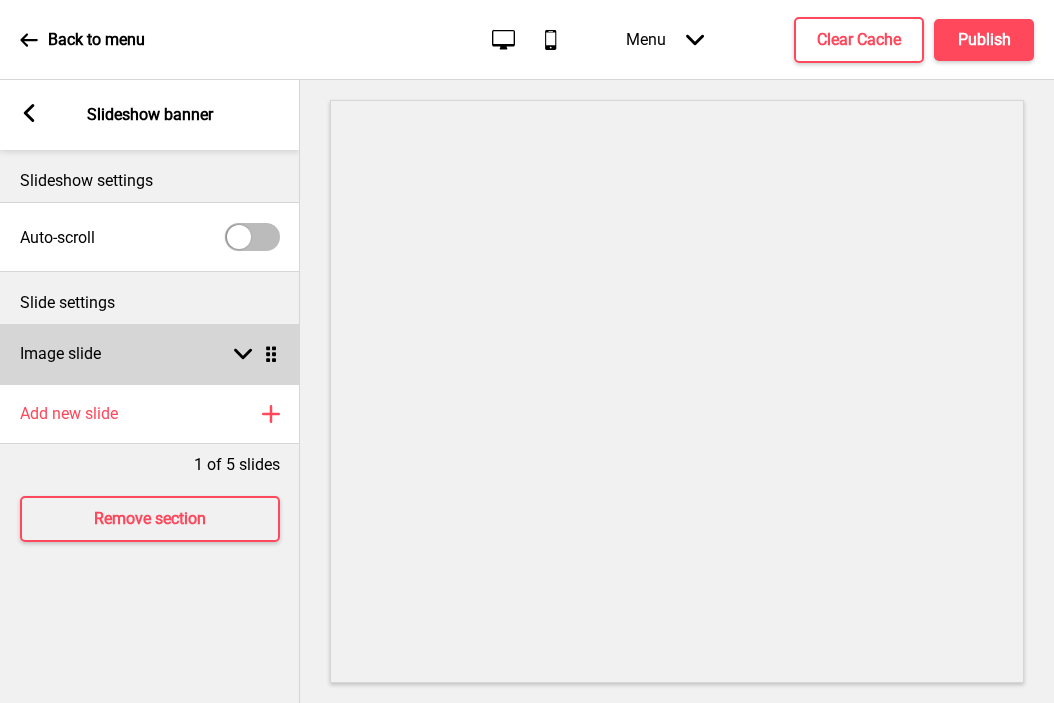 click on "Image slide Arrow down Drag" at bounding box center (150, 354) 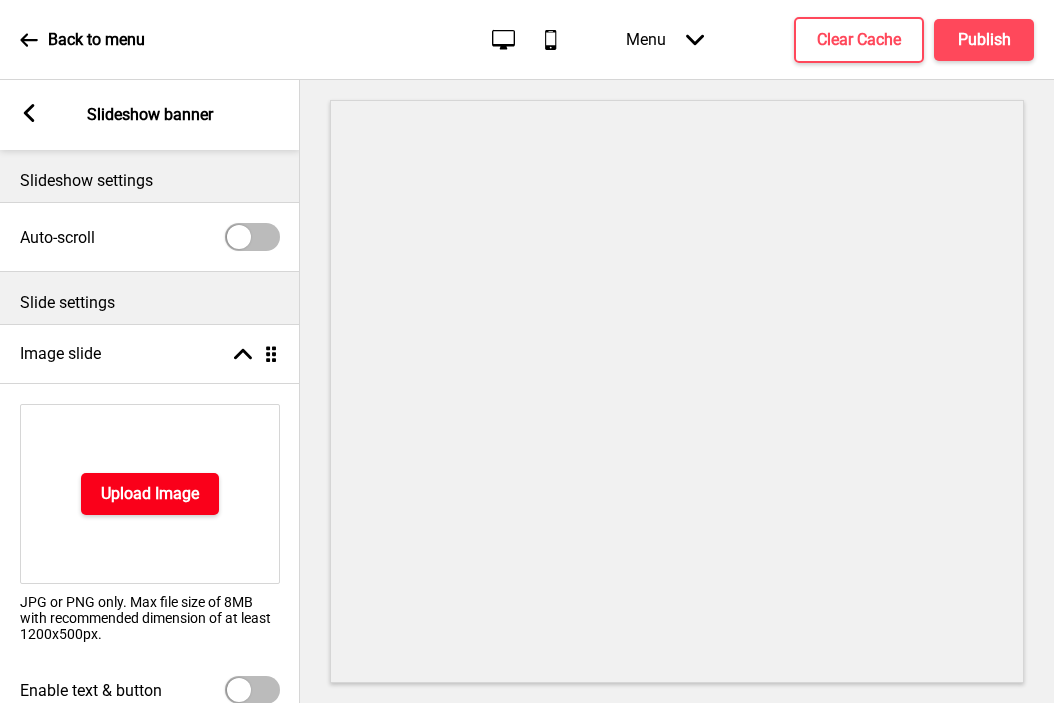 click on "Upload Image" at bounding box center (150, 494) 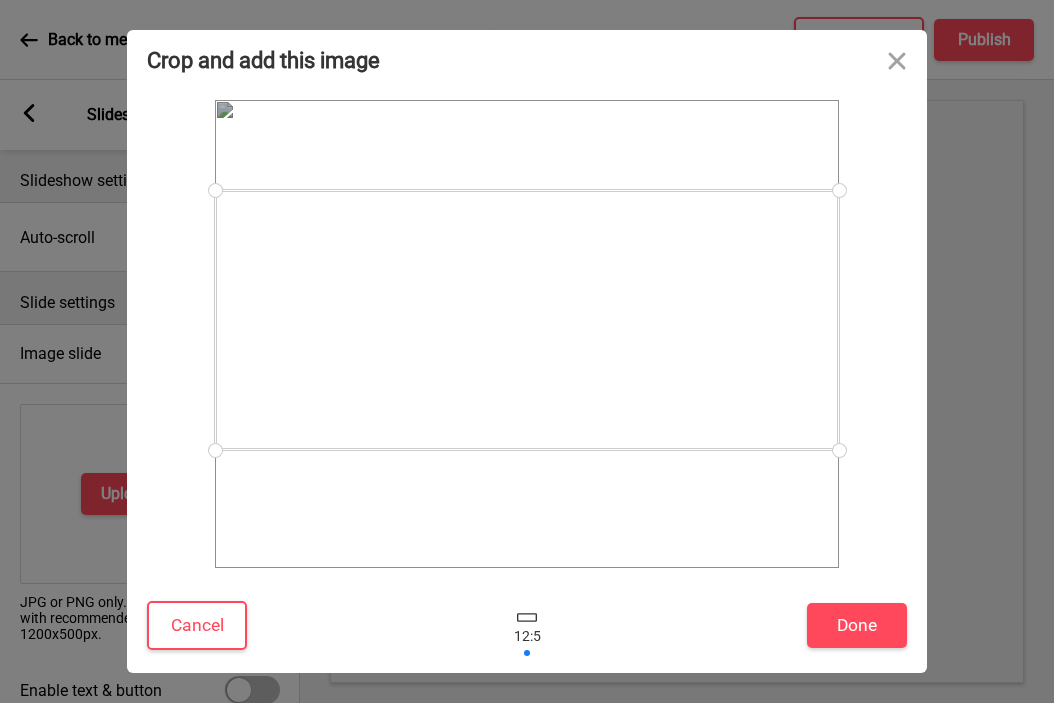 drag, startPoint x: 501, startPoint y: 392, endPoint x: 498, endPoint y: 378, distance: 14.3178215 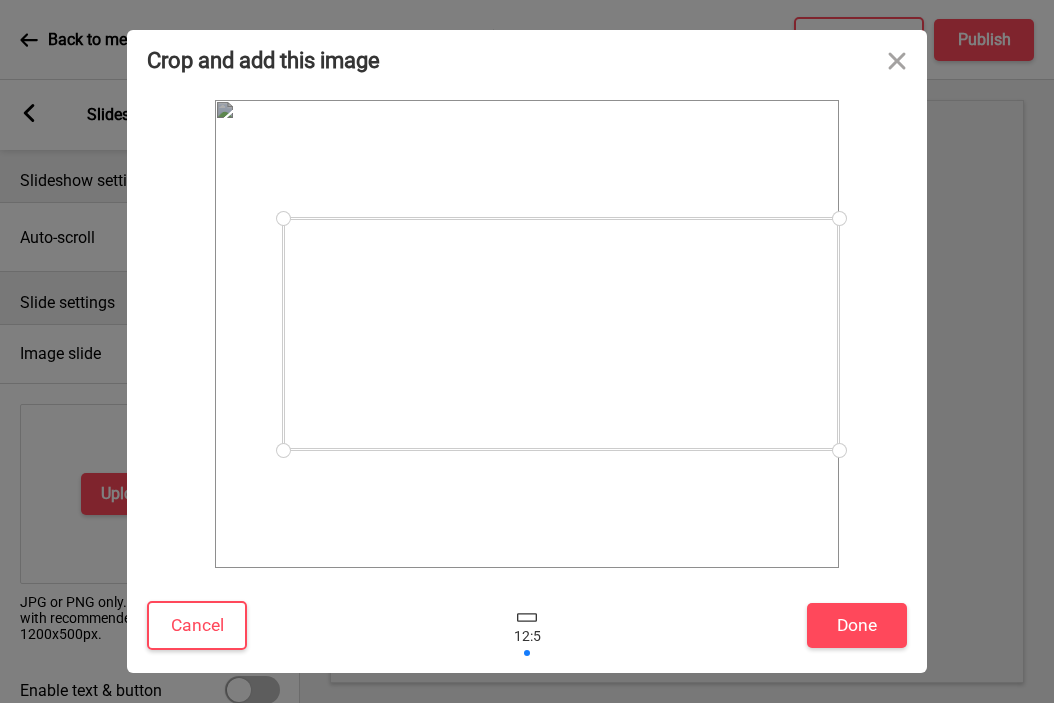 drag, startPoint x: 219, startPoint y: 200, endPoint x: 283, endPoint y: 221, distance: 67.357254 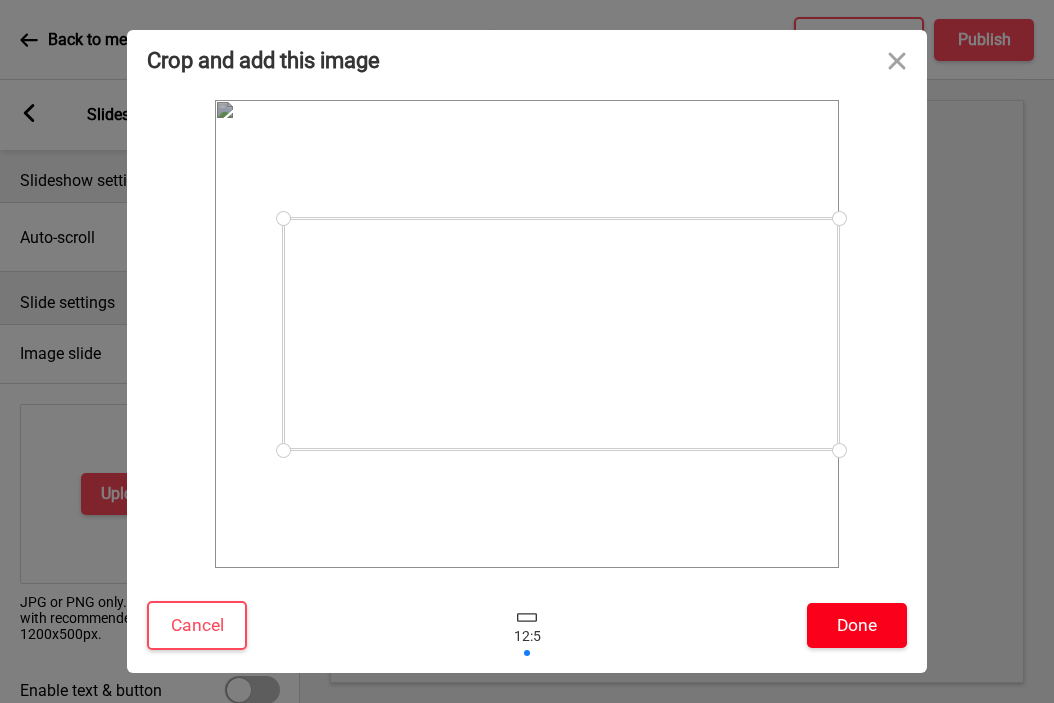 click on "Done" at bounding box center (857, 625) 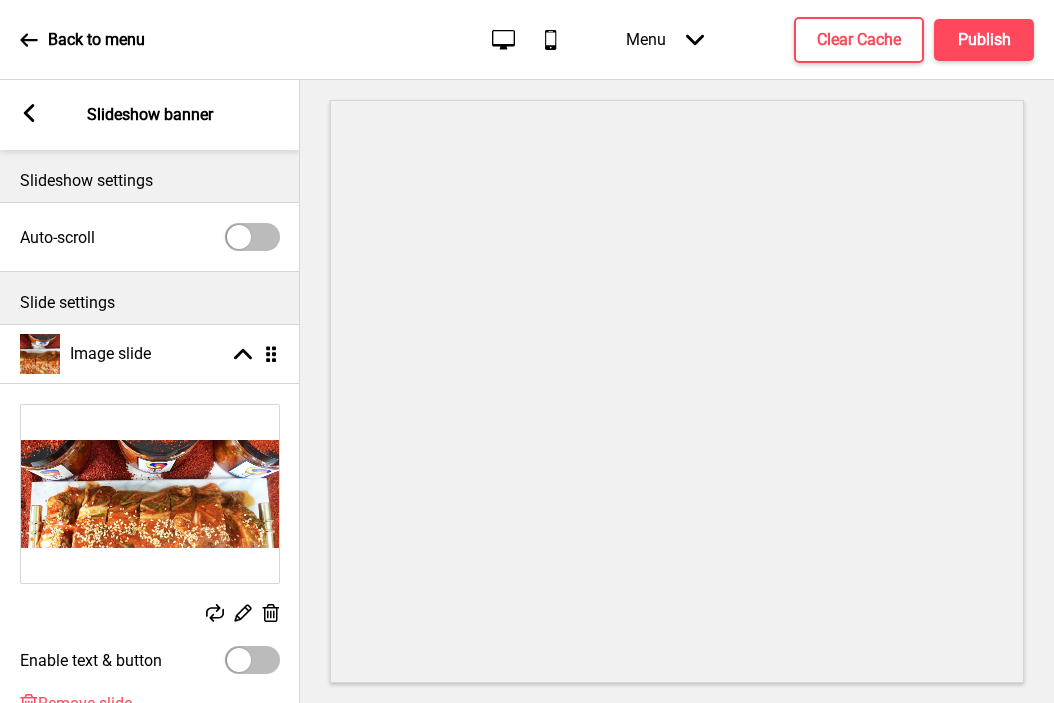 click 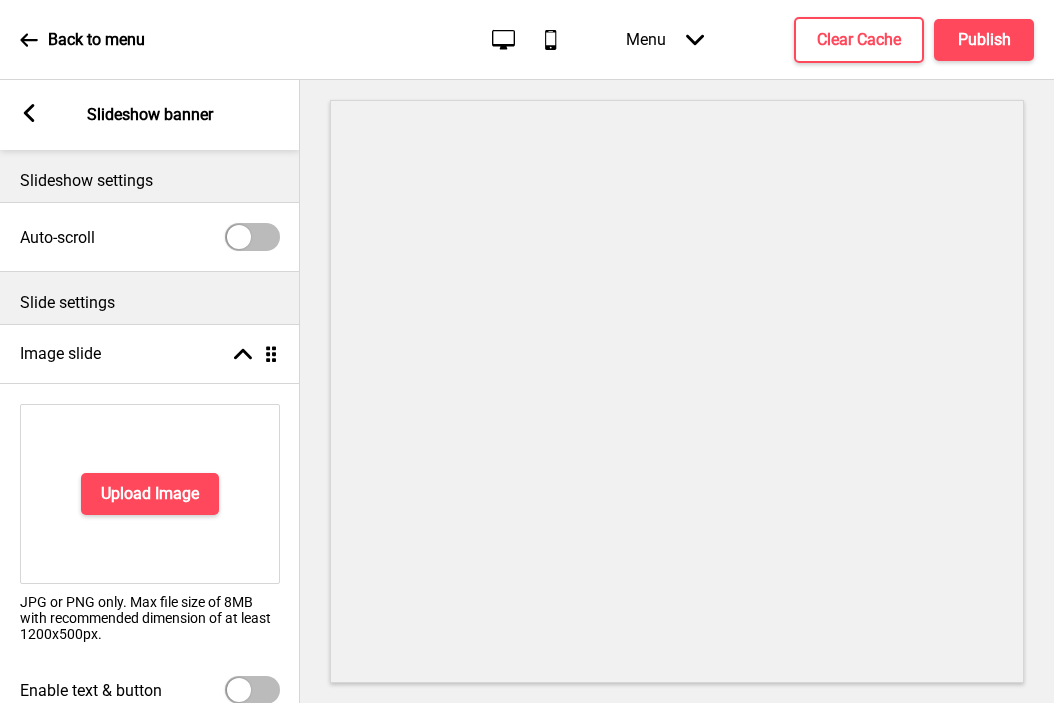 scroll, scrollTop: 258, scrollLeft: 0, axis: vertical 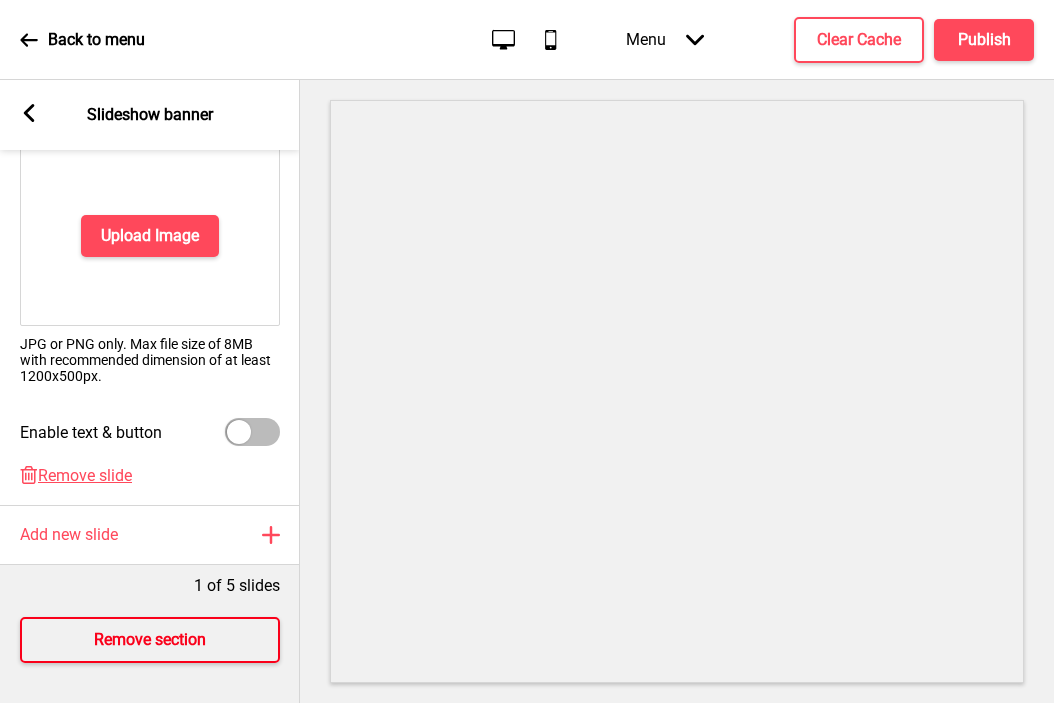 click on "Remove section" at bounding box center [150, 640] 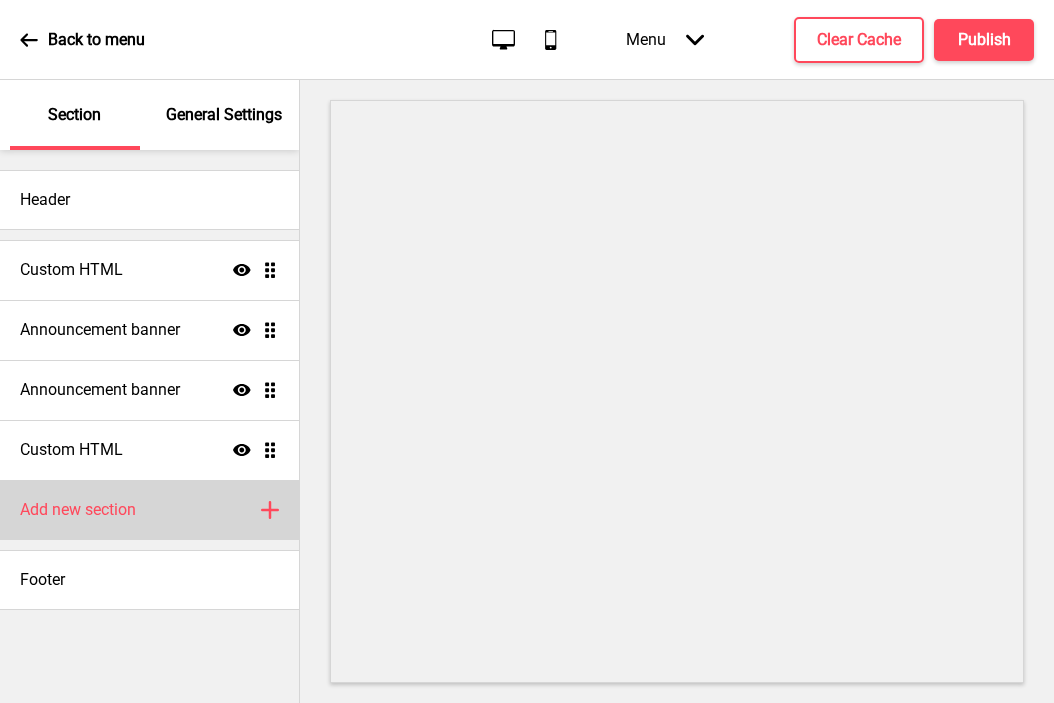 click on "Add new section" at bounding box center (78, 510) 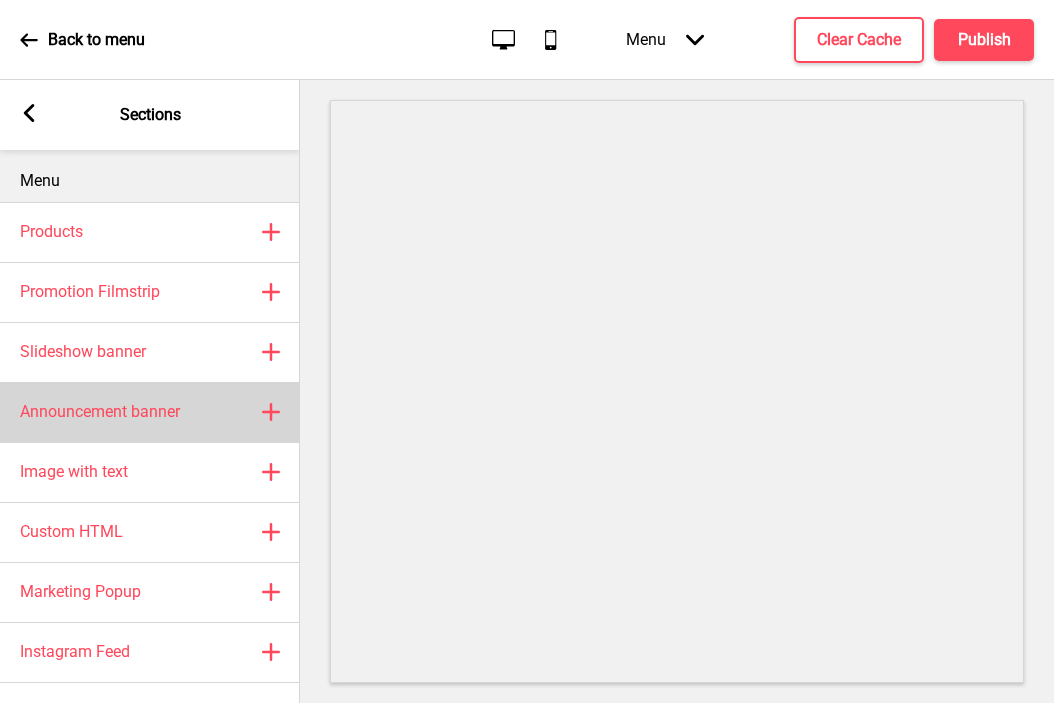 scroll, scrollTop: 59, scrollLeft: 0, axis: vertical 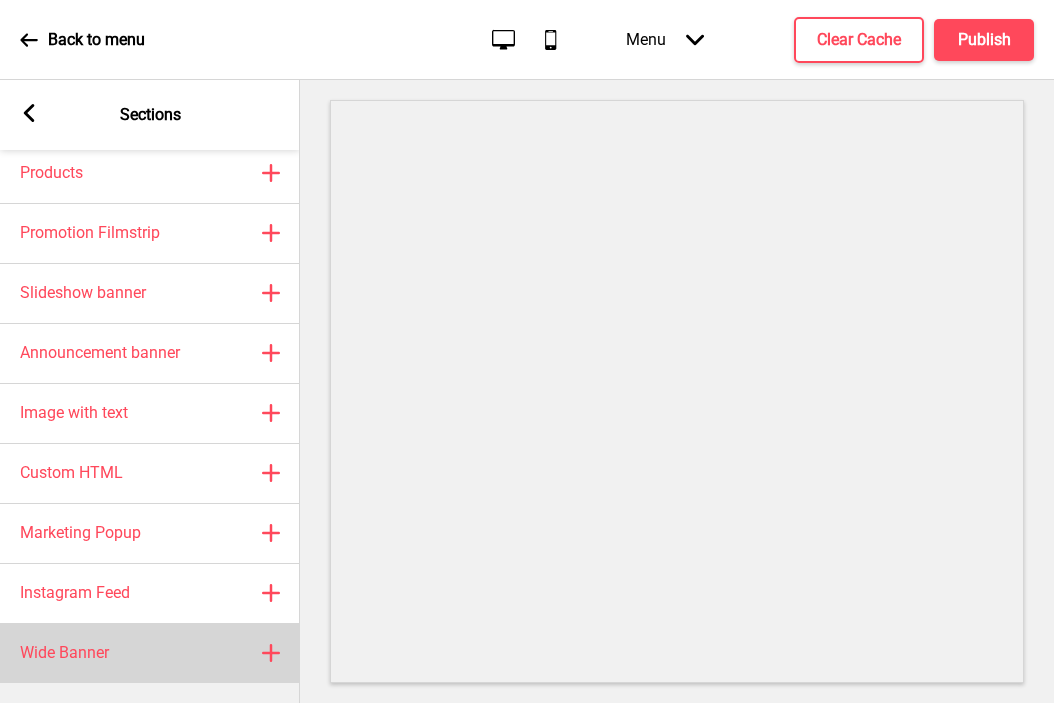 click on "Wide Banner Plus" at bounding box center [150, 653] 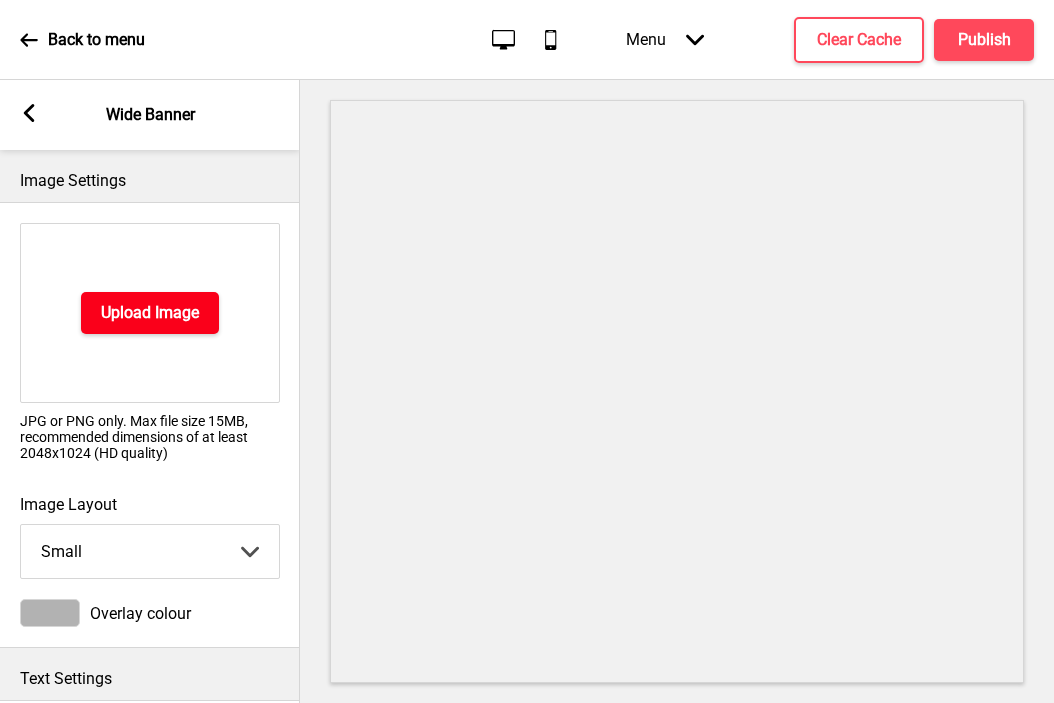click on "Upload Image" at bounding box center (150, 313) 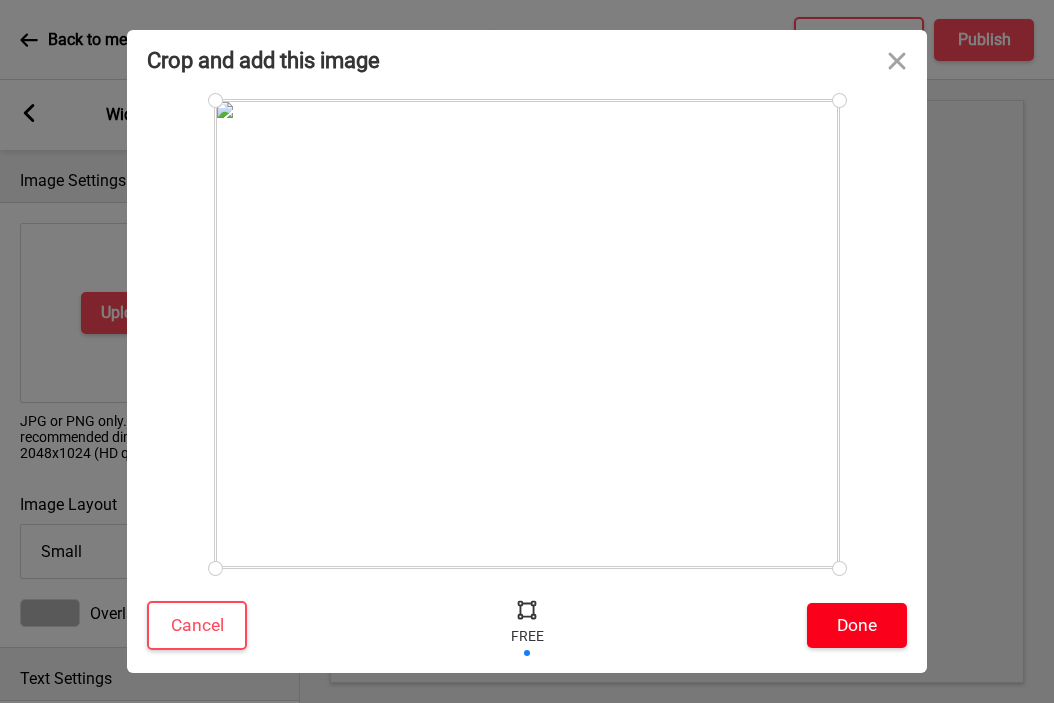 click on "Done" at bounding box center (857, 625) 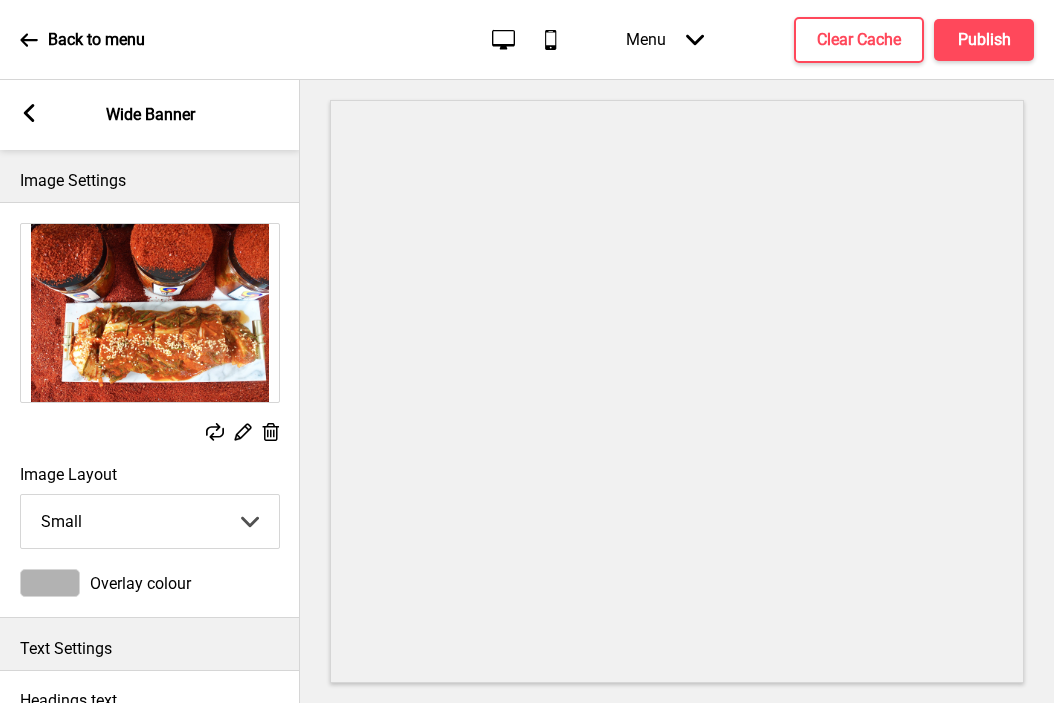 click 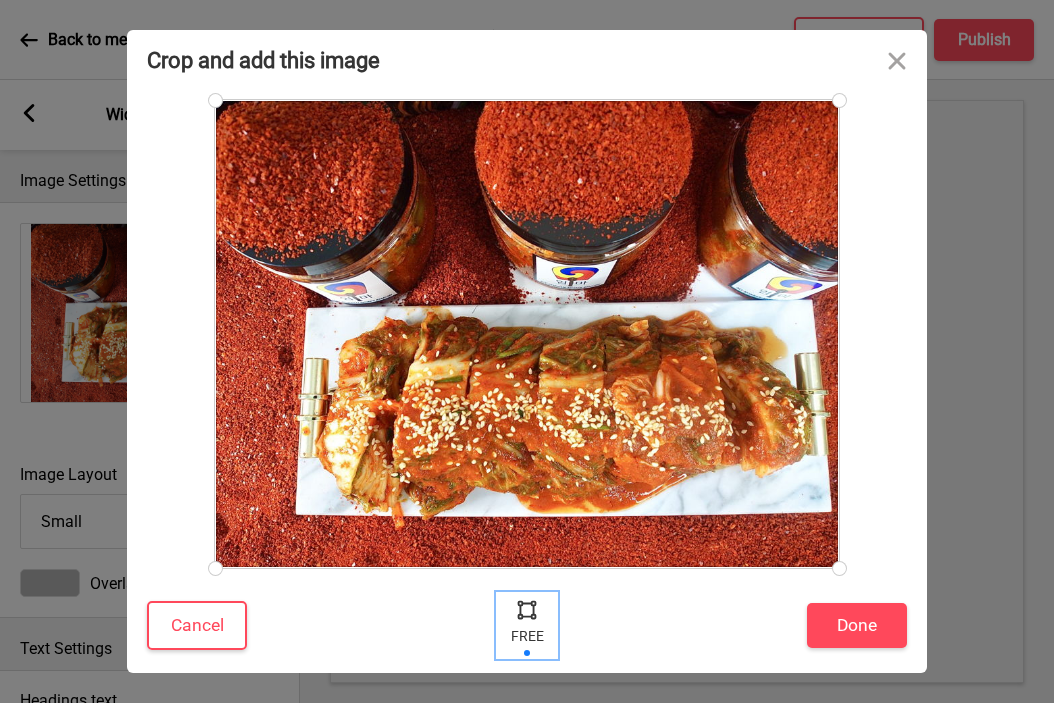 click at bounding box center [527, 609] 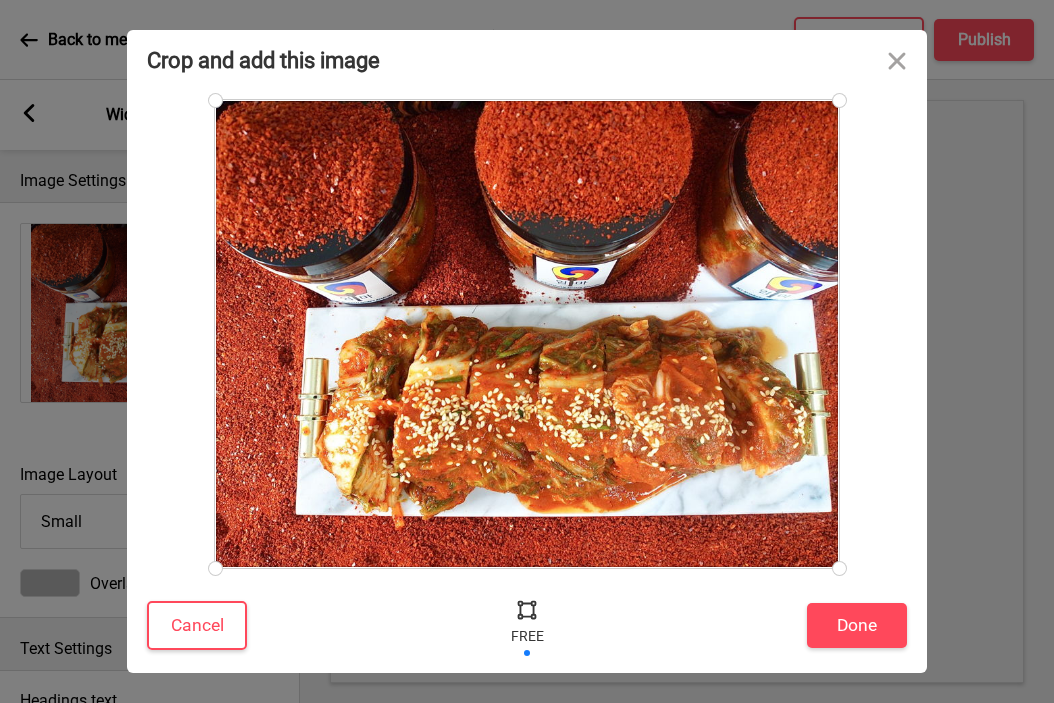 click at bounding box center [527, 609] 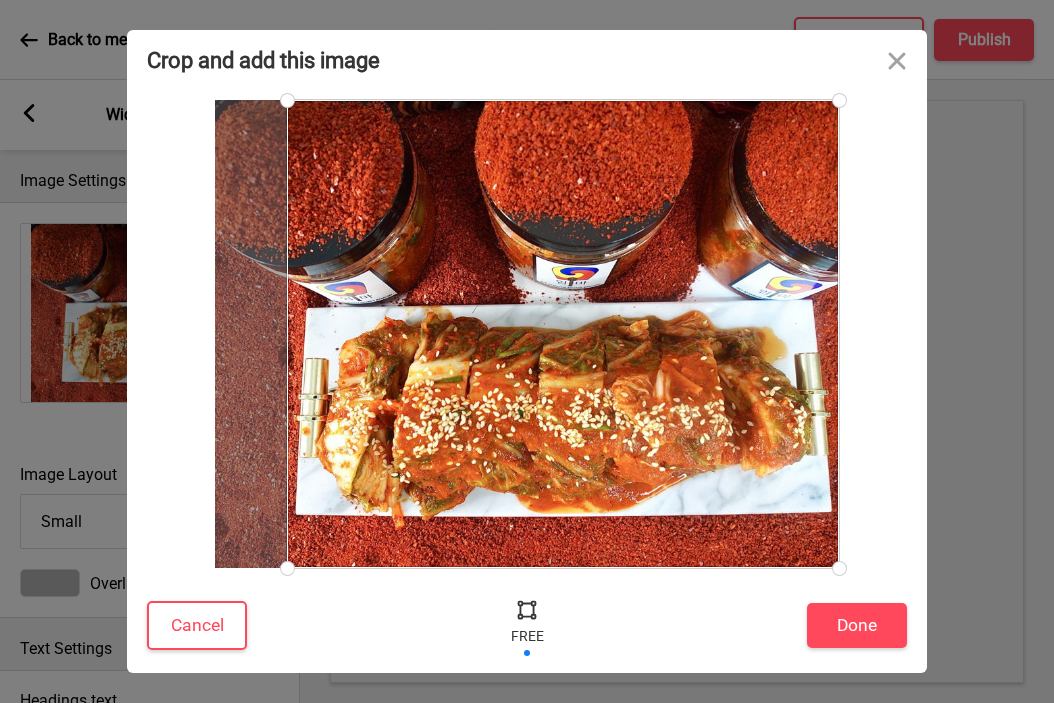 drag, startPoint x: 215, startPoint y: 107, endPoint x: 287, endPoint y: 100, distance: 72.33948 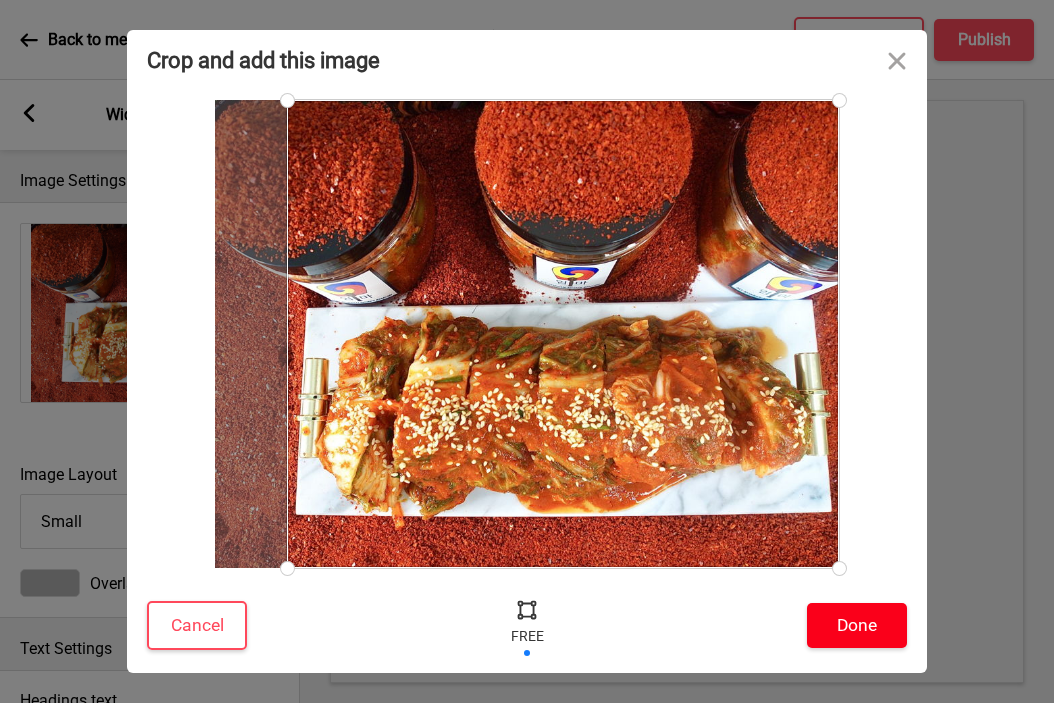 click on "Done" at bounding box center [857, 625] 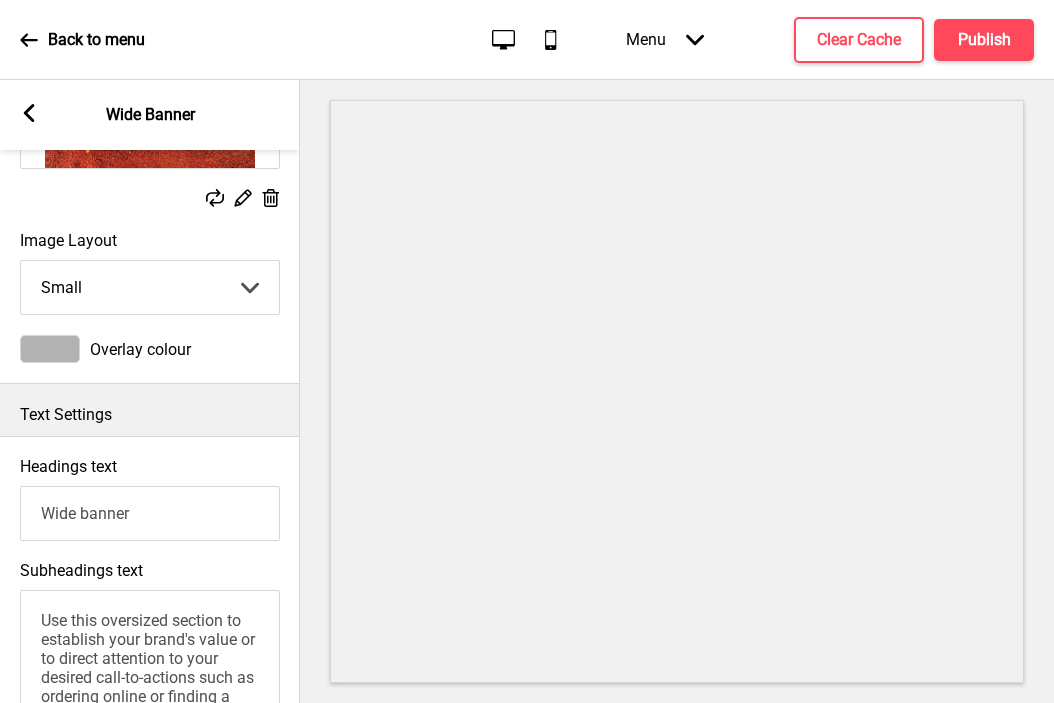 scroll, scrollTop: 262, scrollLeft: 0, axis: vertical 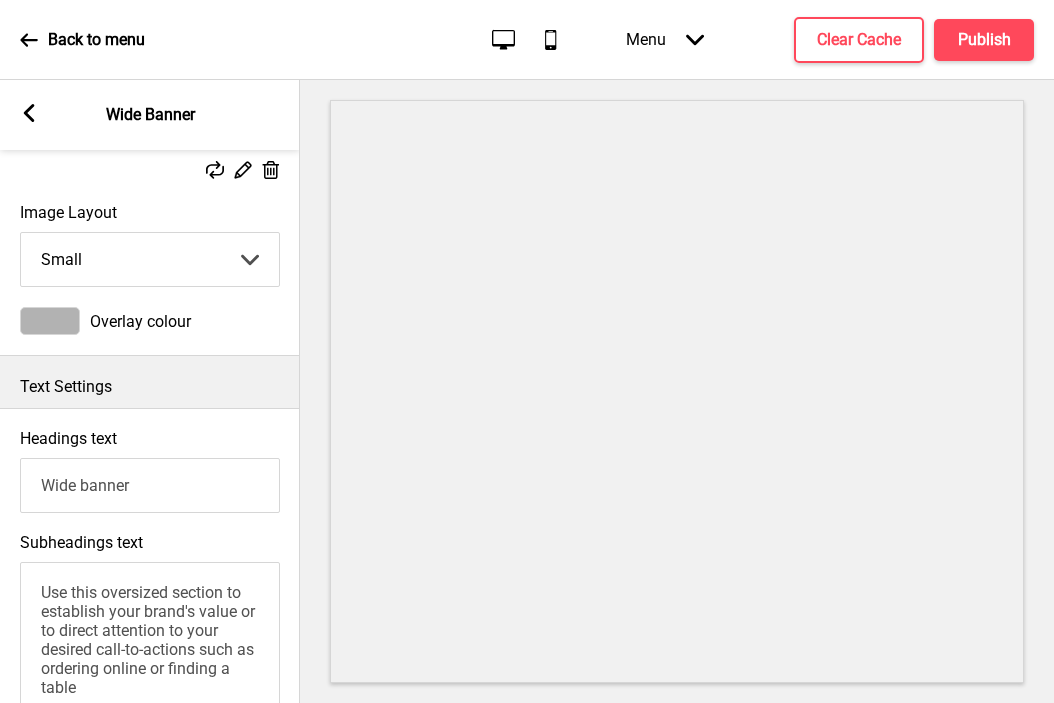 click on "Wide banner" at bounding box center (150, 485) 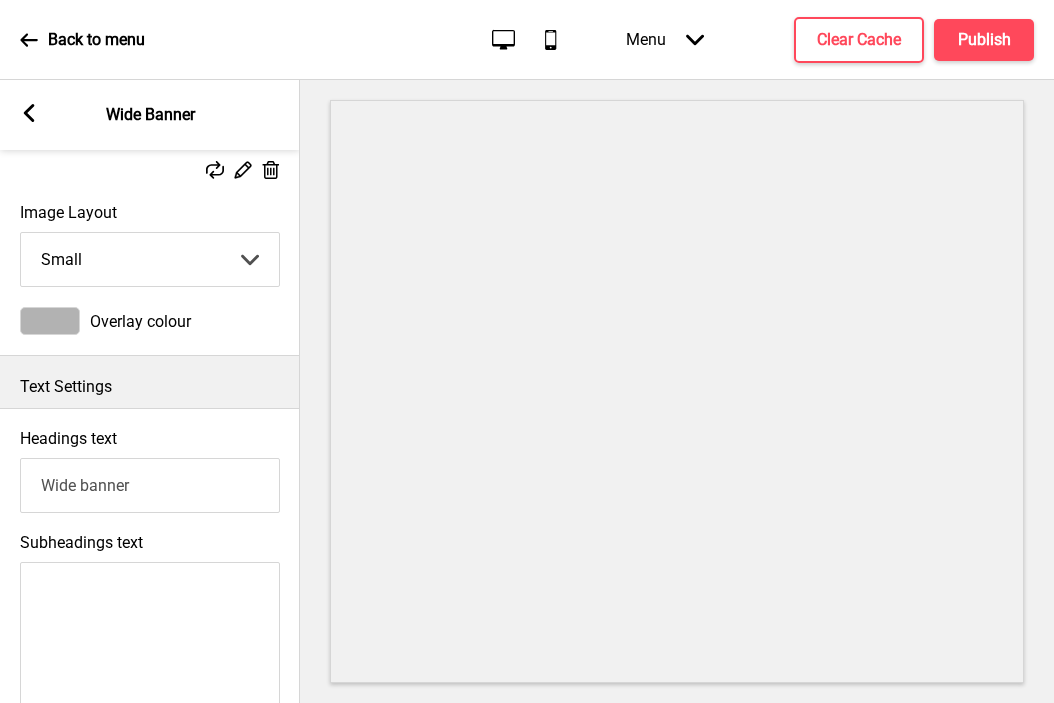 type 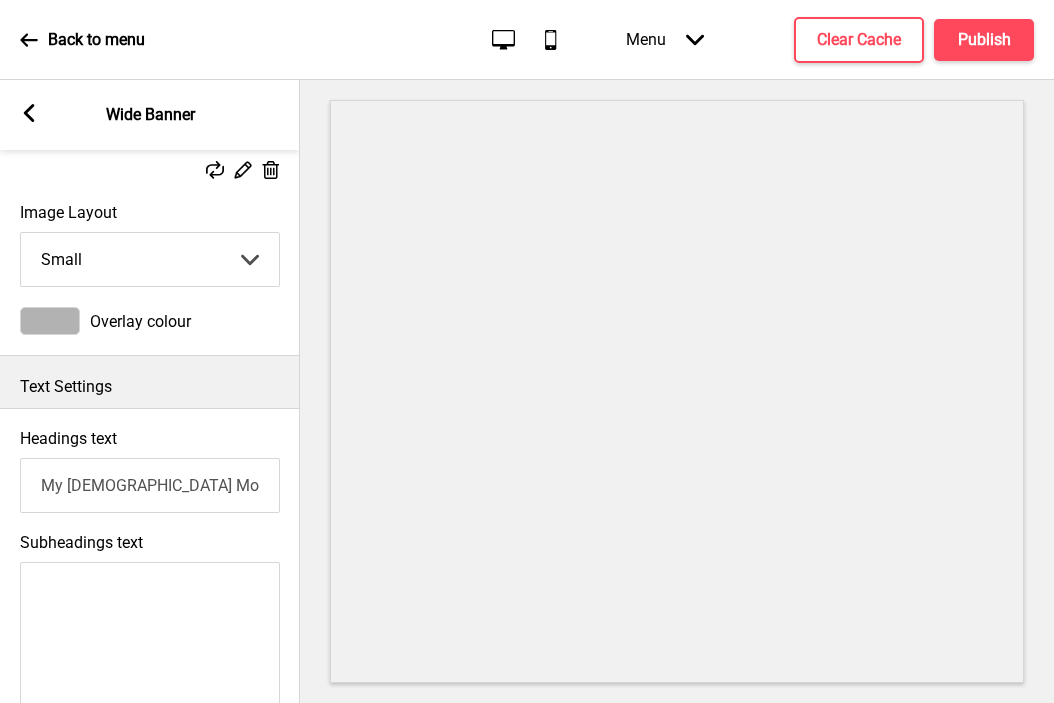 type on "My Korean Mom's Kimchi" 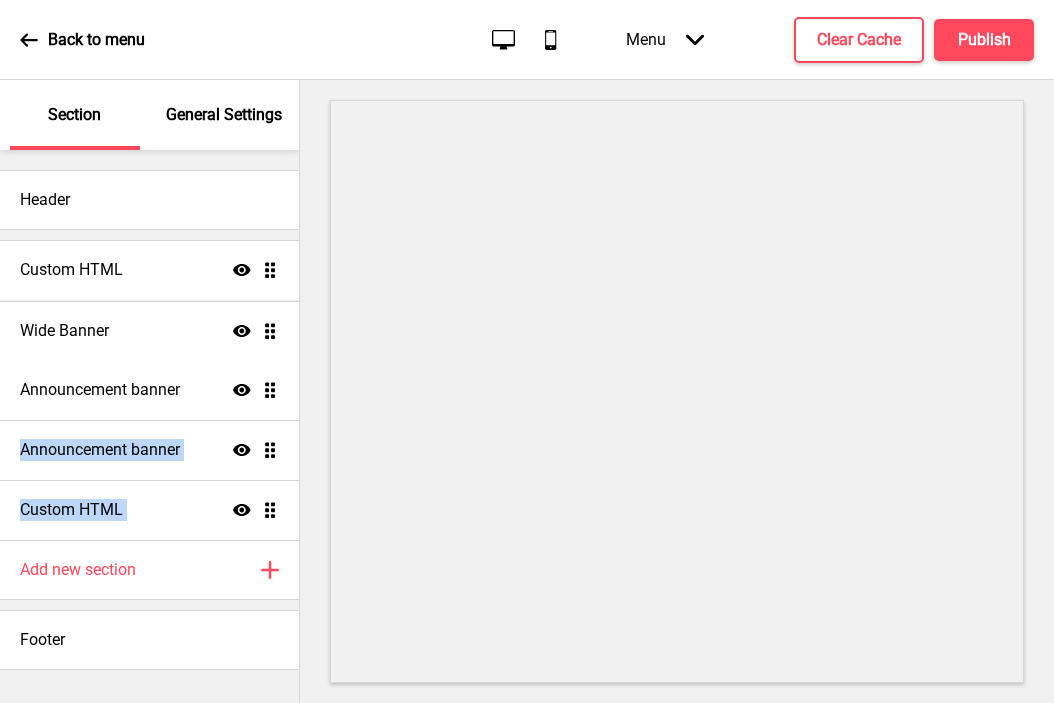 drag, startPoint x: 276, startPoint y: 515, endPoint x: 270, endPoint y: 336, distance: 179.10052 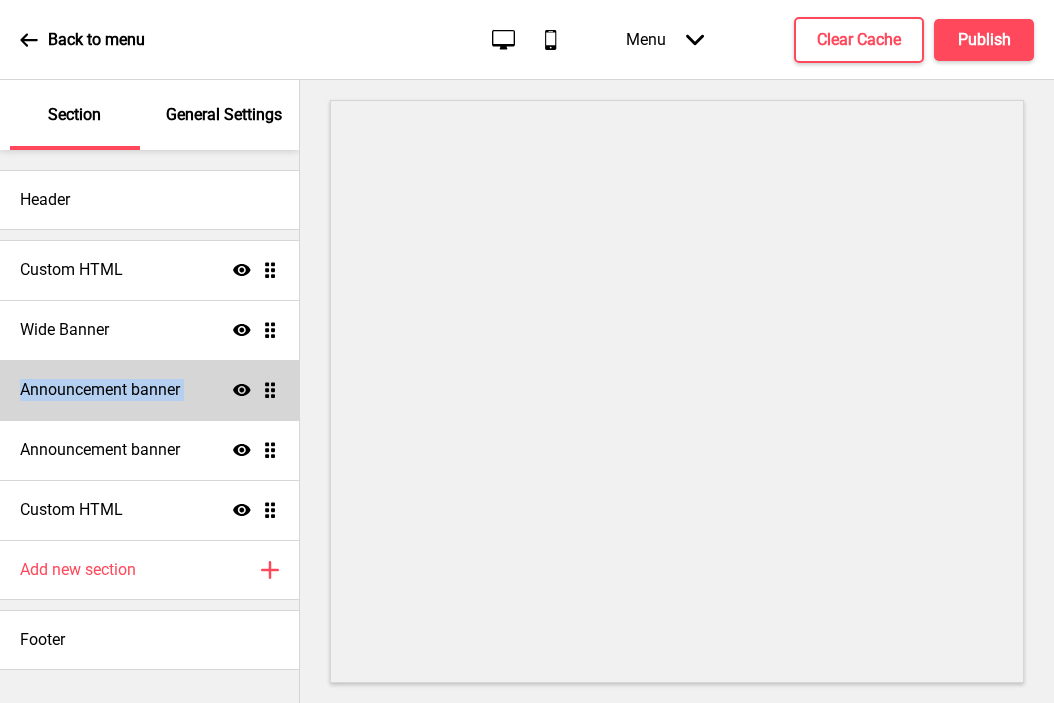 drag, startPoint x: 269, startPoint y: 339, endPoint x: 269, endPoint y: 372, distance: 33 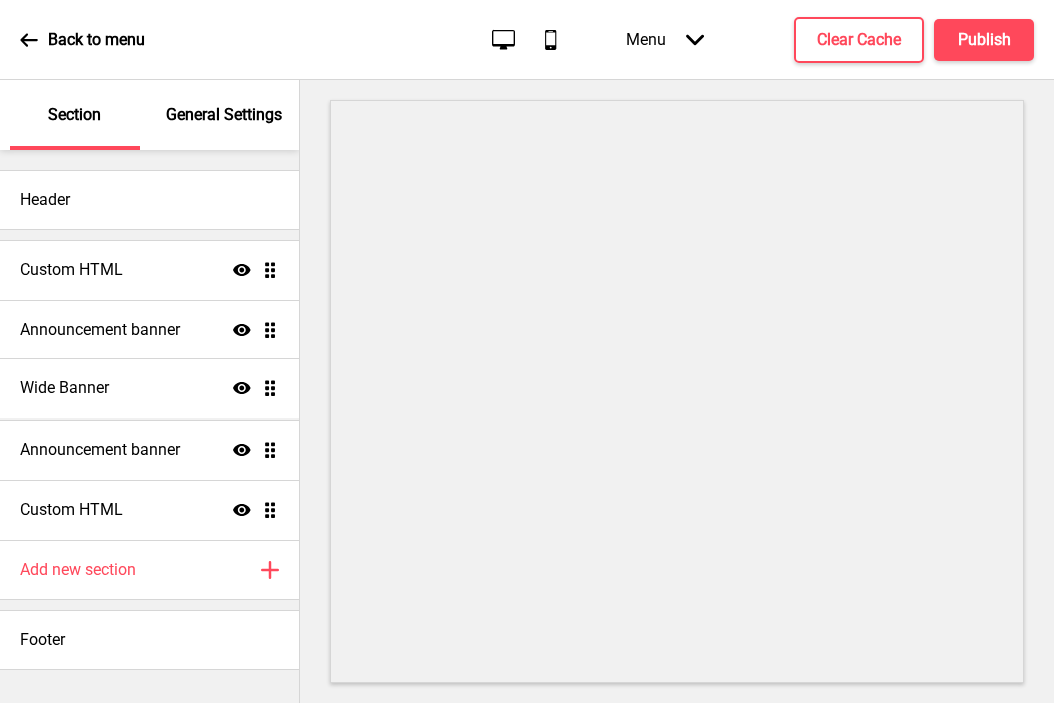 drag, startPoint x: 271, startPoint y: 332, endPoint x: 271, endPoint y: 390, distance: 58 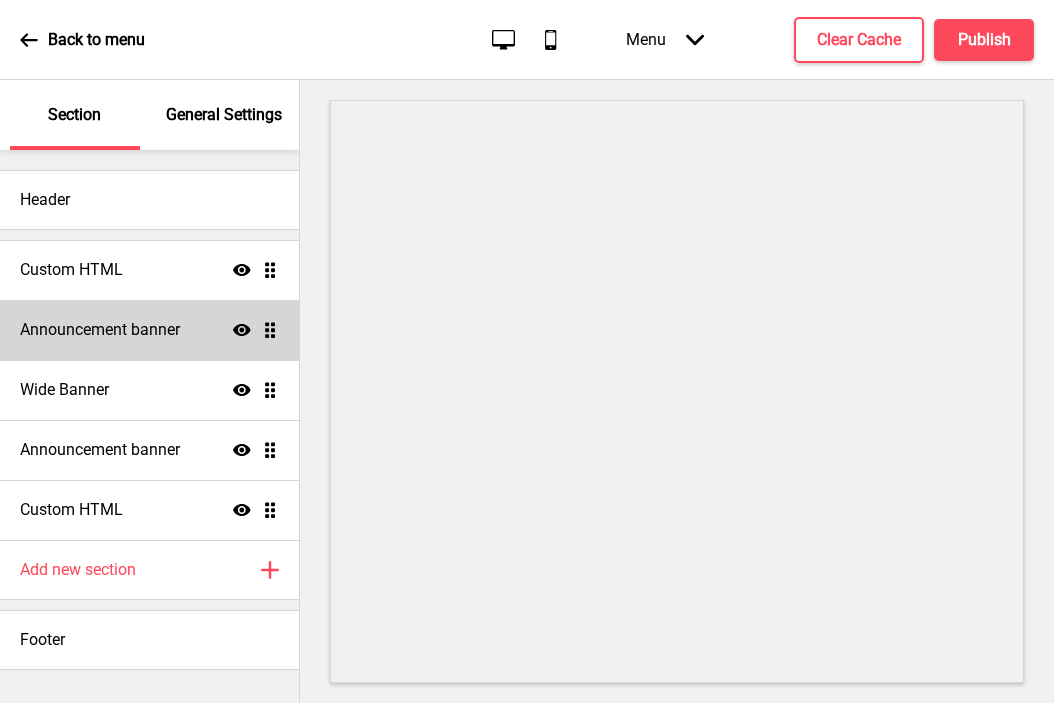 click on "Announcement banner" at bounding box center [100, 330] 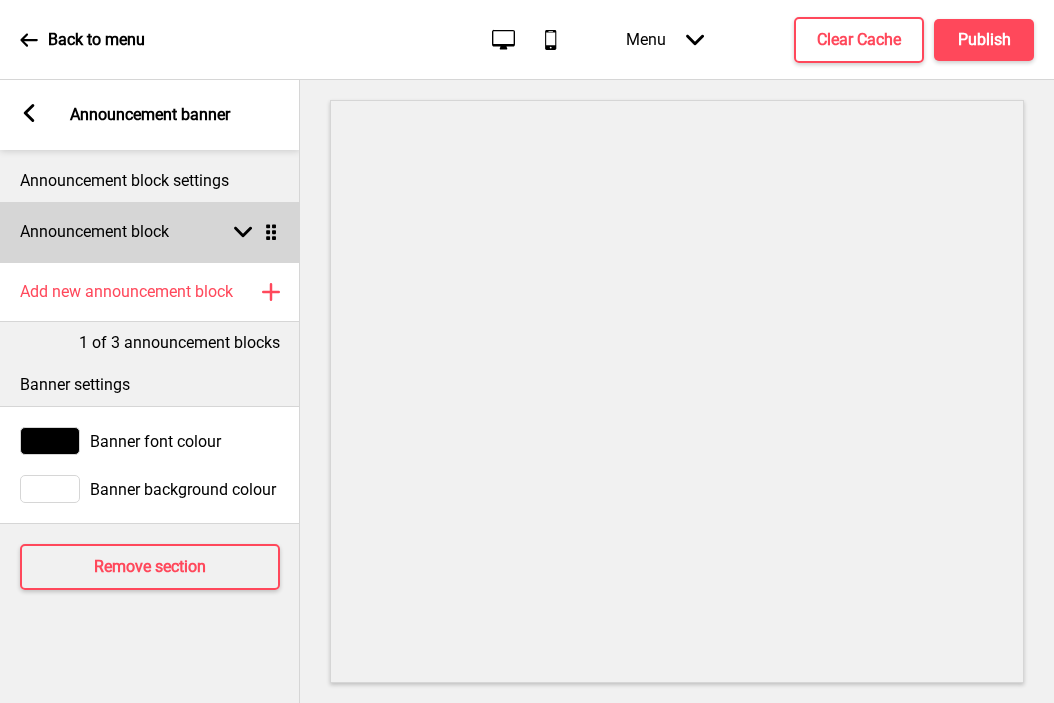 click on "Announcement block Arrow down Drag" at bounding box center (150, 232) 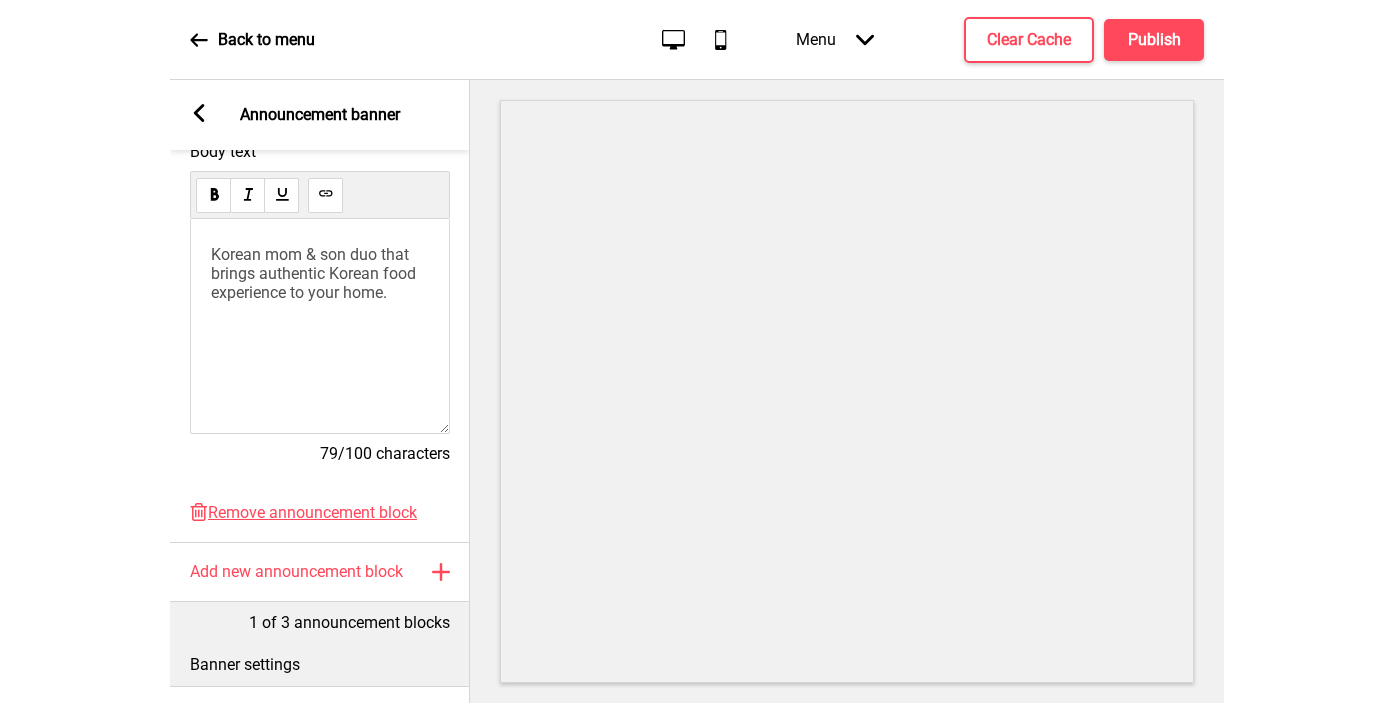 scroll, scrollTop: 366, scrollLeft: 0, axis: vertical 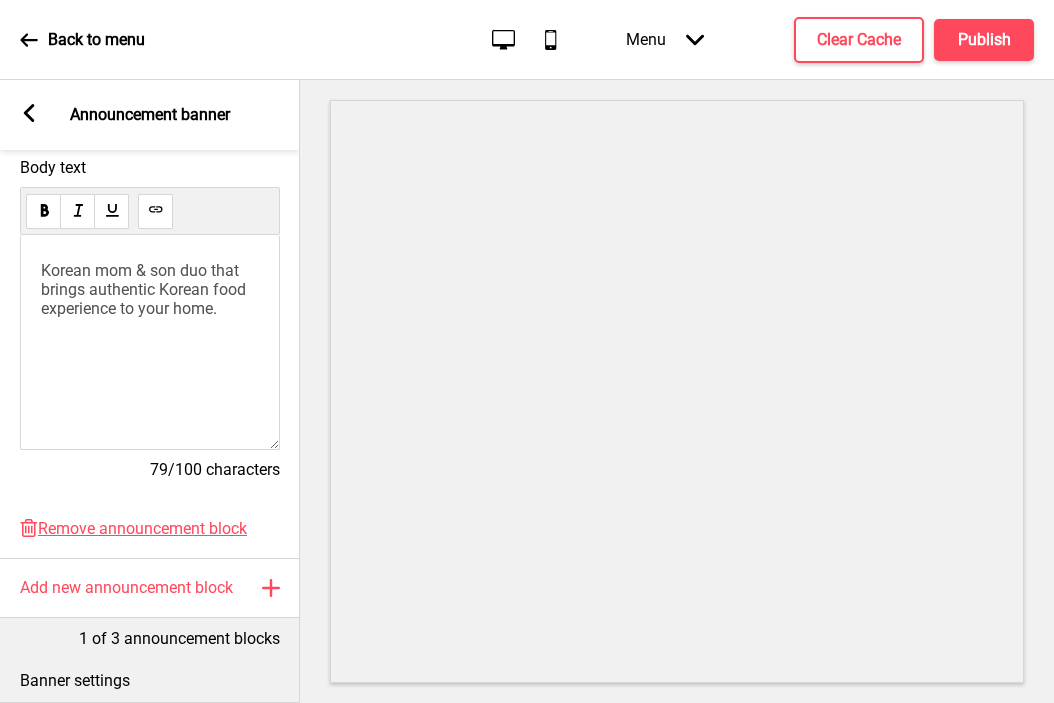 click on "Korean mom & son duo that brings authentic Korean food experience to your home." at bounding box center (150, 342) 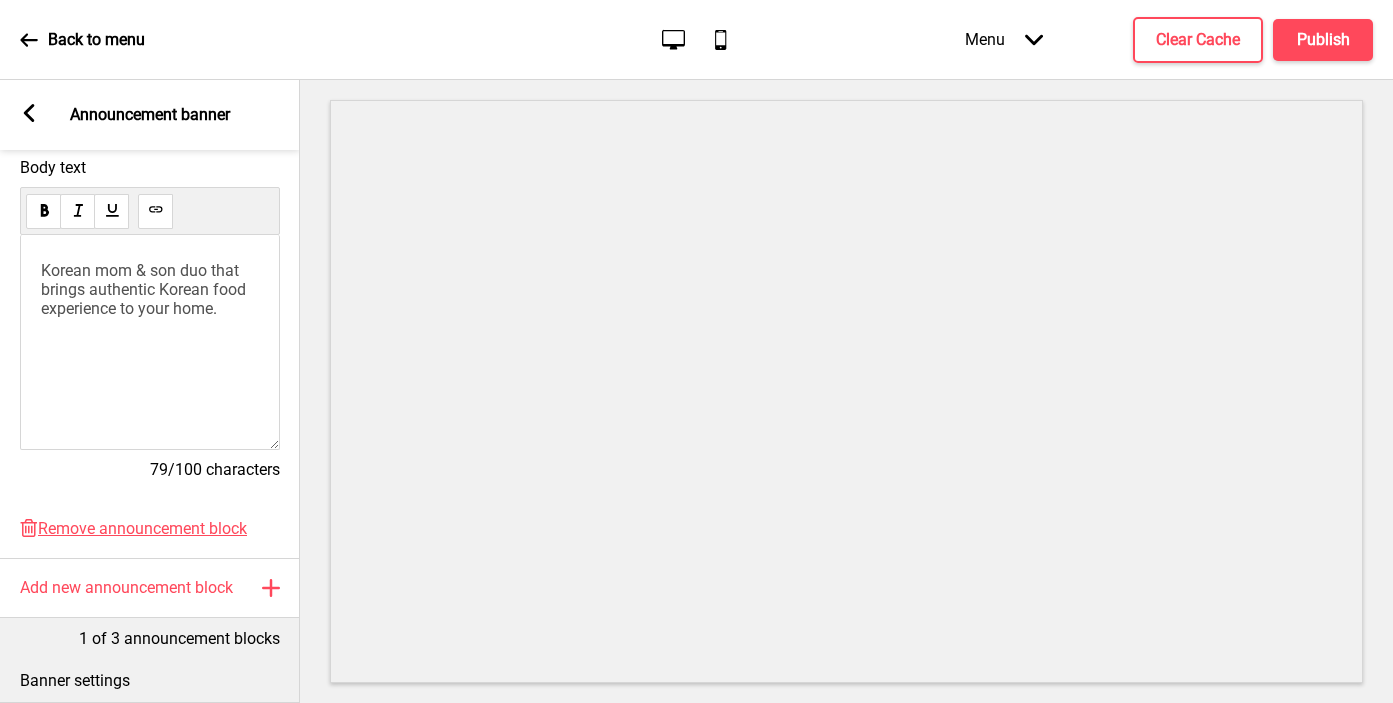 scroll, scrollTop: 375, scrollLeft: 0, axis: vertical 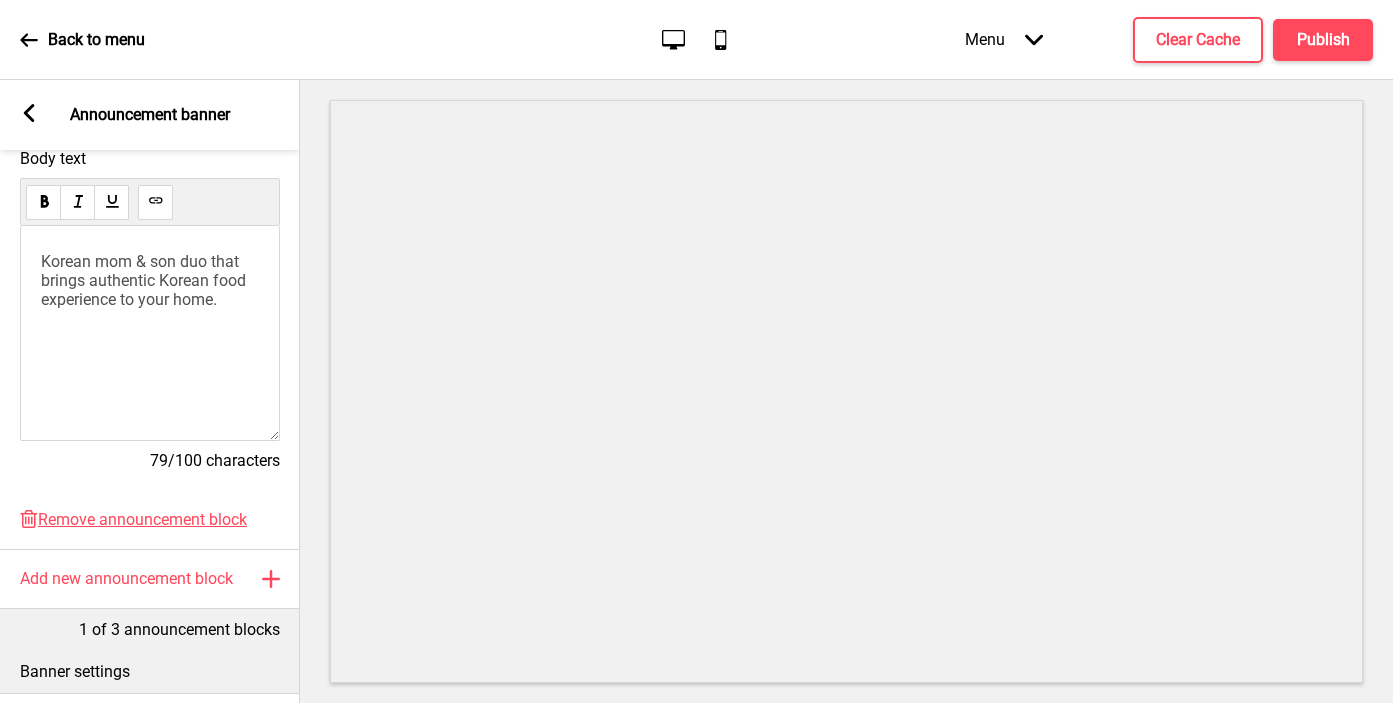 click on "Arrow left Announcement banner" at bounding box center [150, 115] 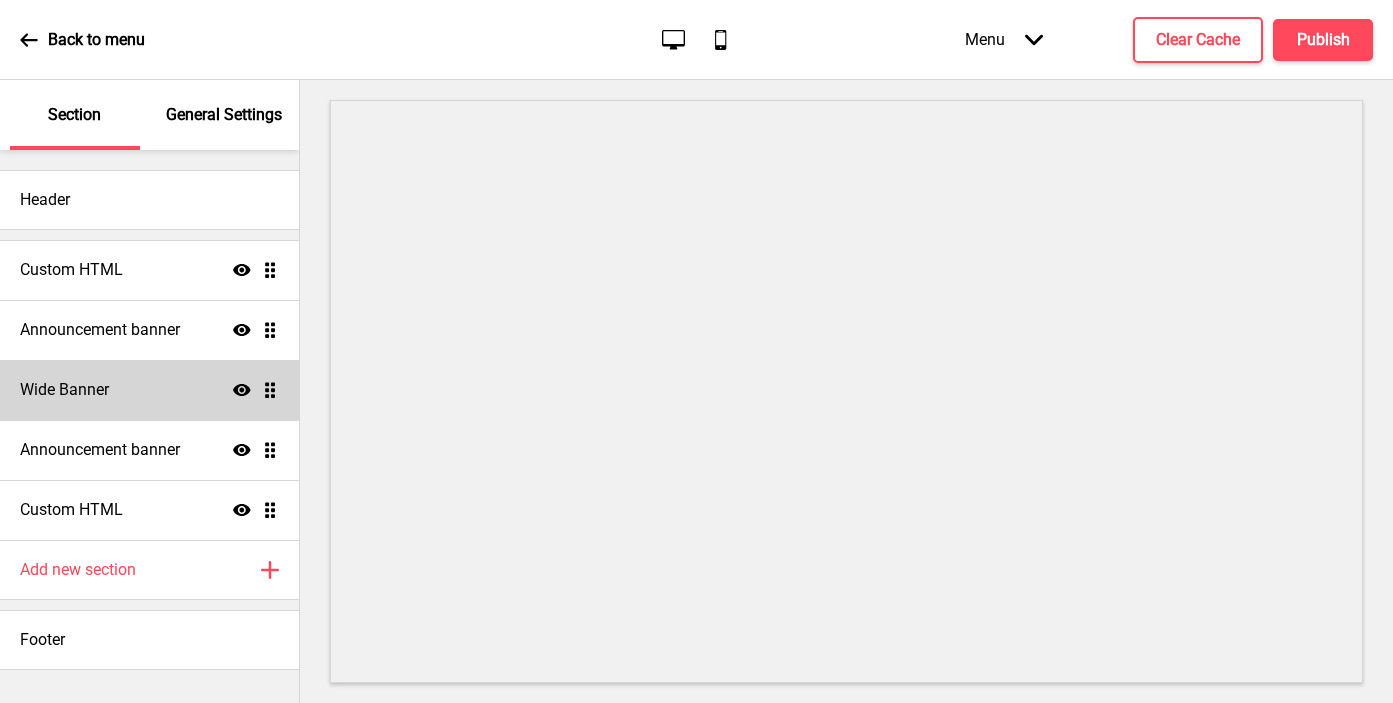click on "Wide Banner Show Drag" at bounding box center (149, 390) 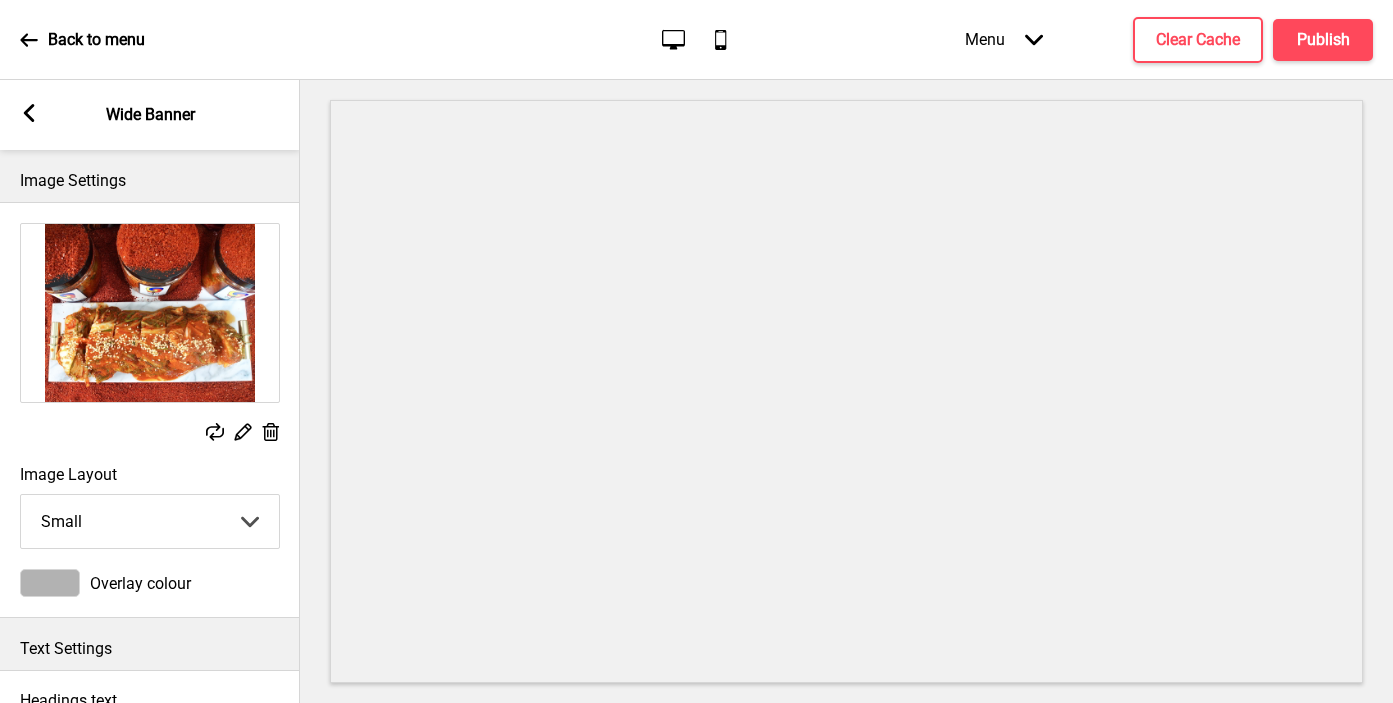 scroll, scrollTop: 11, scrollLeft: 0, axis: vertical 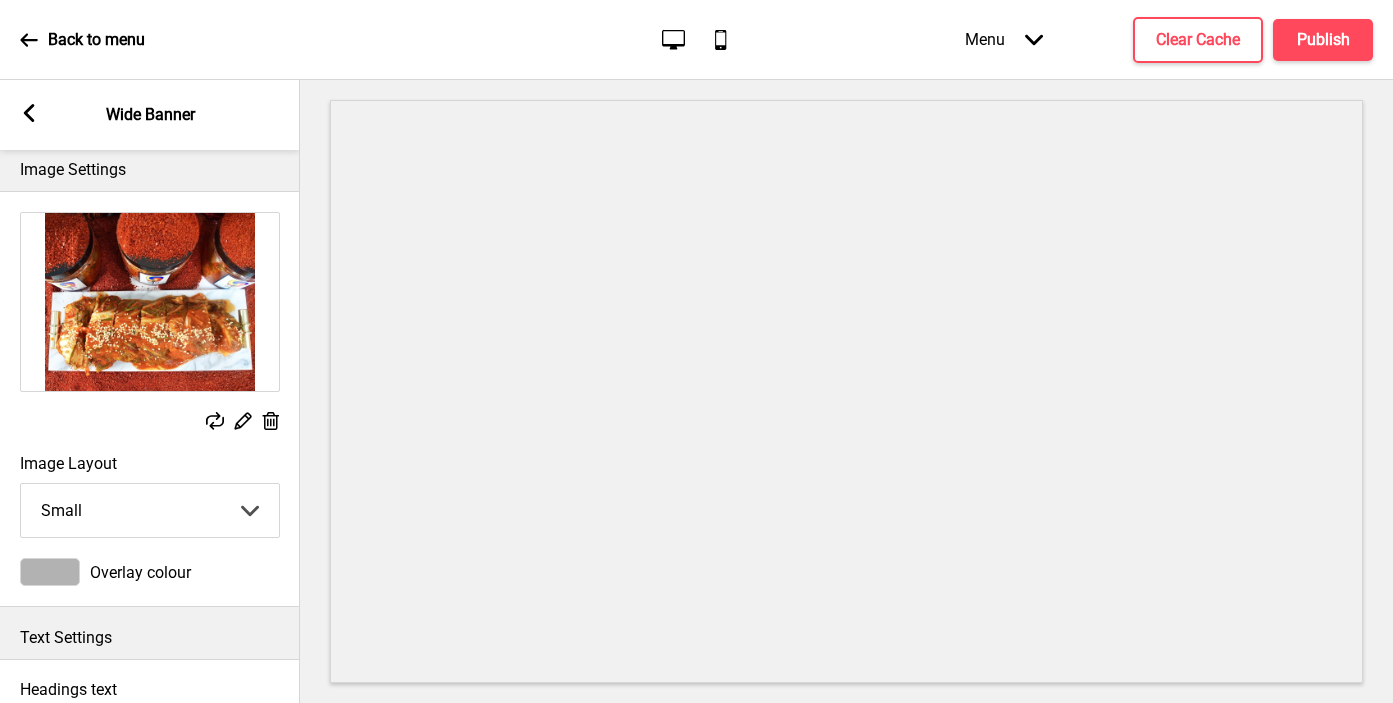 click on "Small Medium Large" at bounding box center [150, 510] 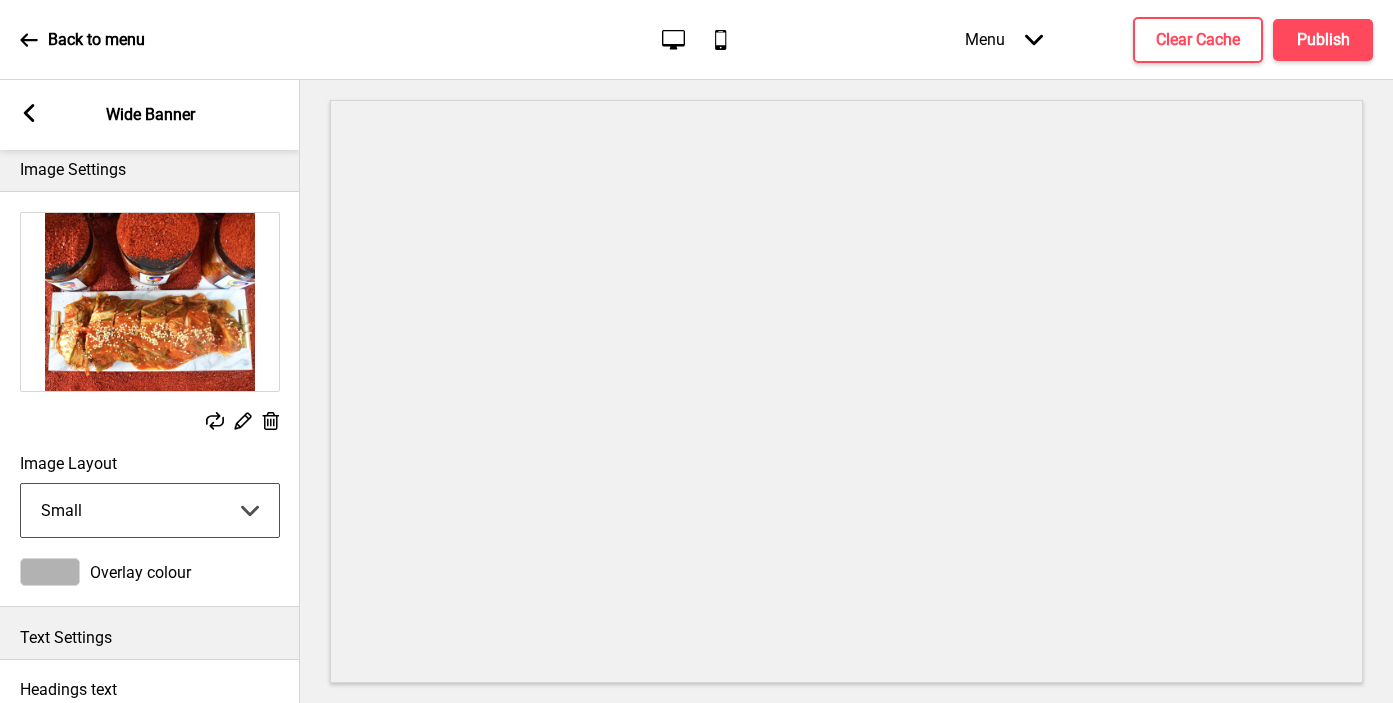 select on "medium" 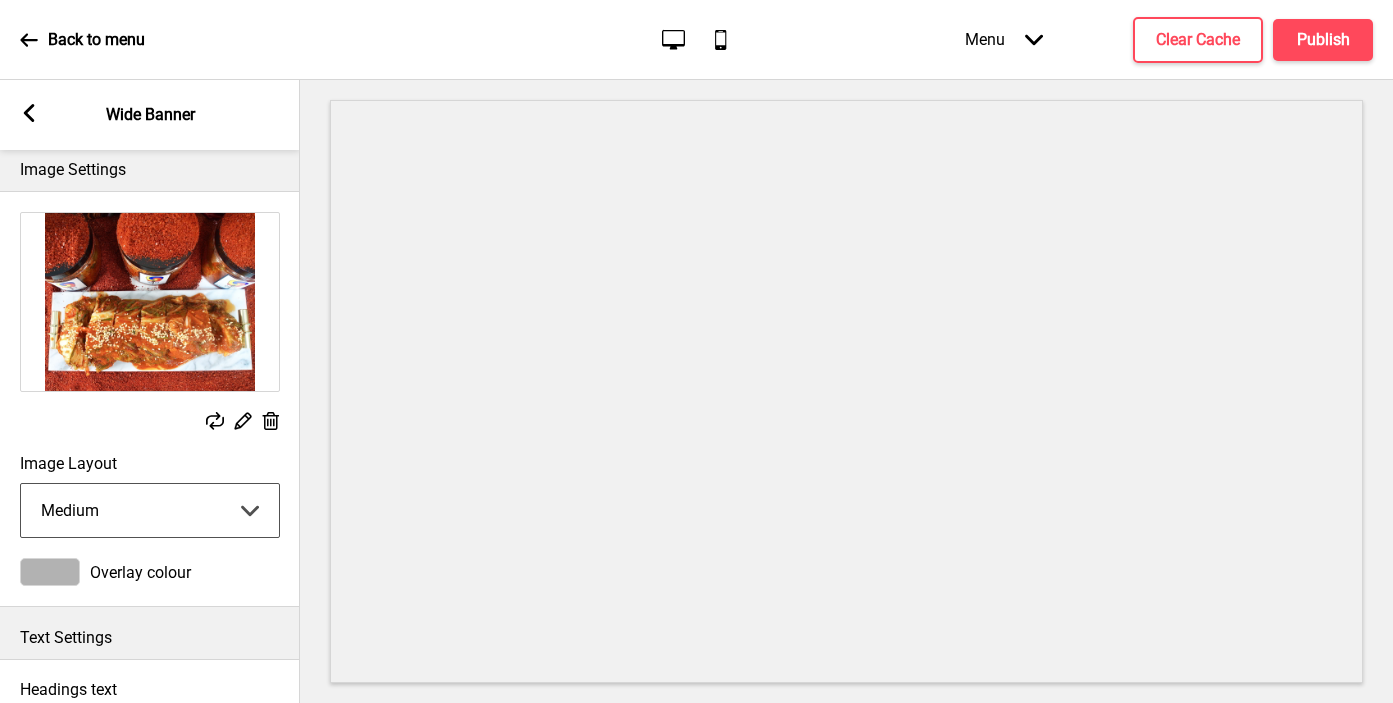 click 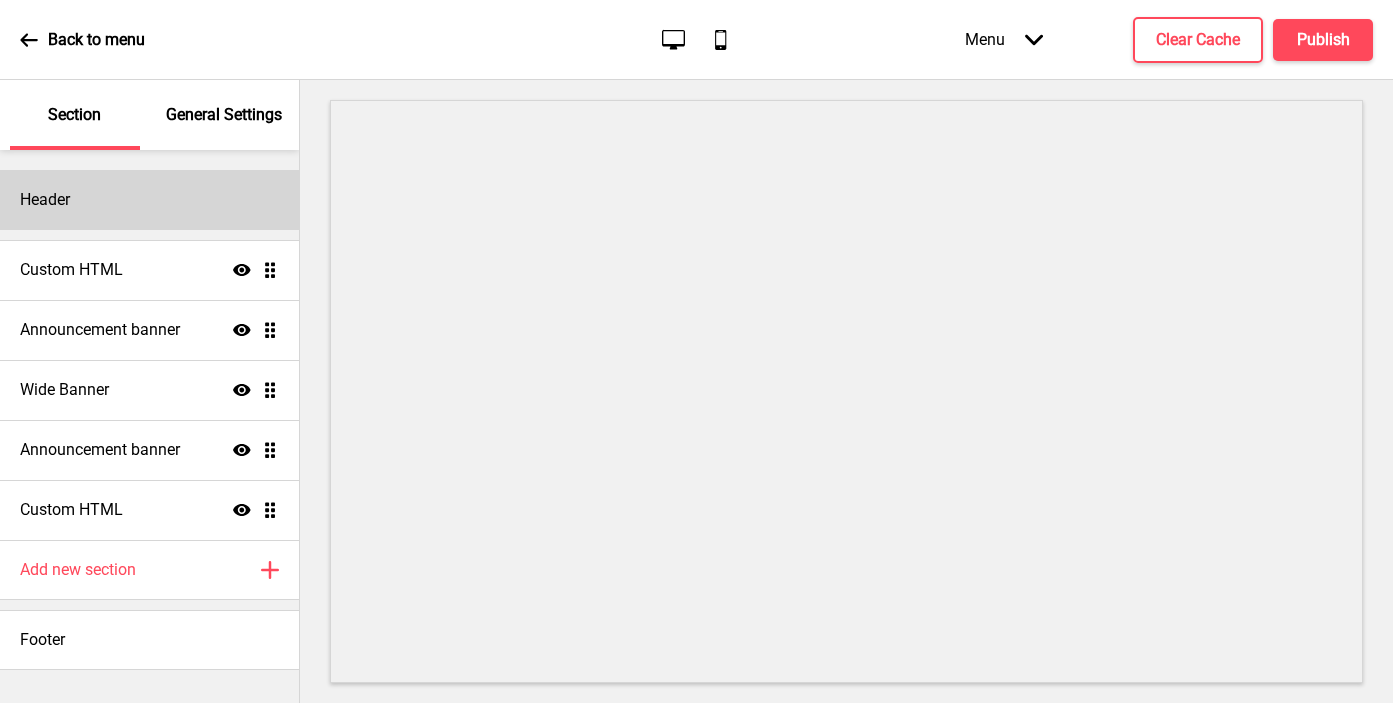 click on "Header" at bounding box center (149, 200) 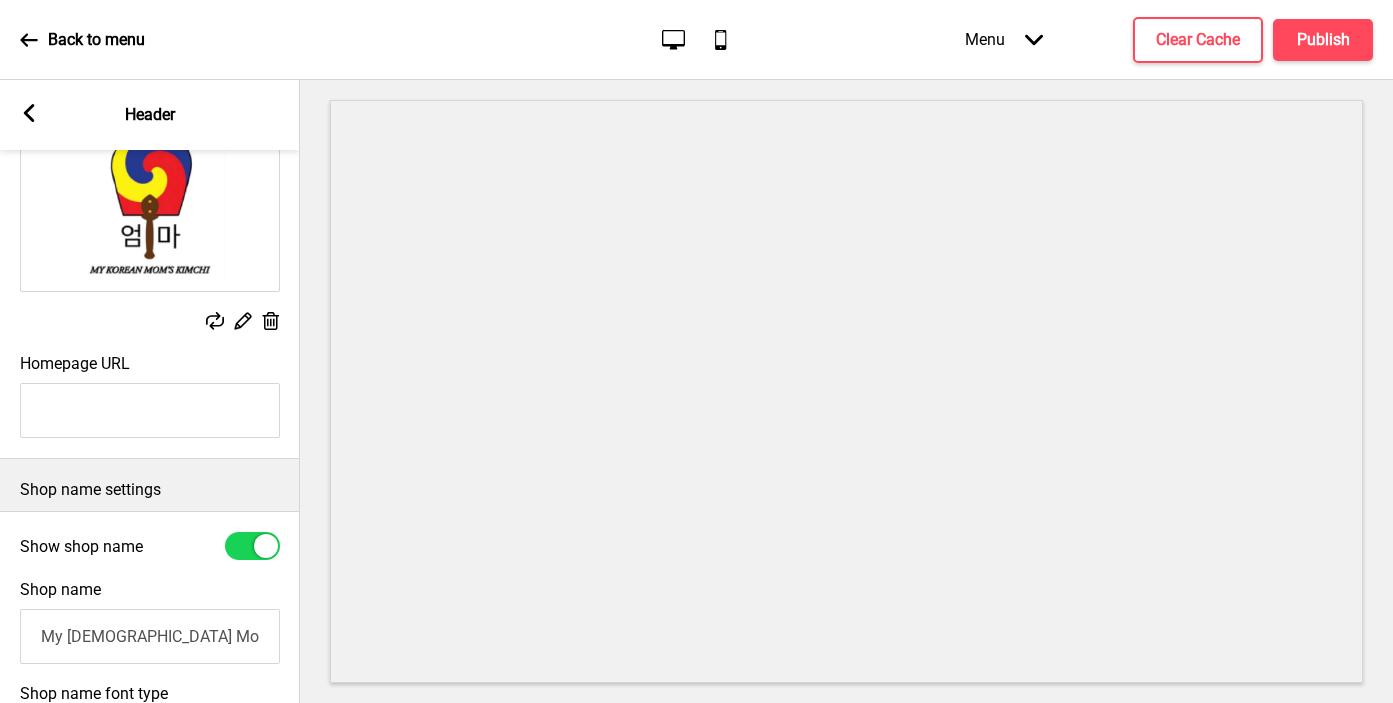 scroll, scrollTop: 198, scrollLeft: 0, axis: vertical 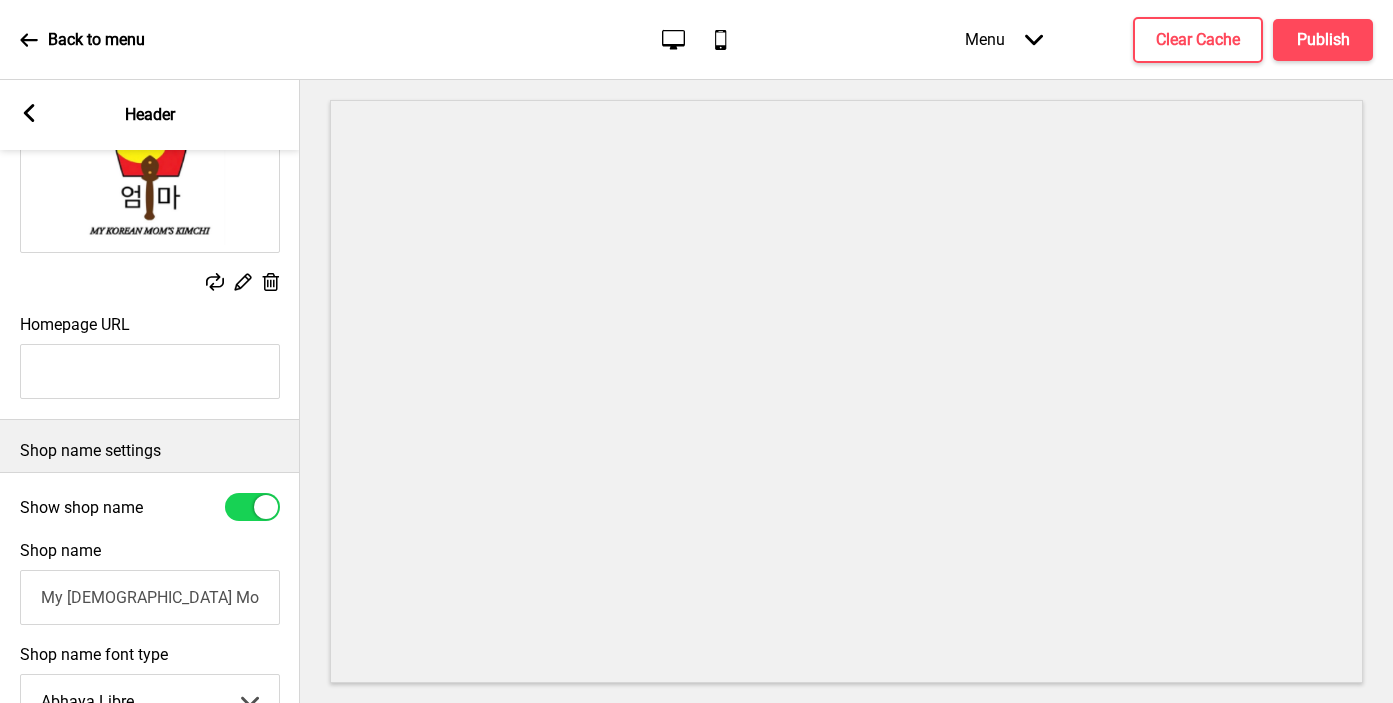 click at bounding box center [252, 507] 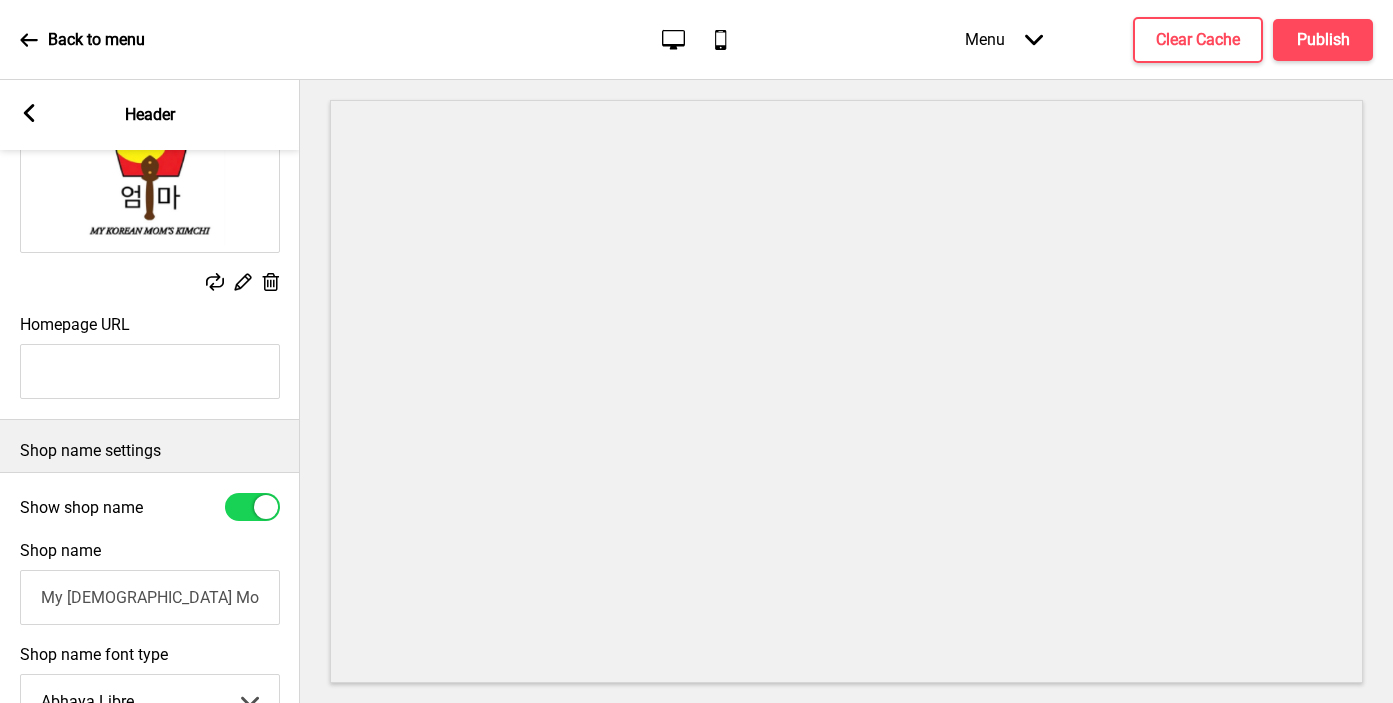 checkbox on "false" 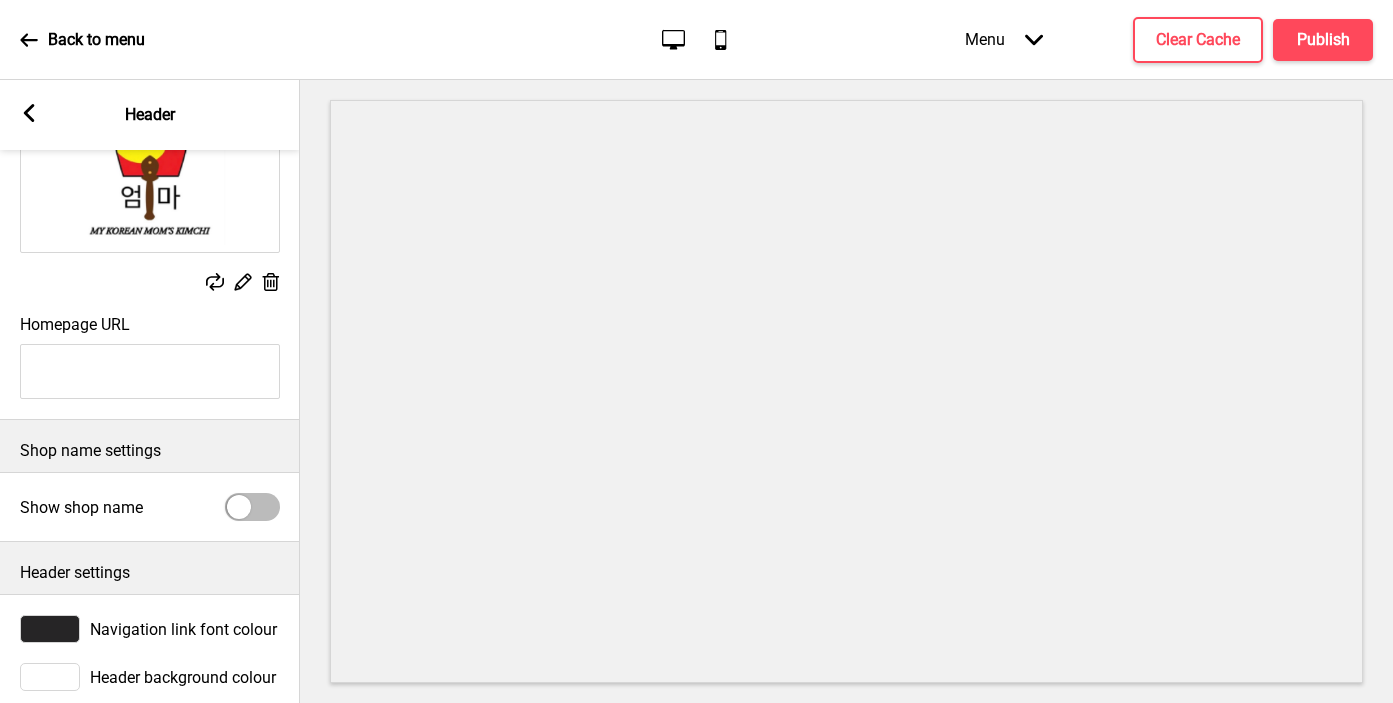 scroll, scrollTop: 227, scrollLeft: 0, axis: vertical 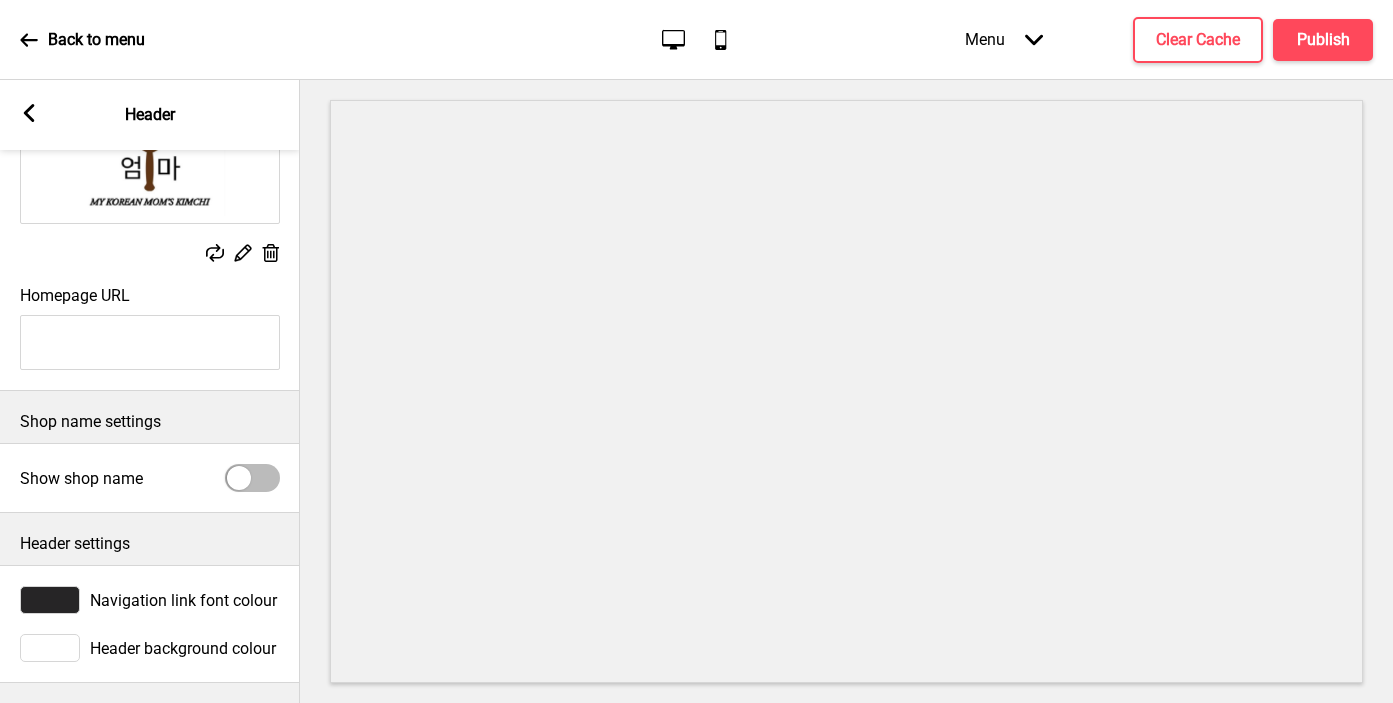 click at bounding box center (50, 648) 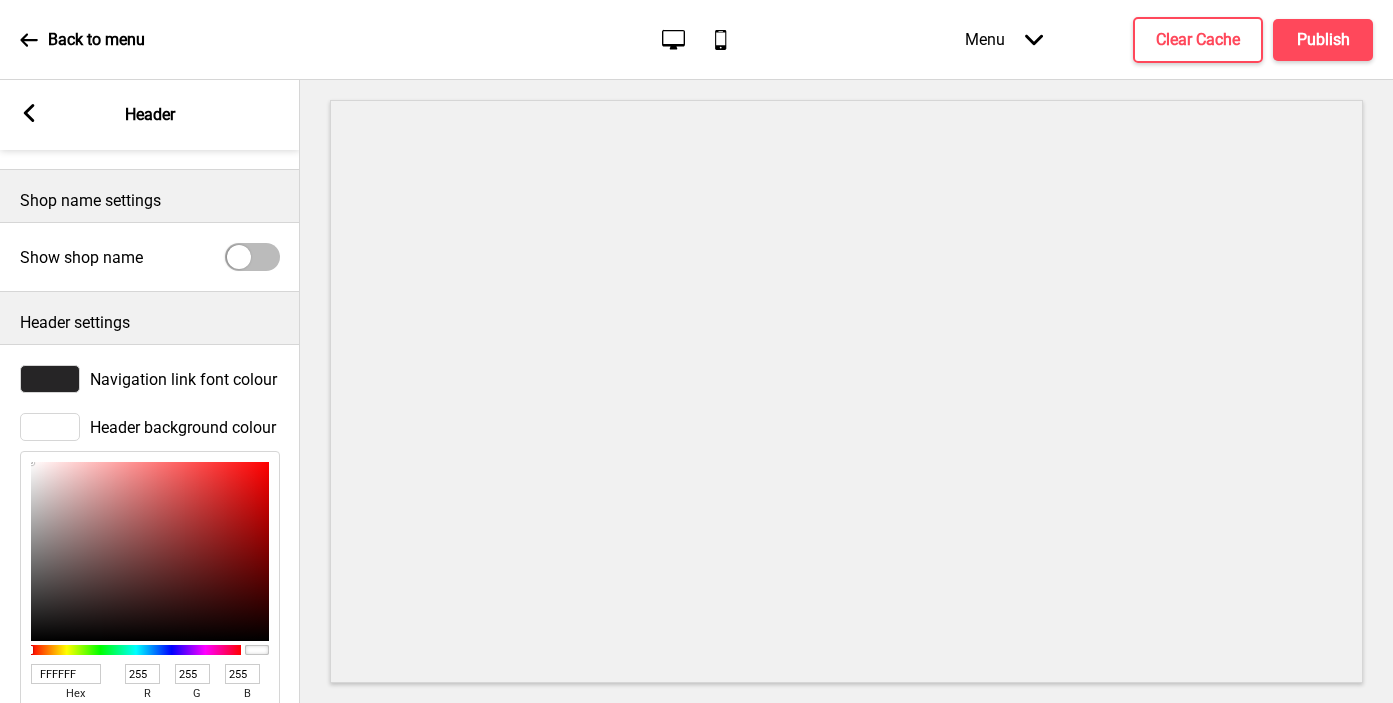scroll, scrollTop: 553, scrollLeft: 0, axis: vertical 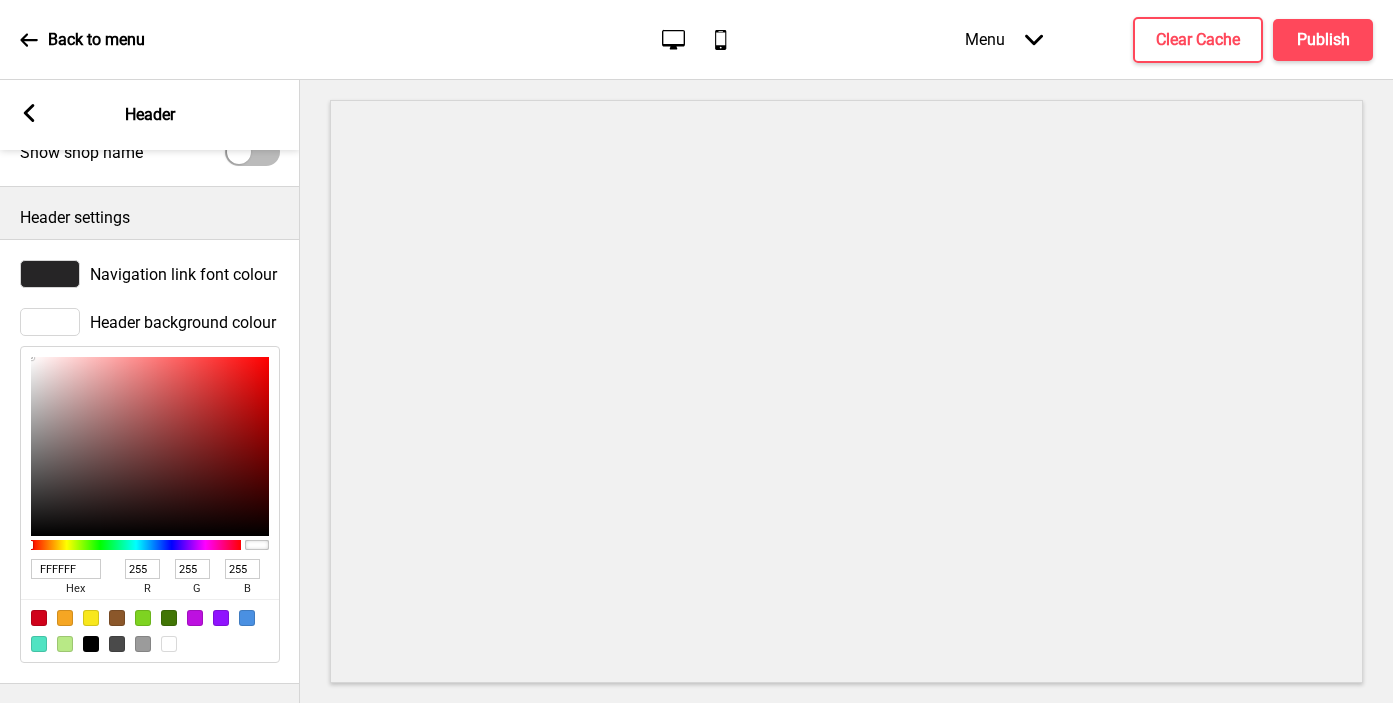 click 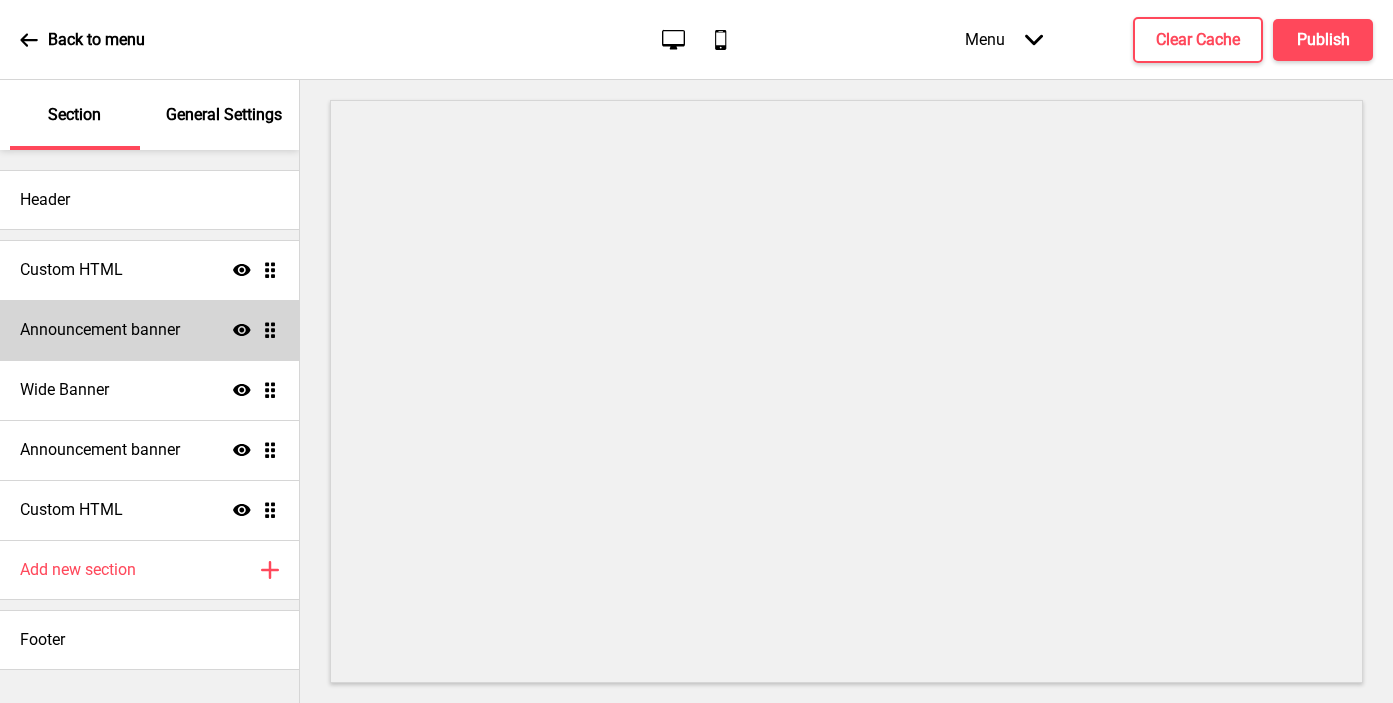 click on "Announcement banner Show Drag" at bounding box center [149, 330] 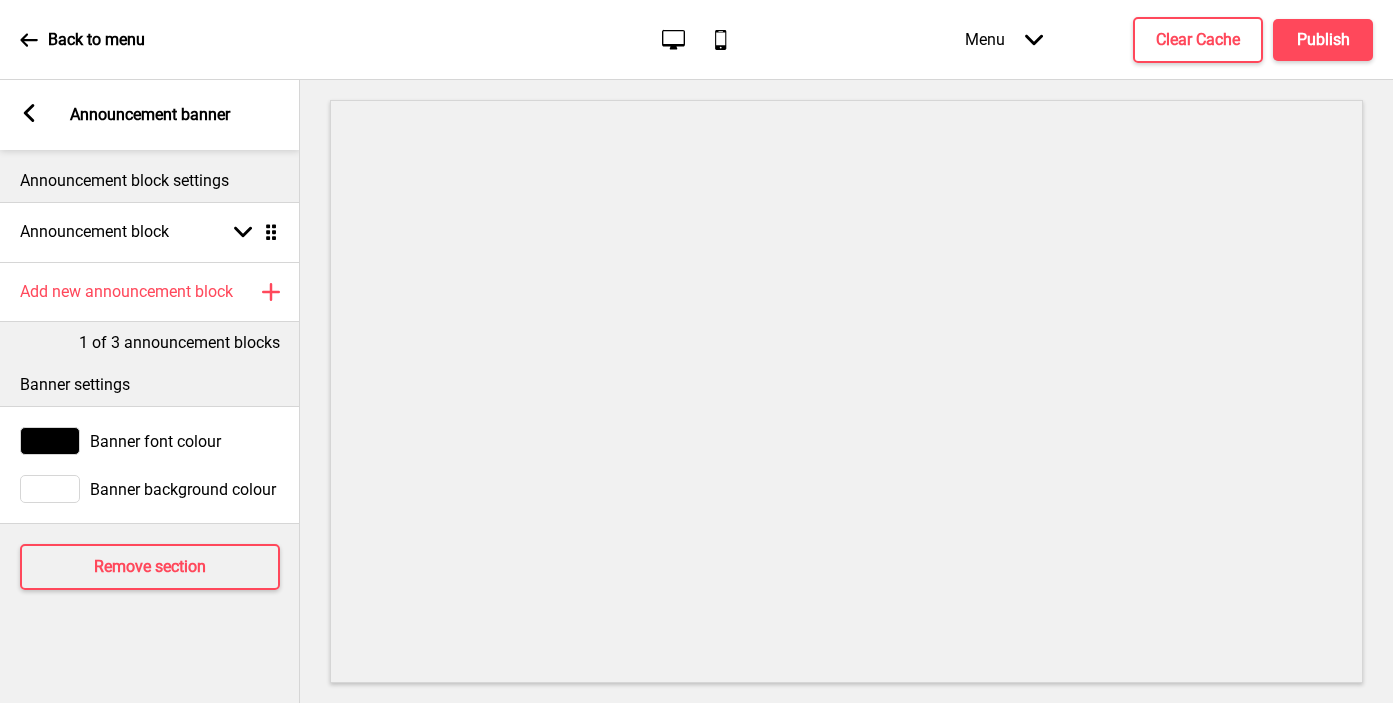 click on "Arrow left Announcement banner" at bounding box center [150, 115] 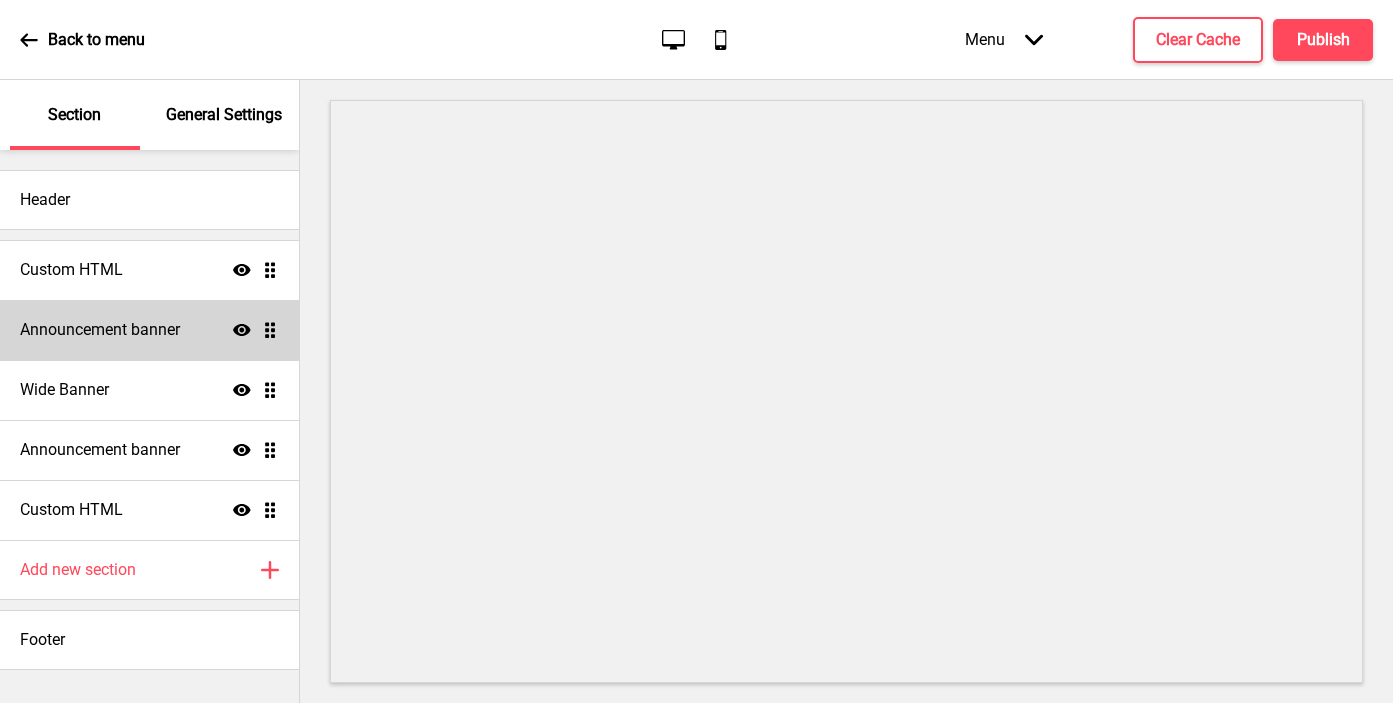 click on "Announcement banner" at bounding box center [100, 330] 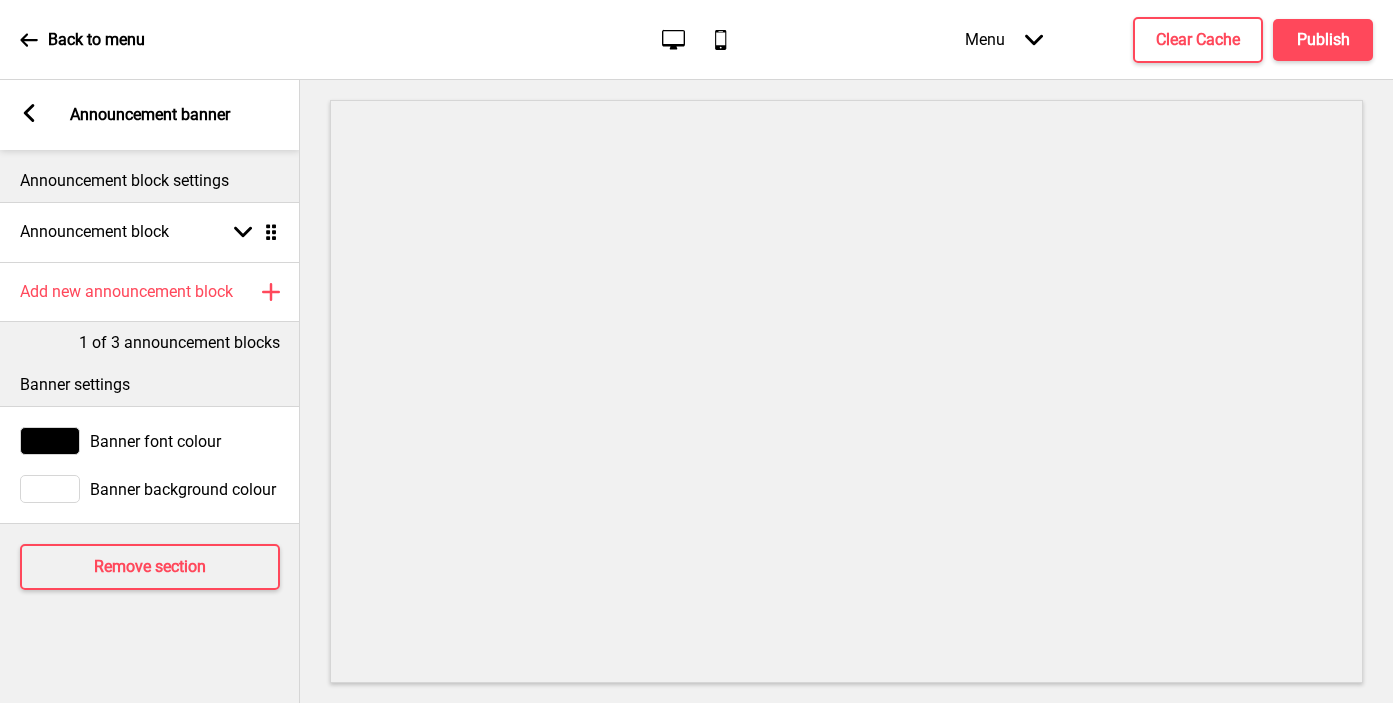 click 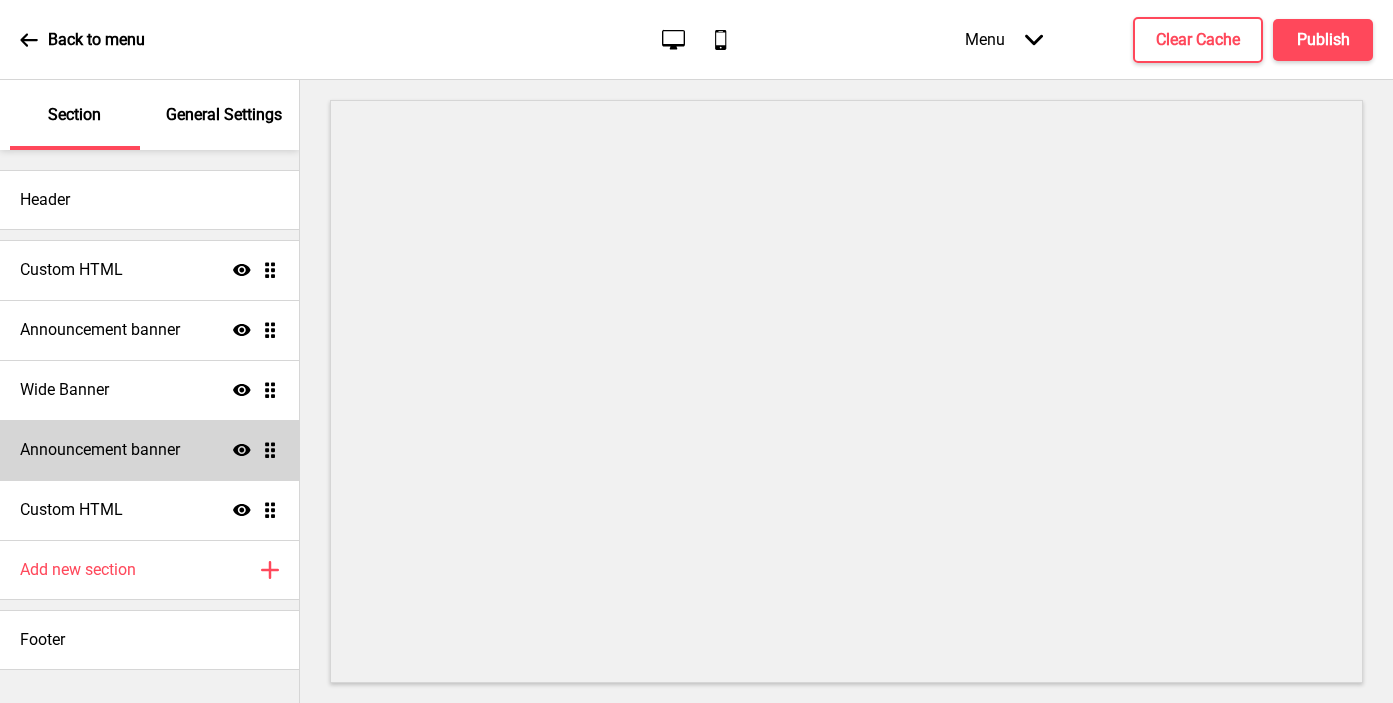 click on "Announcement banner" at bounding box center [100, 450] 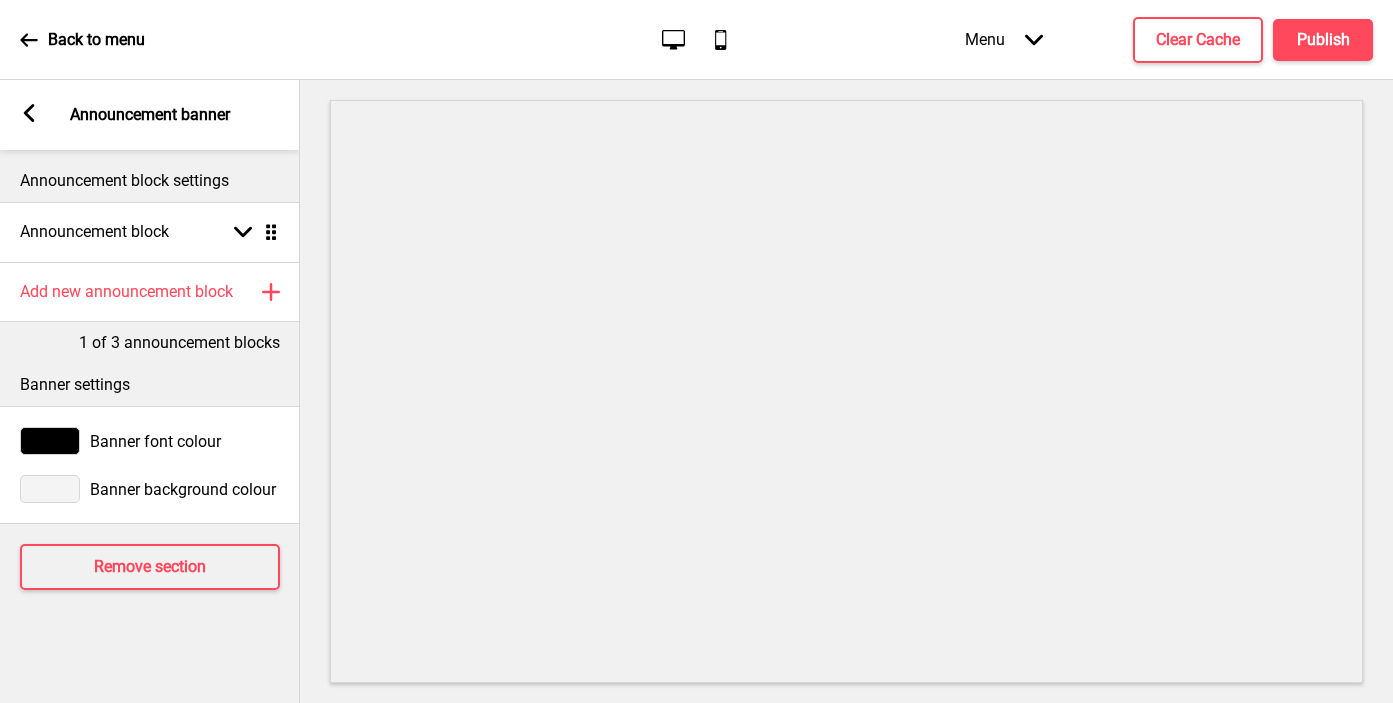 click on "Banner background colour" at bounding box center [150, 489] 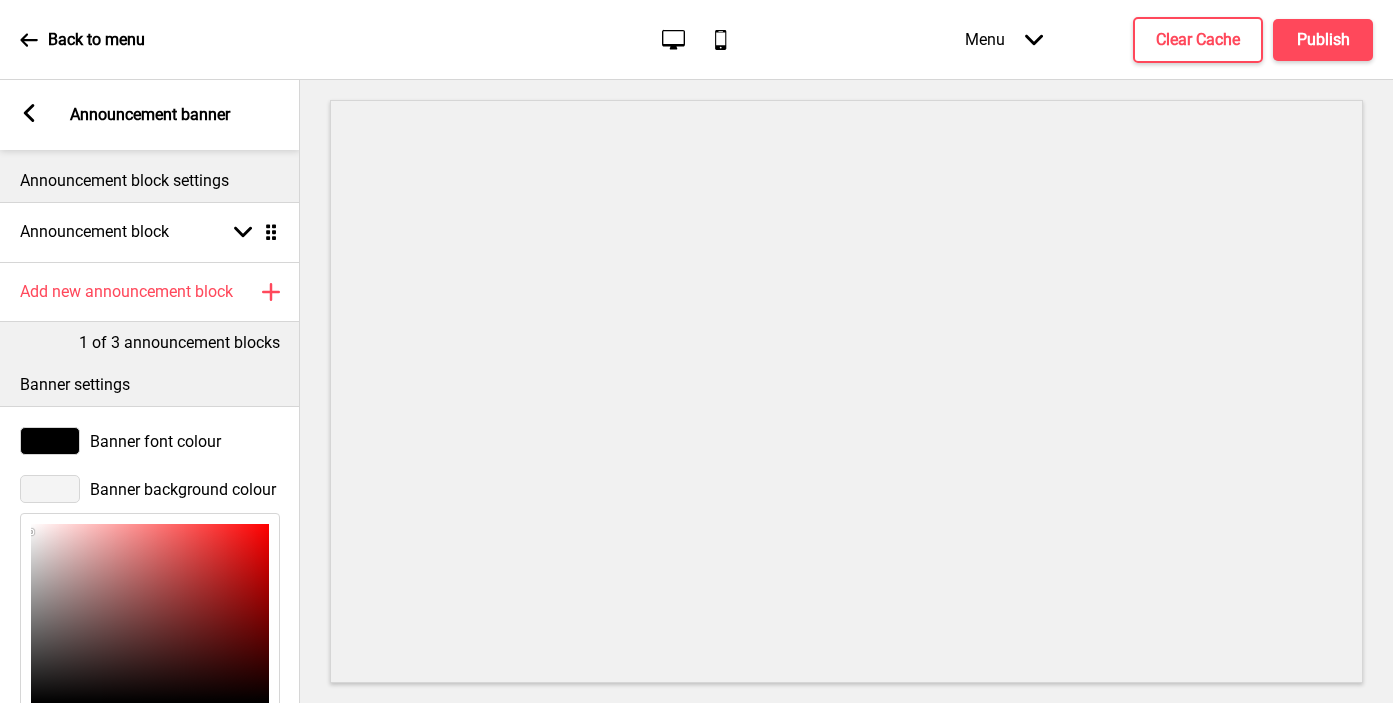 scroll, scrollTop: 253, scrollLeft: 0, axis: vertical 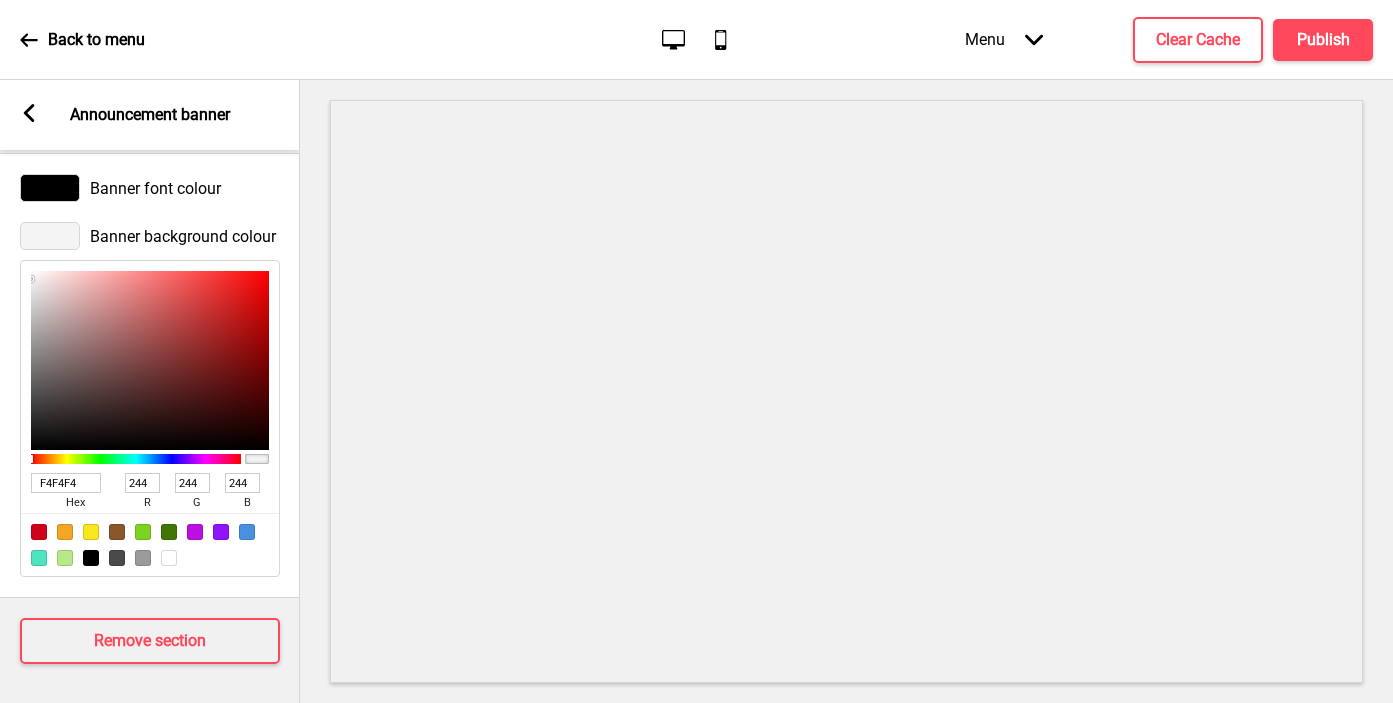 click on "F4F4F4" at bounding box center (66, 483) 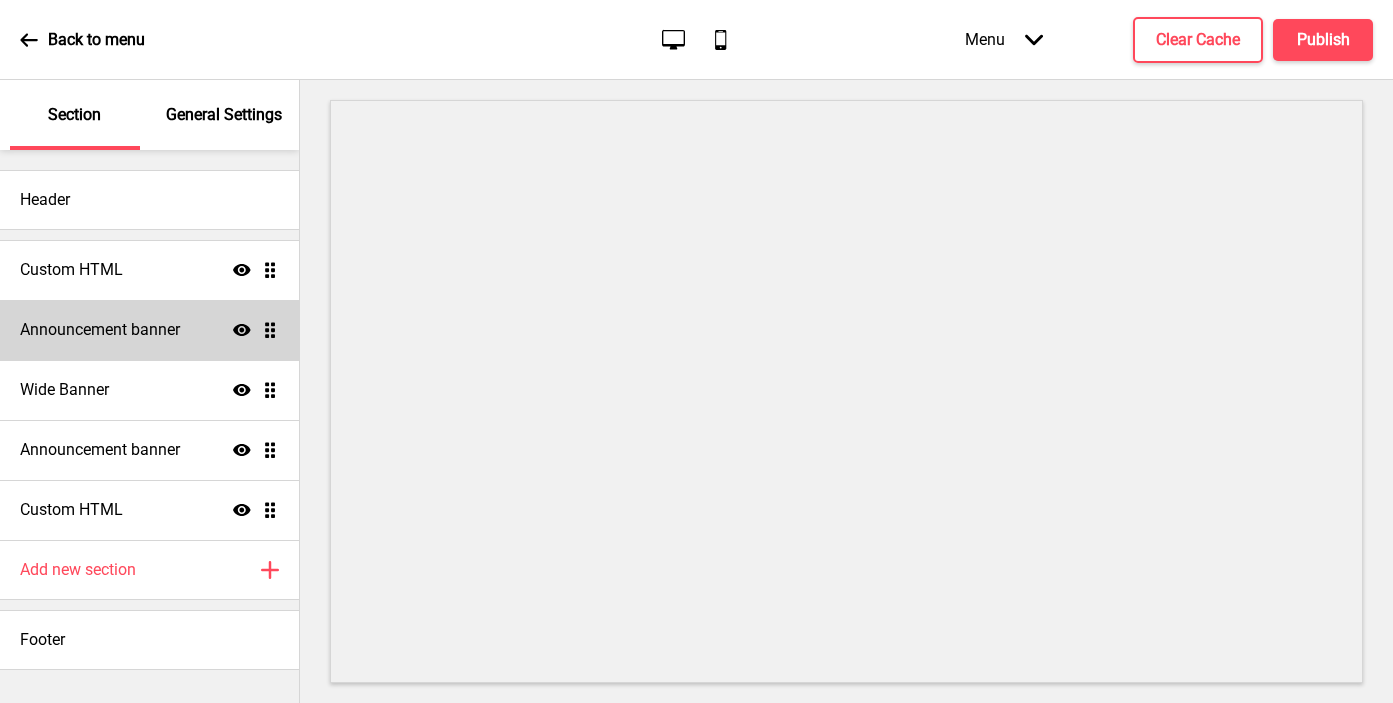 click on "Announcement banner" at bounding box center (100, 330) 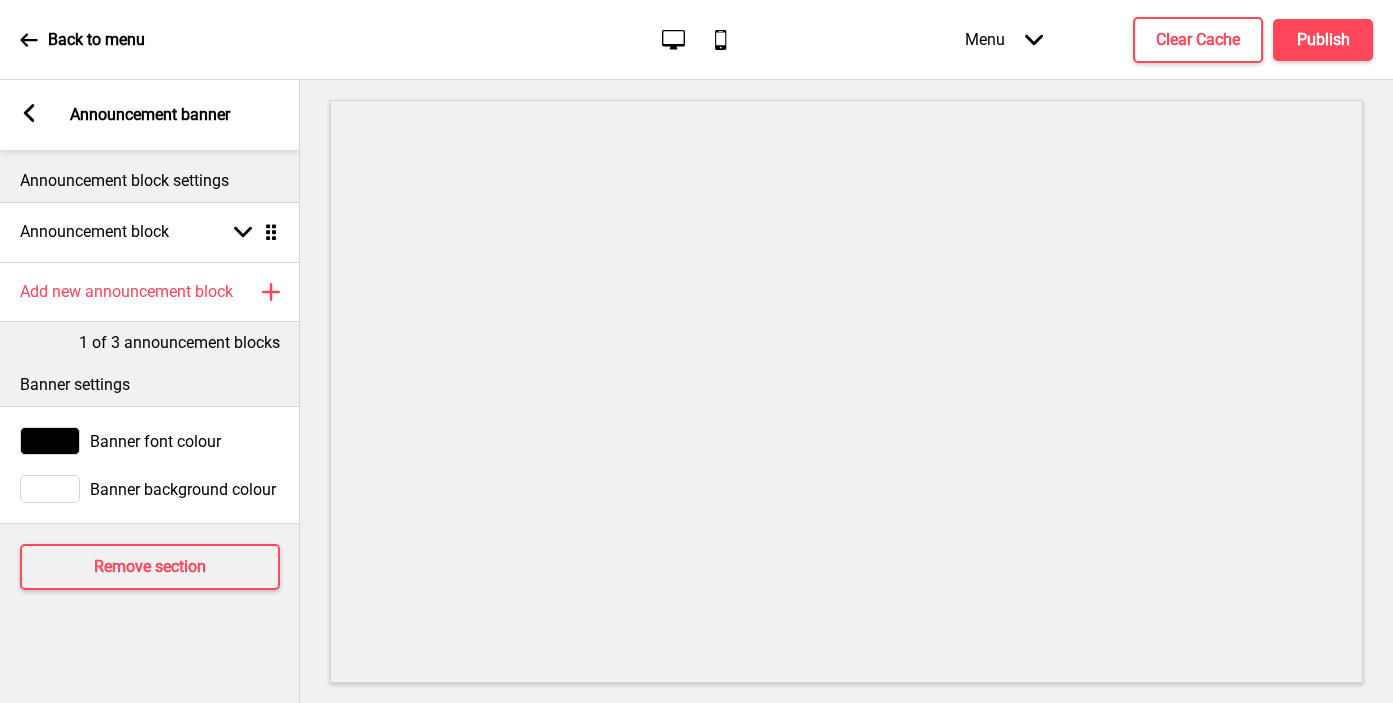 click at bounding box center (50, 489) 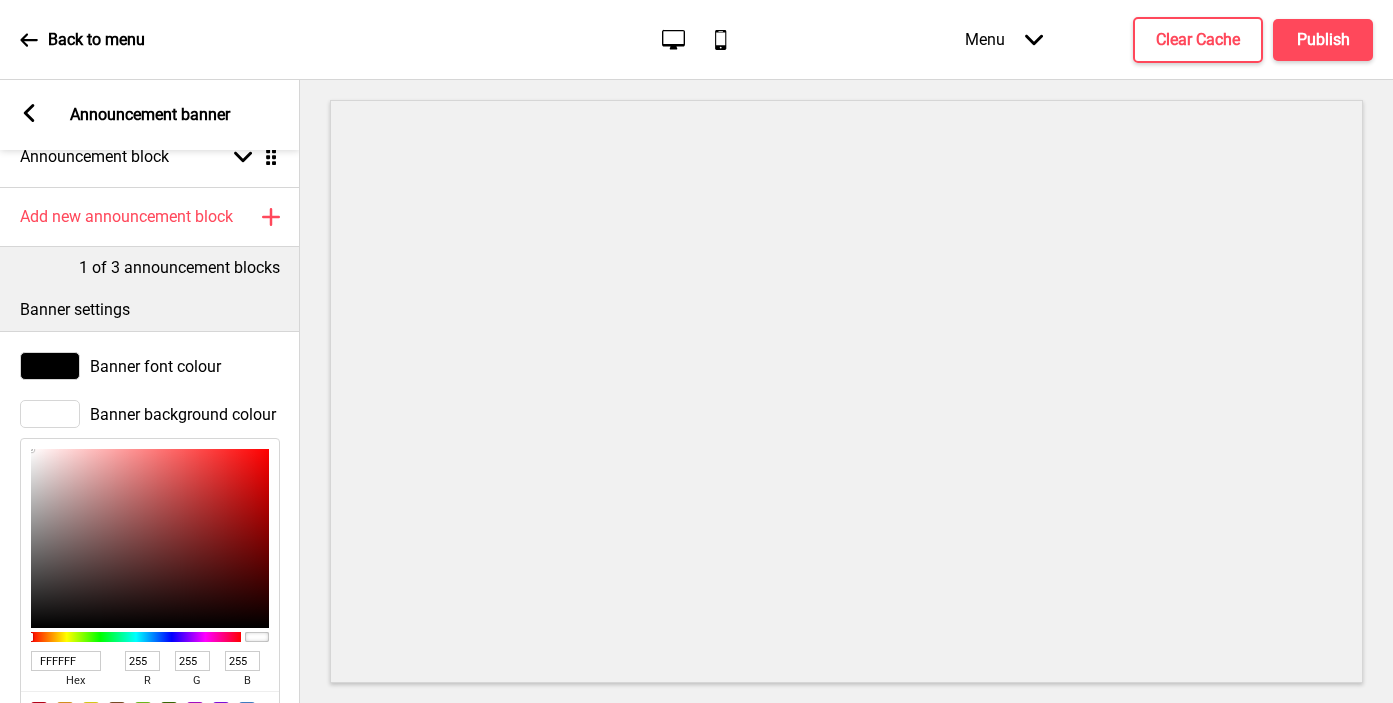 scroll, scrollTop: 192, scrollLeft: 0, axis: vertical 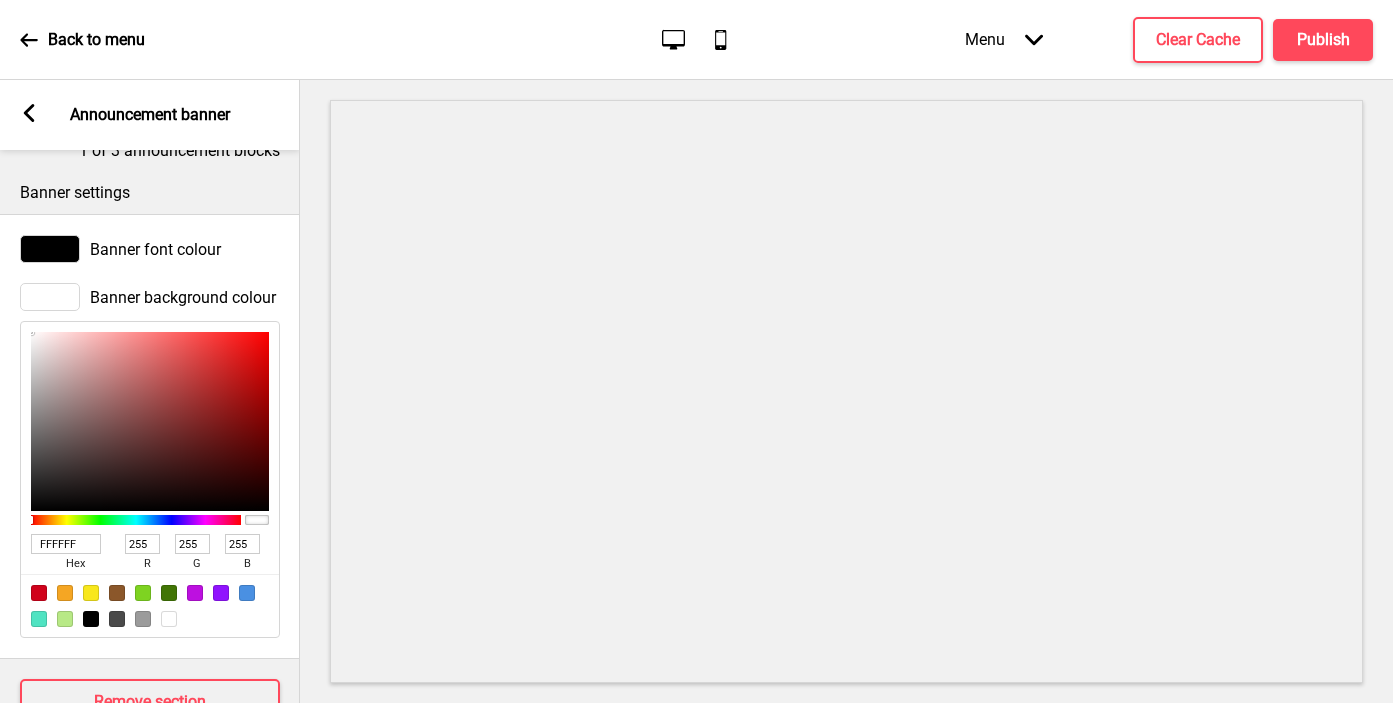 click on "FFFFFF" at bounding box center [66, 544] 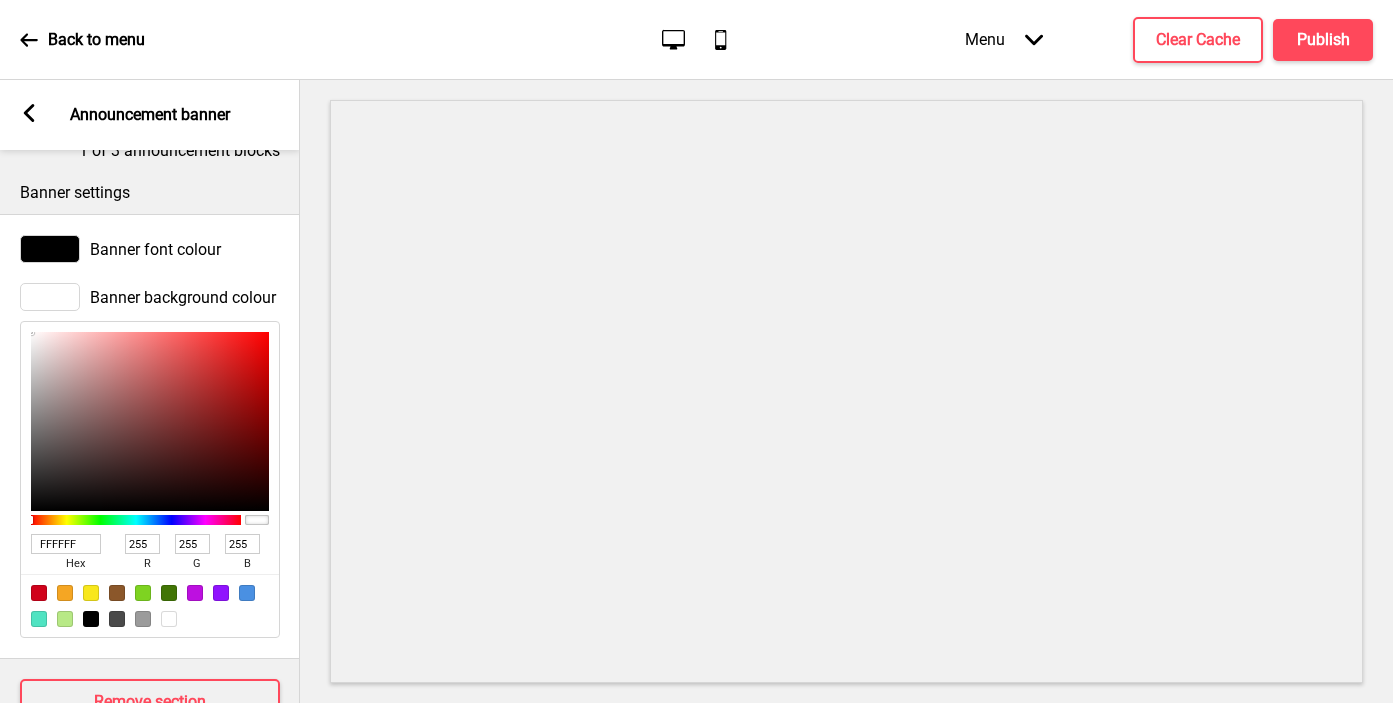 type on "F4F4F4" 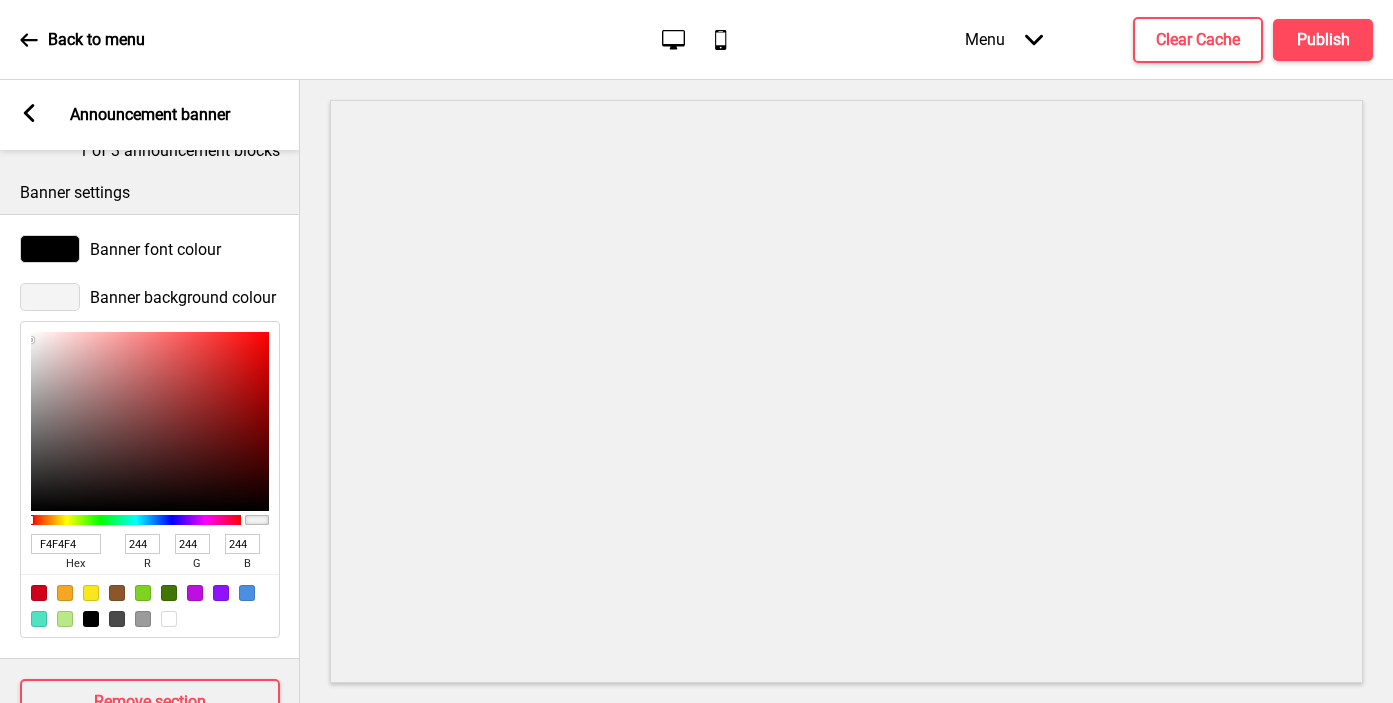 type on "F4F4F4" 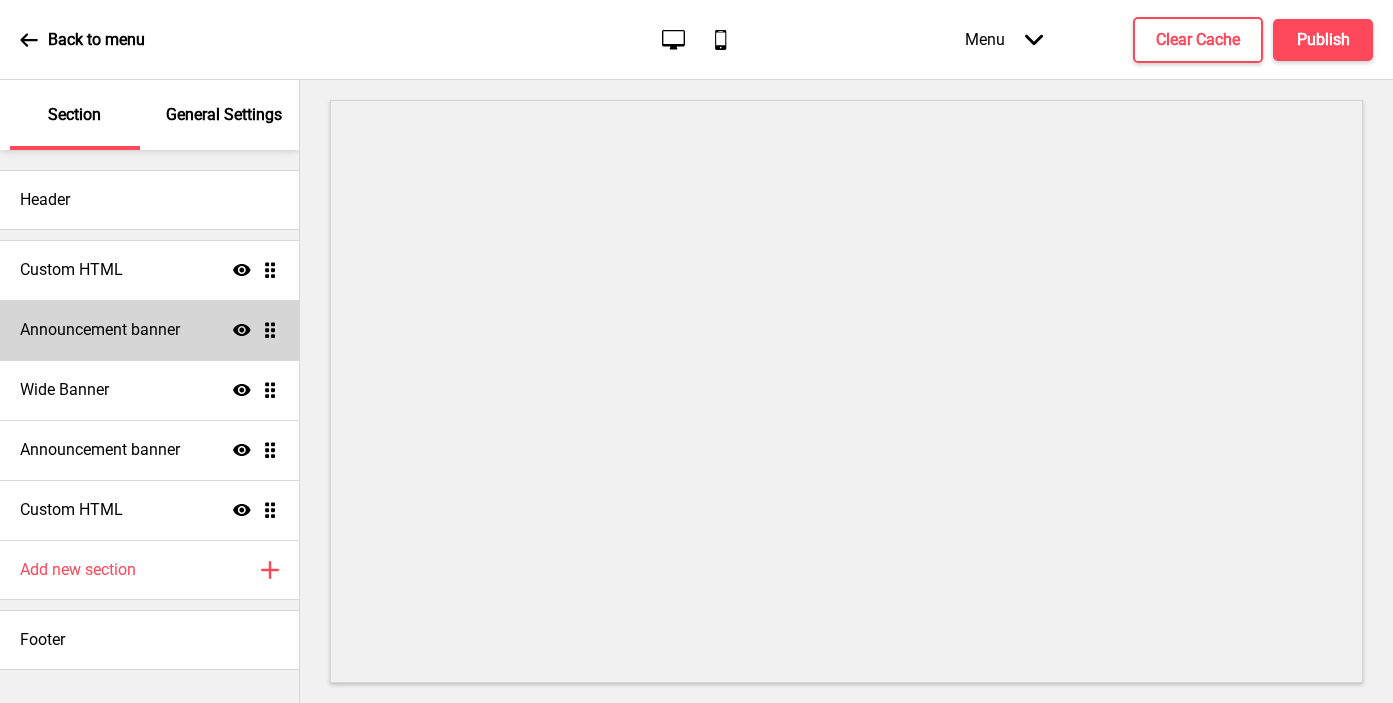 click on "Announcement banner Show Drag" at bounding box center (149, 330) 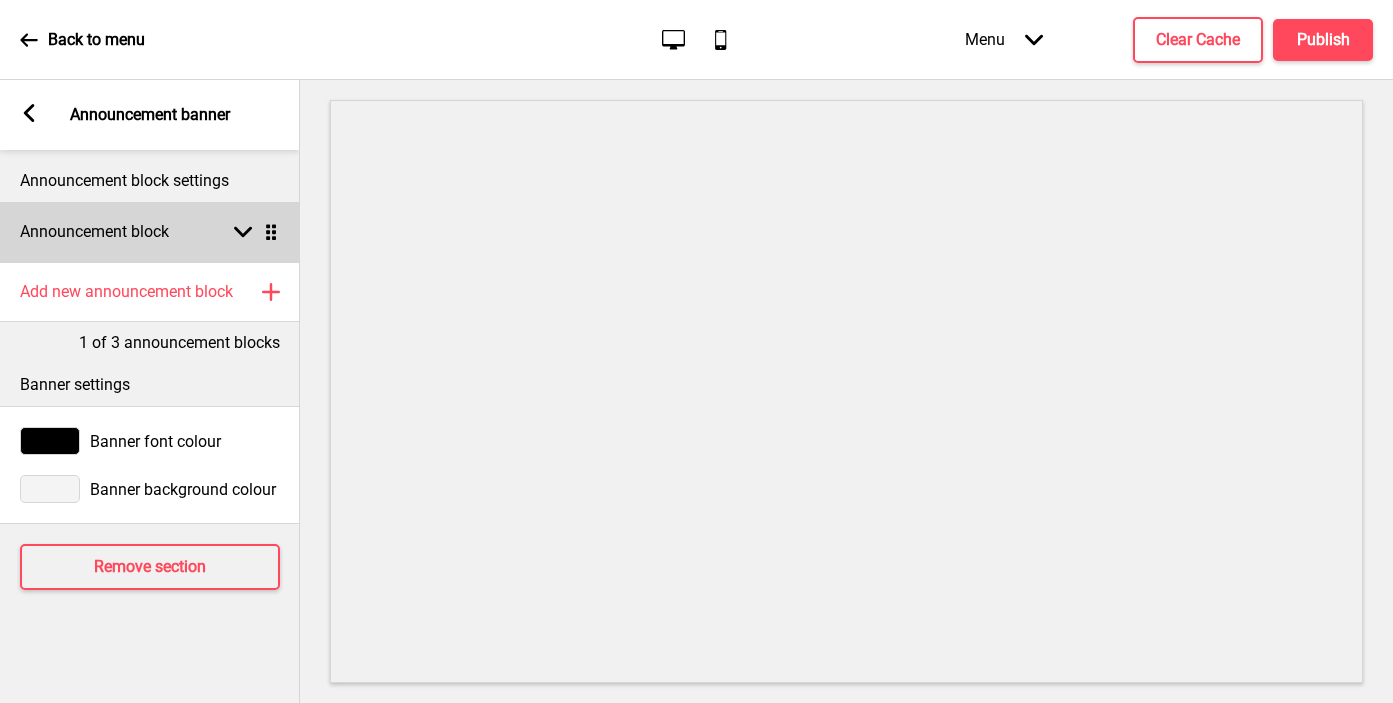click on "Announcement block" at bounding box center (94, 232) 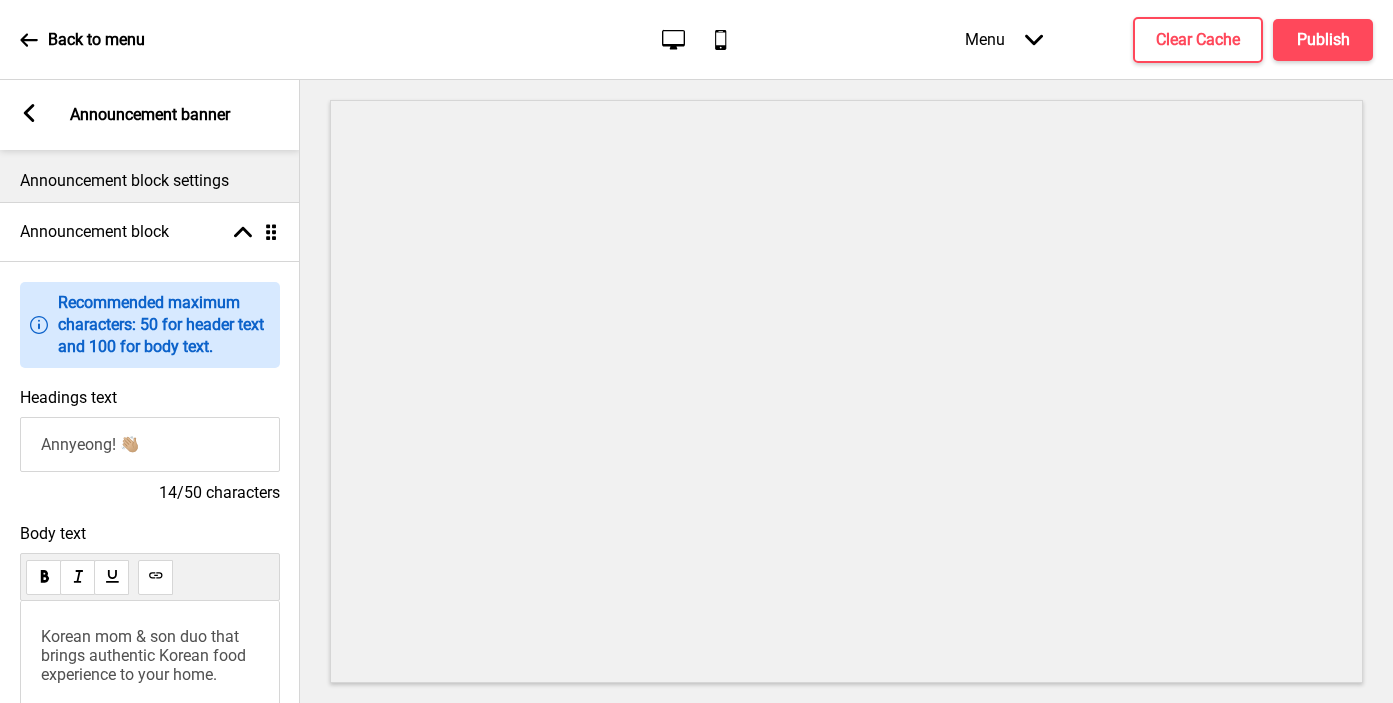 scroll, scrollTop: 122, scrollLeft: 0, axis: vertical 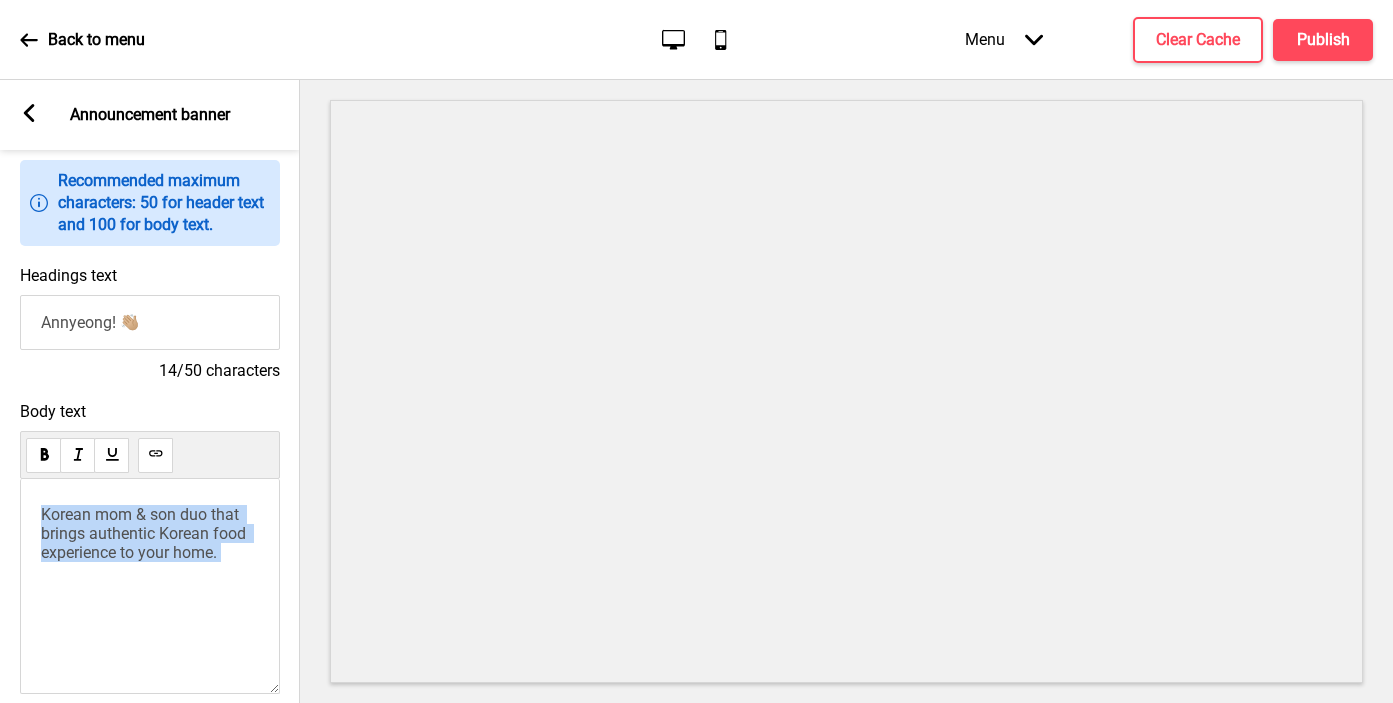 drag, startPoint x: 124, startPoint y: 583, endPoint x: 233, endPoint y: 584, distance: 109.004585 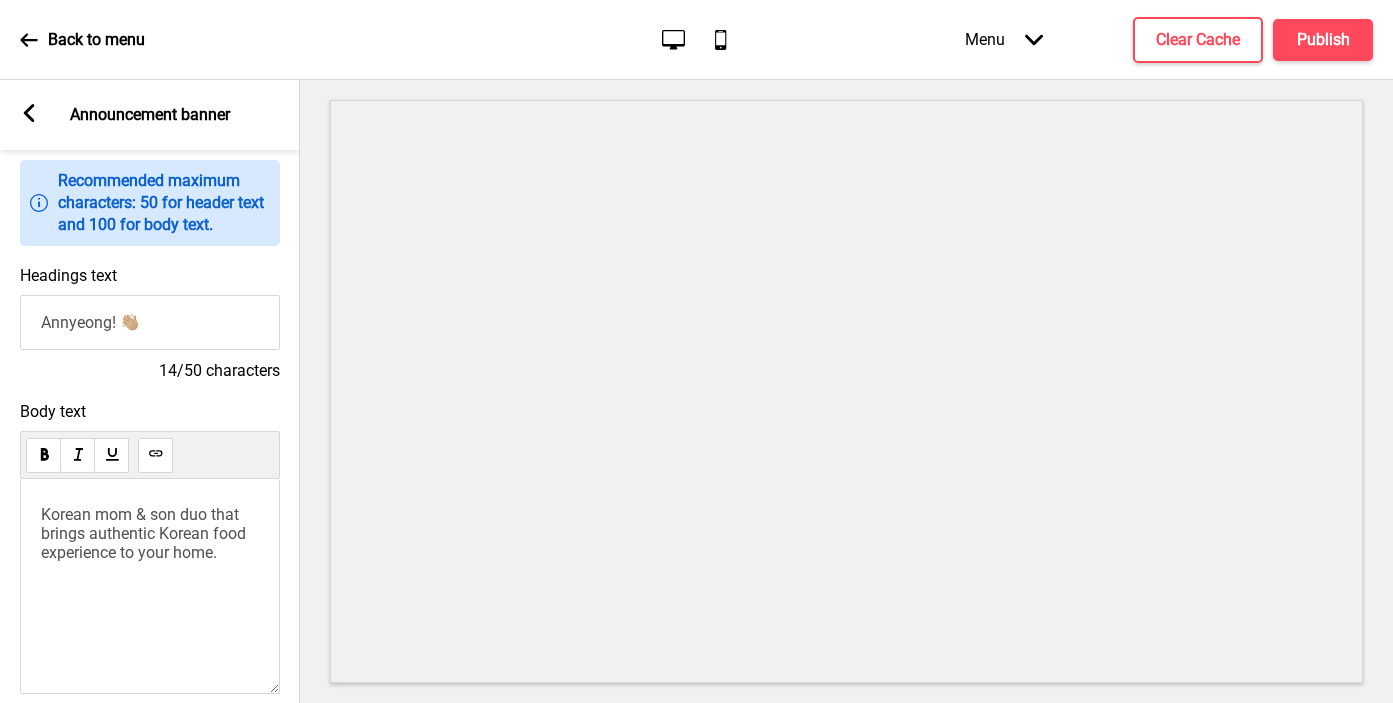 click on "Korean mom & son duo that brings authentic Korean food experience to your home." at bounding box center (150, 533) 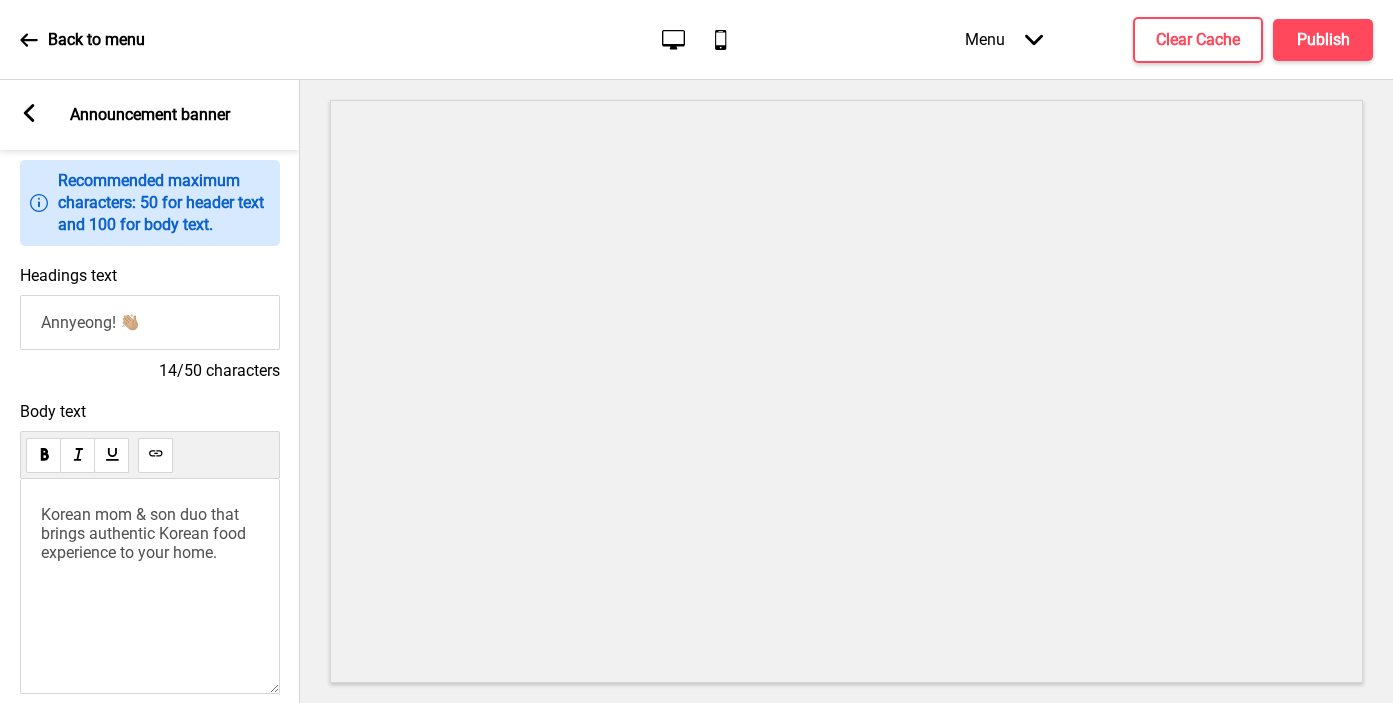 click on "Korean mom & son duo that brings authentic Korean food experience to your home." at bounding box center (150, 533) 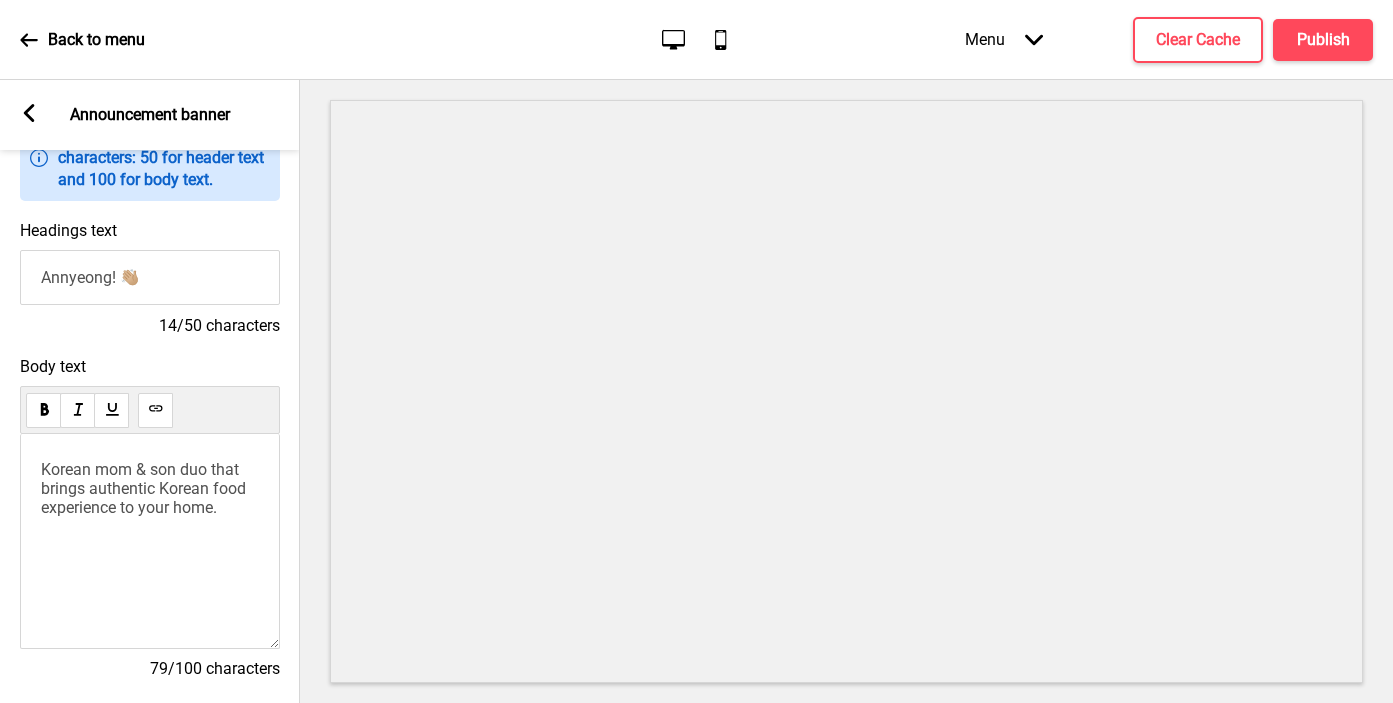 scroll, scrollTop: 223, scrollLeft: 0, axis: vertical 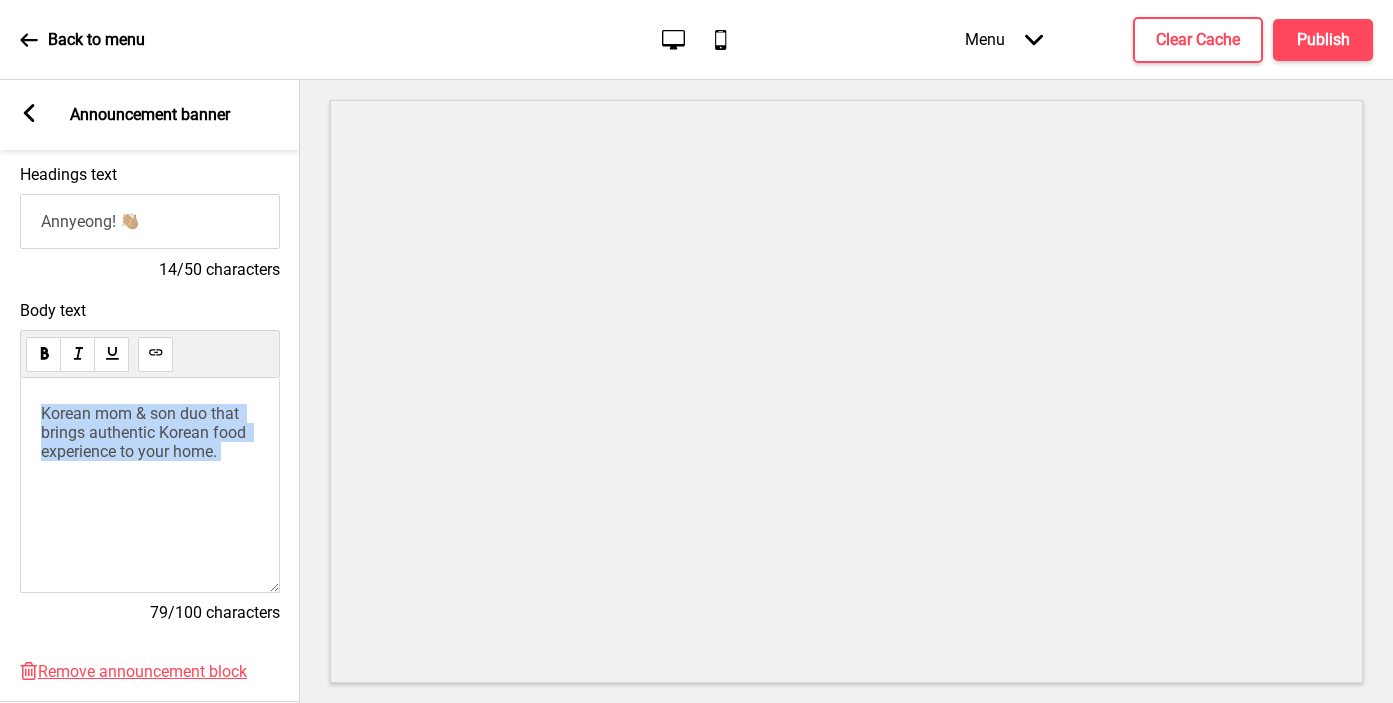 drag, startPoint x: 159, startPoint y: 547, endPoint x: 124, endPoint y: 553, distance: 35.510563 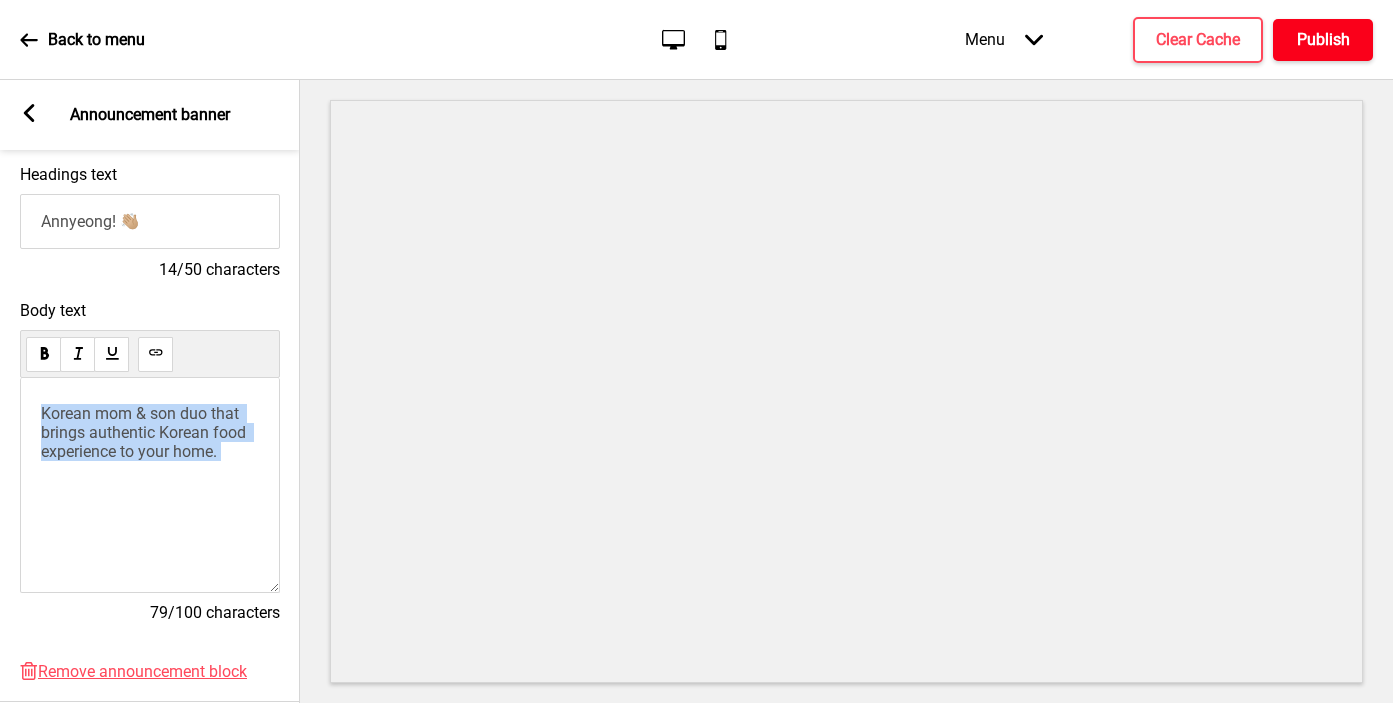 click on "Publish" at bounding box center [1323, 40] 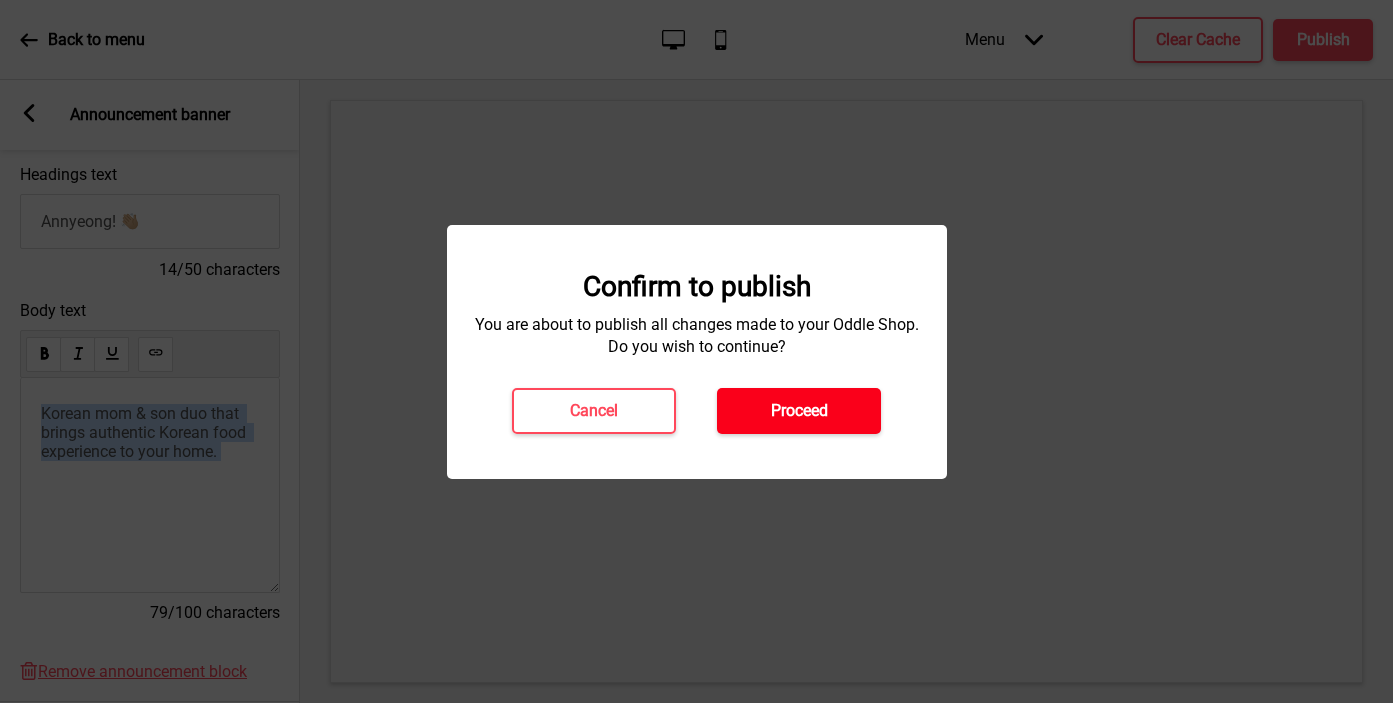 click on "Proceed" at bounding box center [799, 411] 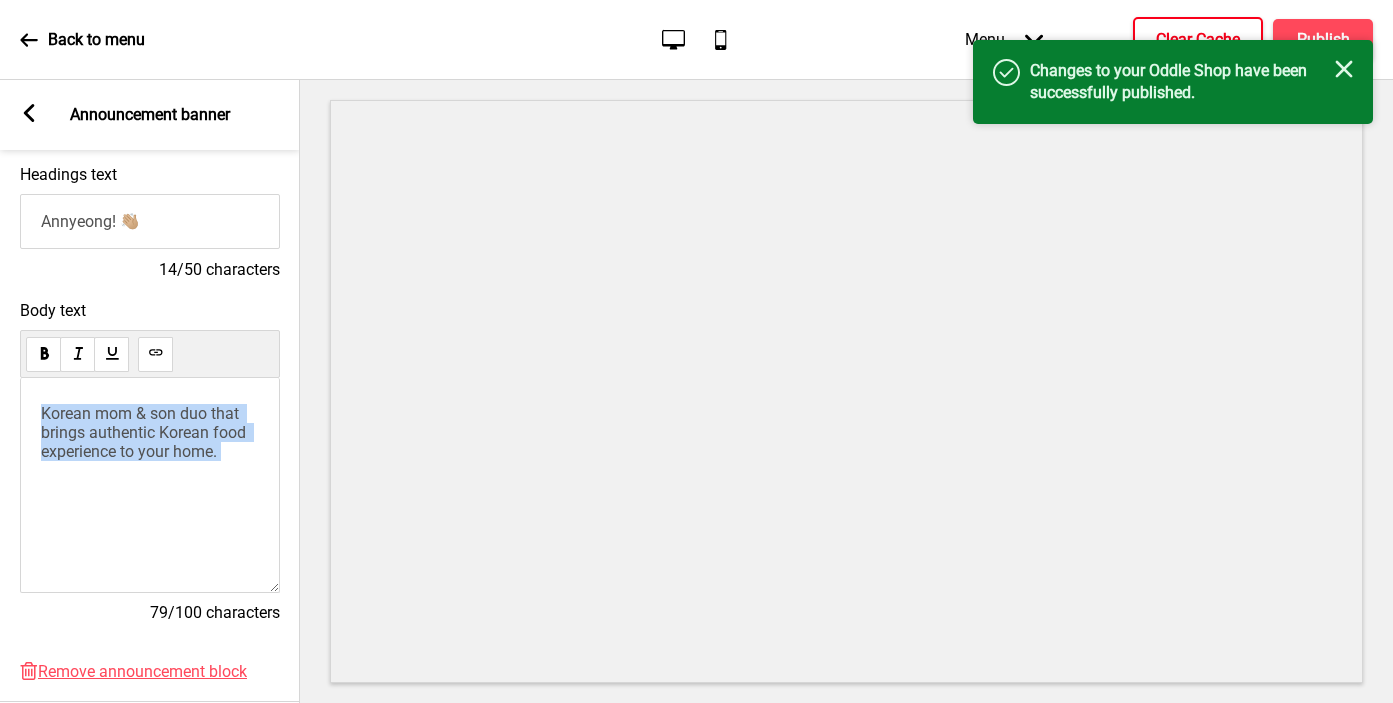 click on "Clear Cache" at bounding box center [1198, 40] 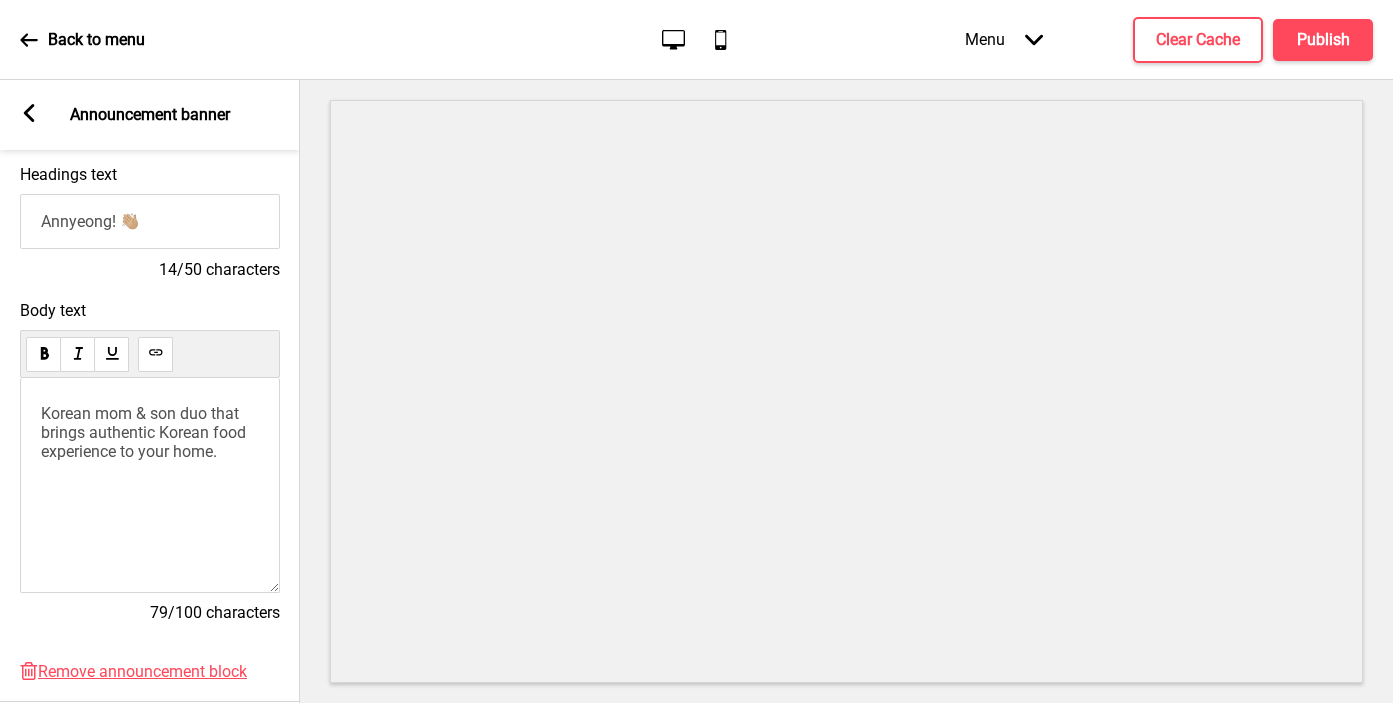 click on "Korean mom & son duo that brings authentic Korean food experience to your home." at bounding box center (150, 485) 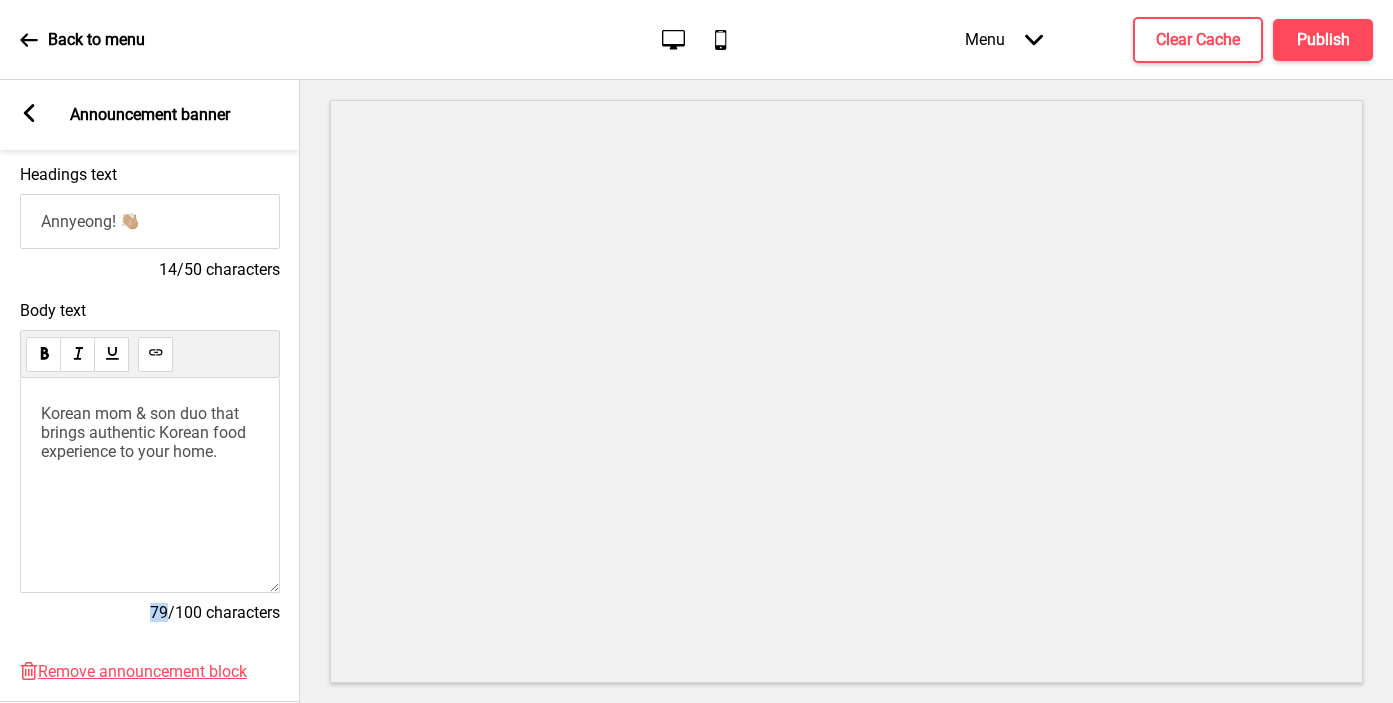 click on "Korean mom & son duo that brings authentic Korean food experience to your home." at bounding box center (150, 485) 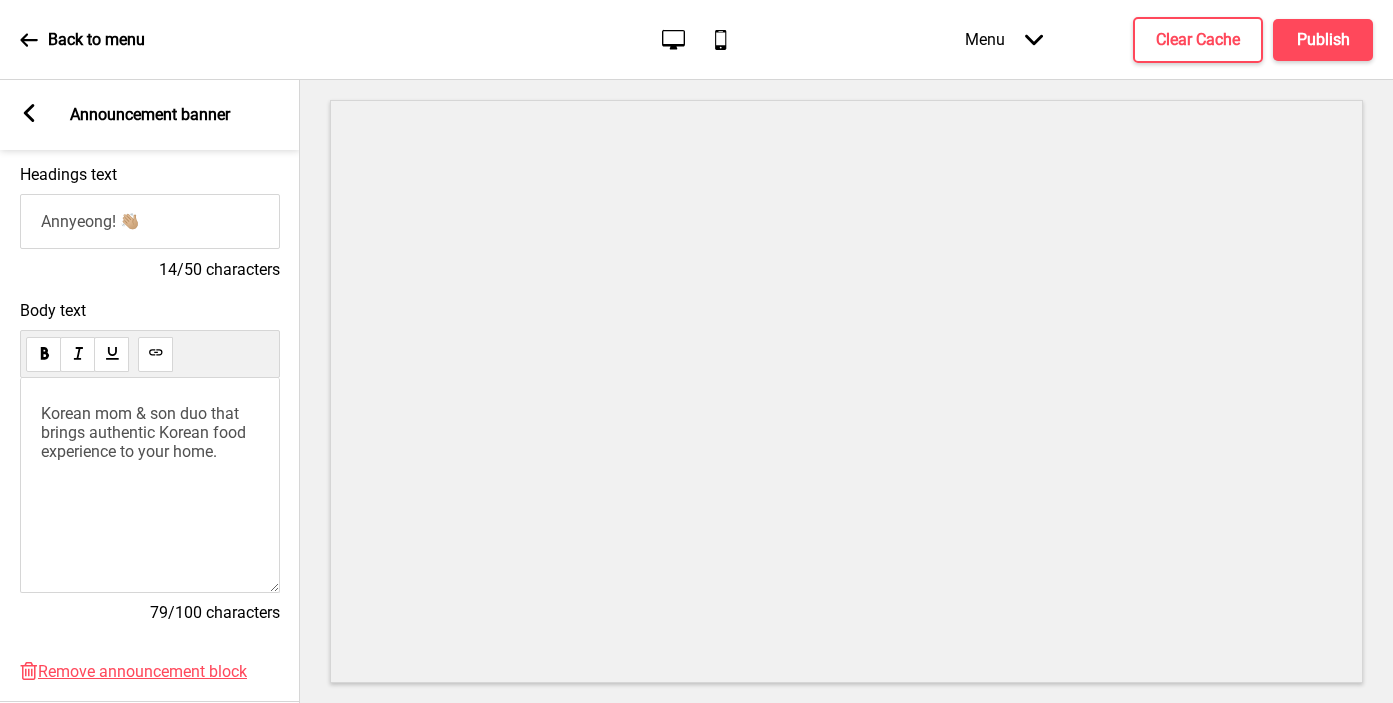 click on "Korean mom & son duo that brings authentic Korean food experience to your home." at bounding box center [145, 432] 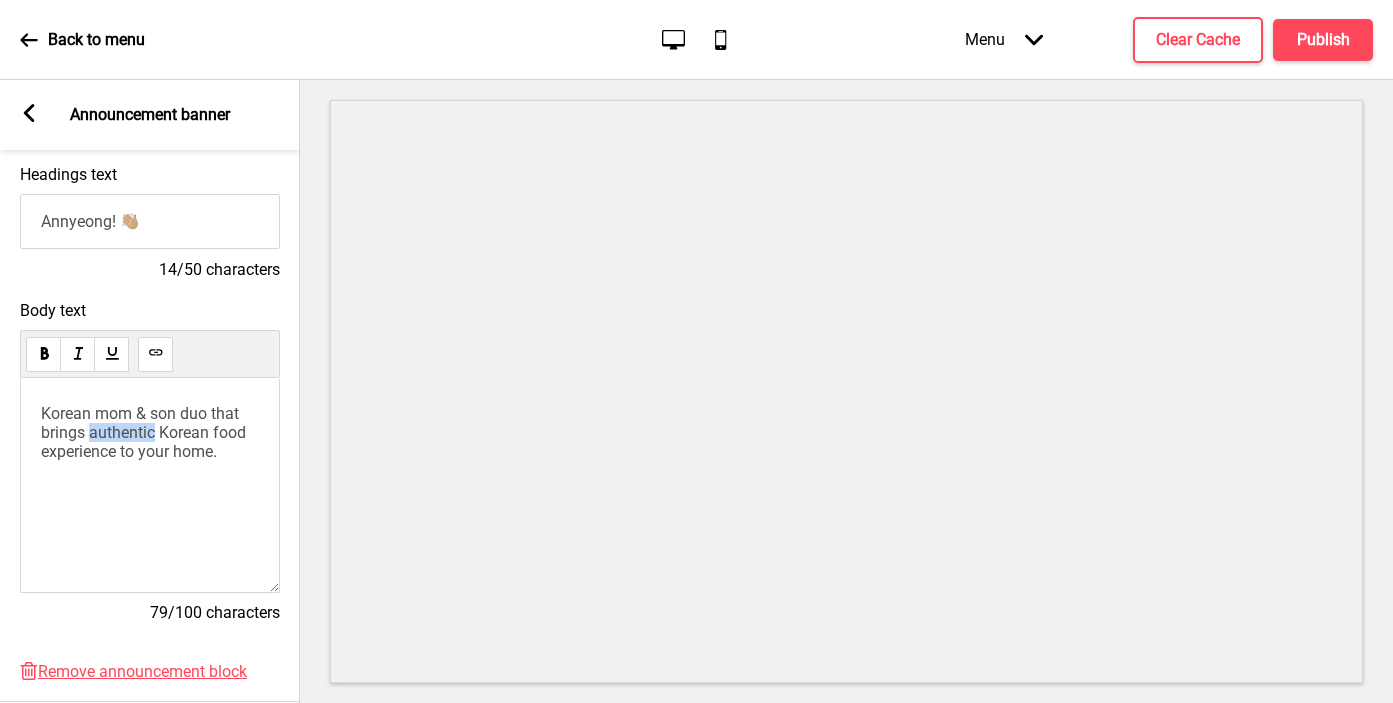 click on "Korean mom & son duo that brings authentic Korean food experience to your home." at bounding box center (145, 432) 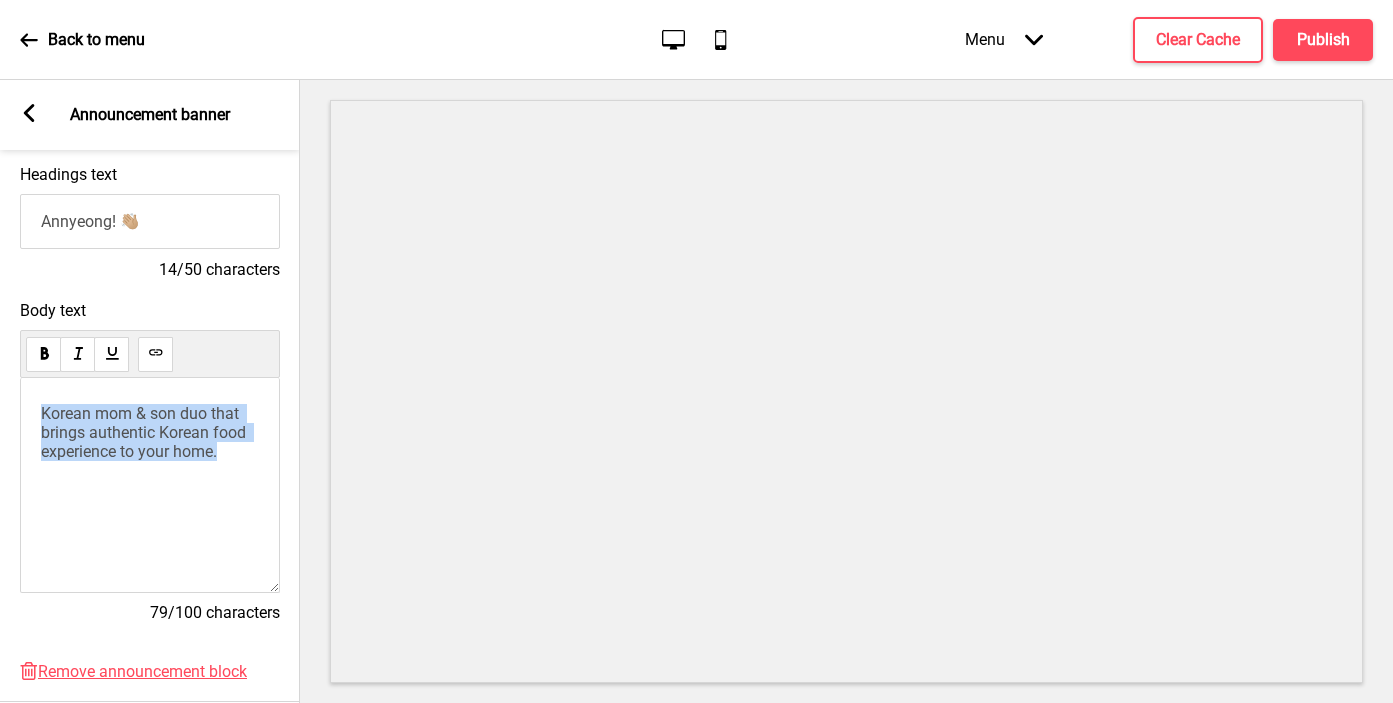 click on "Korean mom & son duo that brings authentic Korean food experience to your home." at bounding box center (145, 432) 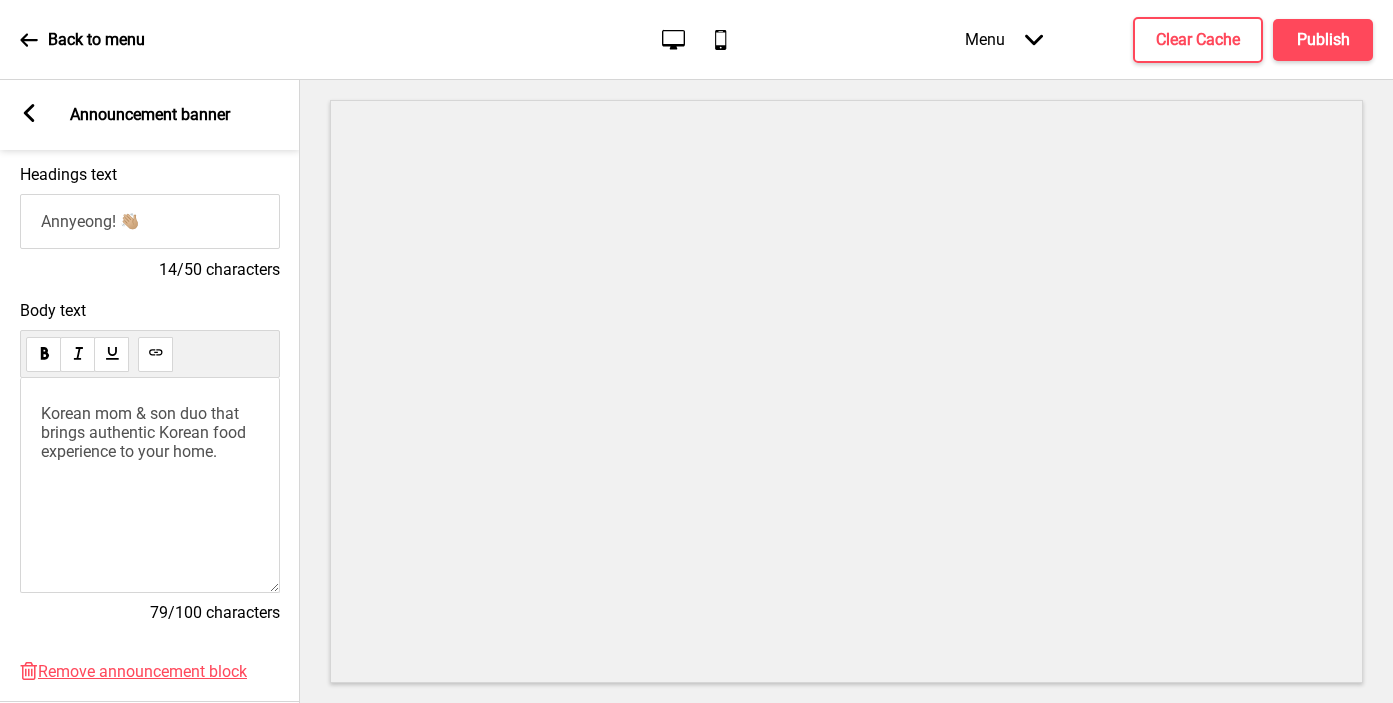 click on "Korean mom & son duo that brings authentic Korean food experience to your home." at bounding box center [150, 485] 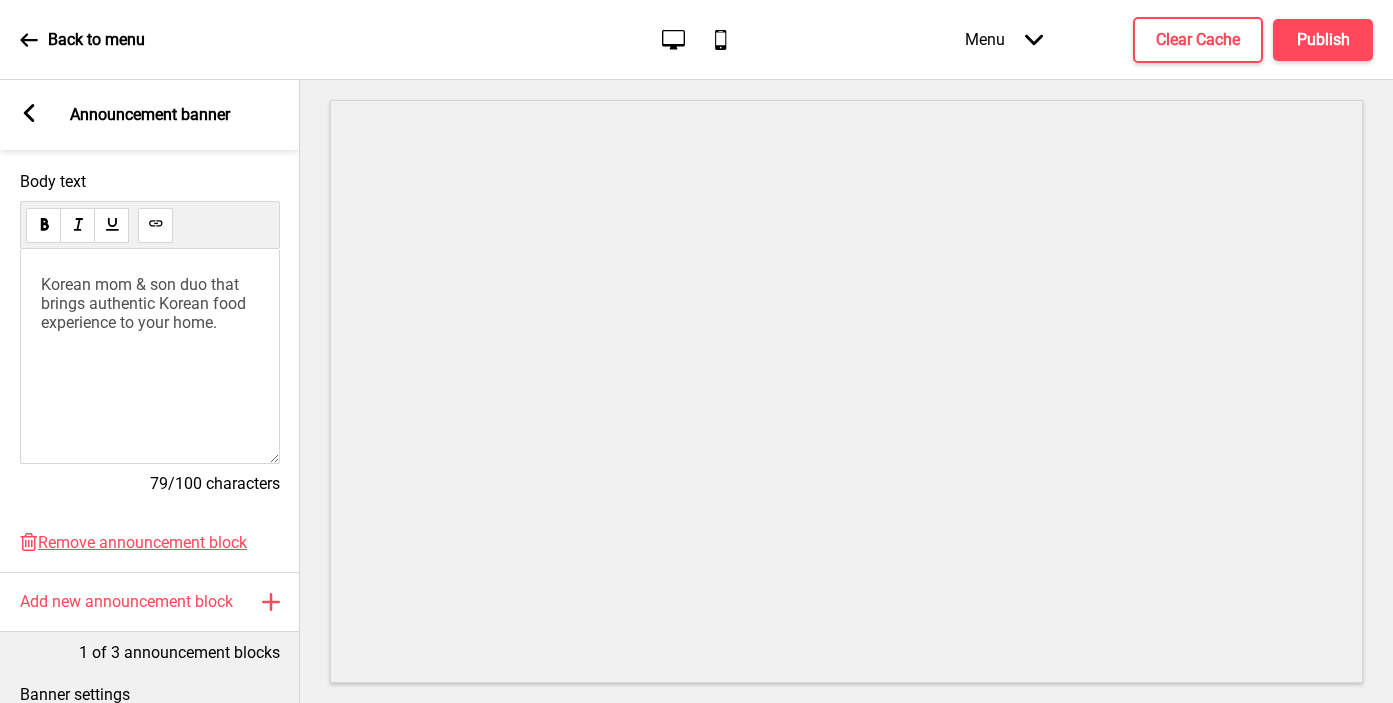 scroll, scrollTop: 484, scrollLeft: 0, axis: vertical 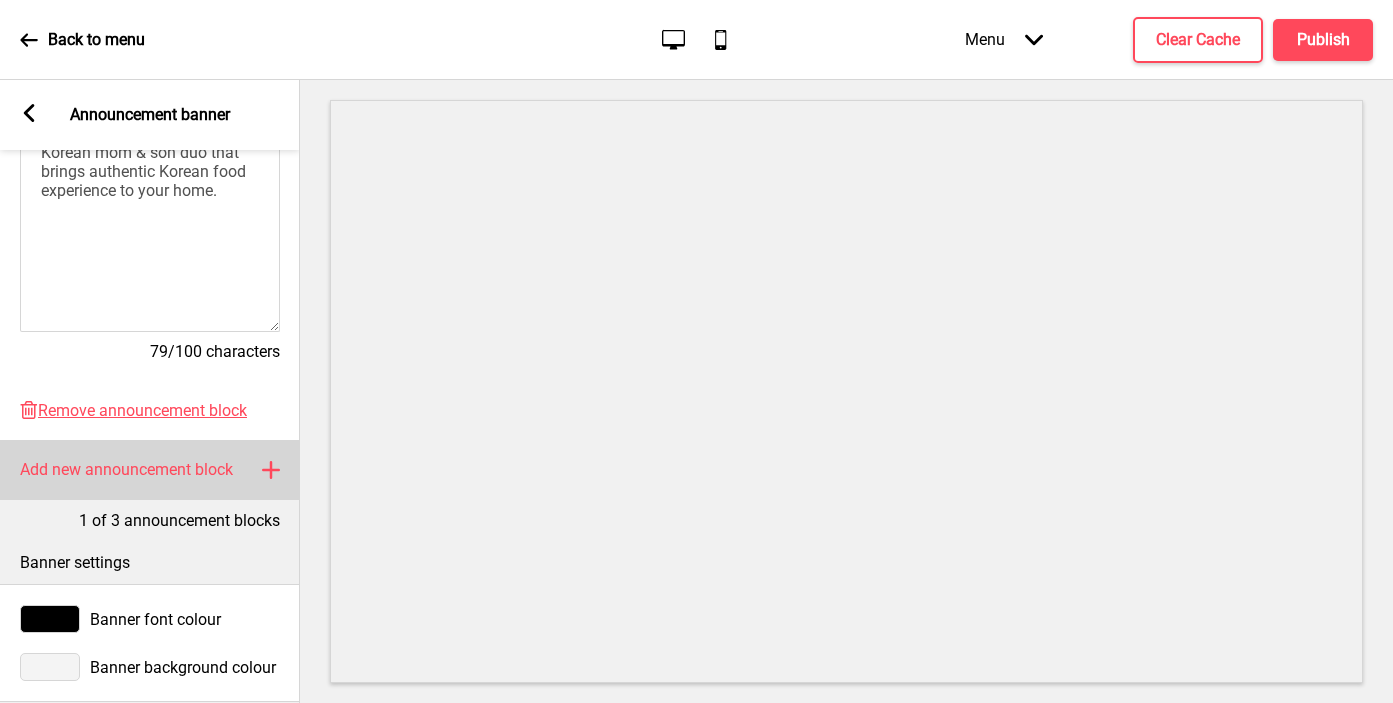 click on "Add new announcement block" at bounding box center (126, 470) 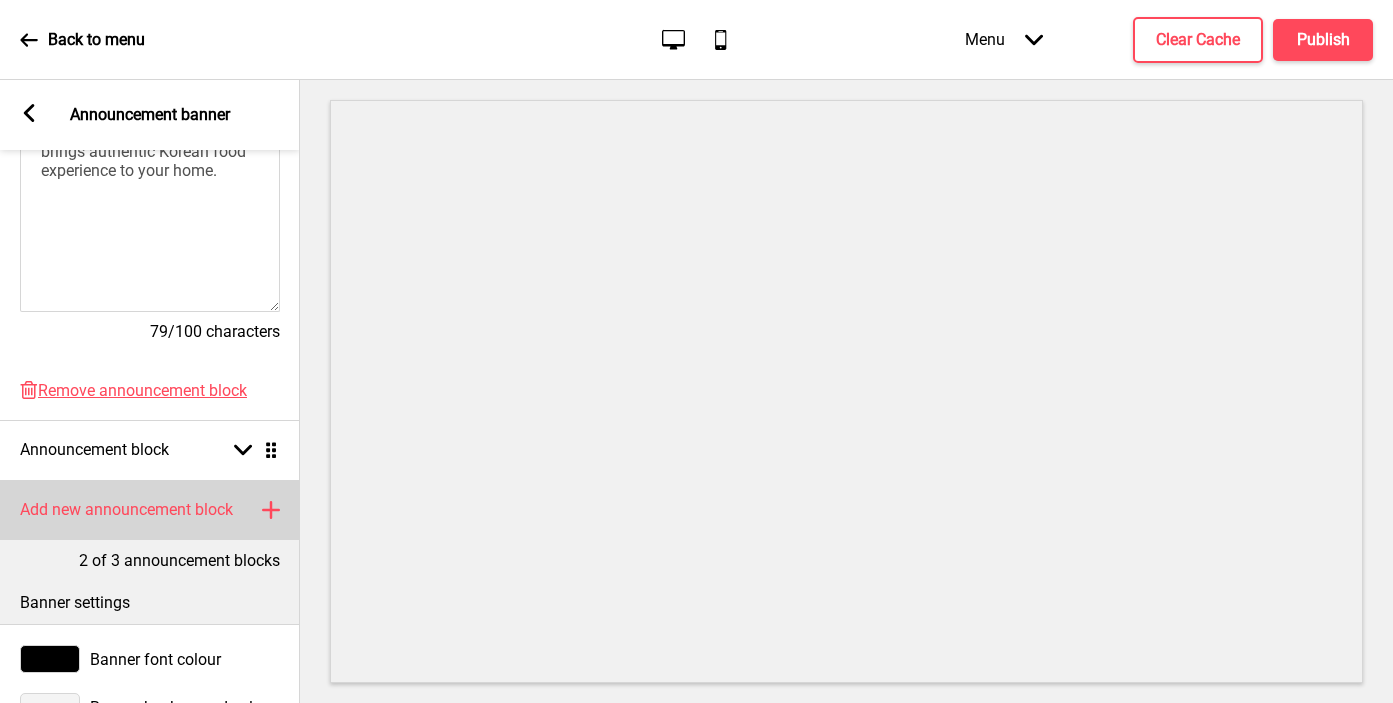 scroll, scrollTop: 509, scrollLeft: 0, axis: vertical 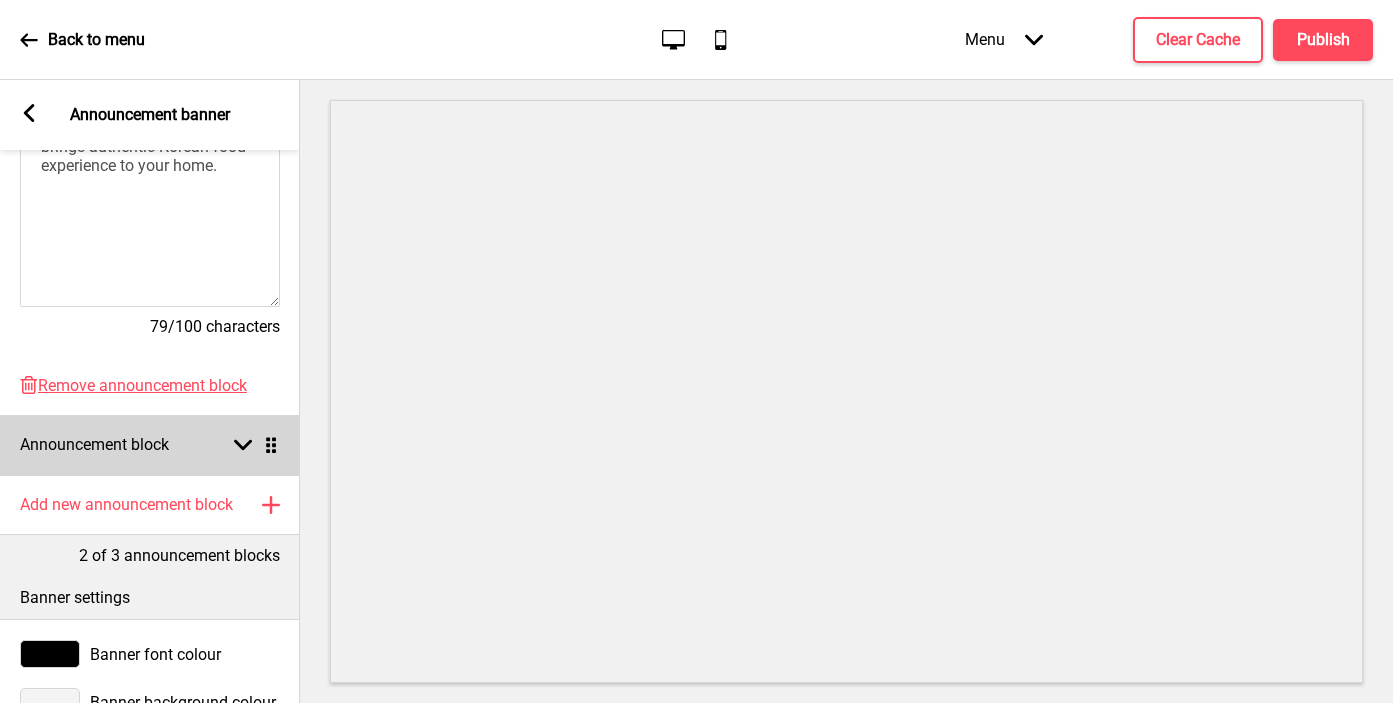 click on "Announcement block" at bounding box center (94, 445) 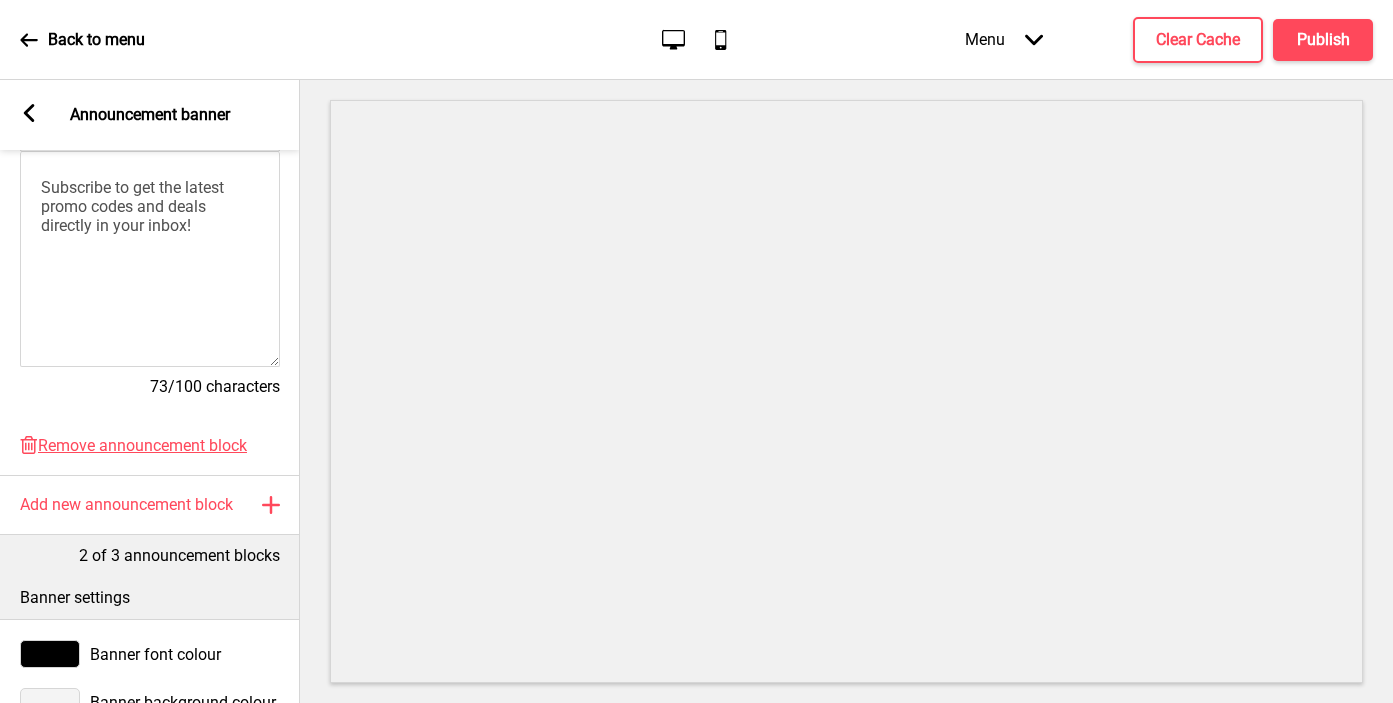 scroll, scrollTop: 507, scrollLeft: 0, axis: vertical 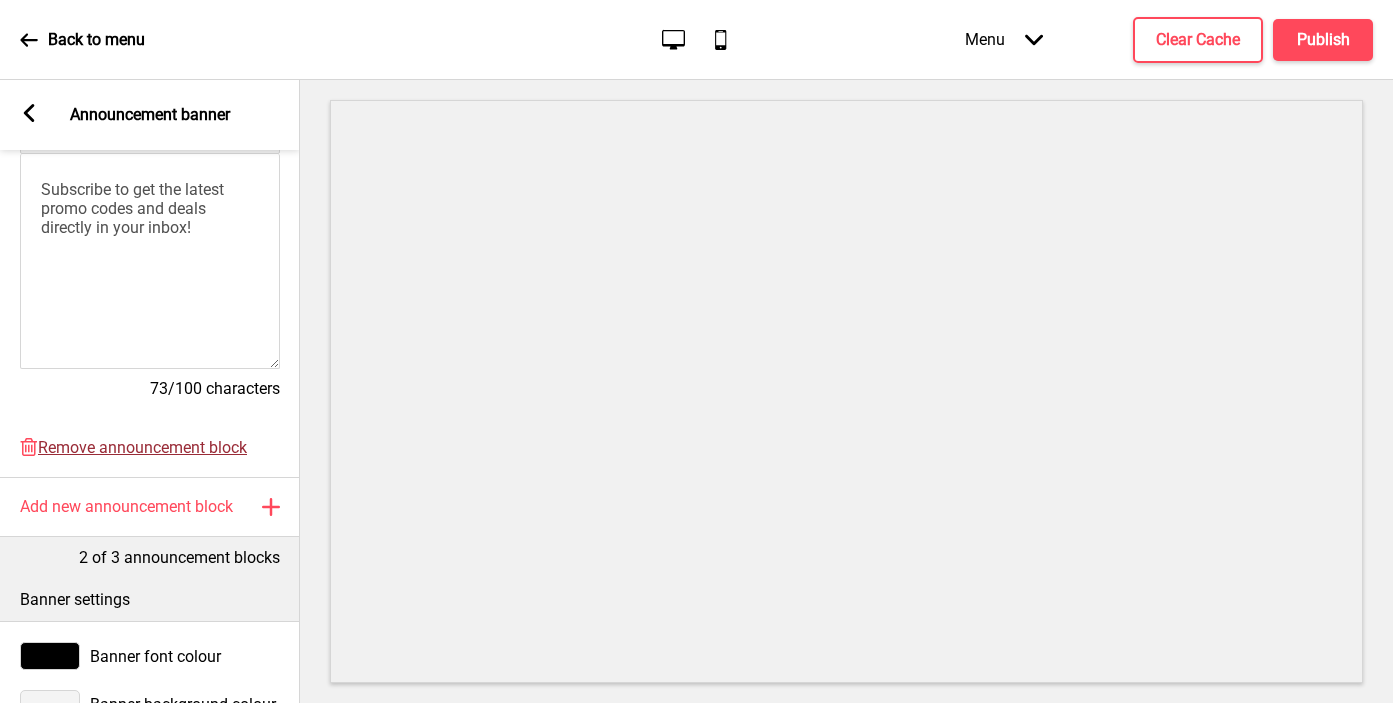 click on "Remove announcement block" at bounding box center [142, 447] 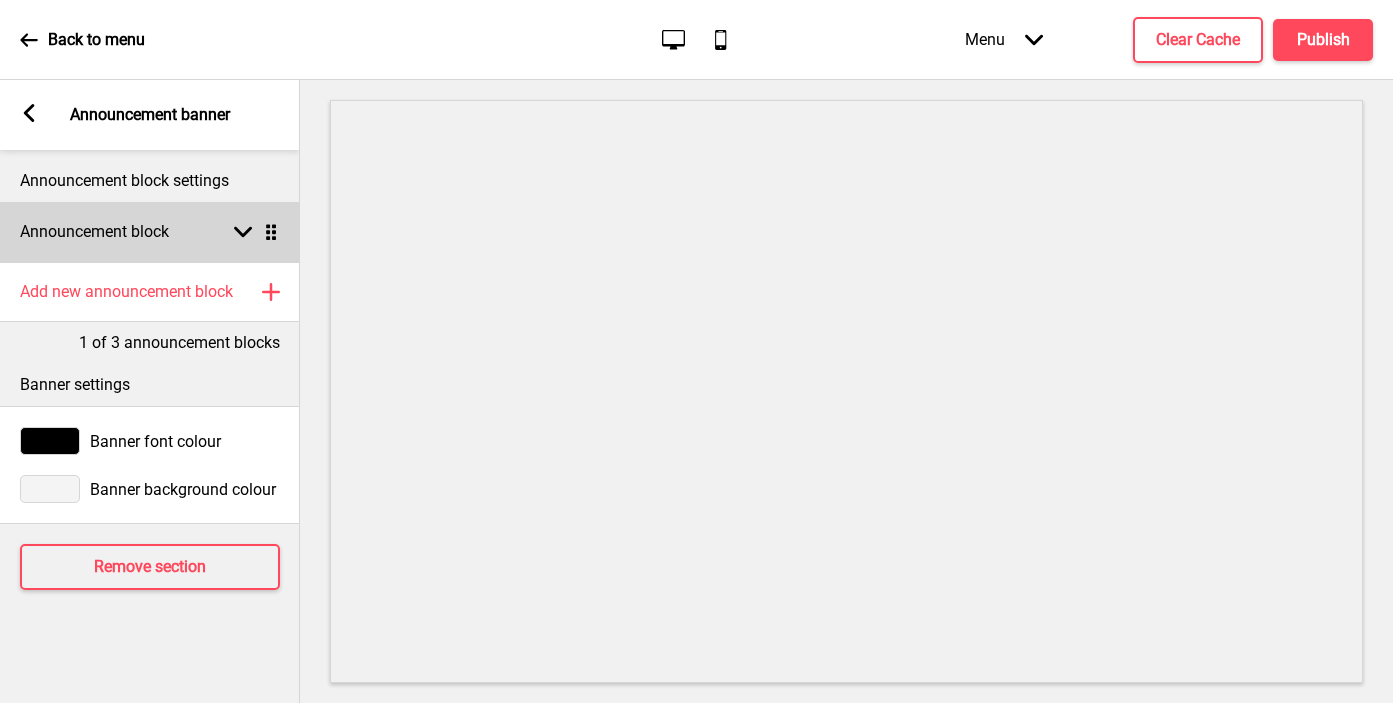 click on "Announcement block Arrow down Drag" at bounding box center (150, 232) 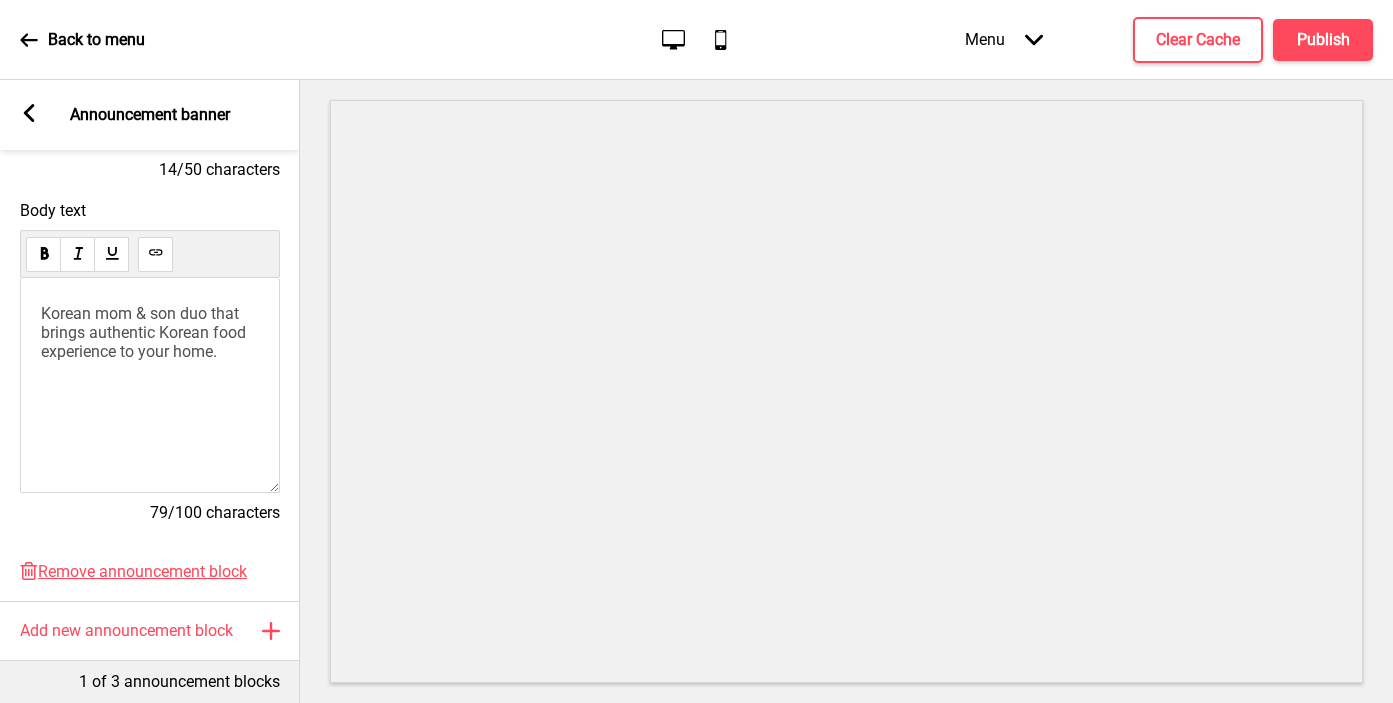 scroll, scrollTop: 507, scrollLeft: 0, axis: vertical 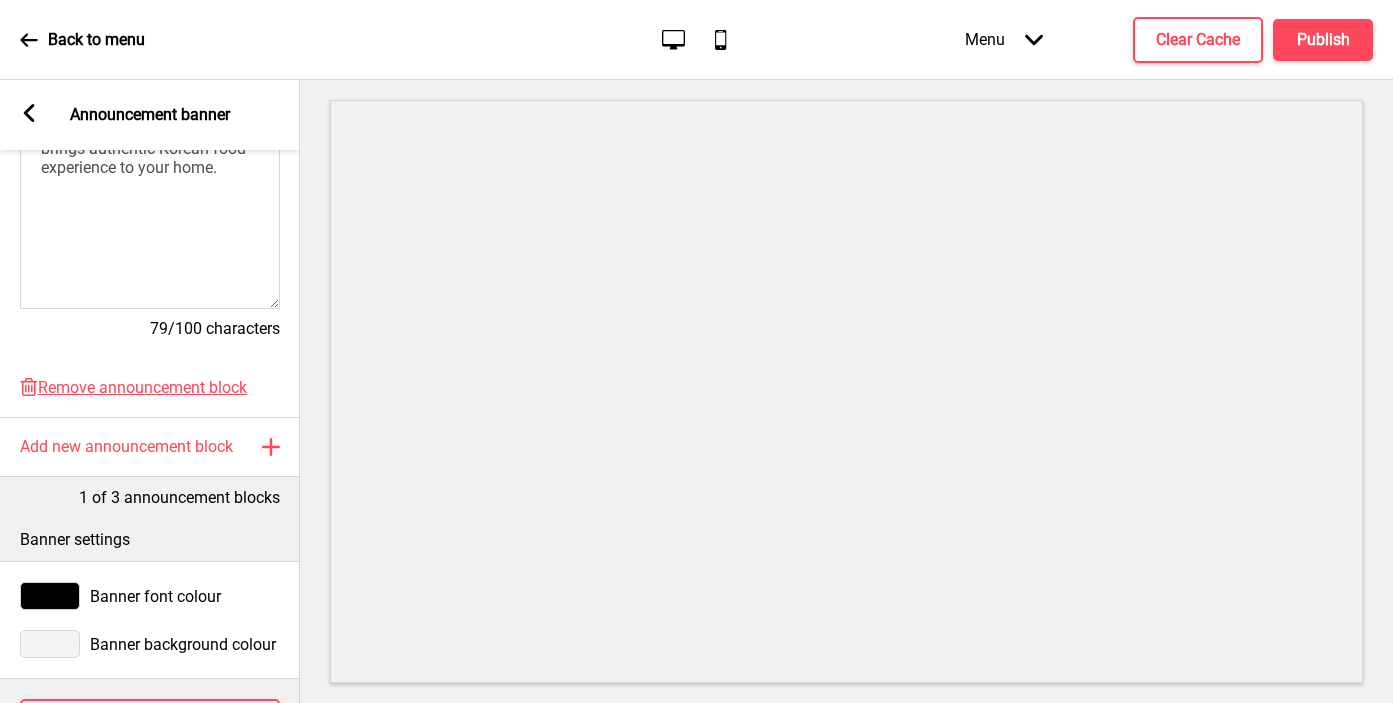 click on "Korean mom & son duo that brings authentic Korean food experience to your home." at bounding box center [145, 148] 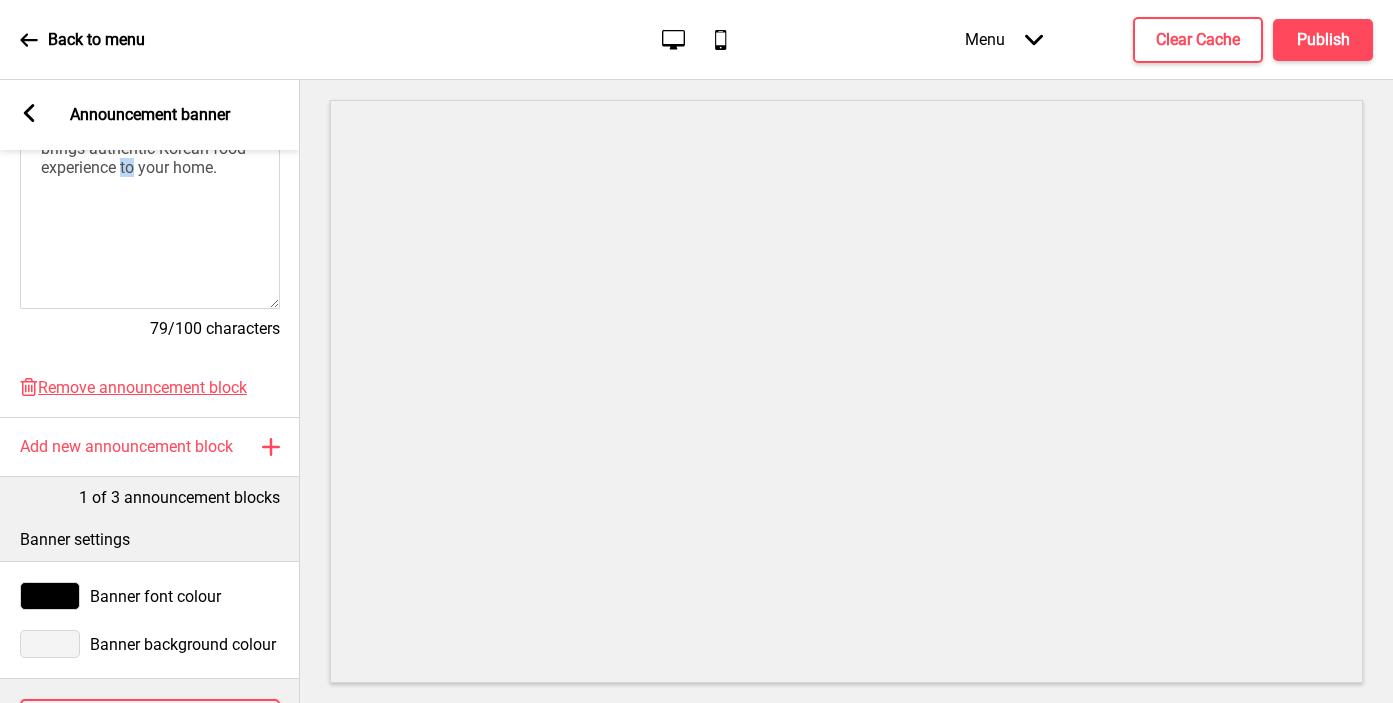 click on "Korean mom & son duo that brings authentic Korean food experience to your home." at bounding box center [145, 148] 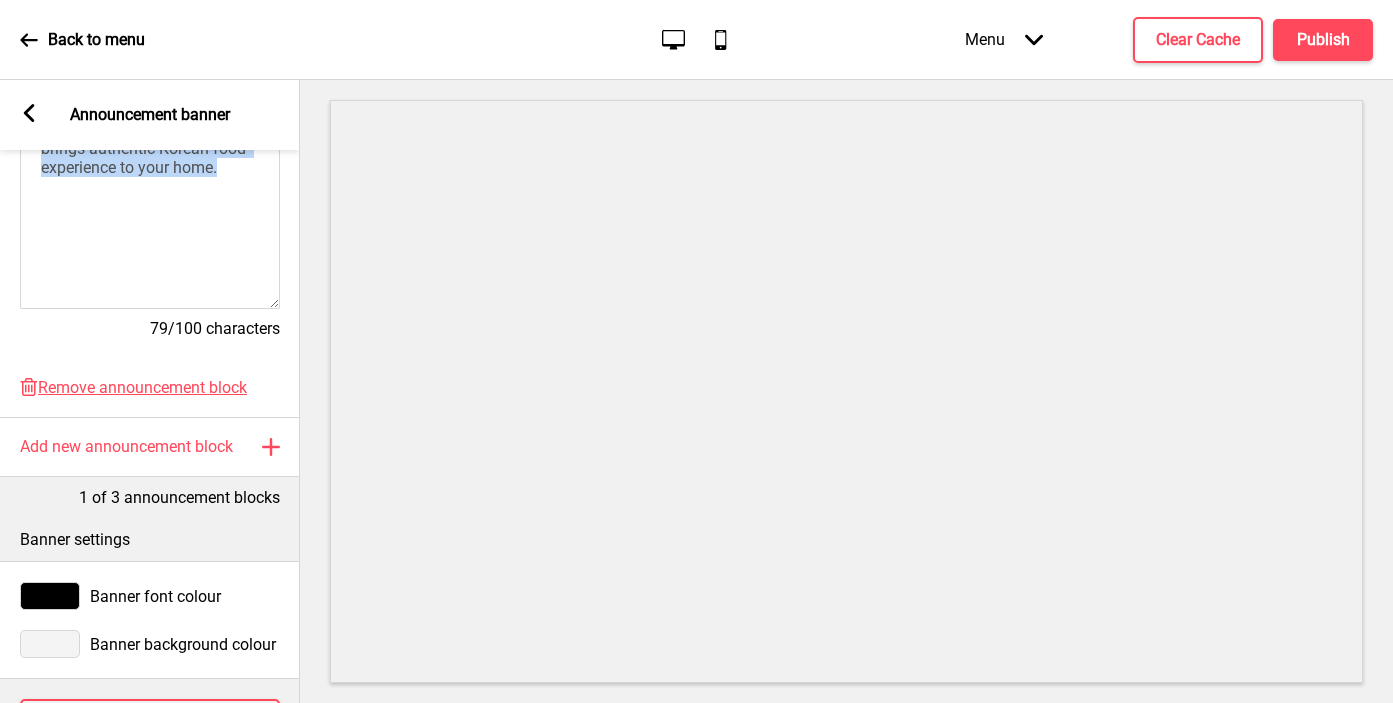 click on "Korean mom & son duo that brings authentic Korean food experience to your home." at bounding box center (145, 148) 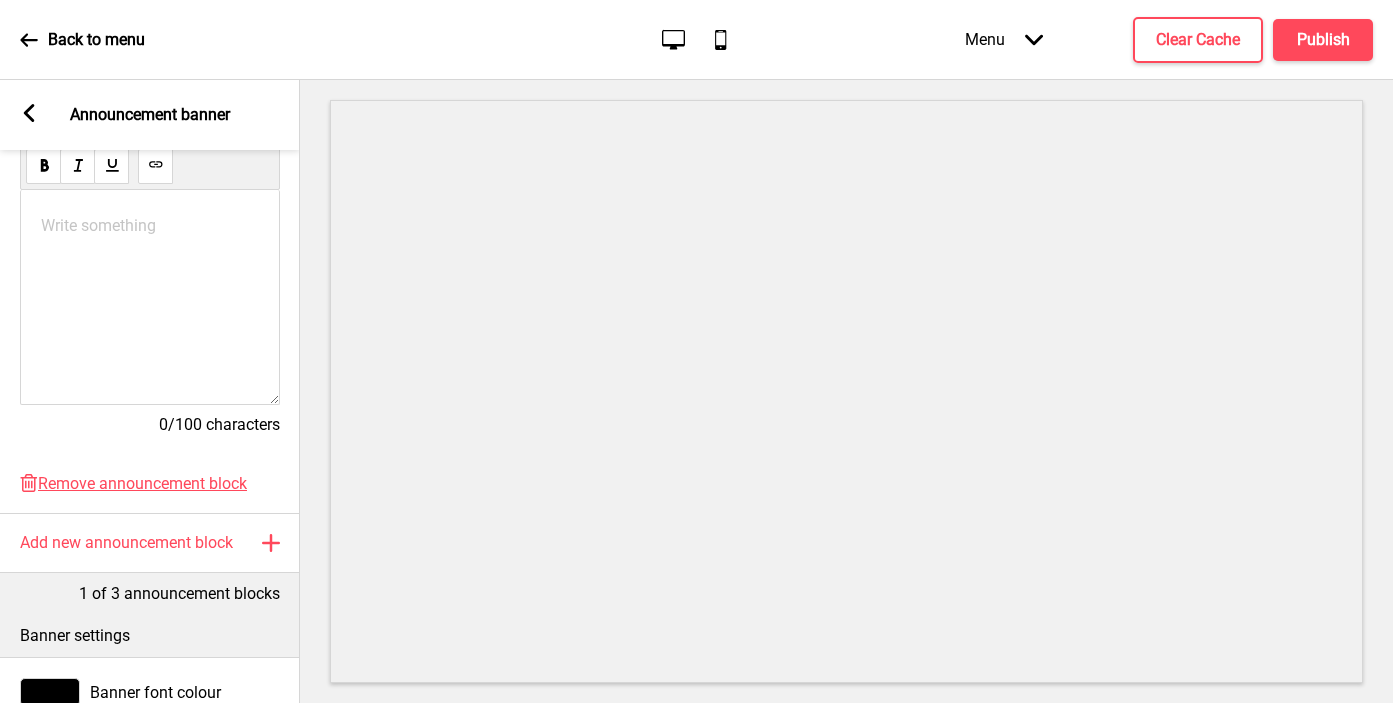 scroll, scrollTop: 517, scrollLeft: 0, axis: vertical 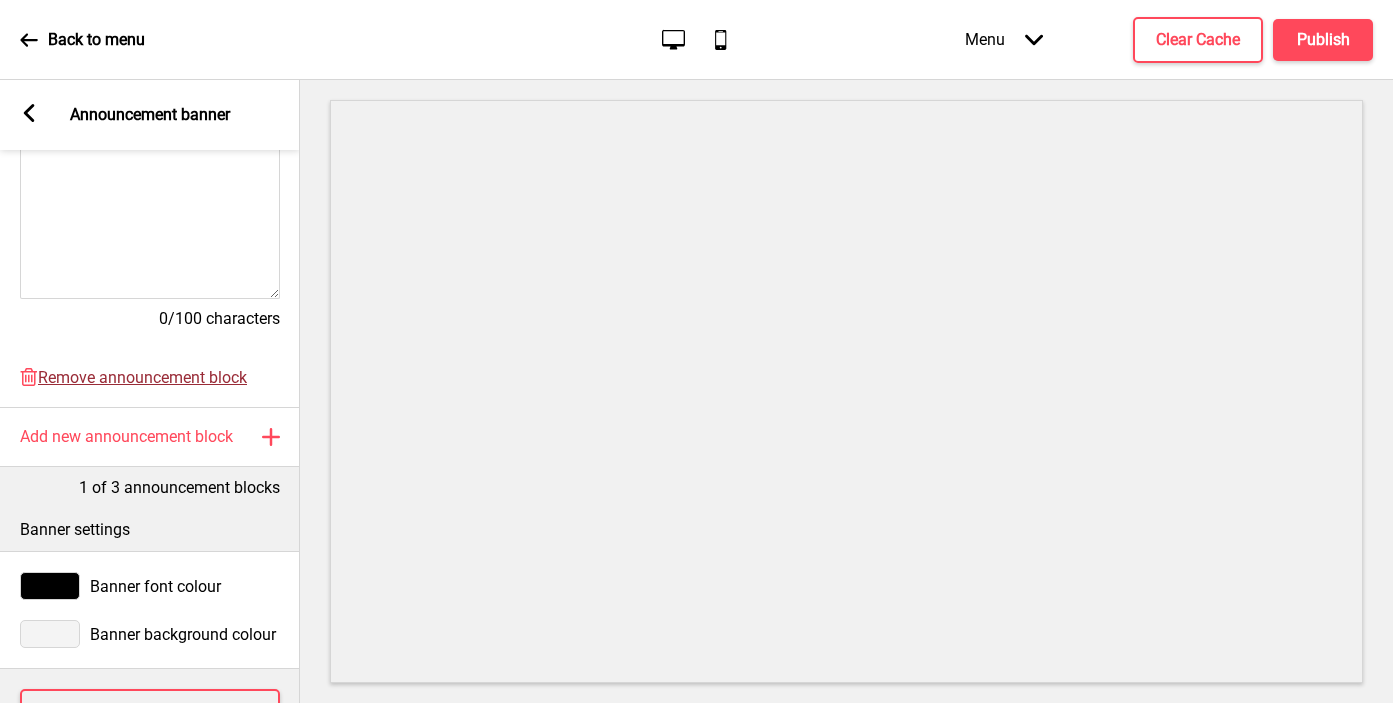 click on "Remove announcement block" at bounding box center [142, 377] 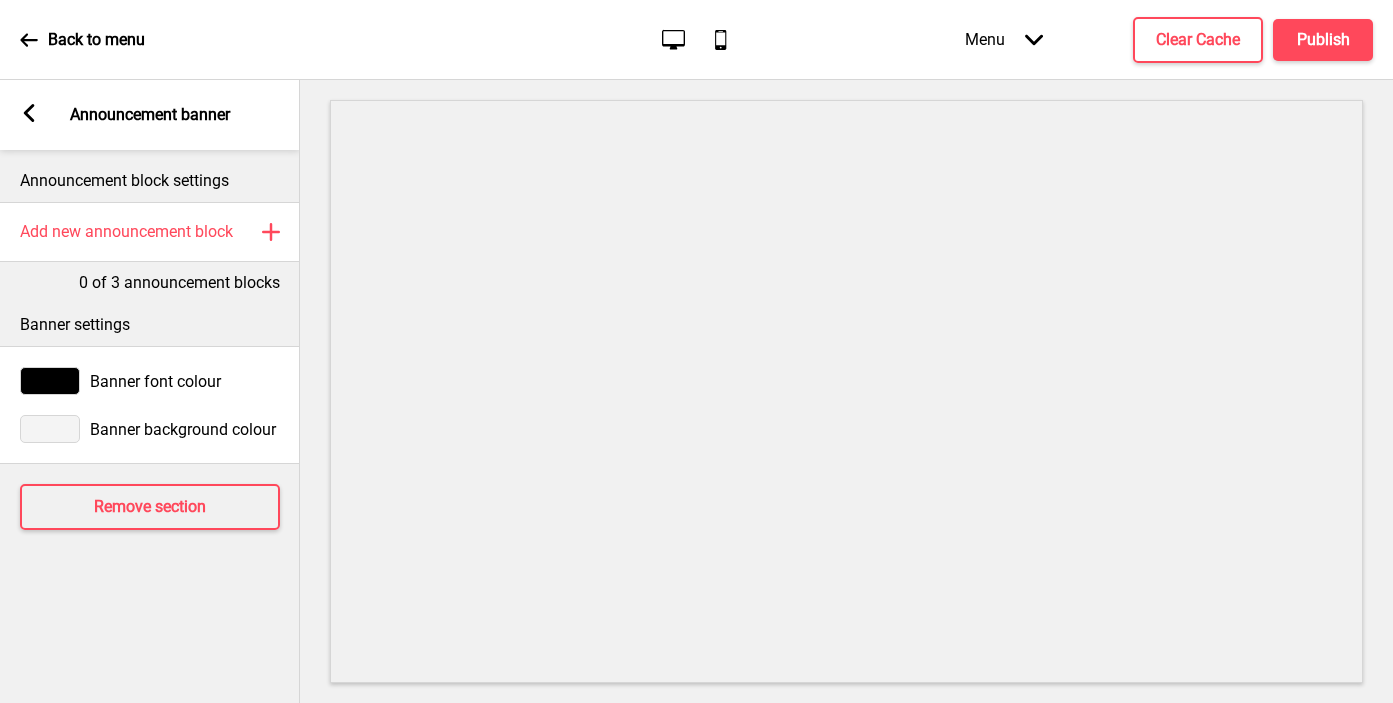 scroll, scrollTop: 0, scrollLeft: 0, axis: both 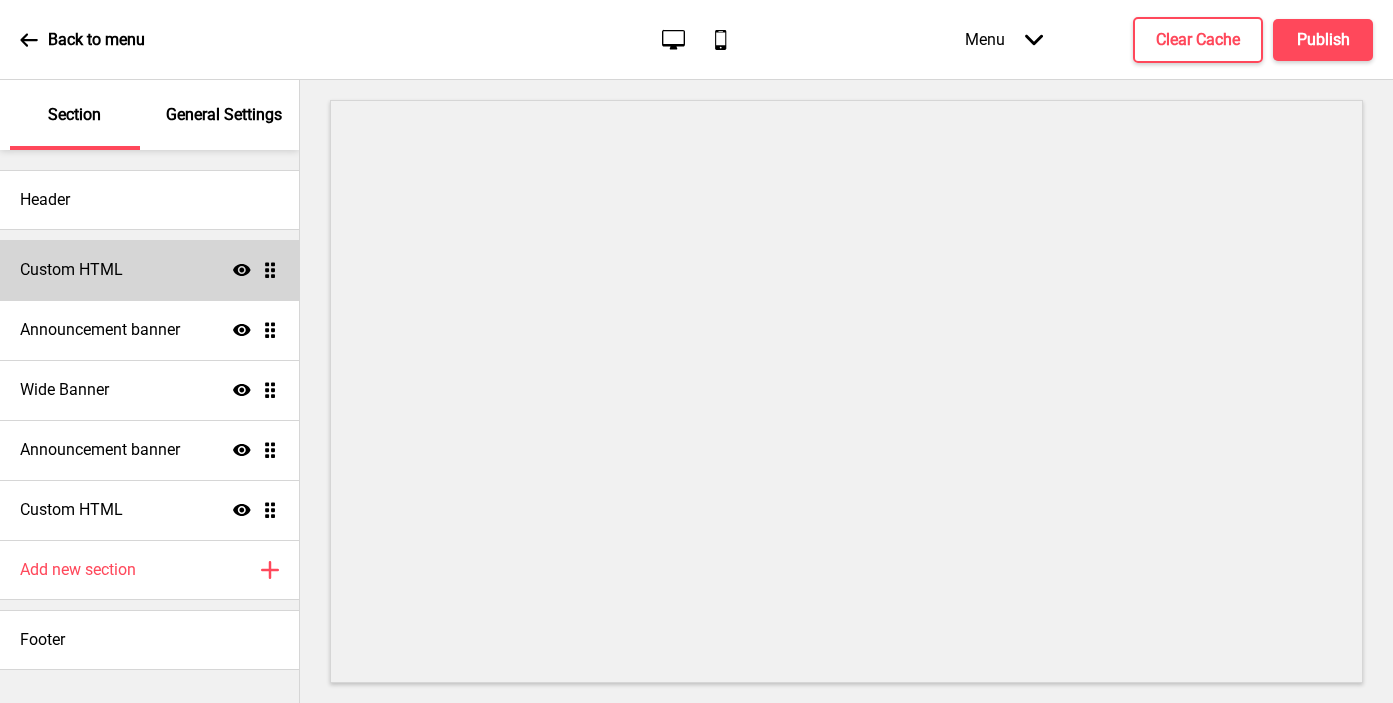 click on "Custom HTML" at bounding box center [71, 270] 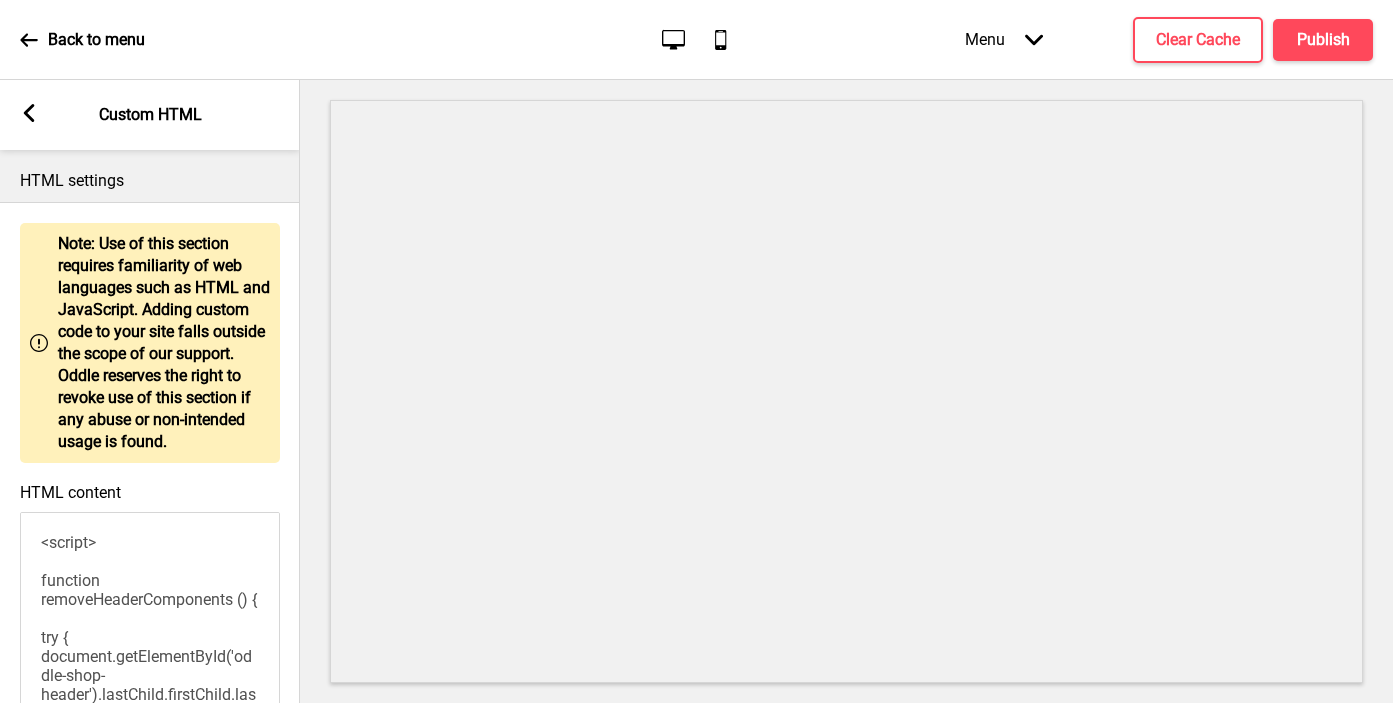 click 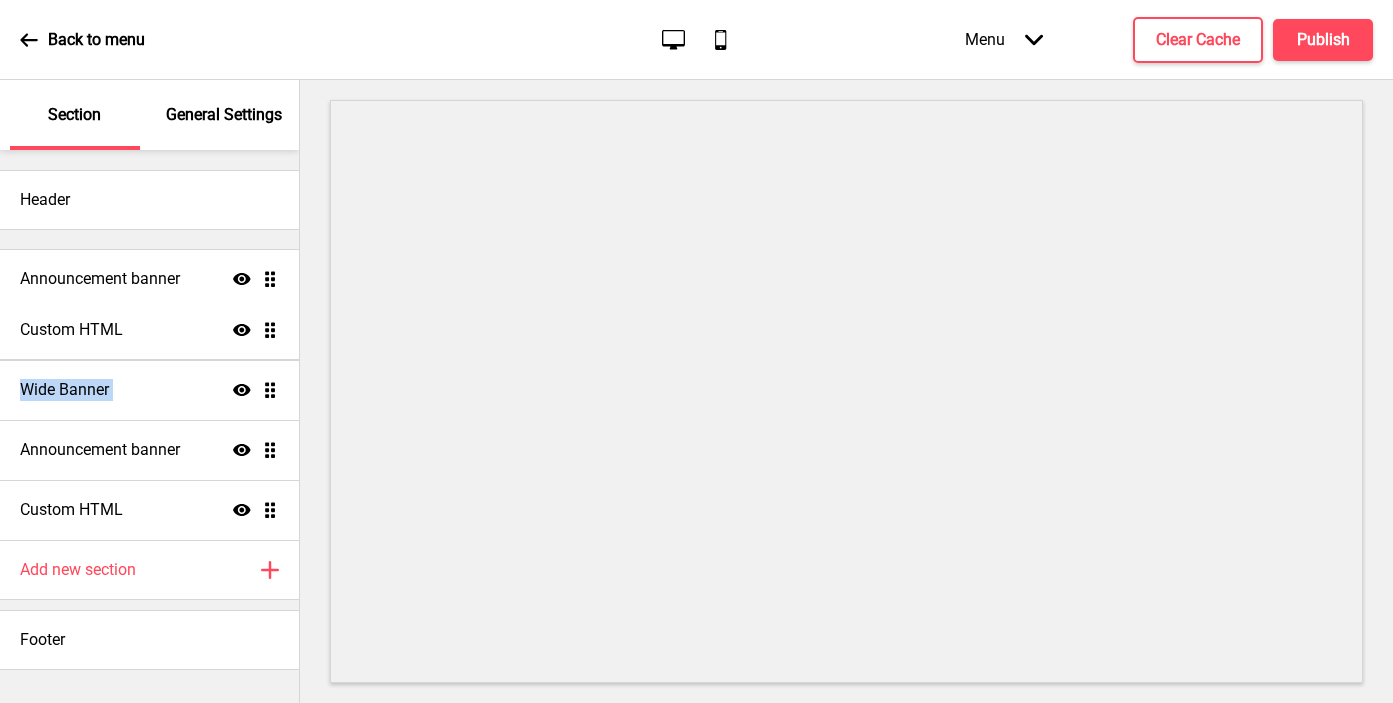 drag, startPoint x: 267, startPoint y: 325, endPoint x: 268, endPoint y: 273, distance: 52.009613 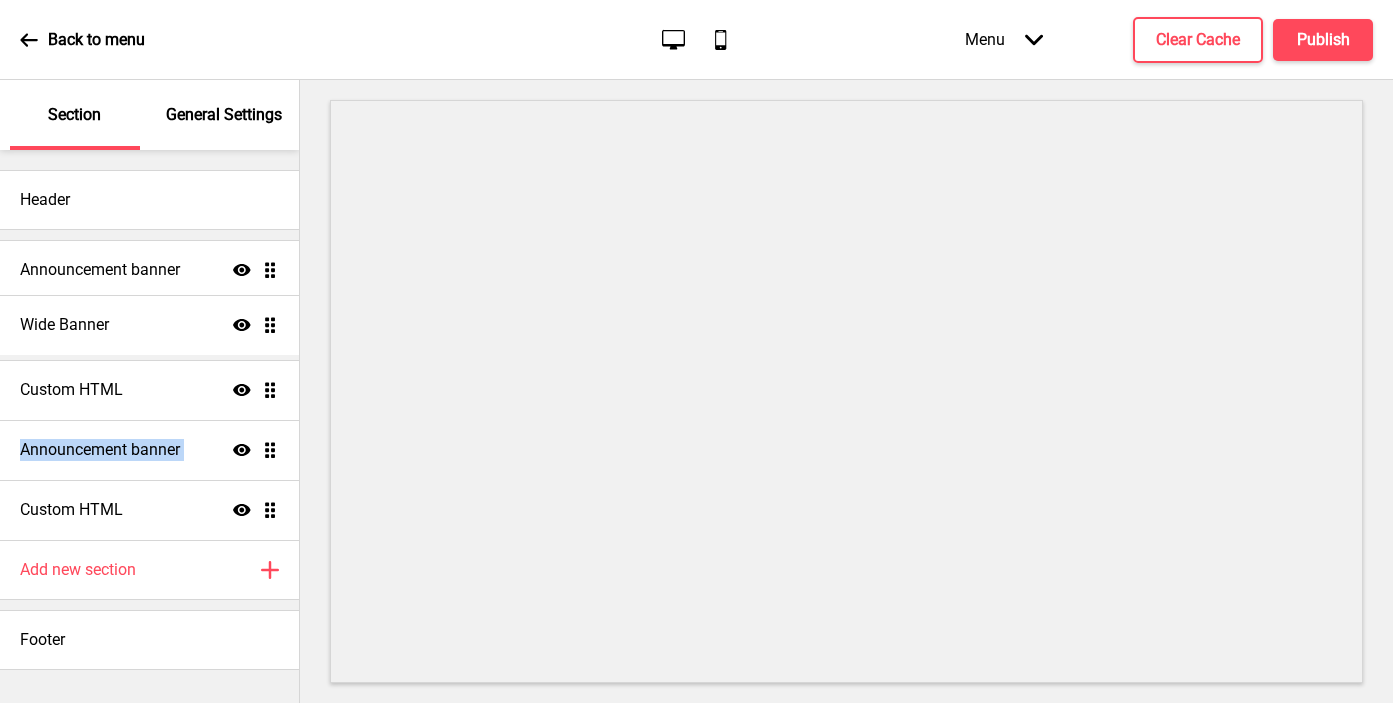 drag, startPoint x: 270, startPoint y: 394, endPoint x: 267, endPoint y: 329, distance: 65.06919 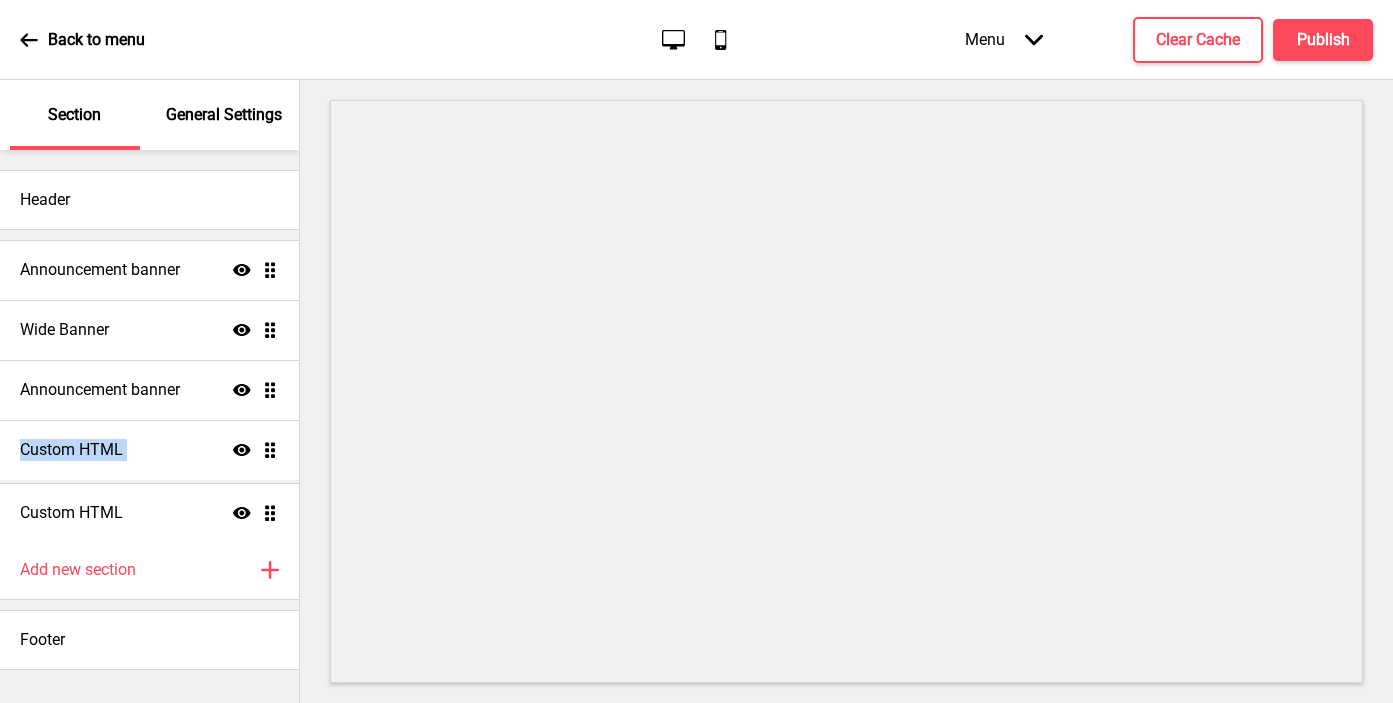 drag, startPoint x: 269, startPoint y: 385, endPoint x: 276, endPoint y: 508, distance: 123.19903 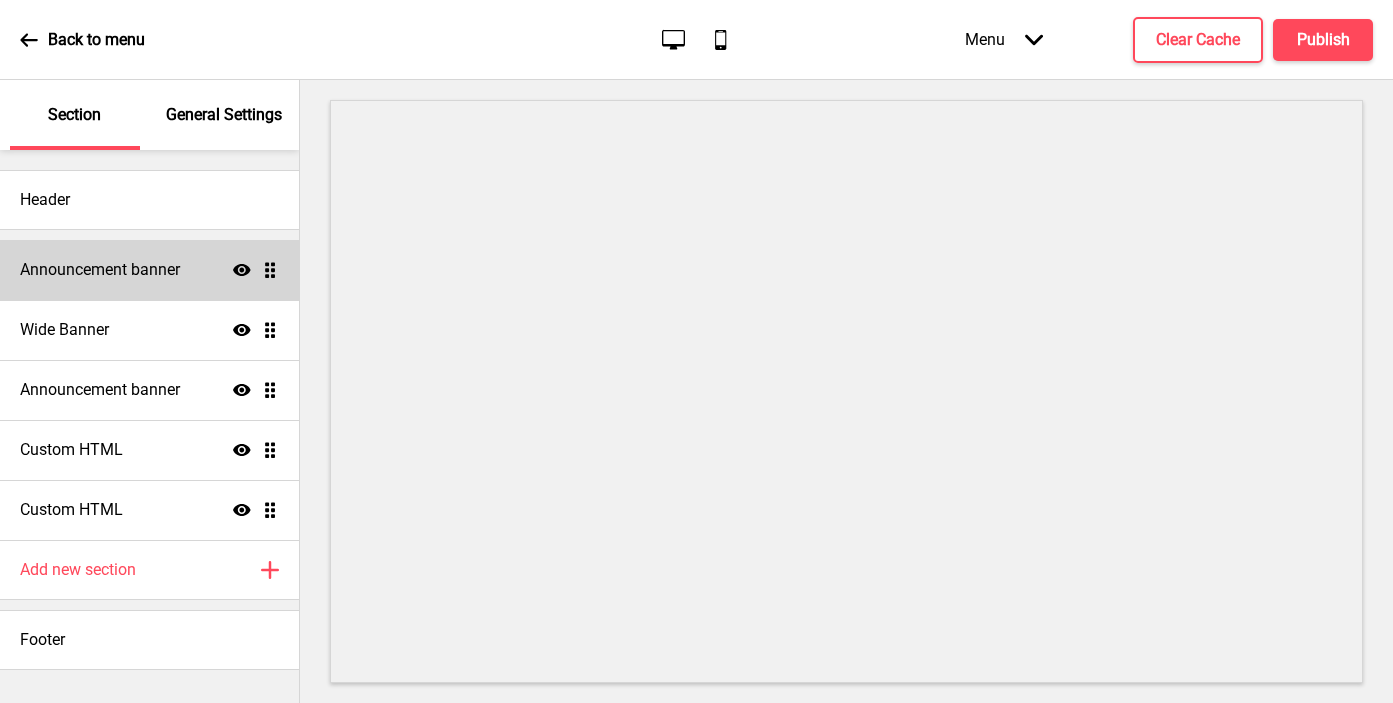 click on "Announcement banner" at bounding box center [100, 270] 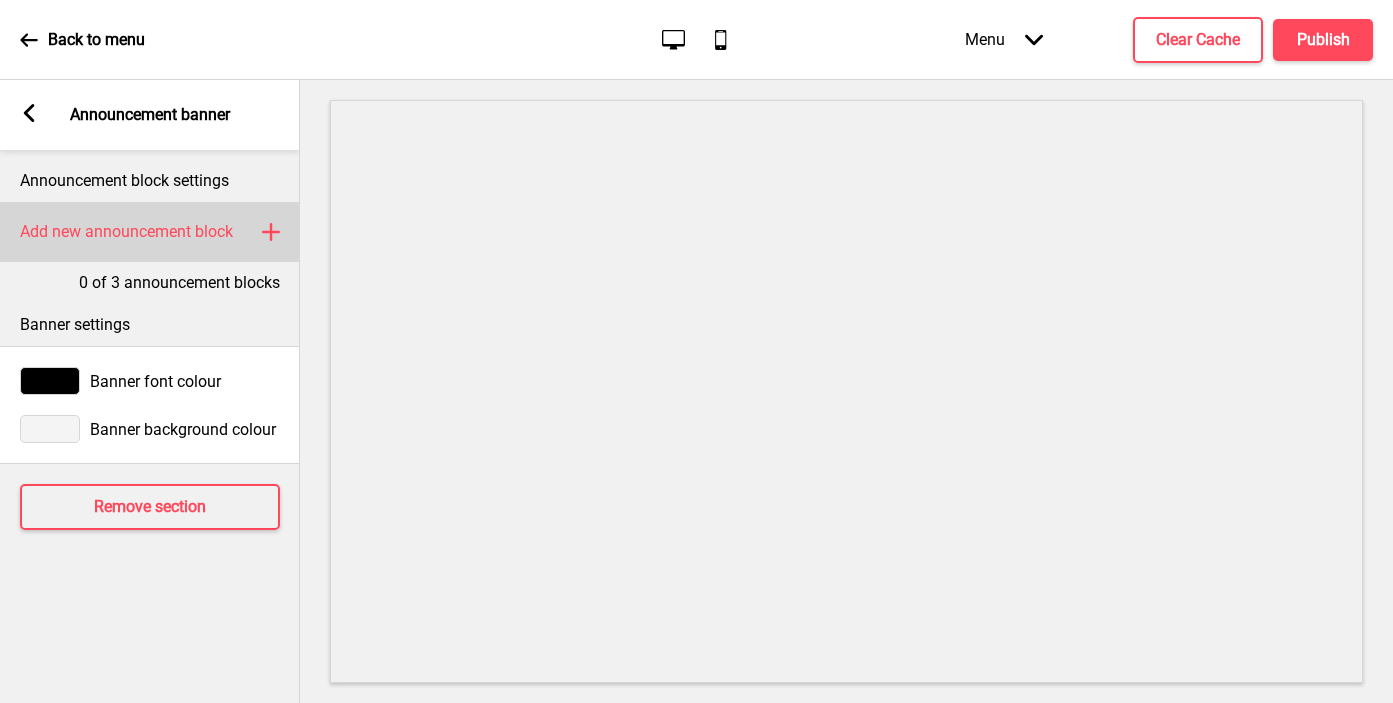 click on "Add new announcement block" at bounding box center (126, 232) 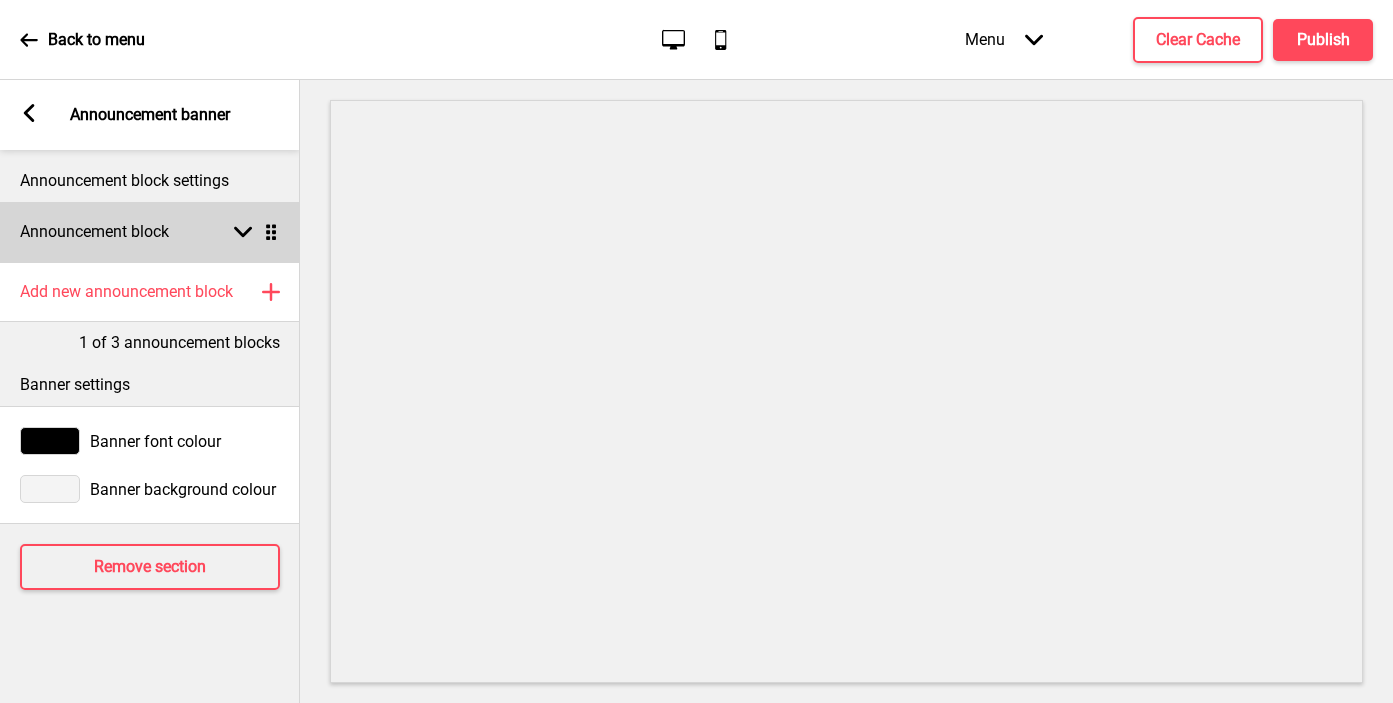 click on "Announcement block Arrow down Drag" at bounding box center [150, 232] 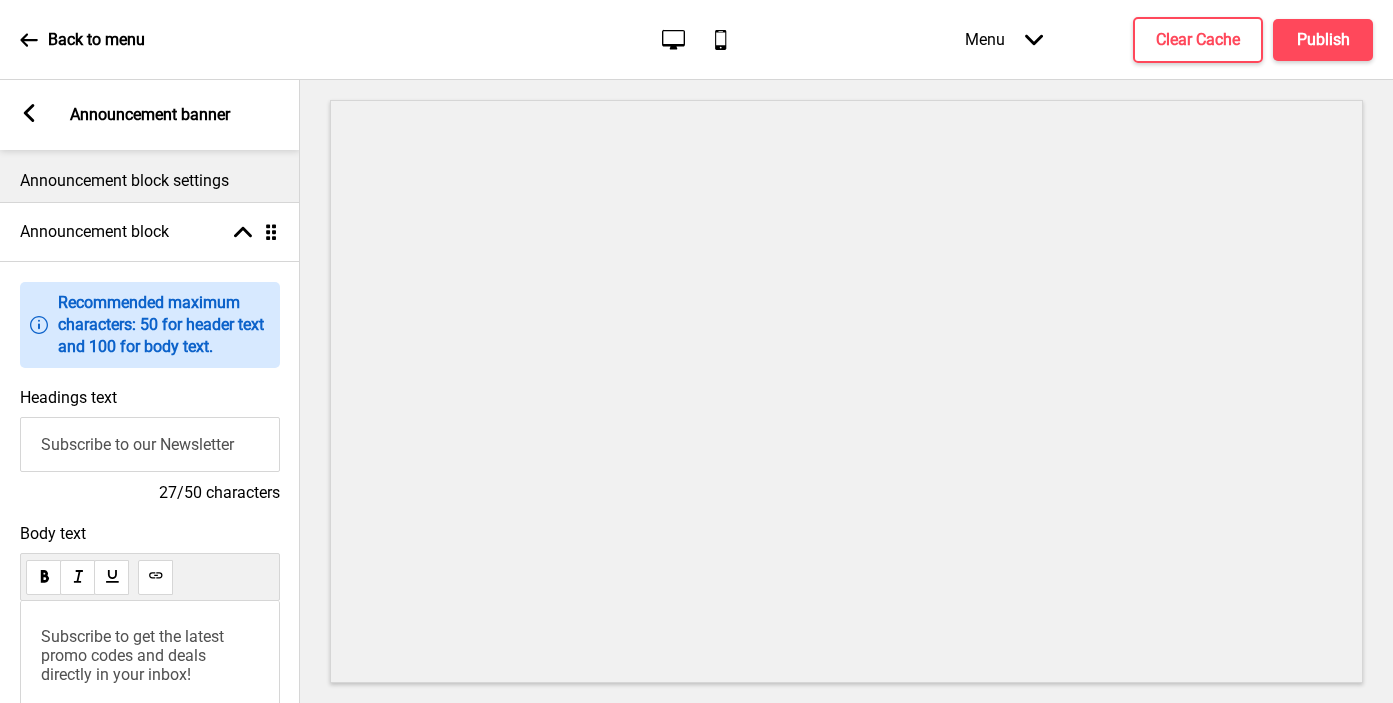 click on "Subscribe to get the latest promo codes and deals directly in your inbox!" at bounding box center [134, 655] 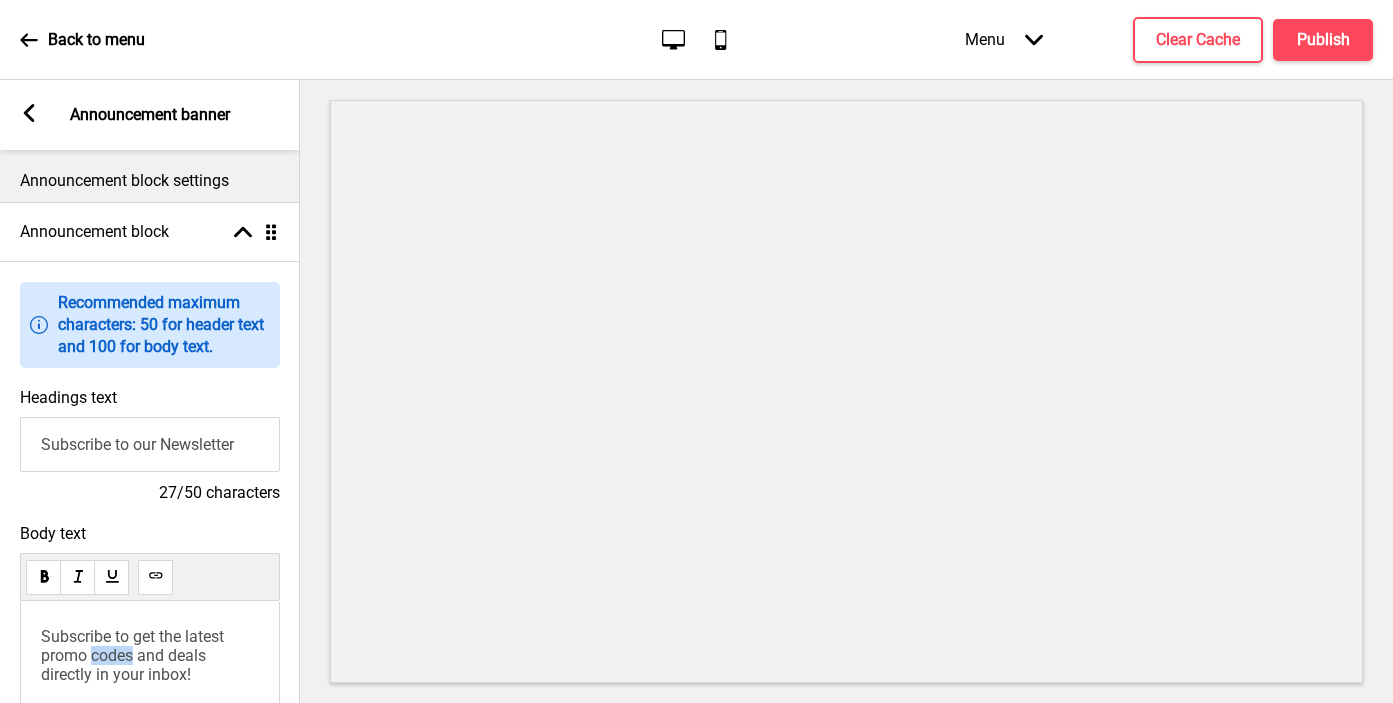 click on "Subscribe to get the latest promo codes and deals directly in your inbox!" at bounding box center (134, 655) 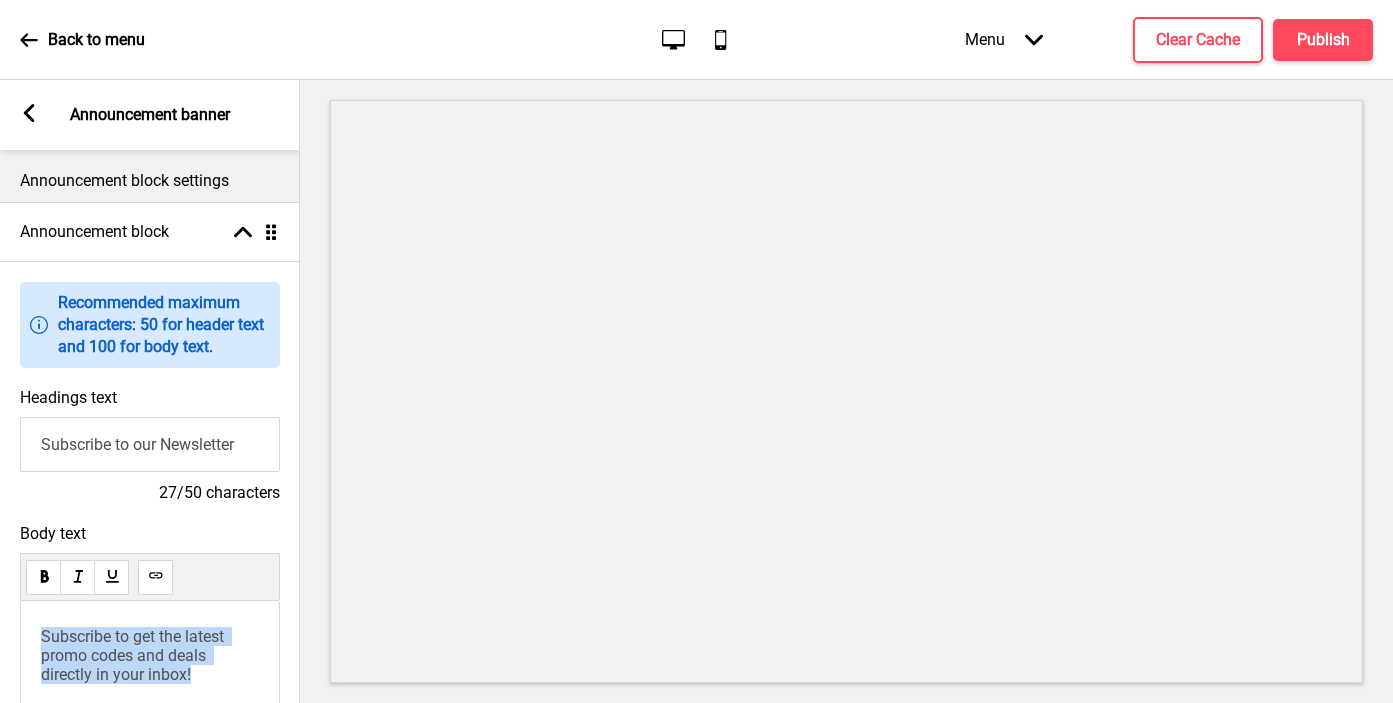 click on "Subscribe to get the latest promo codes and deals directly in your inbox!" at bounding box center (134, 655) 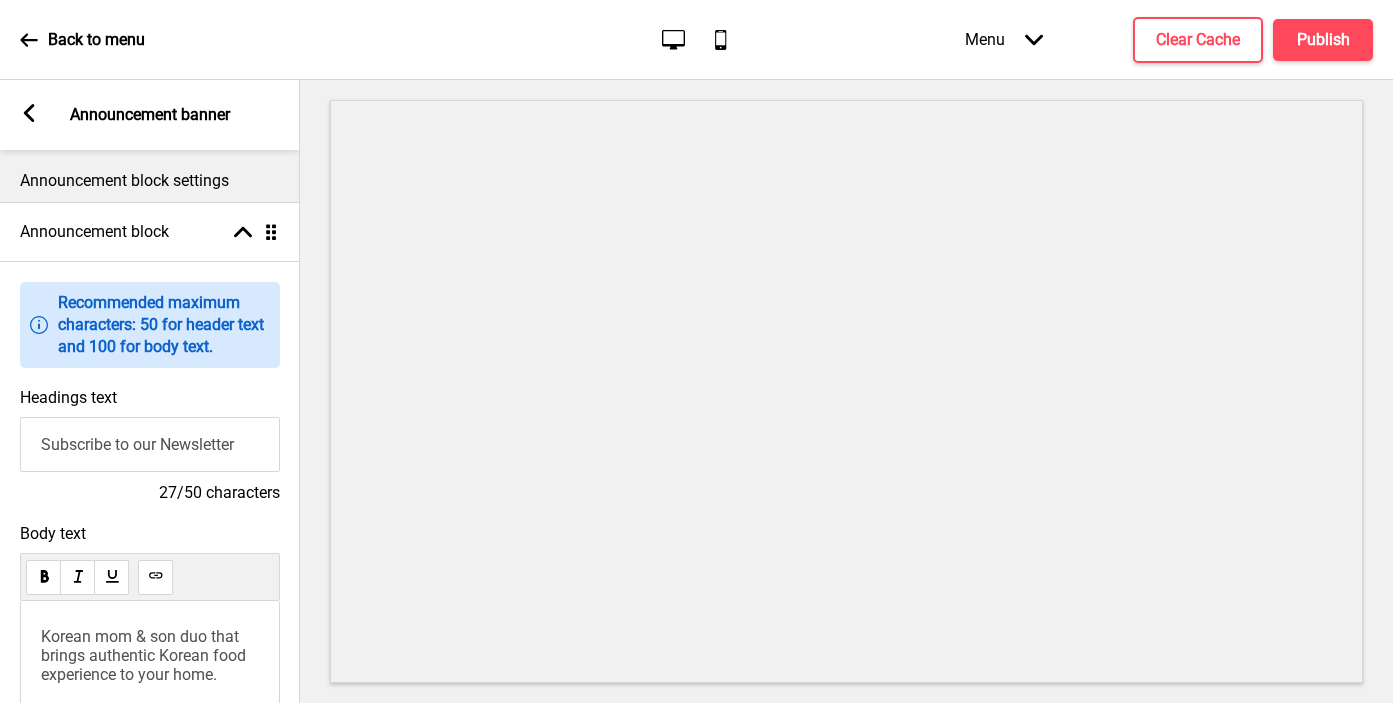 click on "Subscribe to our Newsletter" at bounding box center (150, 444) 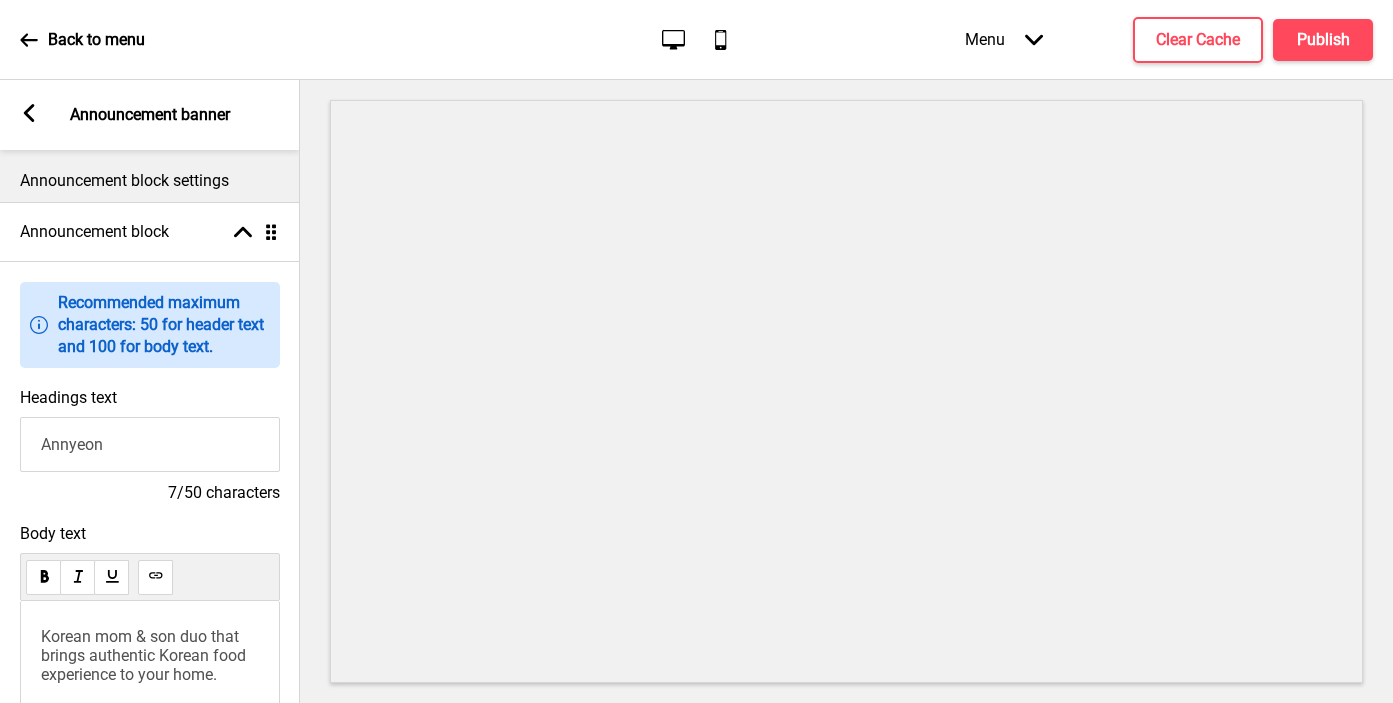 type on "Annyeong! 👋🏼" 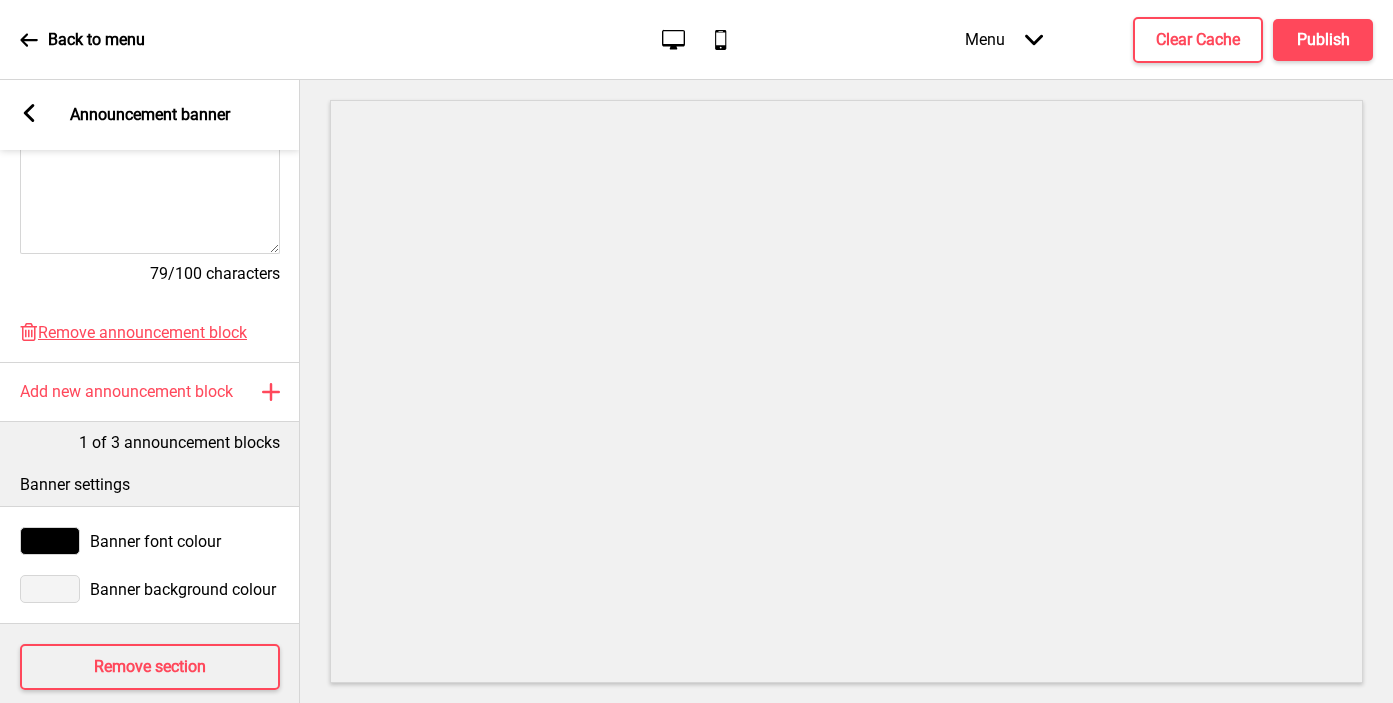 scroll, scrollTop: 573, scrollLeft: 0, axis: vertical 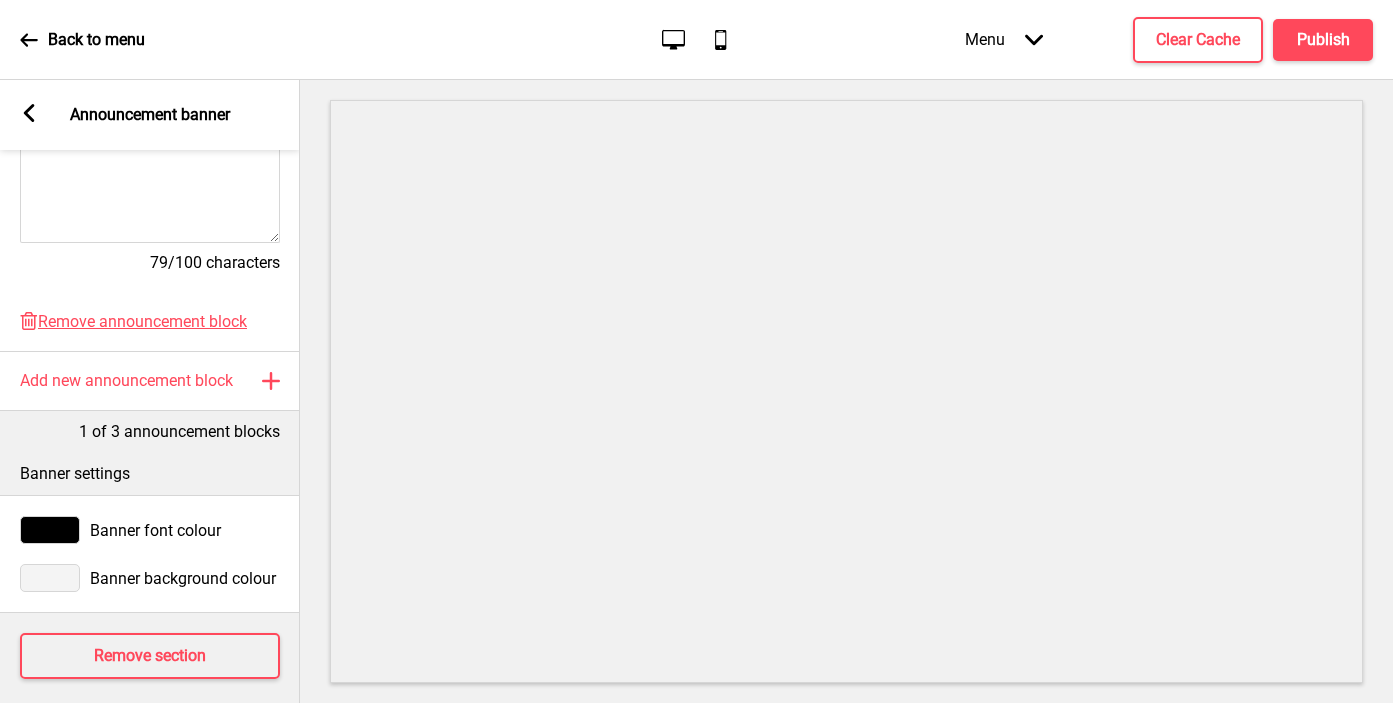 click at bounding box center [50, 578] 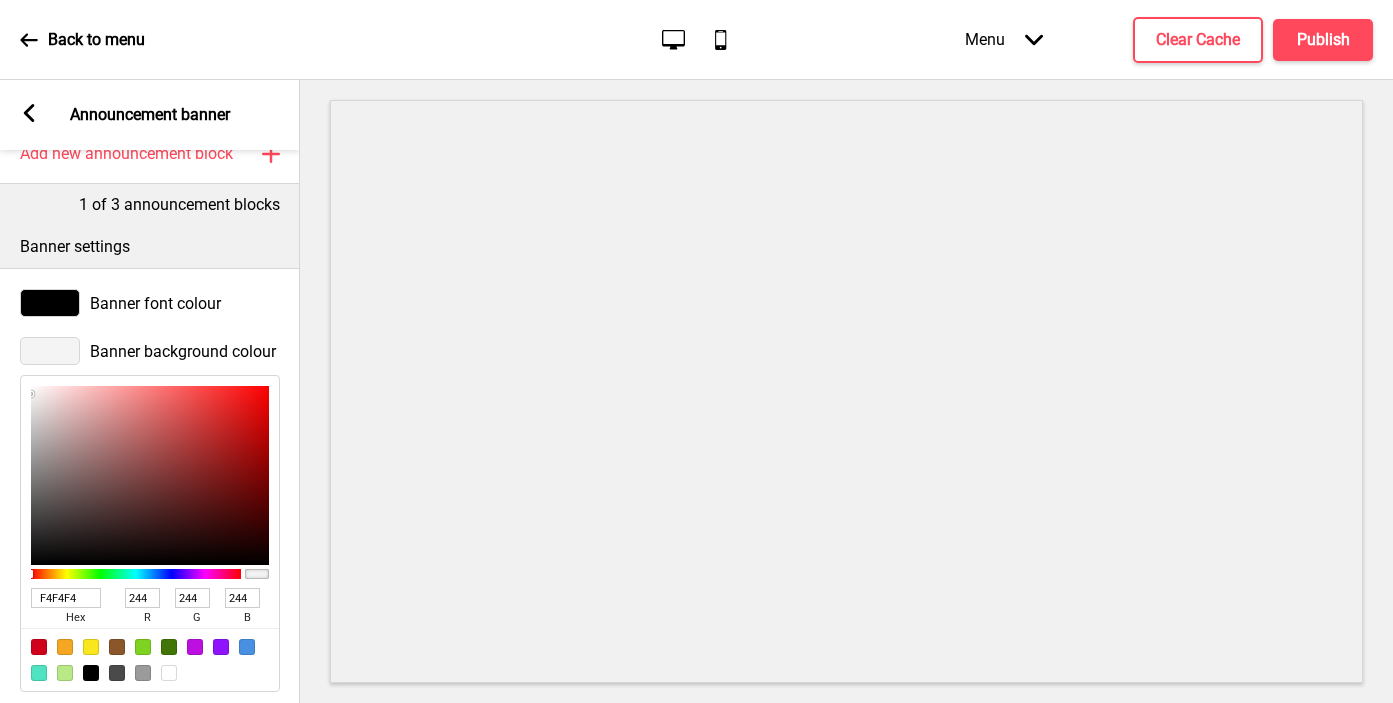 scroll, scrollTop: 859, scrollLeft: 0, axis: vertical 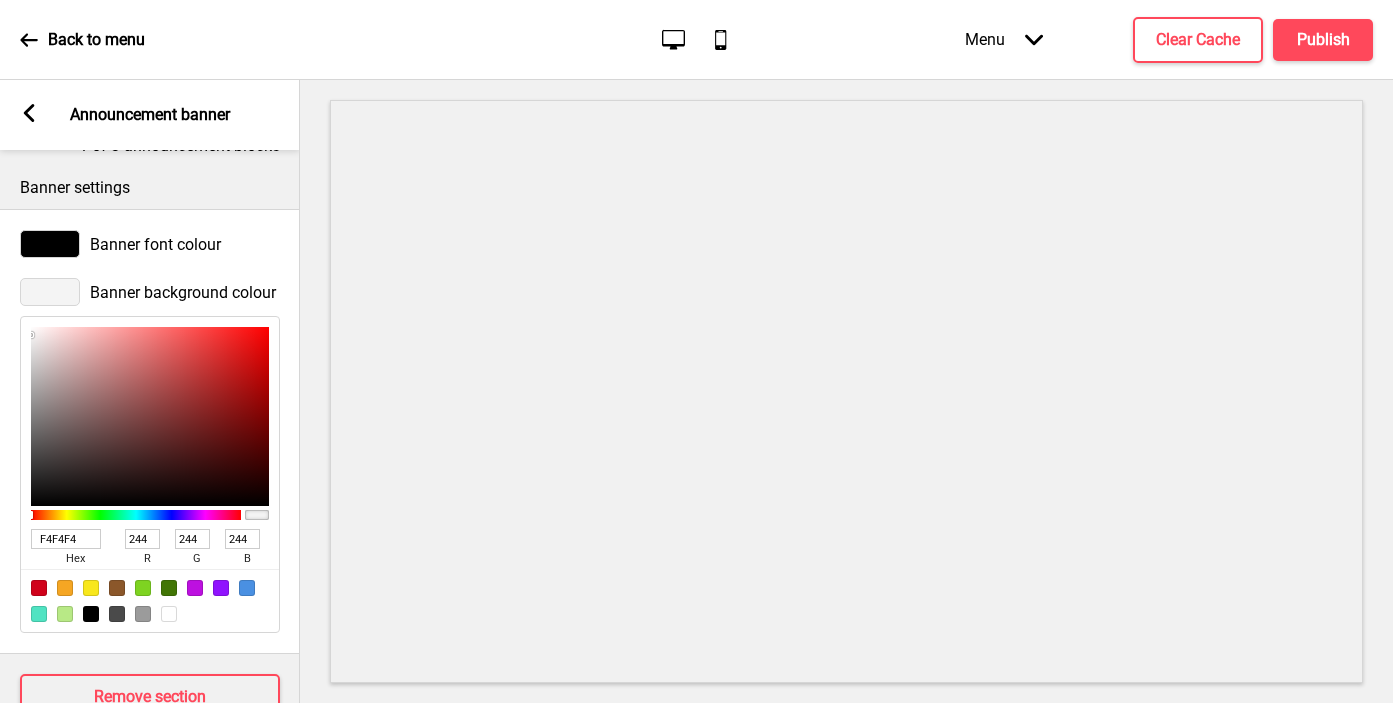 click at bounding box center (169, 614) 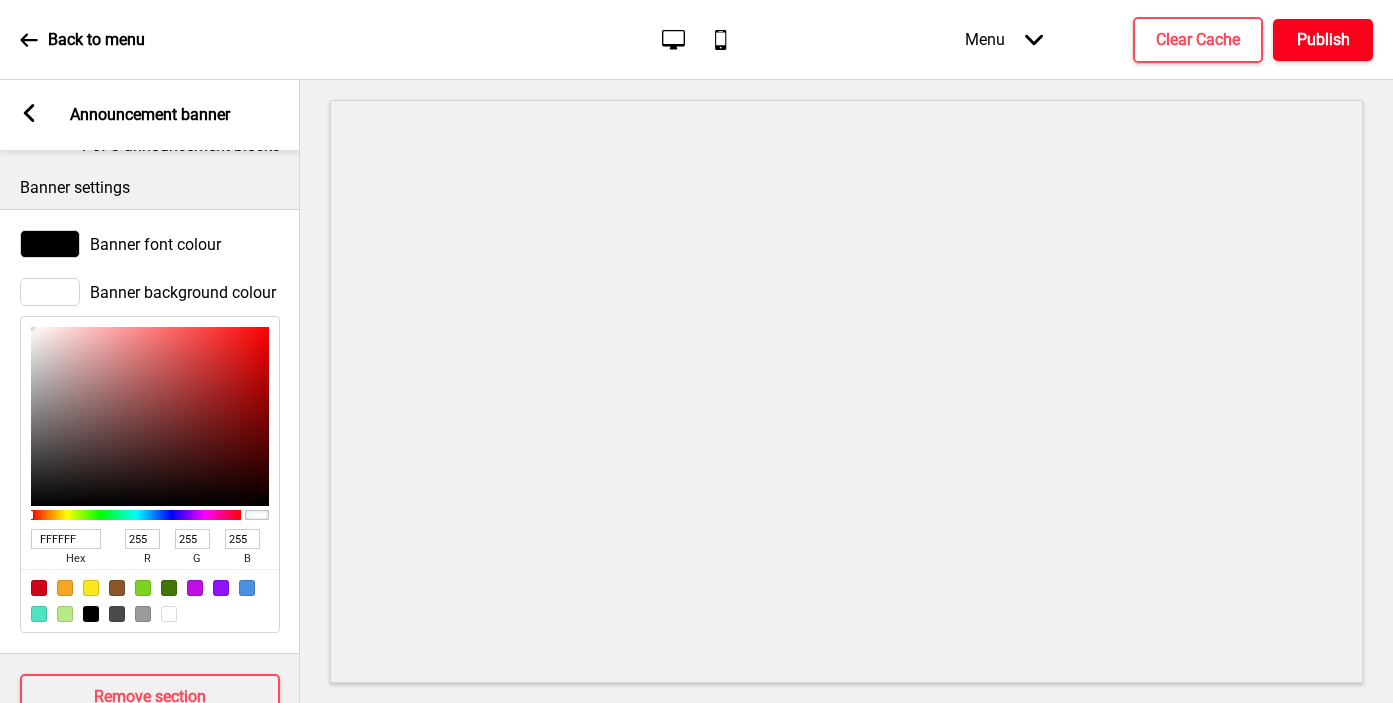 click on "Publish" at bounding box center [1323, 40] 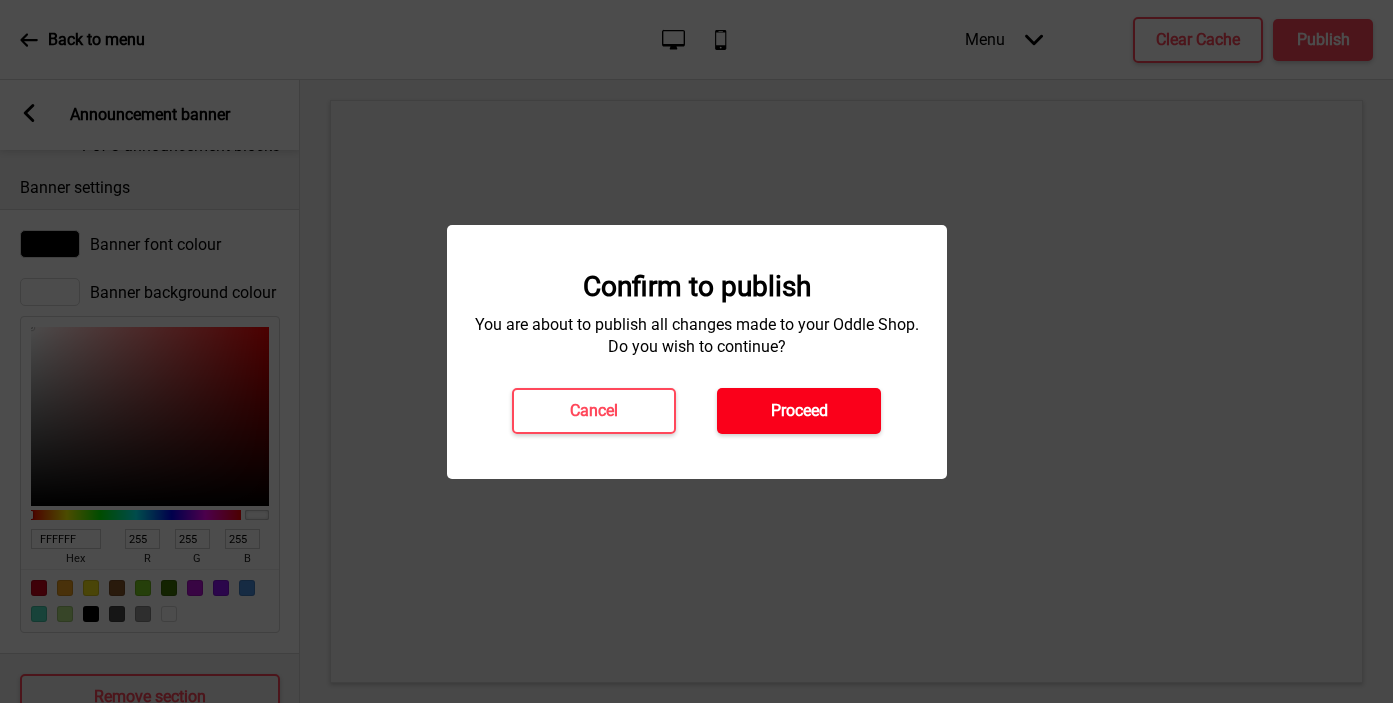 click on "Proceed" at bounding box center (799, 411) 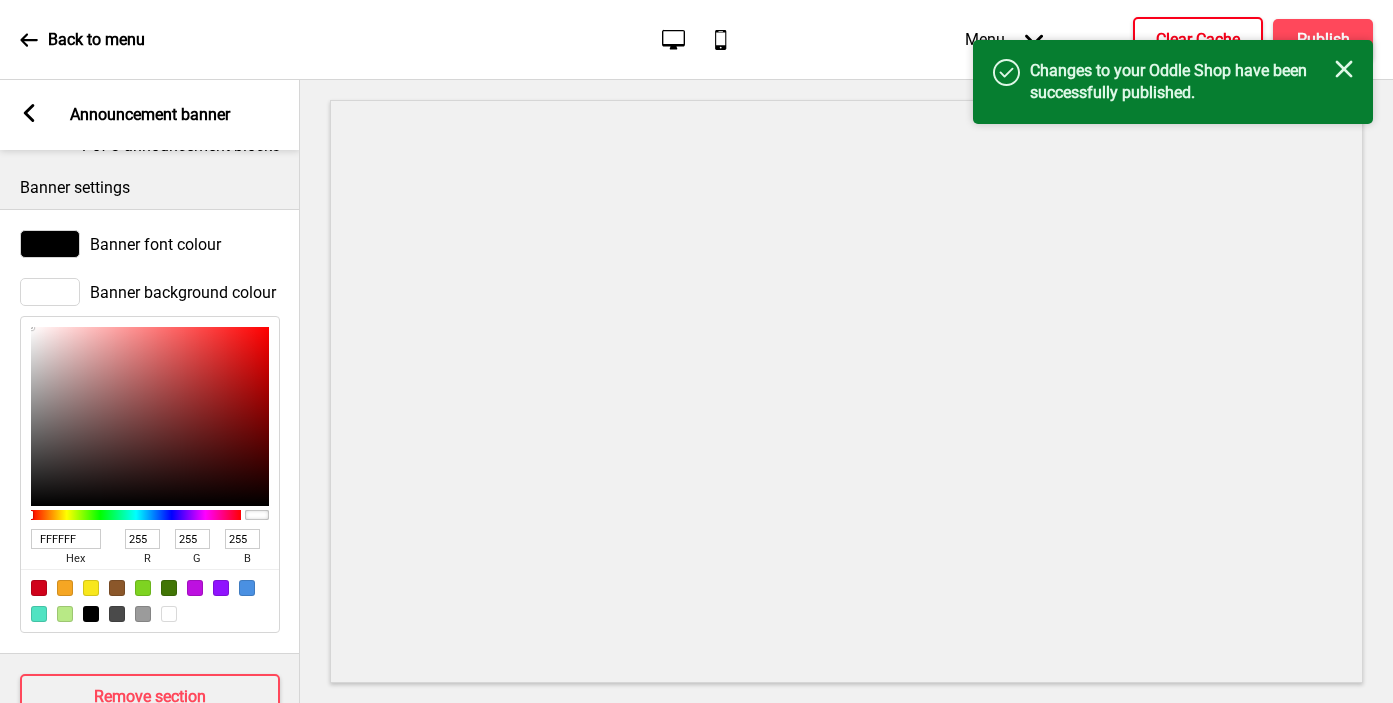 click on "Clear Cache" at bounding box center [1198, 40] 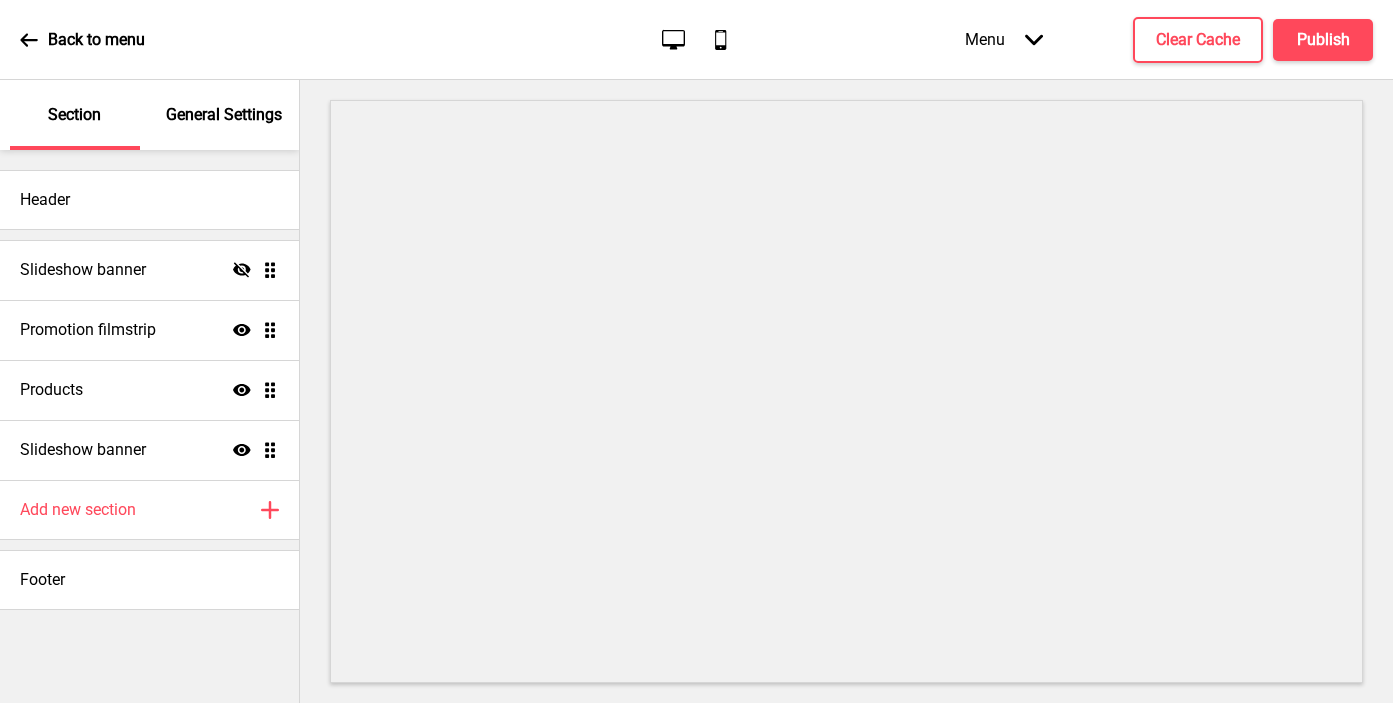 scroll, scrollTop: 0, scrollLeft: 0, axis: both 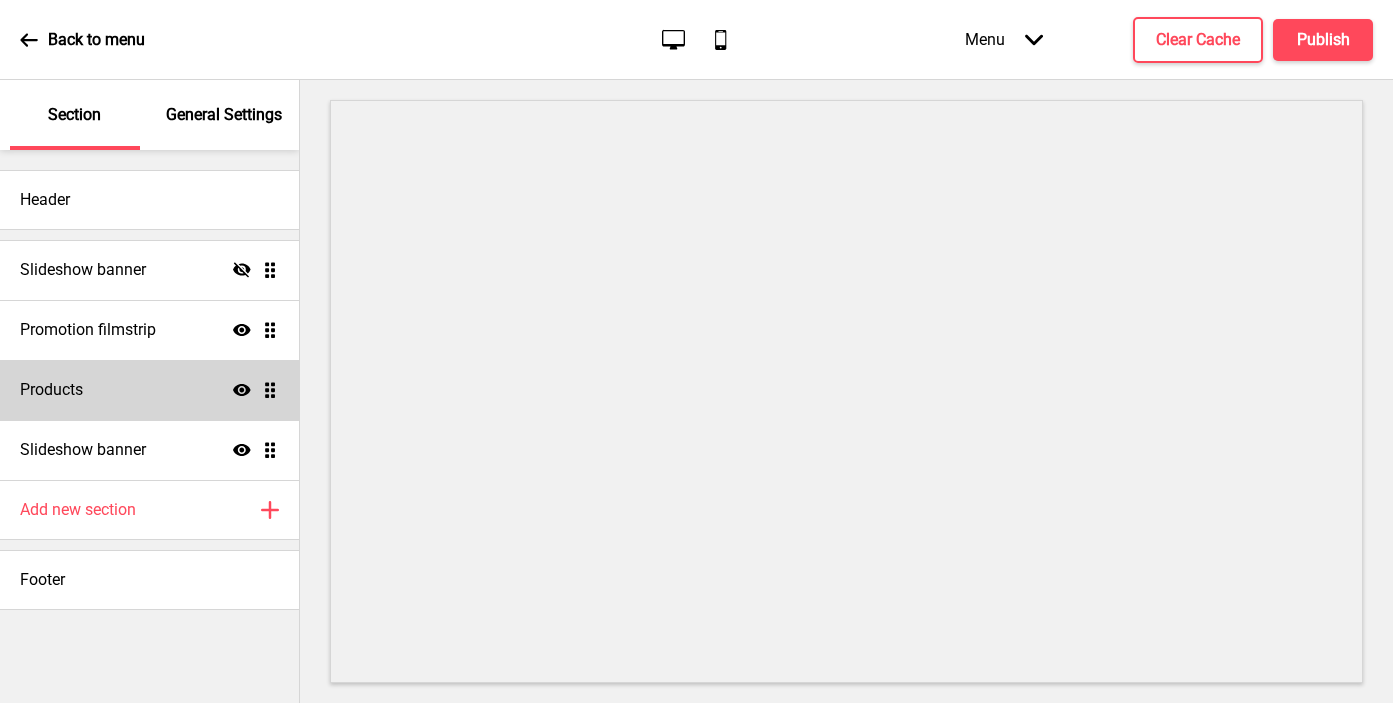 click on "Products Show Drag" at bounding box center (149, 390) 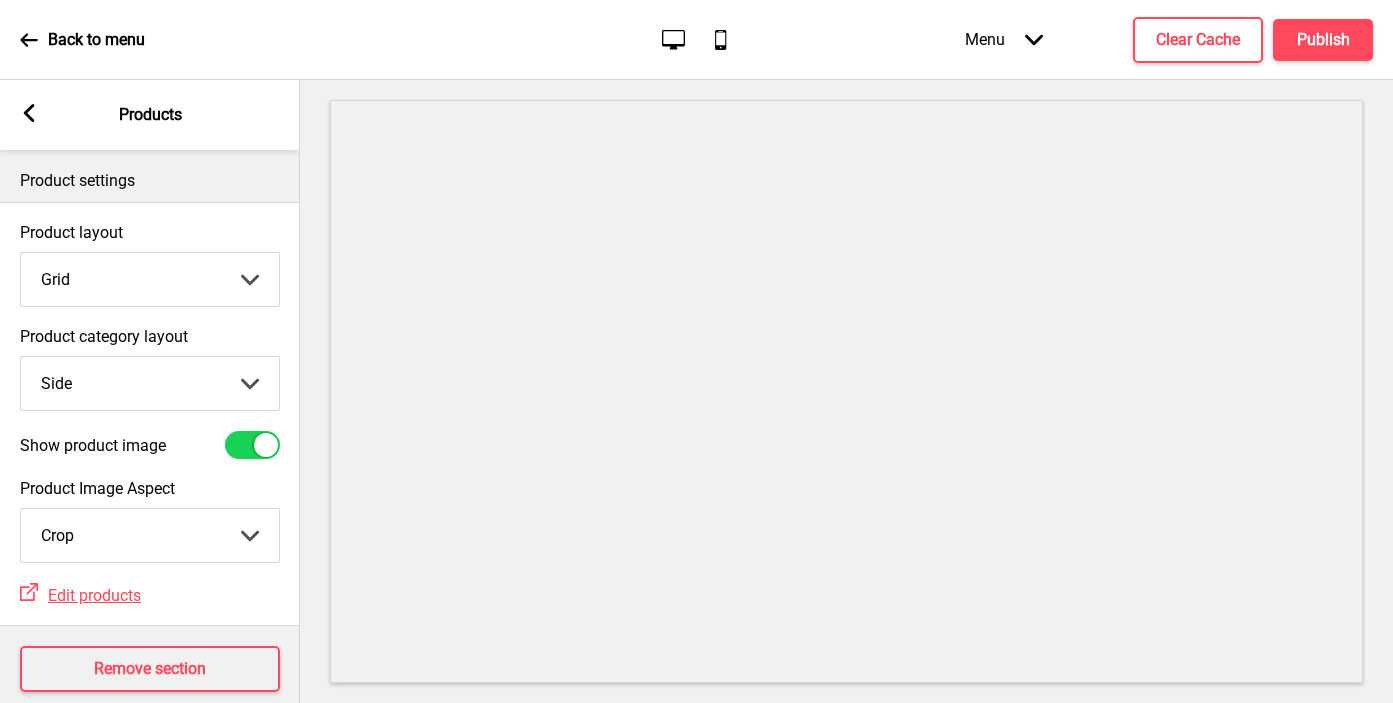 click on "Top Side" at bounding box center (150, 383) 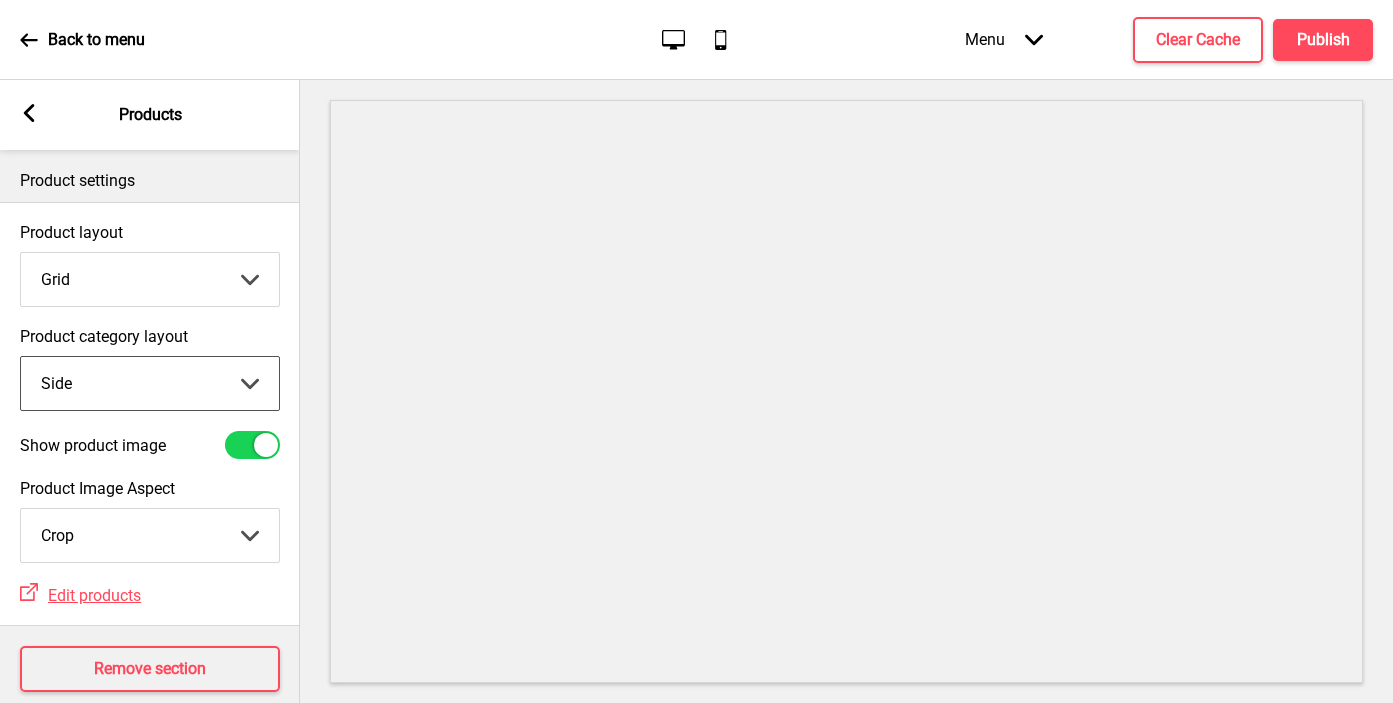 select on "top" 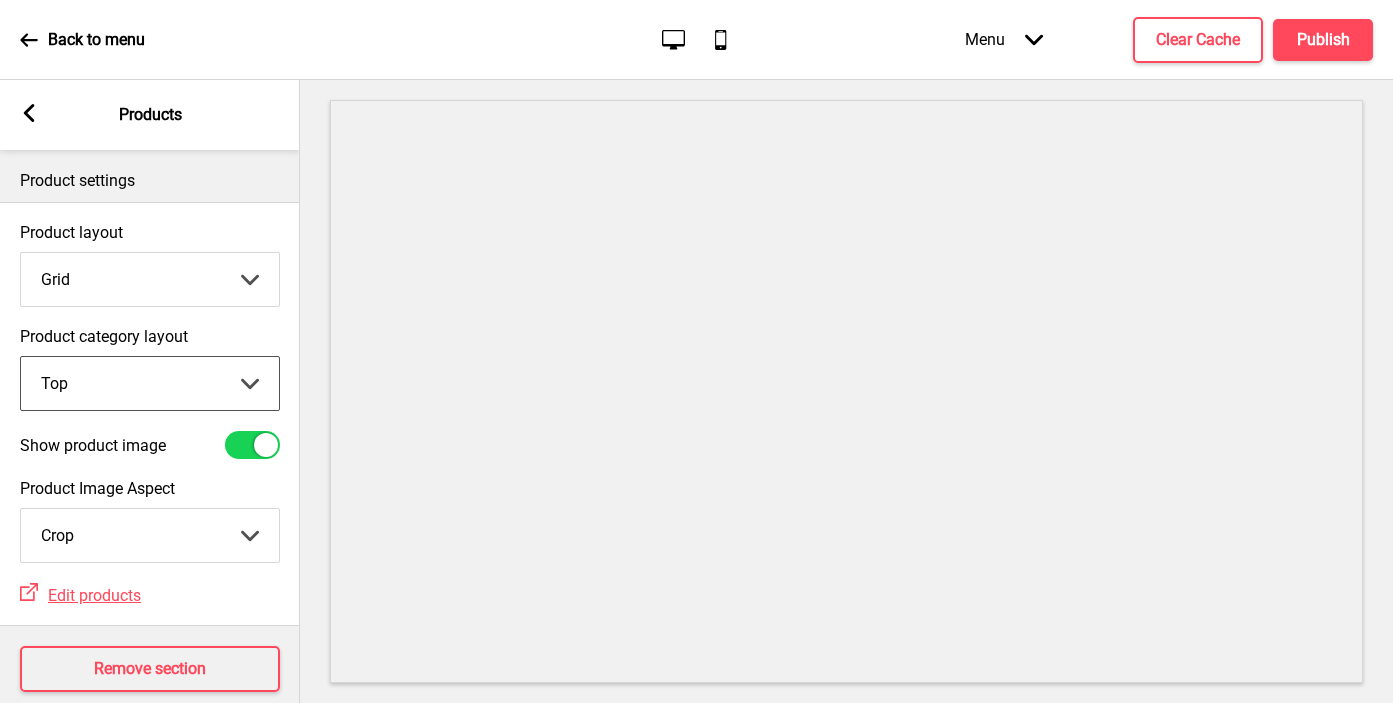 click 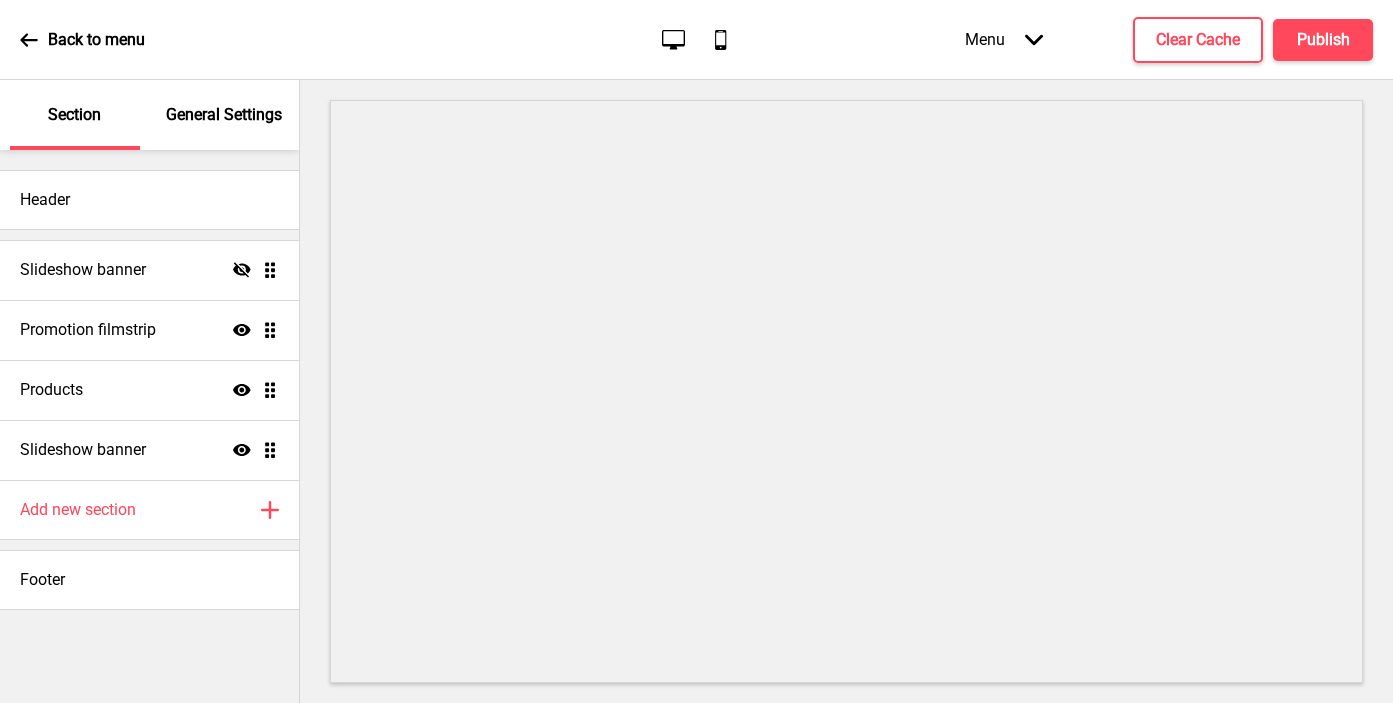 click on "General Settings" at bounding box center (225, 115) 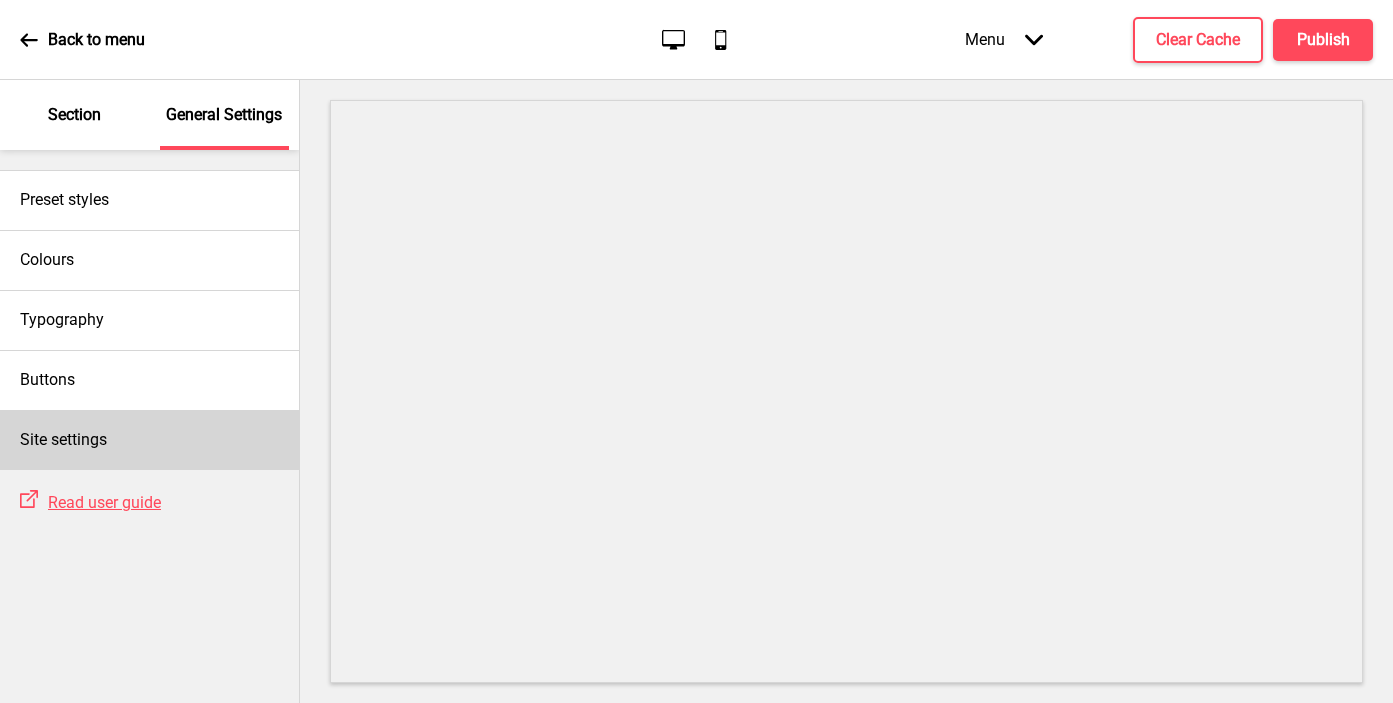 click on "Site settings" at bounding box center (149, 440) 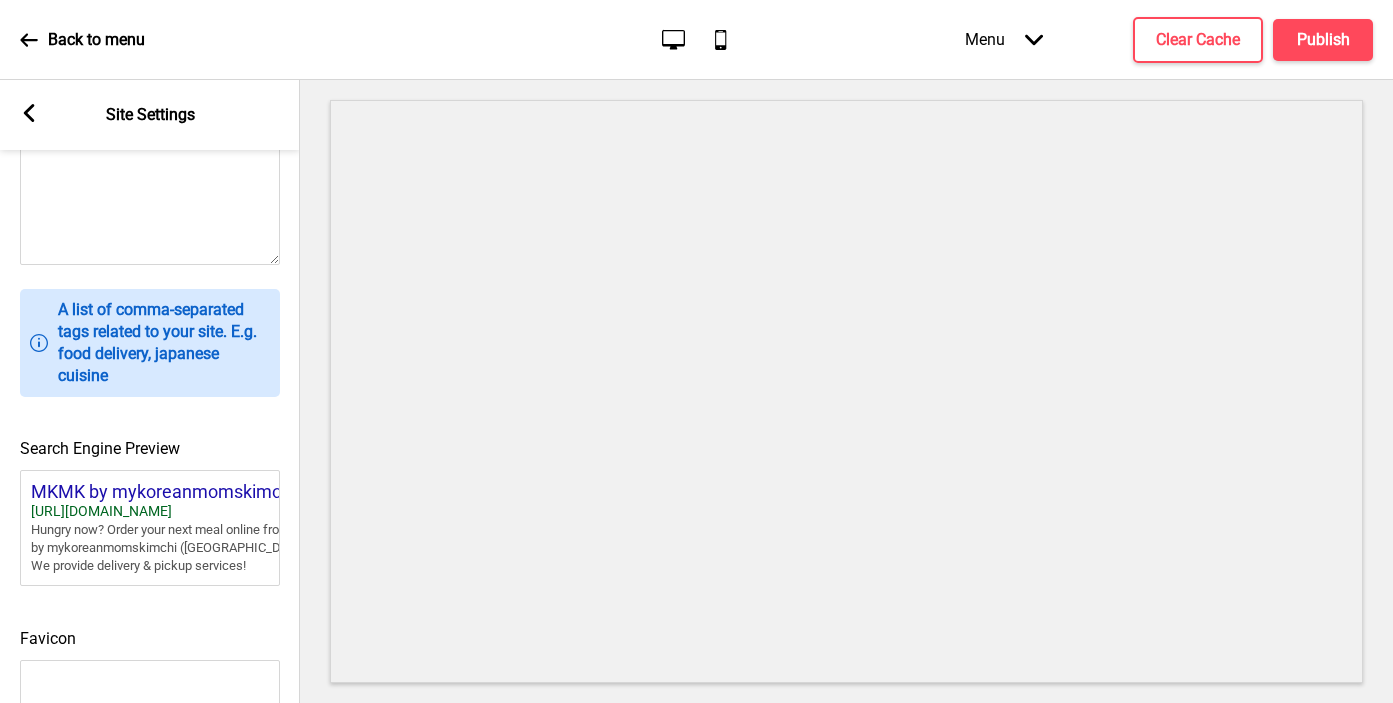 scroll, scrollTop: 898, scrollLeft: 0, axis: vertical 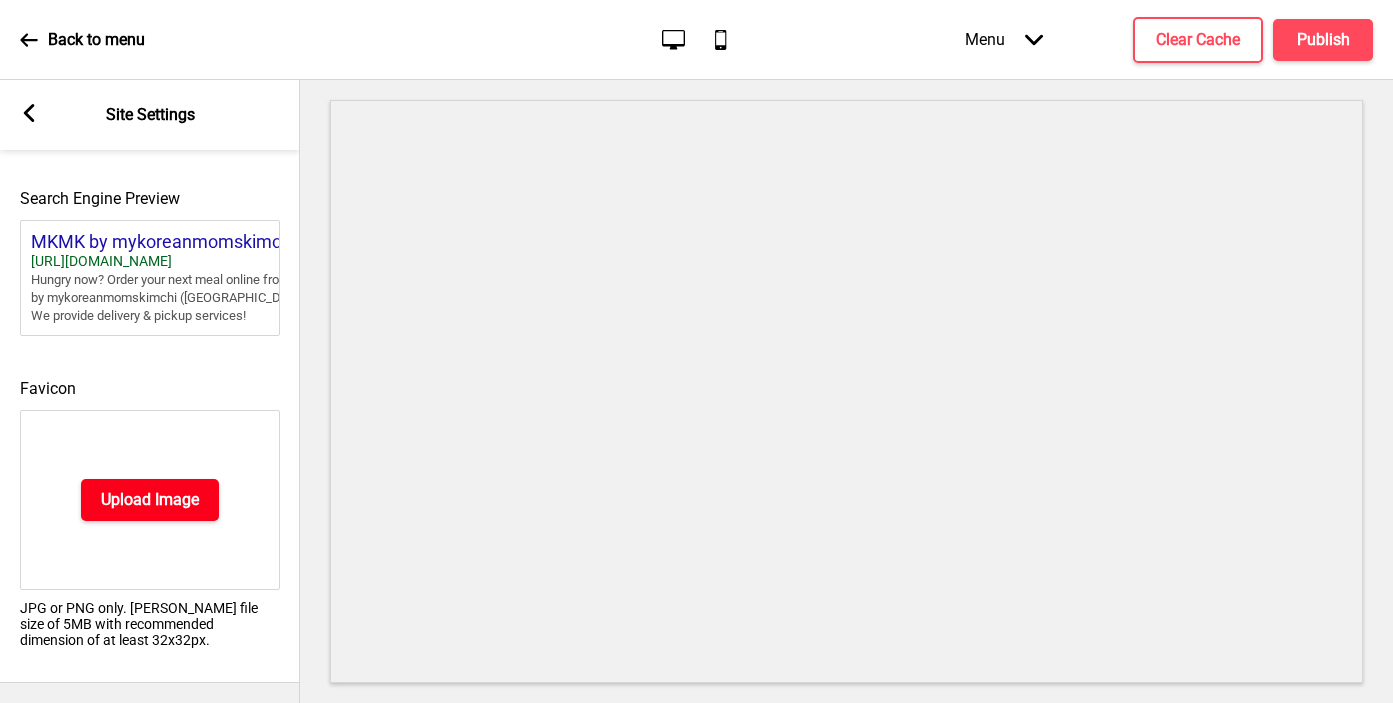 click on "Upload Image" at bounding box center [150, 500] 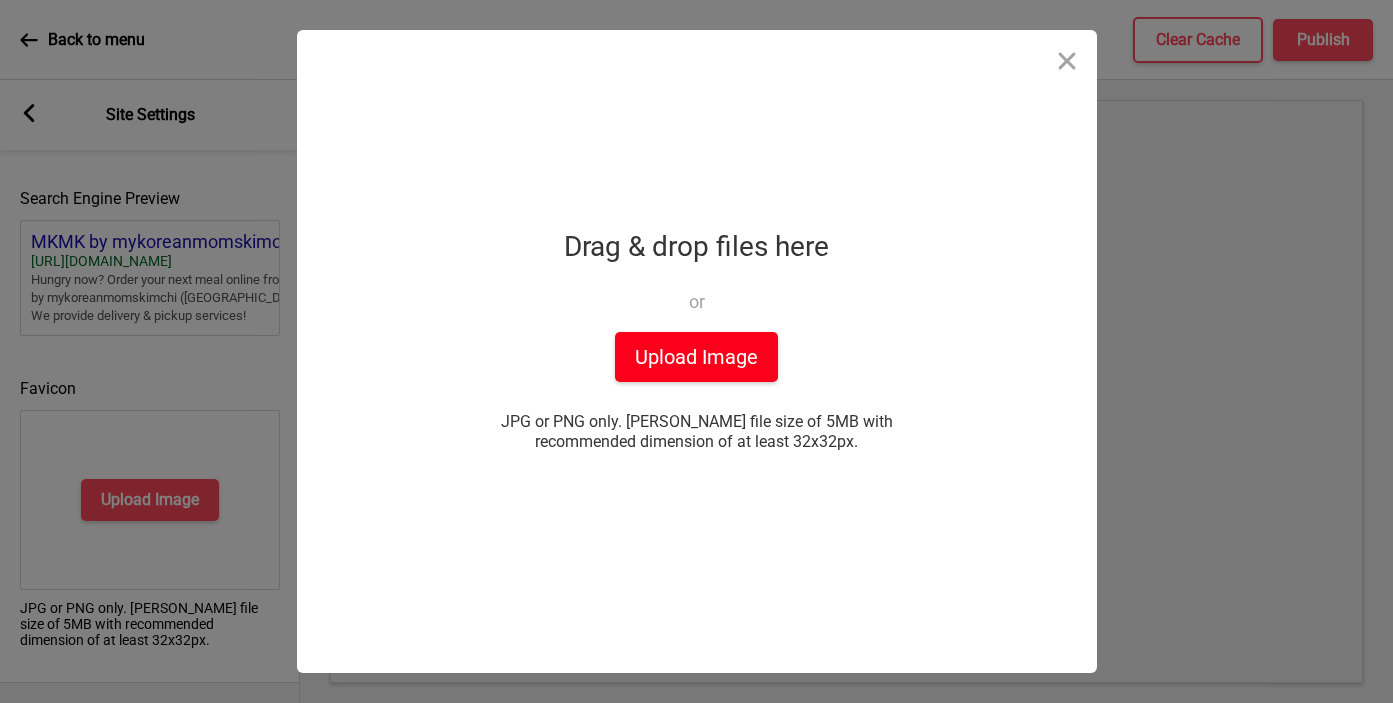 click on "Upload Image" at bounding box center [696, 357] 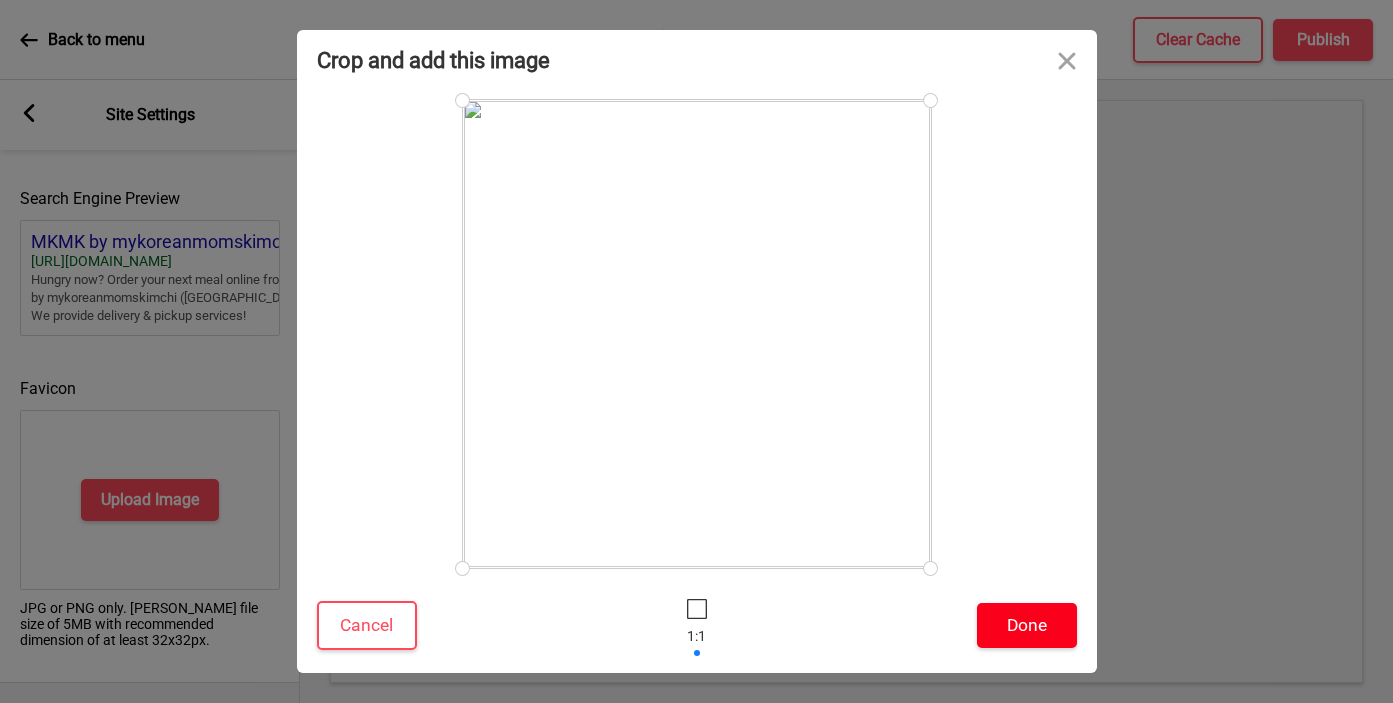 click on "Done" at bounding box center (1027, 625) 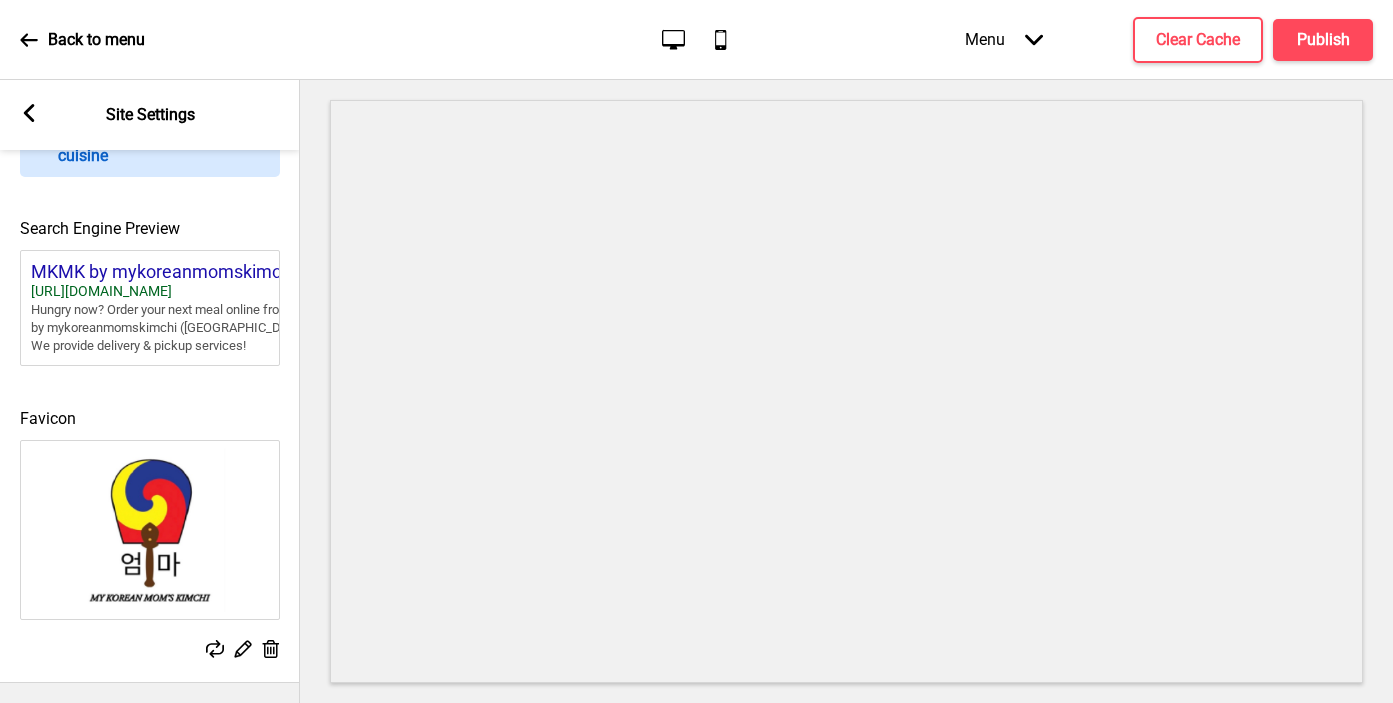 scroll, scrollTop: 867, scrollLeft: 0, axis: vertical 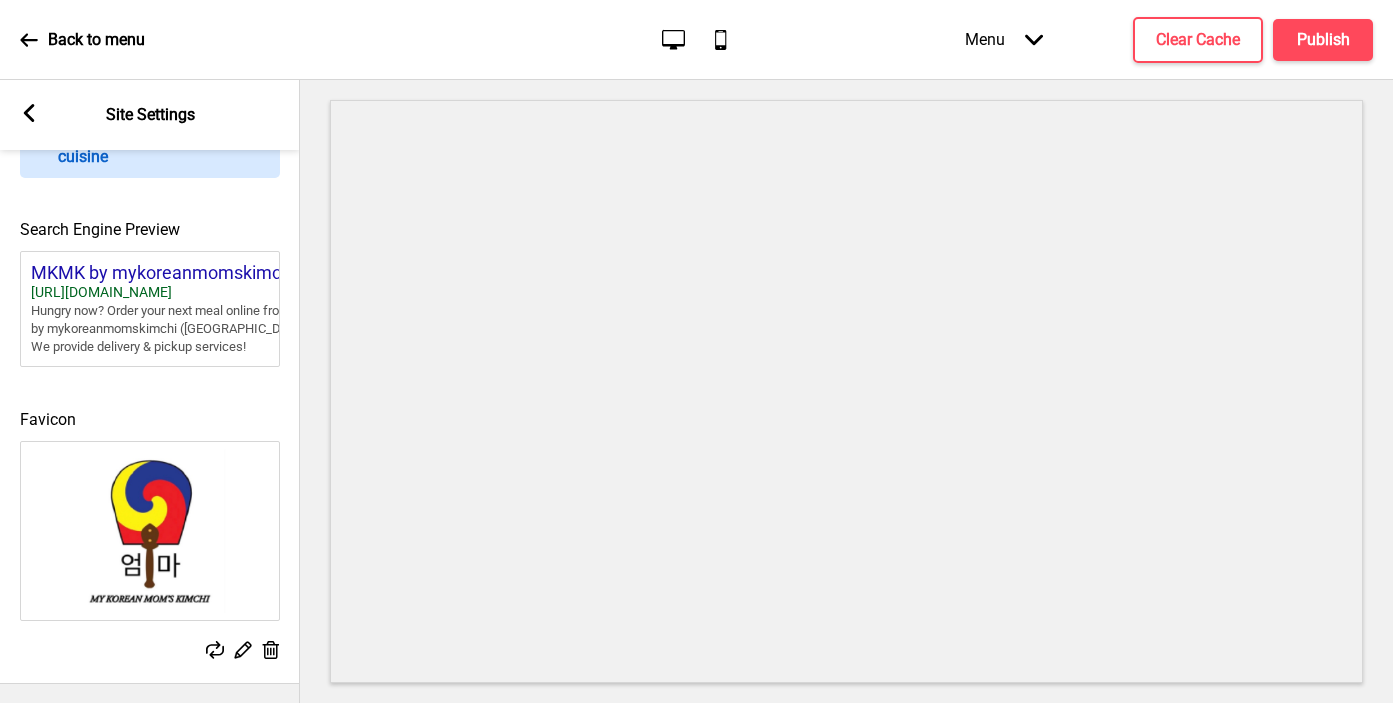 click 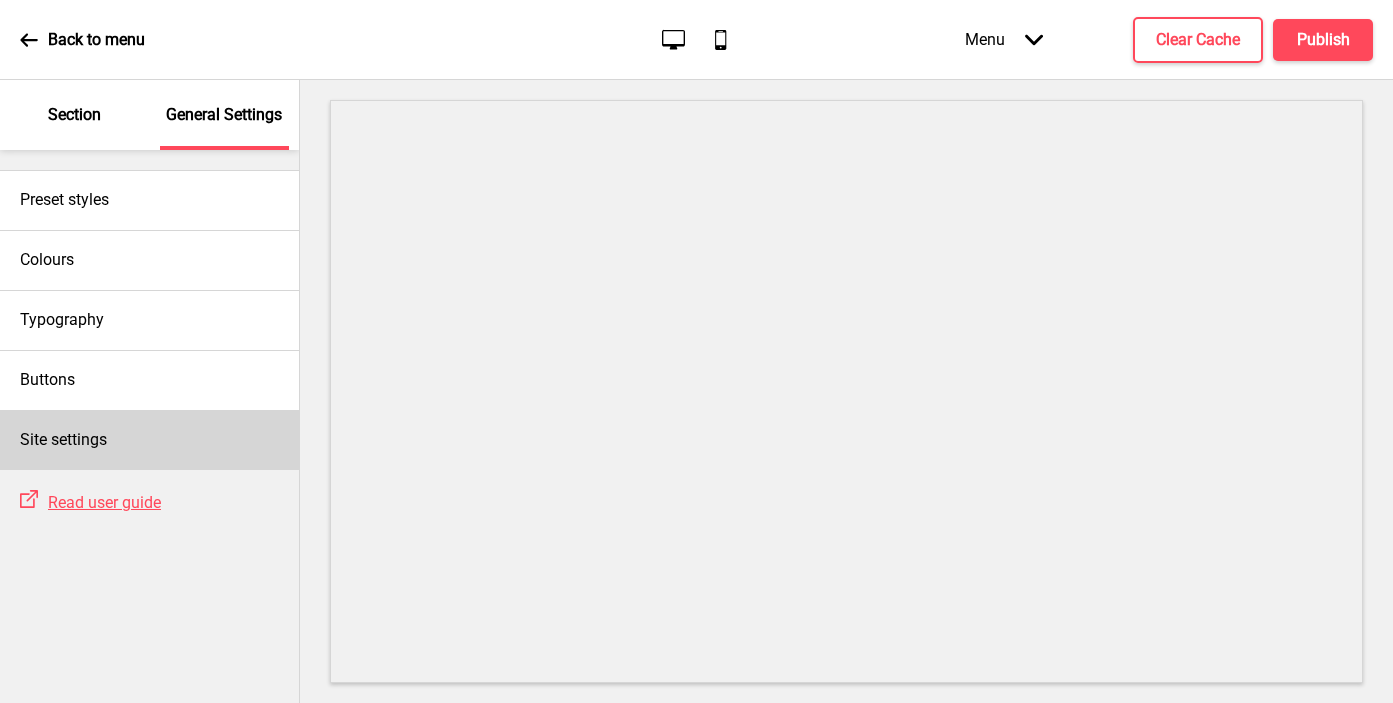 click on "Site settings" at bounding box center [63, 440] 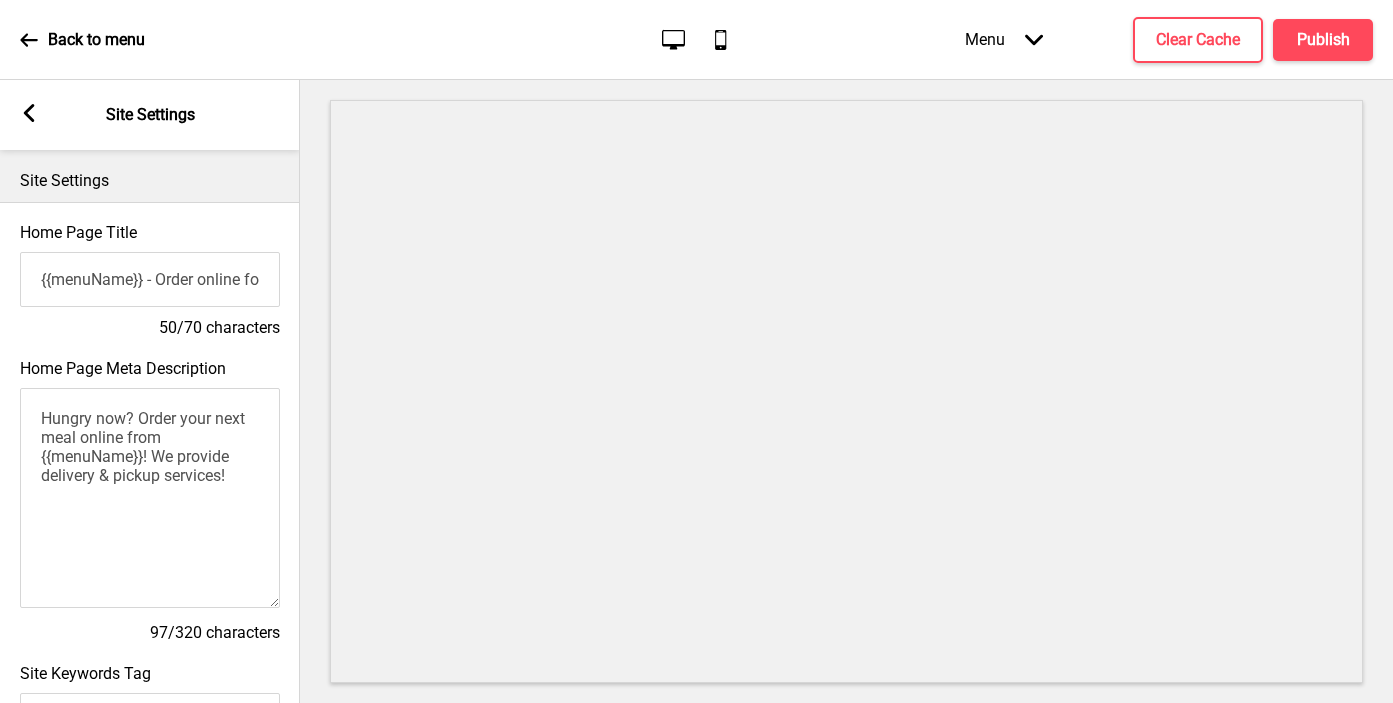 scroll, scrollTop: 867, scrollLeft: 0, axis: vertical 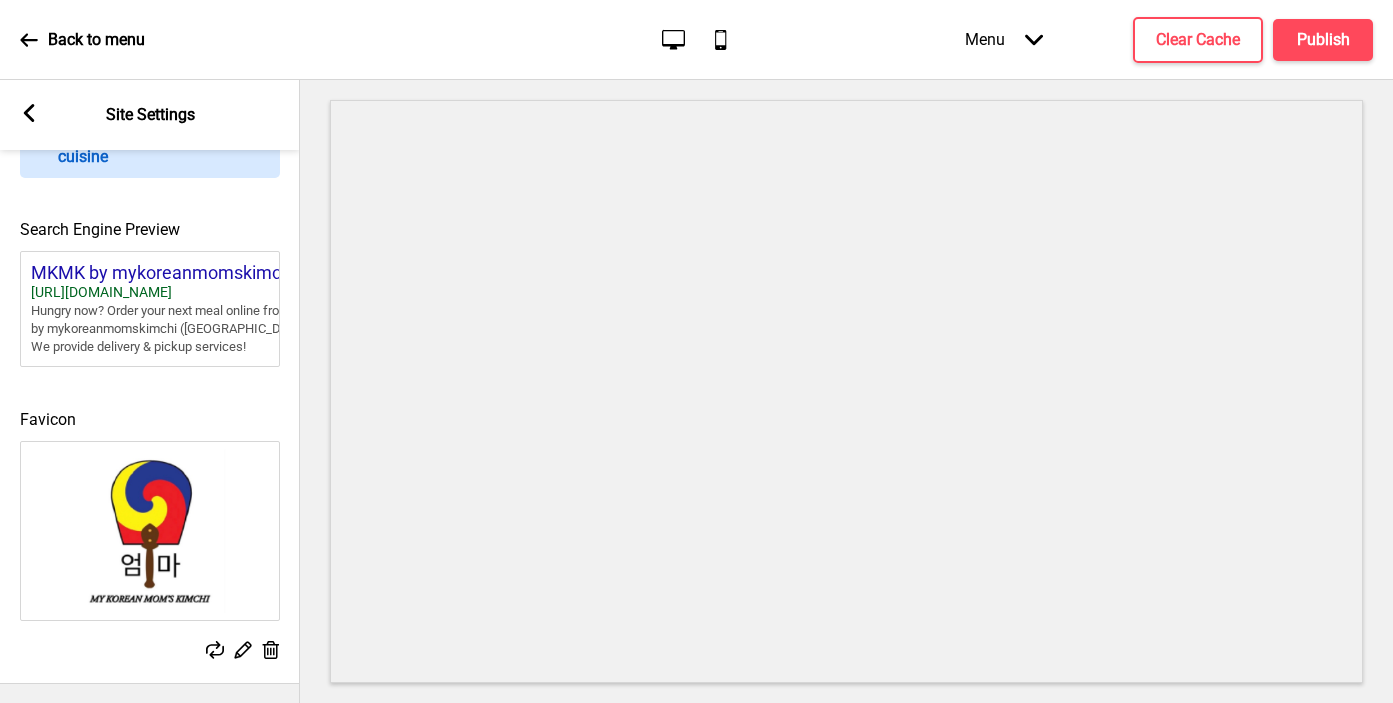 click on "Arrow left Site Settings" at bounding box center (150, 115) 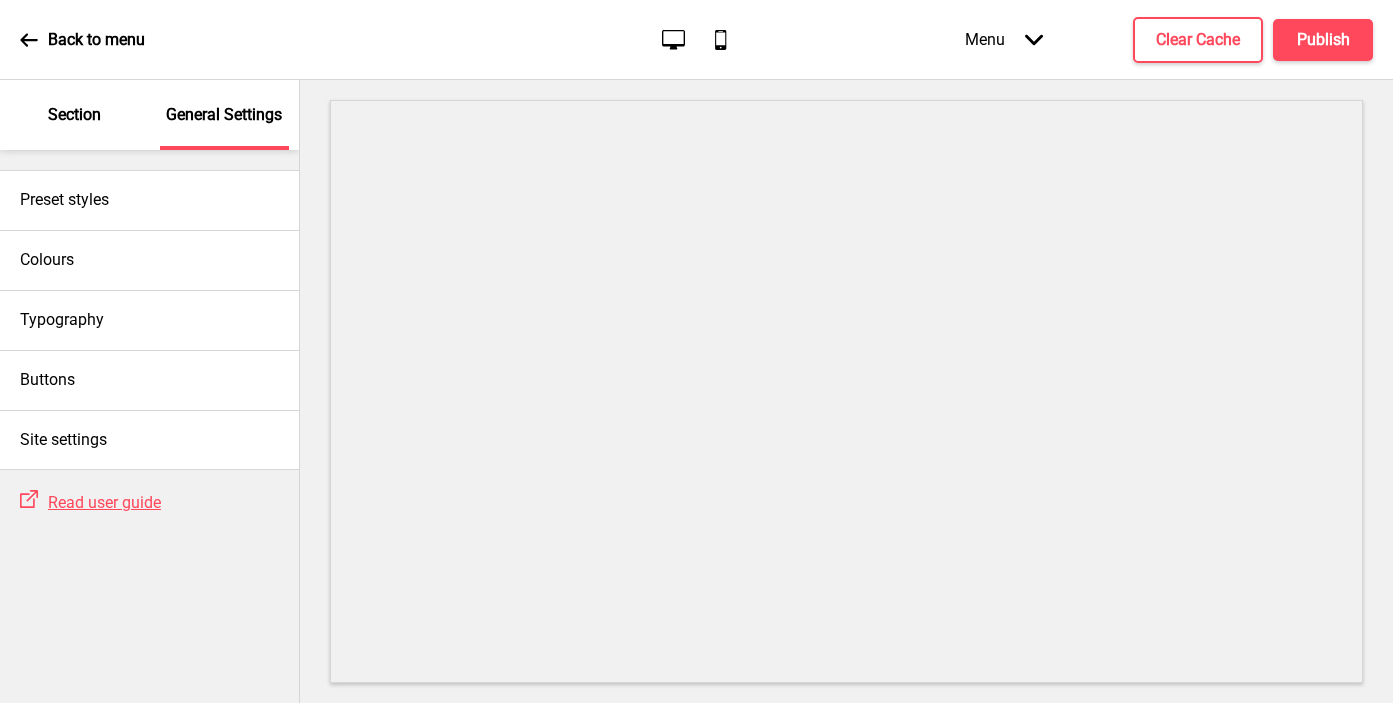 click on "Section" at bounding box center [75, 115] 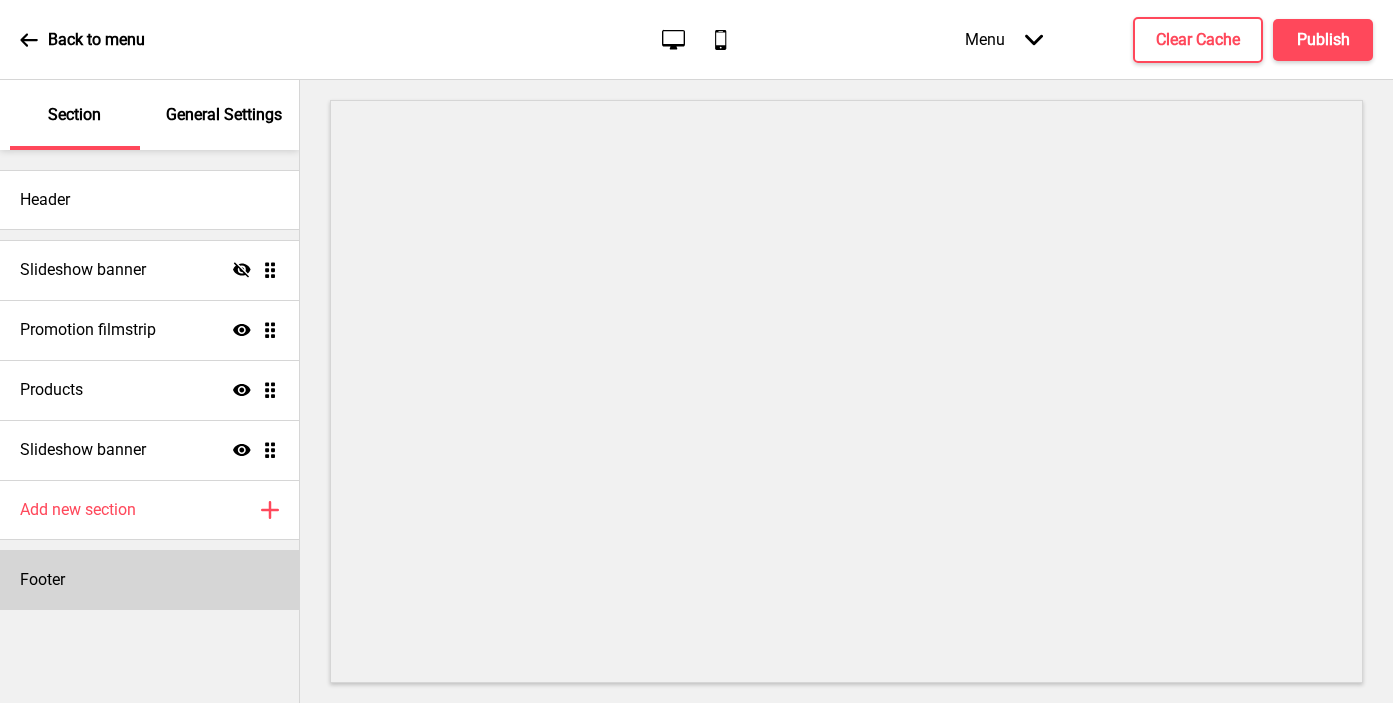 click on "Footer" at bounding box center (42, 580) 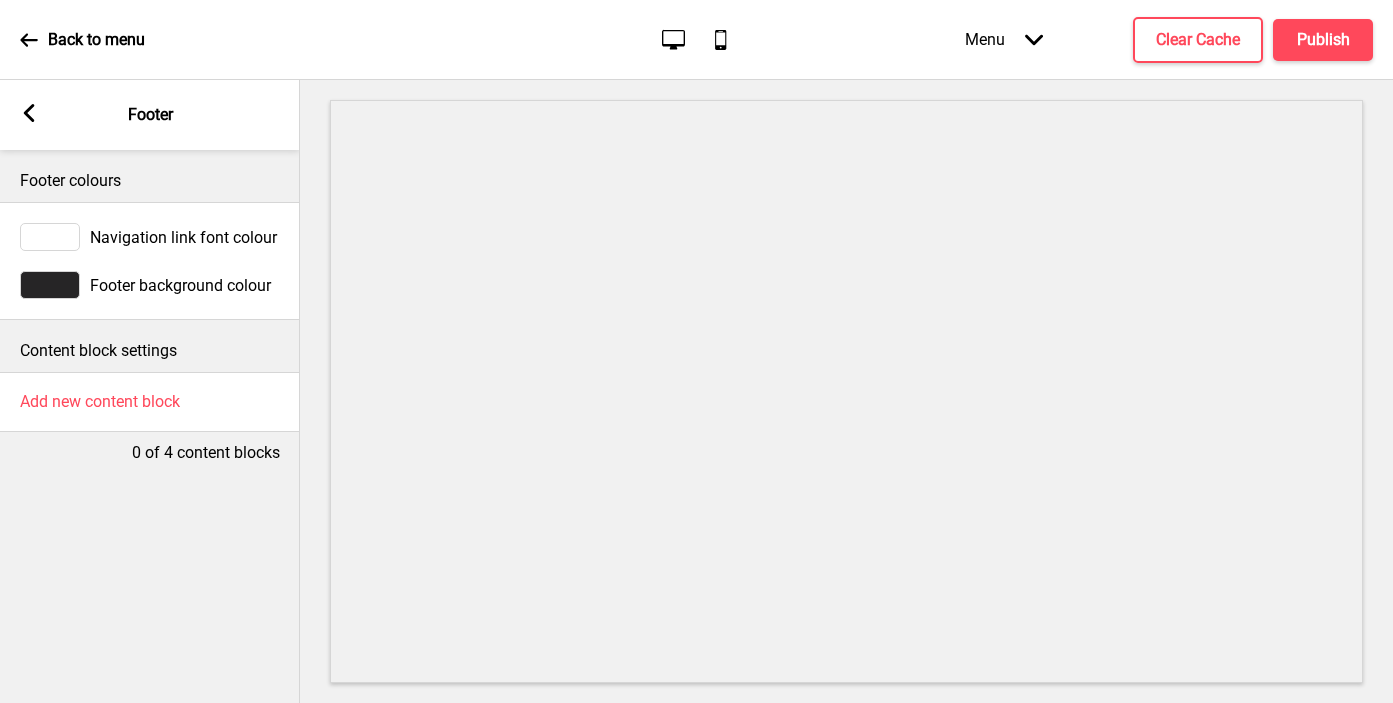 click at bounding box center (50, 285) 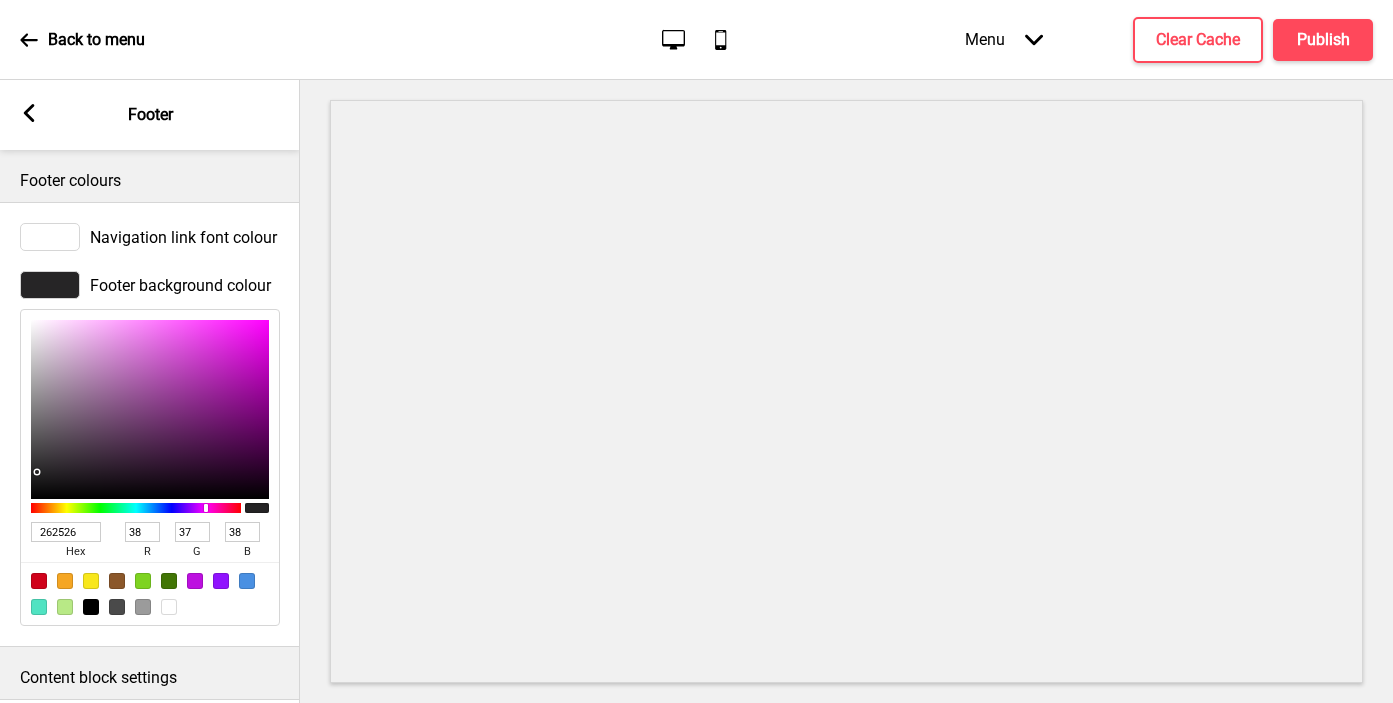 click on "262526" at bounding box center [66, 532] 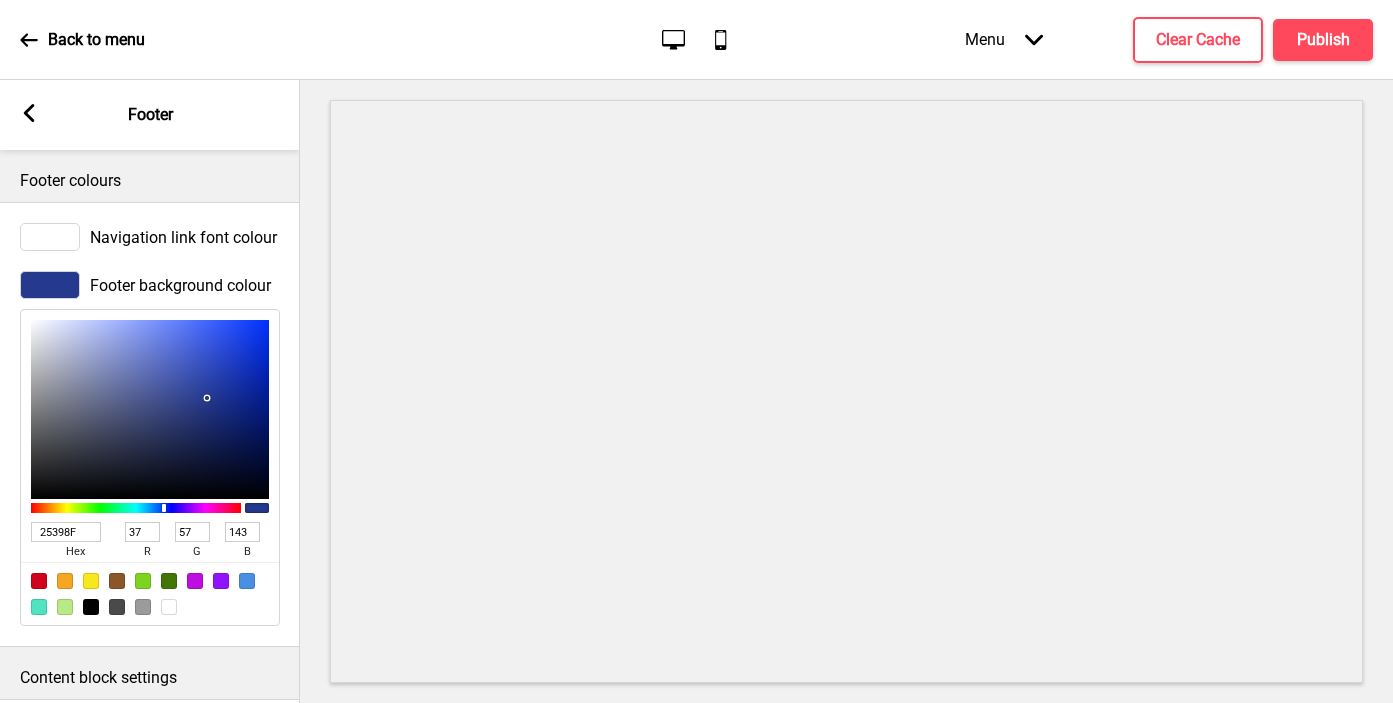 type on "25398F" 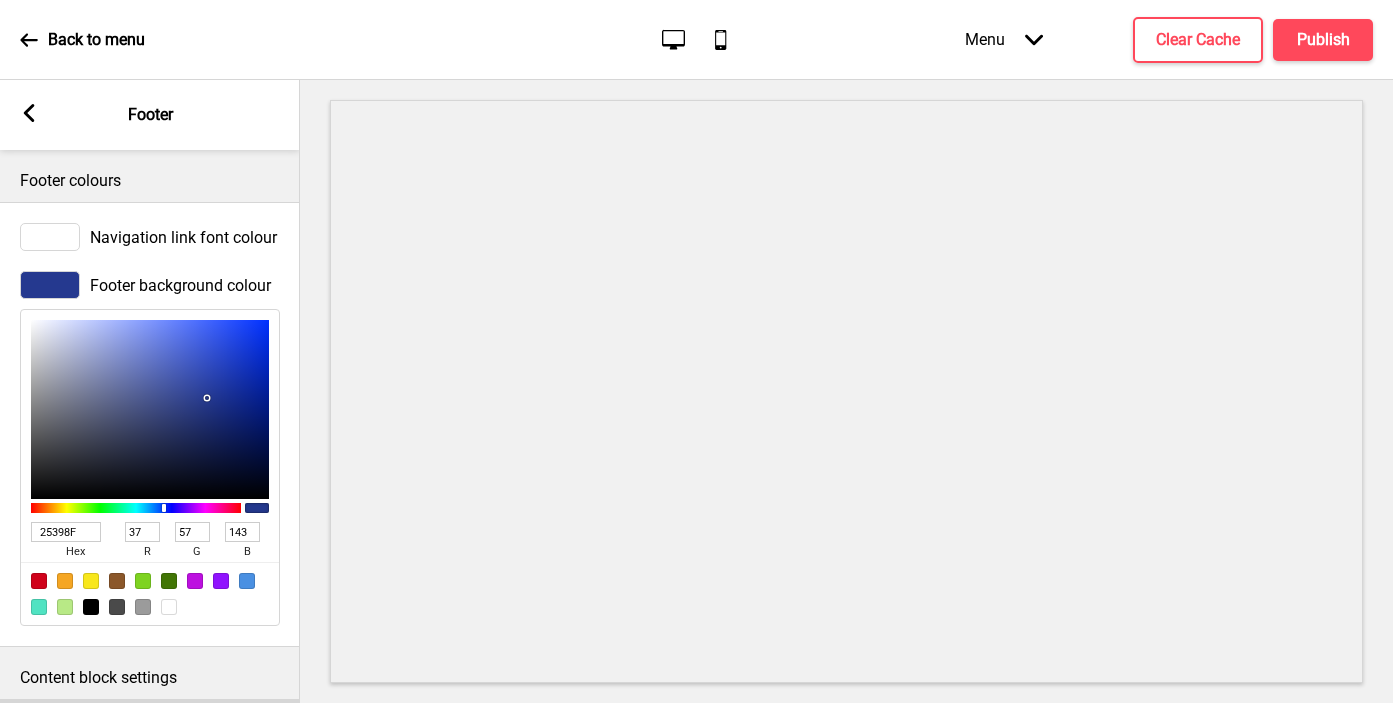 scroll, scrollTop: 107, scrollLeft: 0, axis: vertical 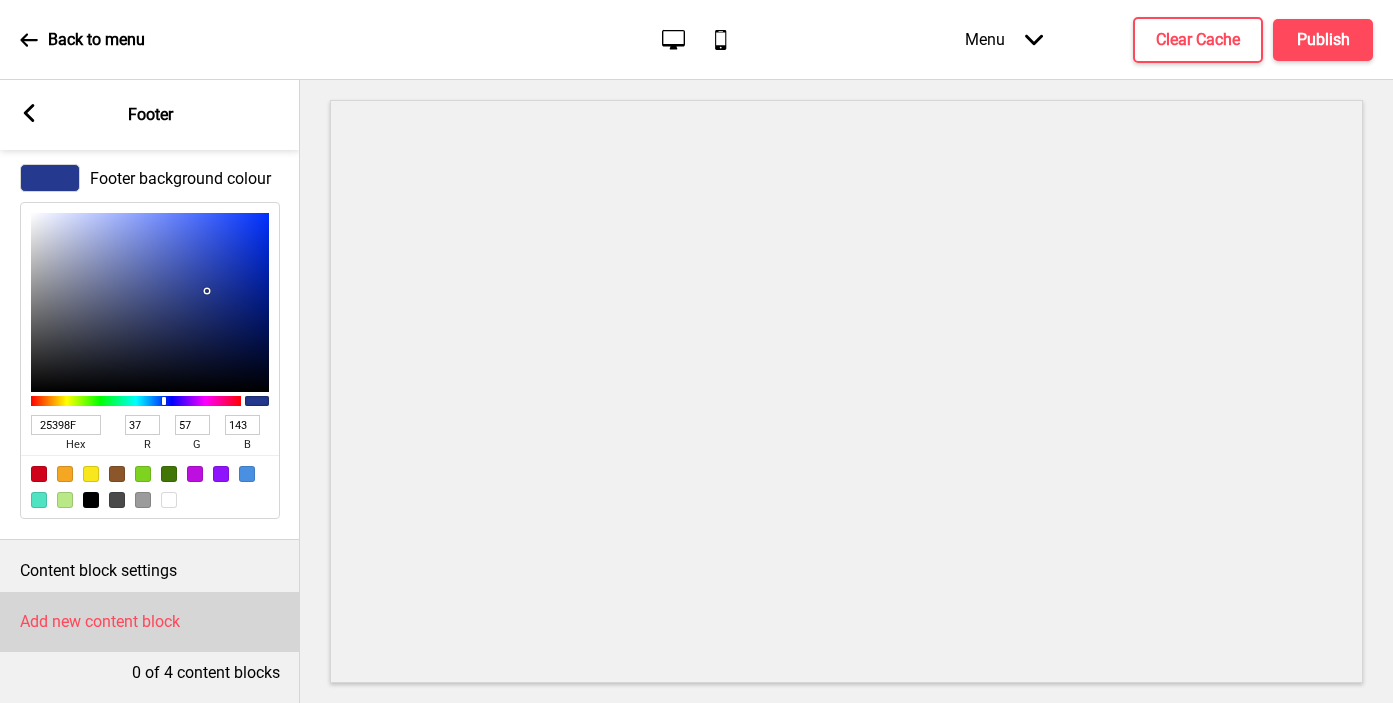 click on "Add new content block" at bounding box center (150, 622) 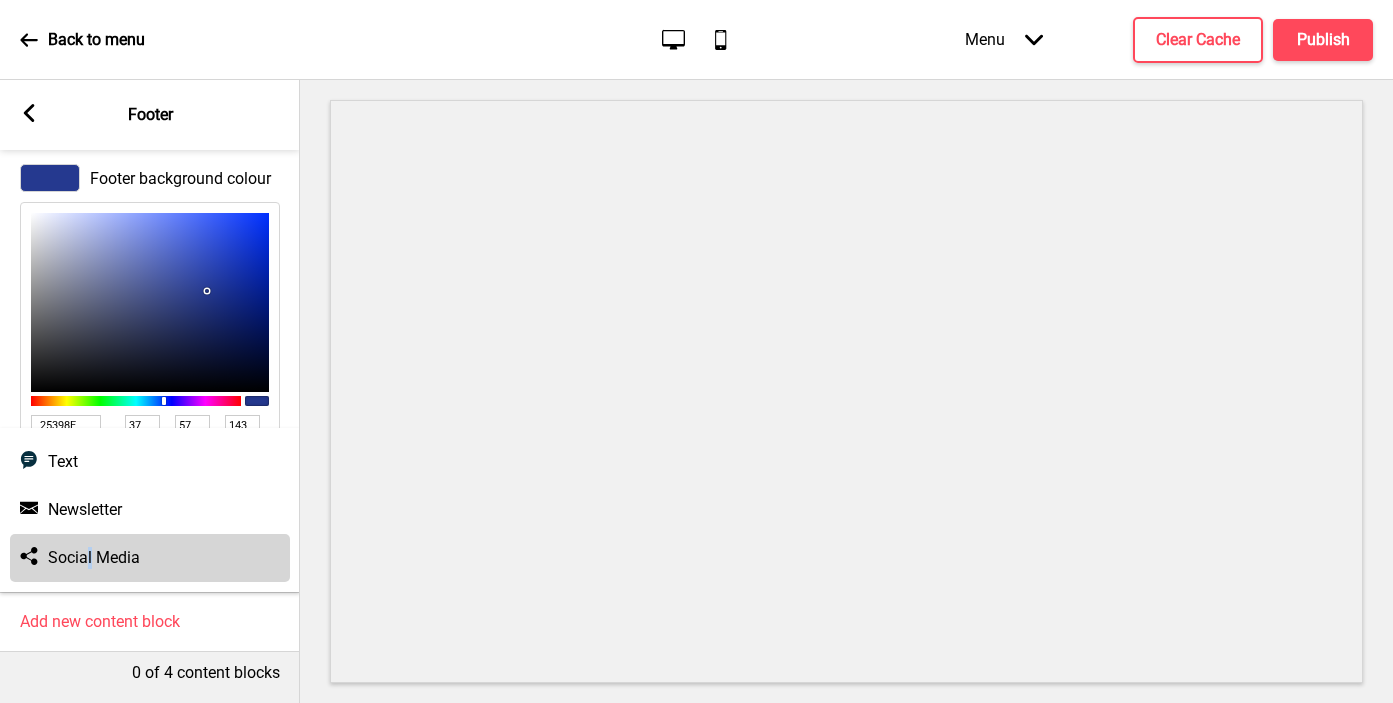 click on "Social Media" at bounding box center [94, 558] 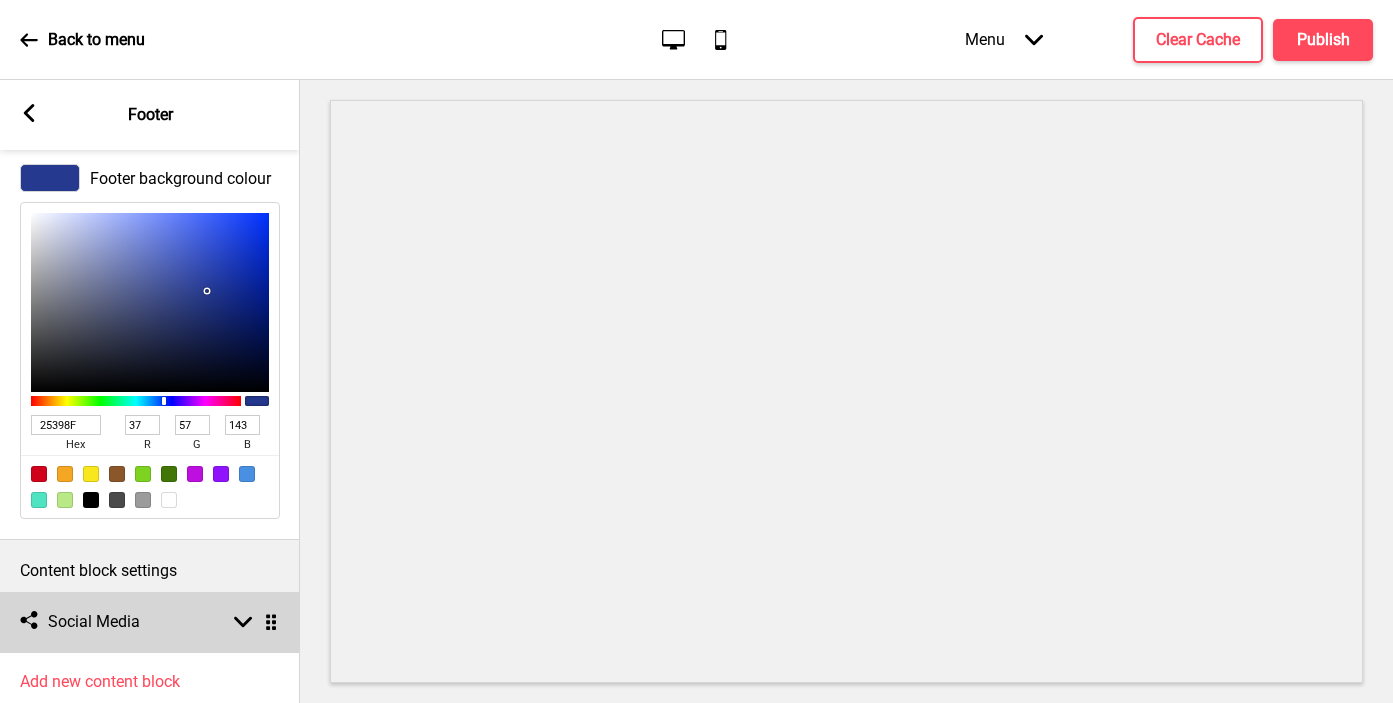 click on "Social Media" at bounding box center [94, 622] 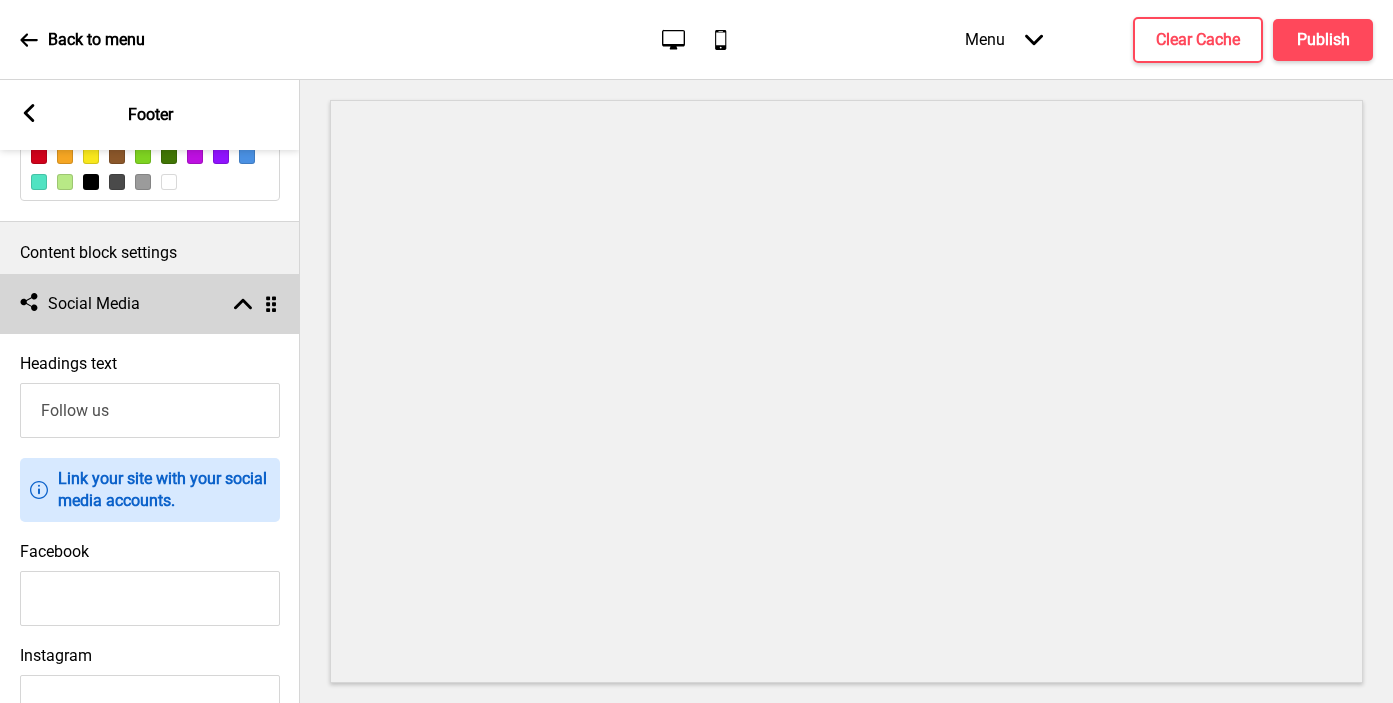 scroll, scrollTop: 467, scrollLeft: 0, axis: vertical 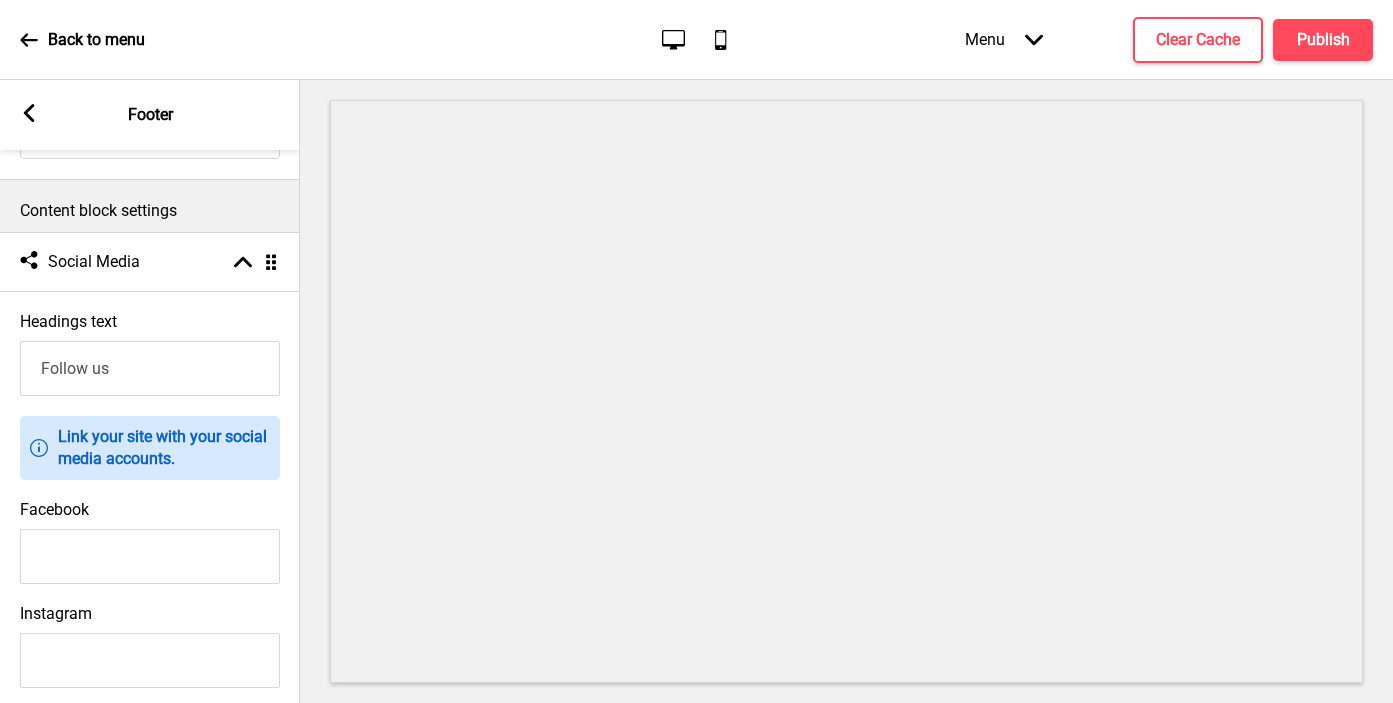 click on "Facebook" at bounding box center (150, 556) 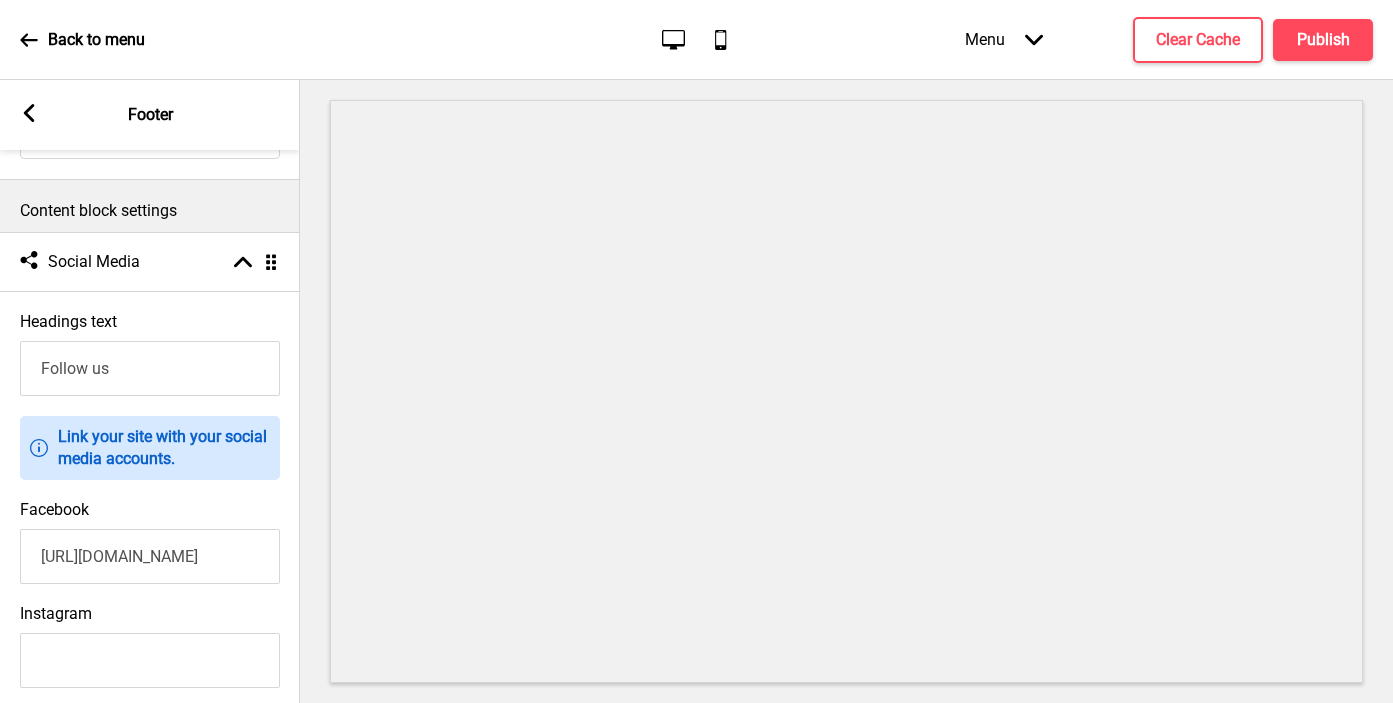 scroll, scrollTop: 0, scrollLeft: 146, axis: horizontal 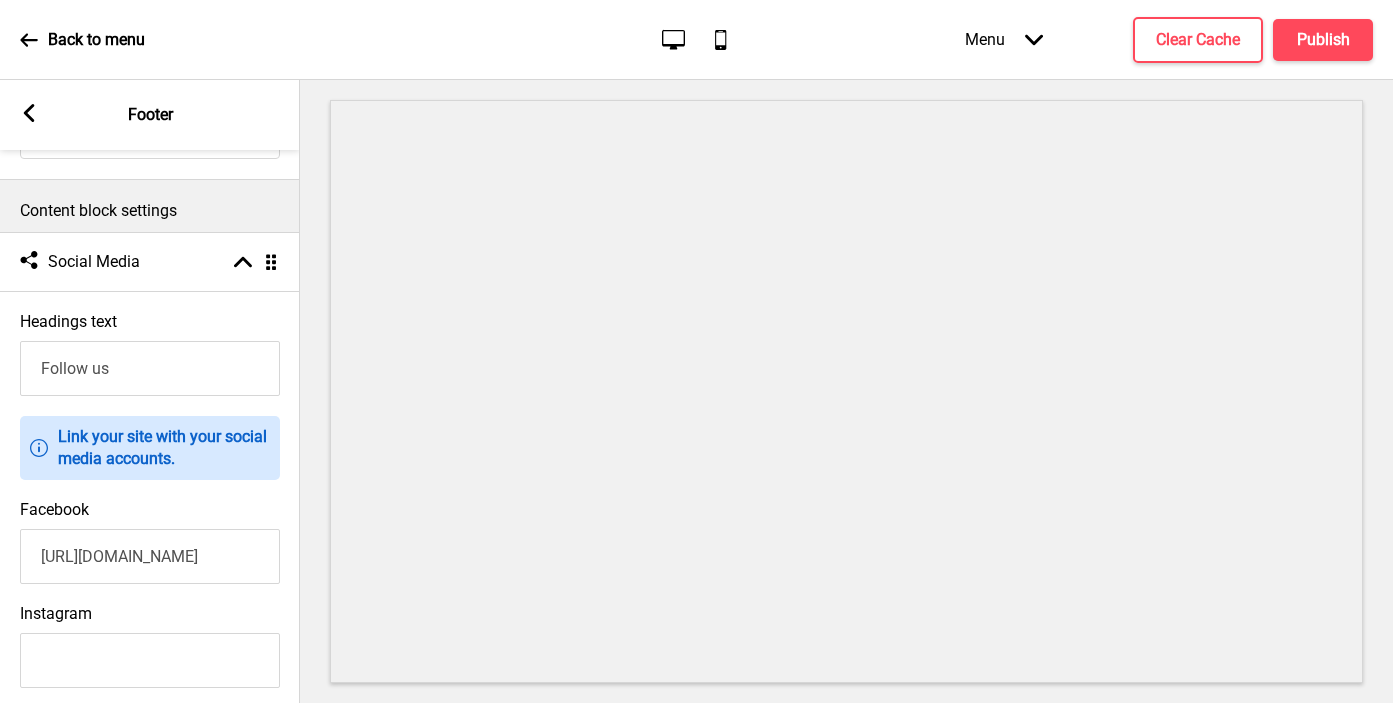 type on "https://www.facebook.com/mykoreanmomskimchi/" 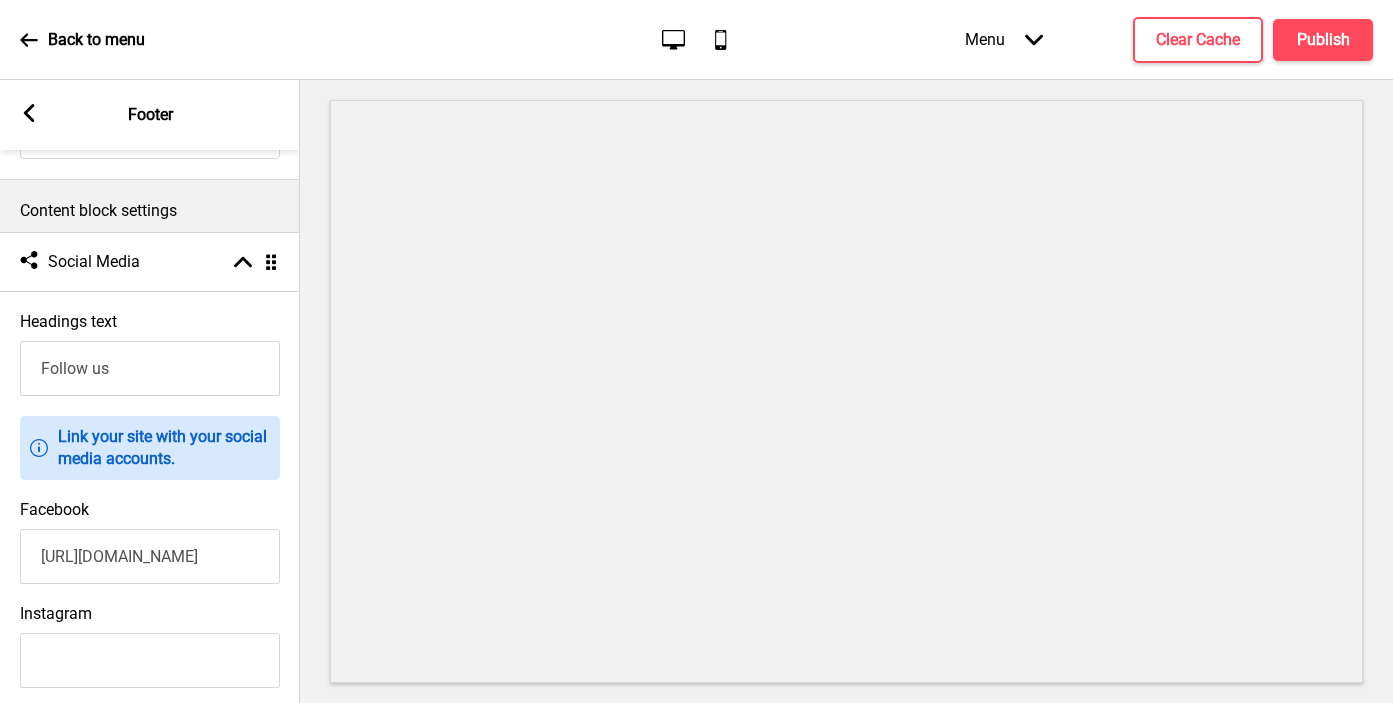 scroll, scrollTop: 0, scrollLeft: 0, axis: both 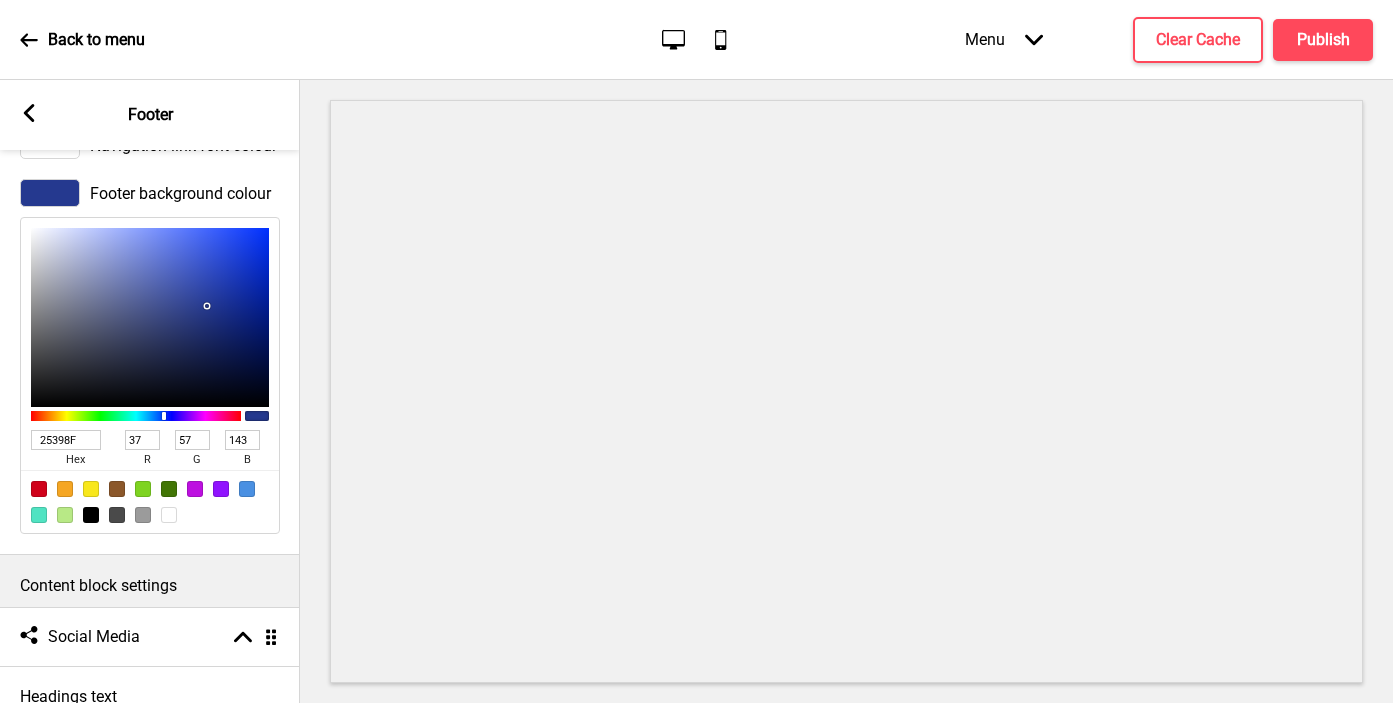 type on "https://www.instagram.com/mykoreanmomskimchi/?hl=en" 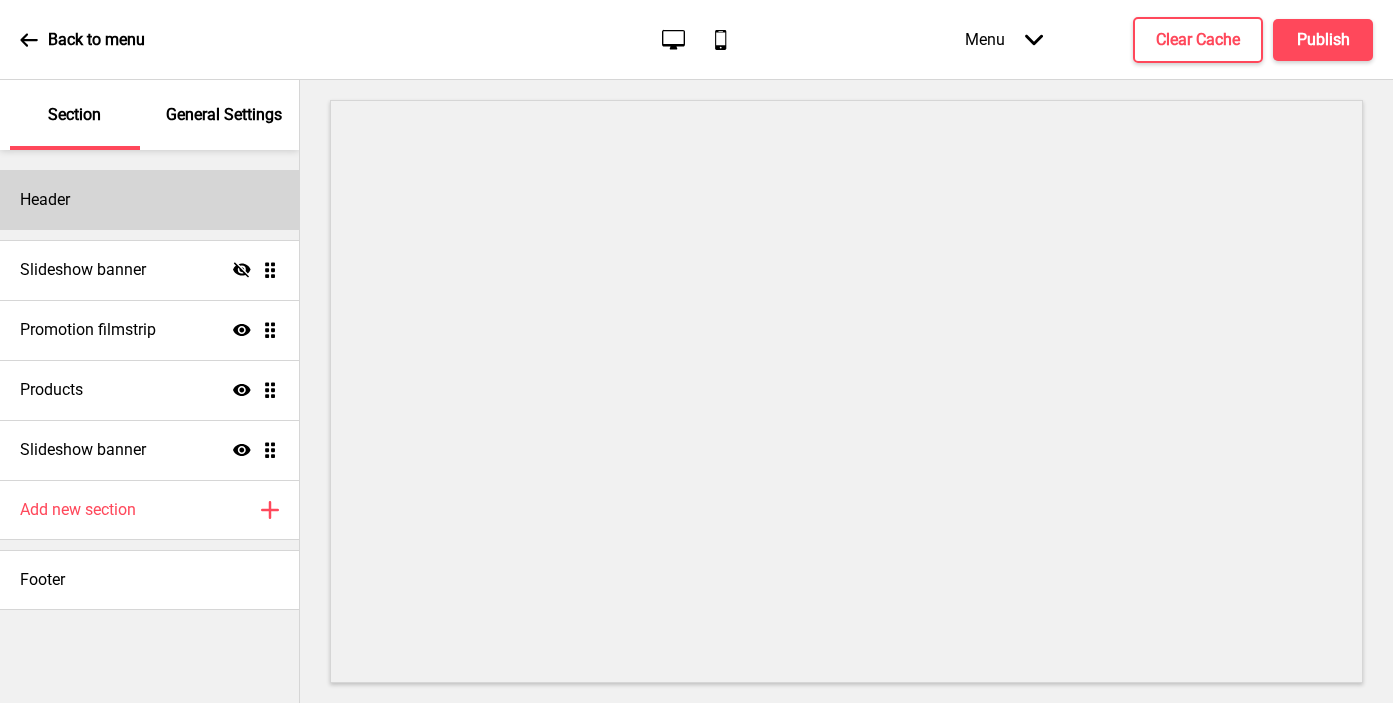 click on "Header" at bounding box center (149, 200) 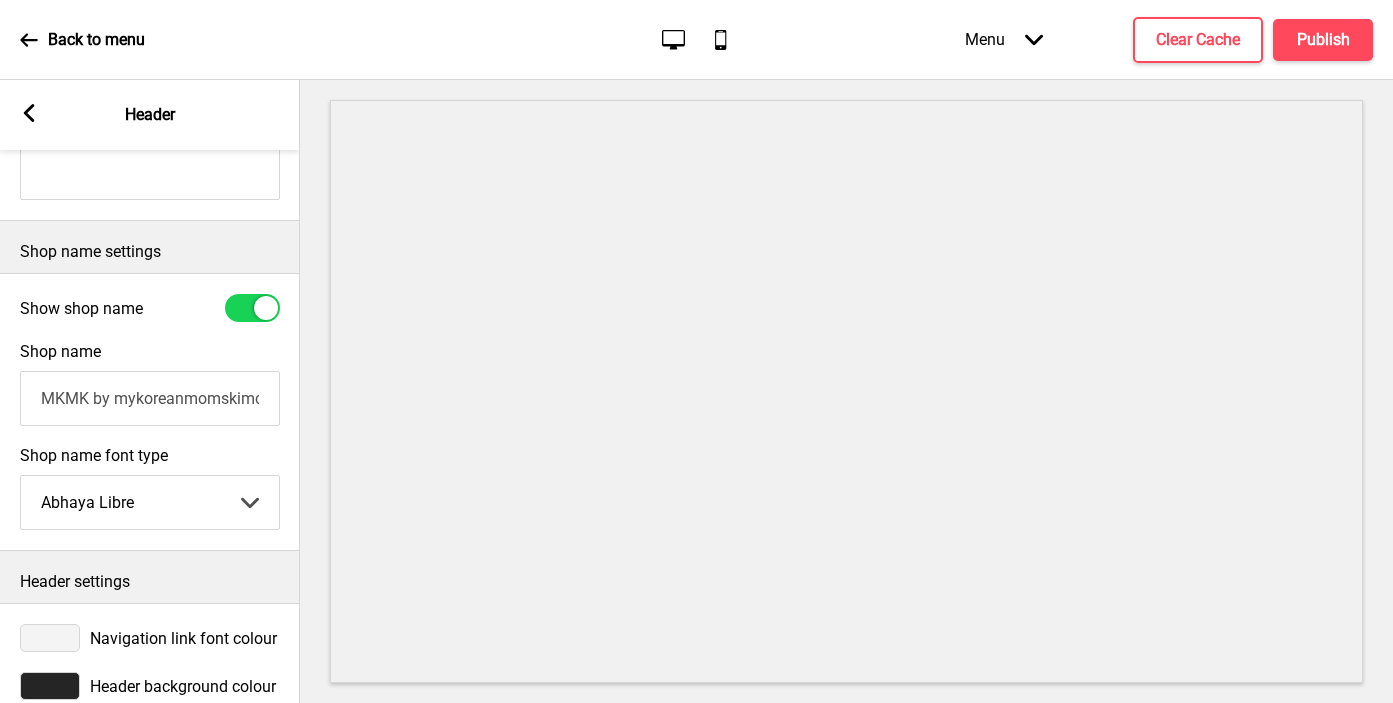 scroll, scrollTop: 435, scrollLeft: 0, axis: vertical 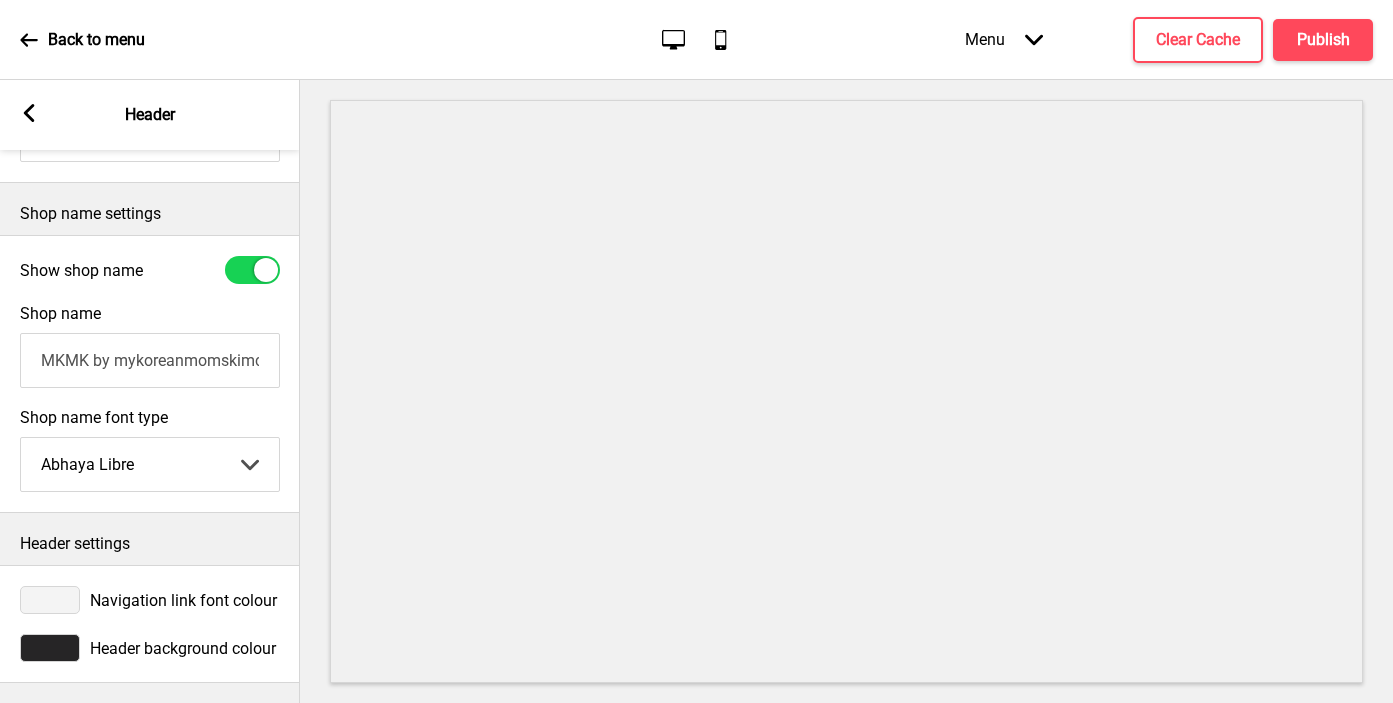 click at bounding box center [50, 648] 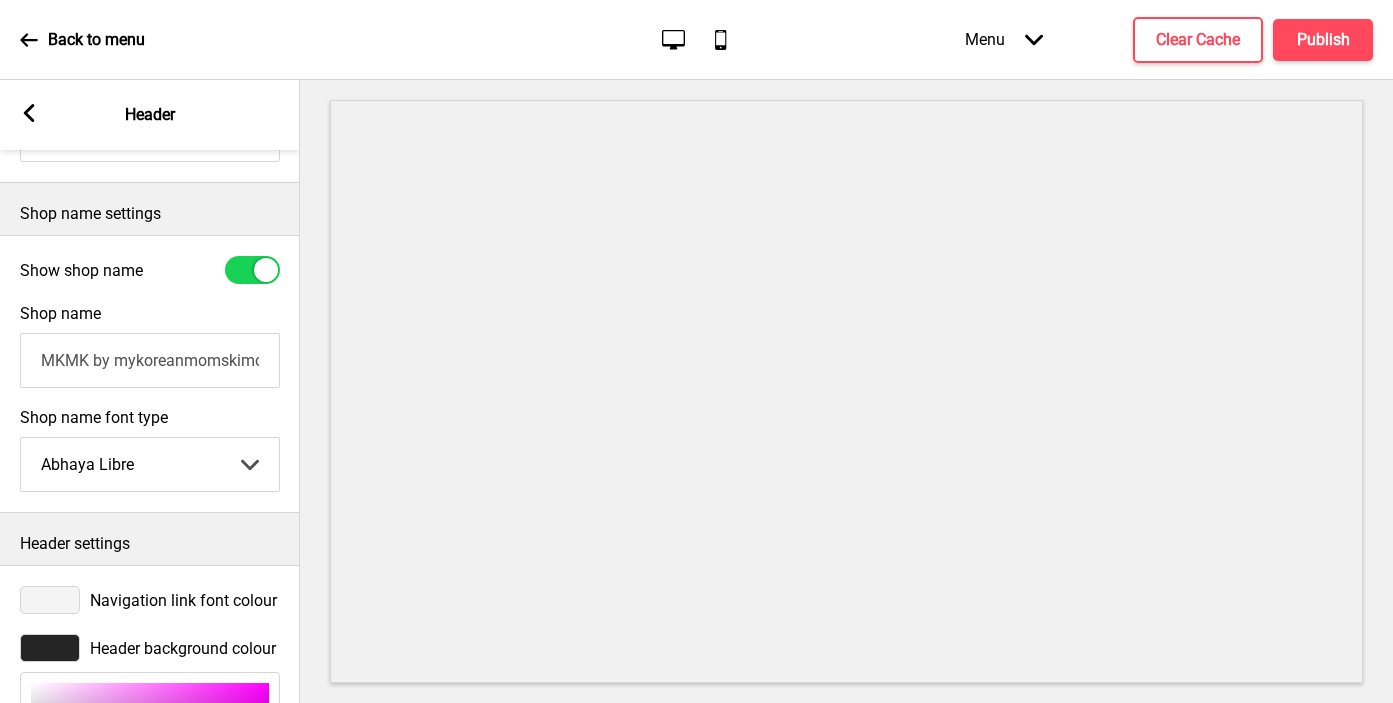 click at bounding box center (50, 648) 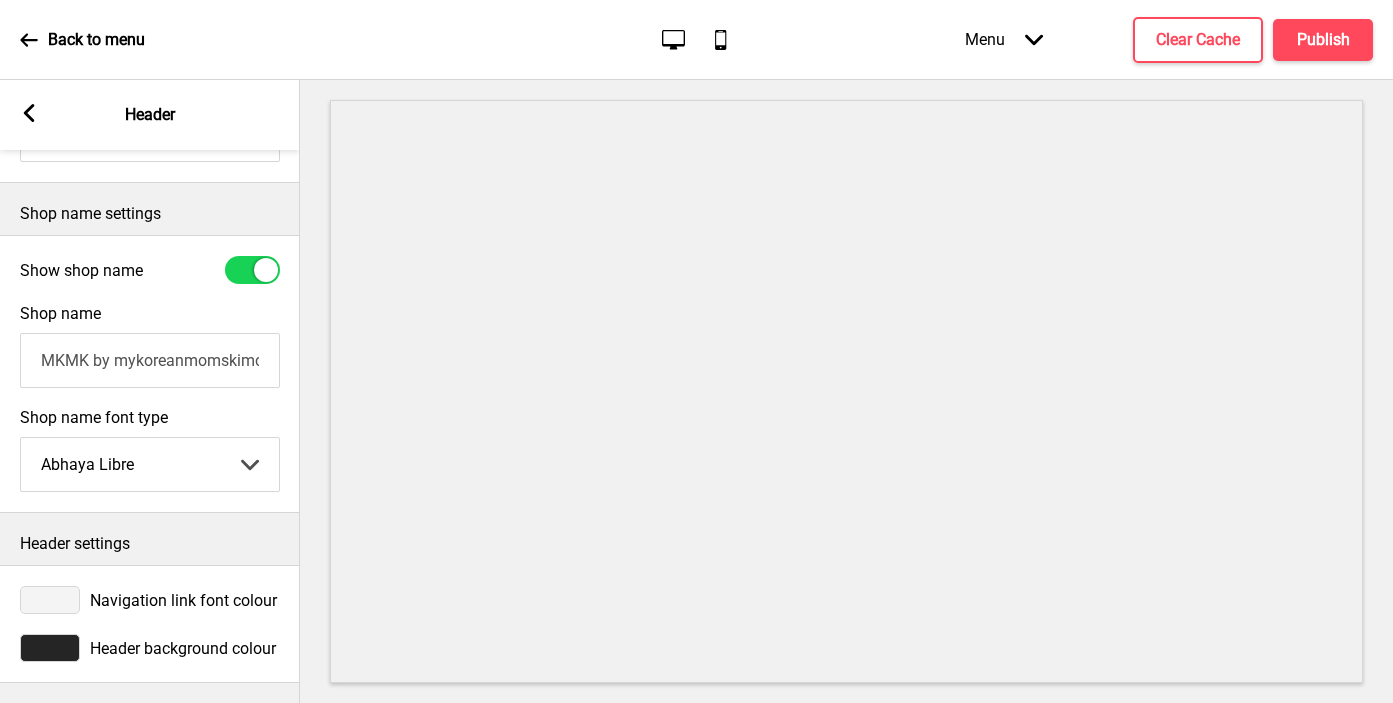 click at bounding box center [50, 648] 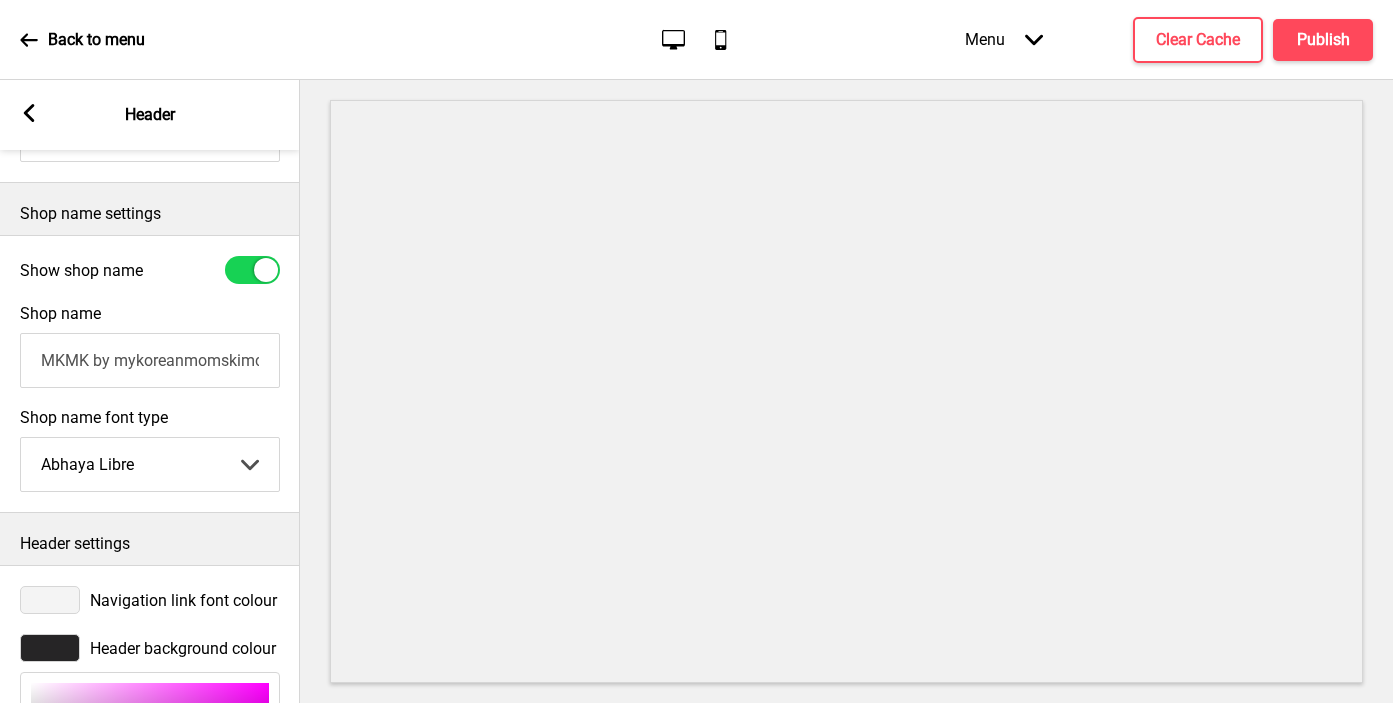 scroll, scrollTop: 762, scrollLeft: 0, axis: vertical 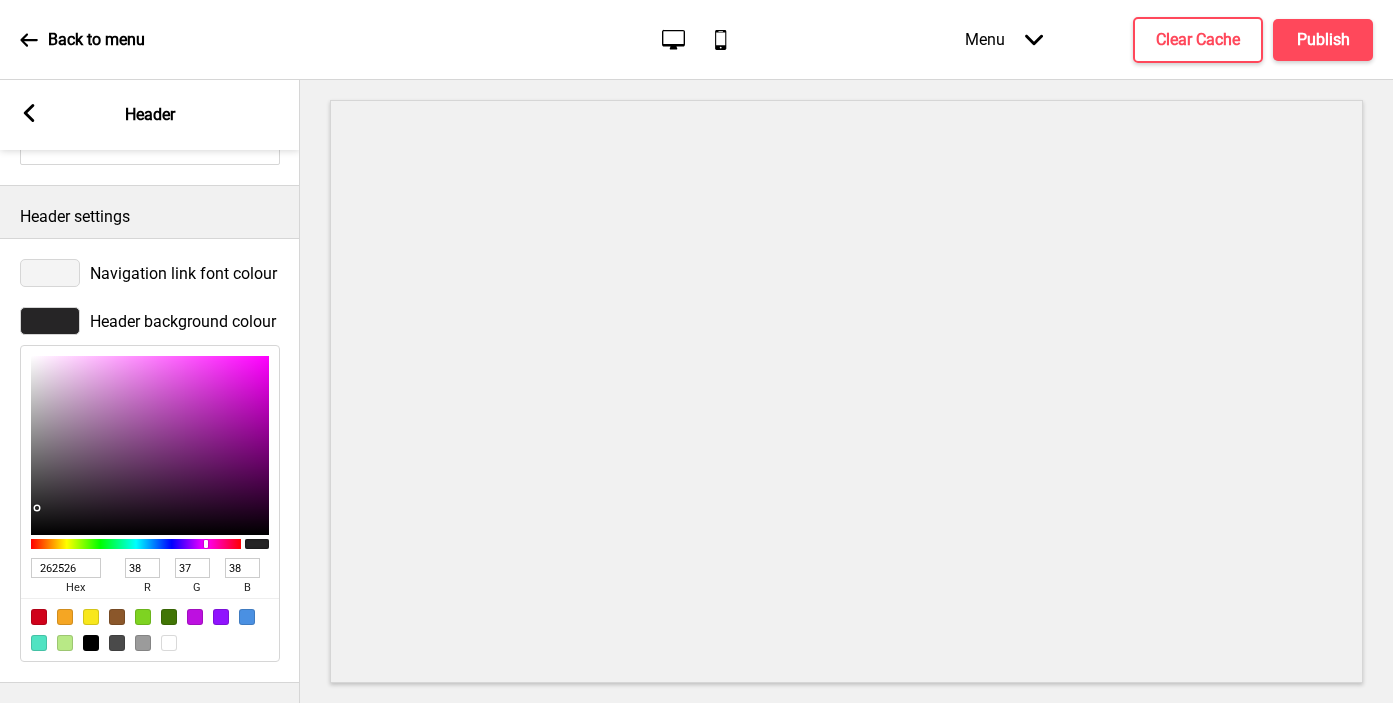 click on "262526" at bounding box center (66, 568) 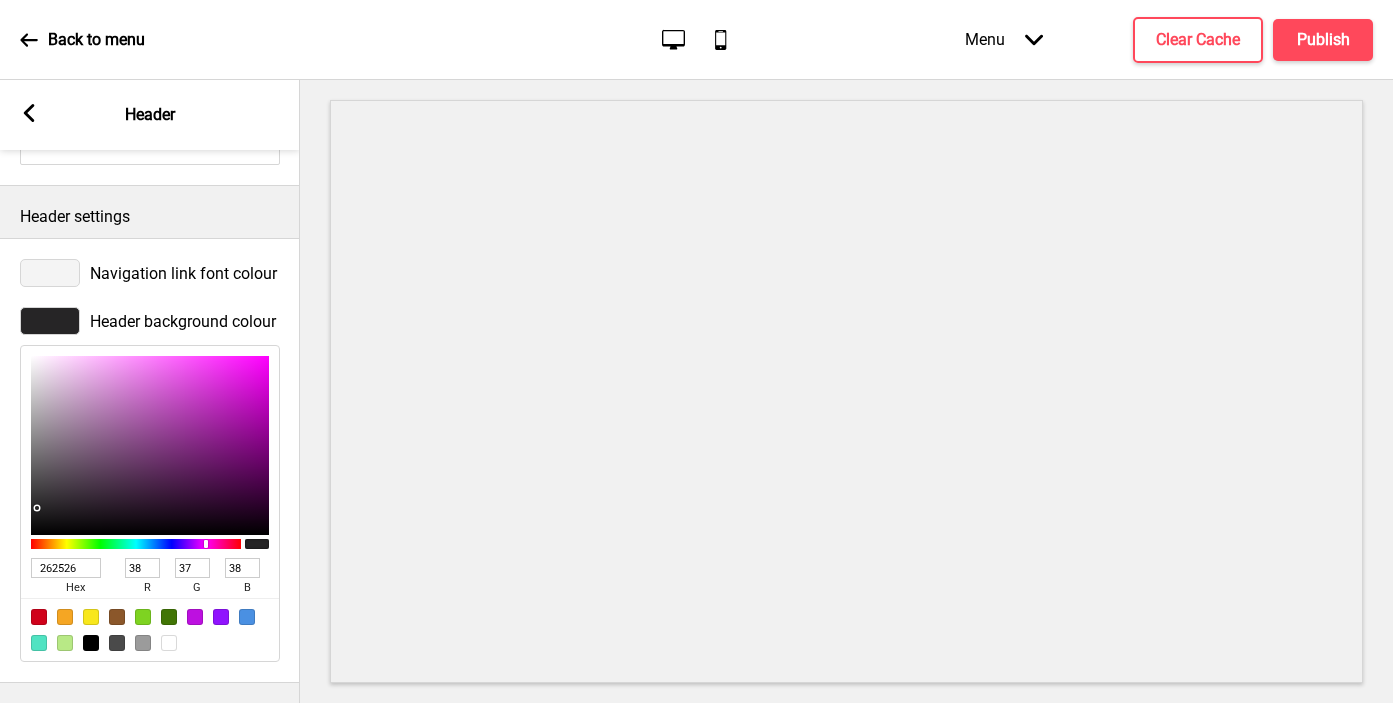 type on "FFFFFF" 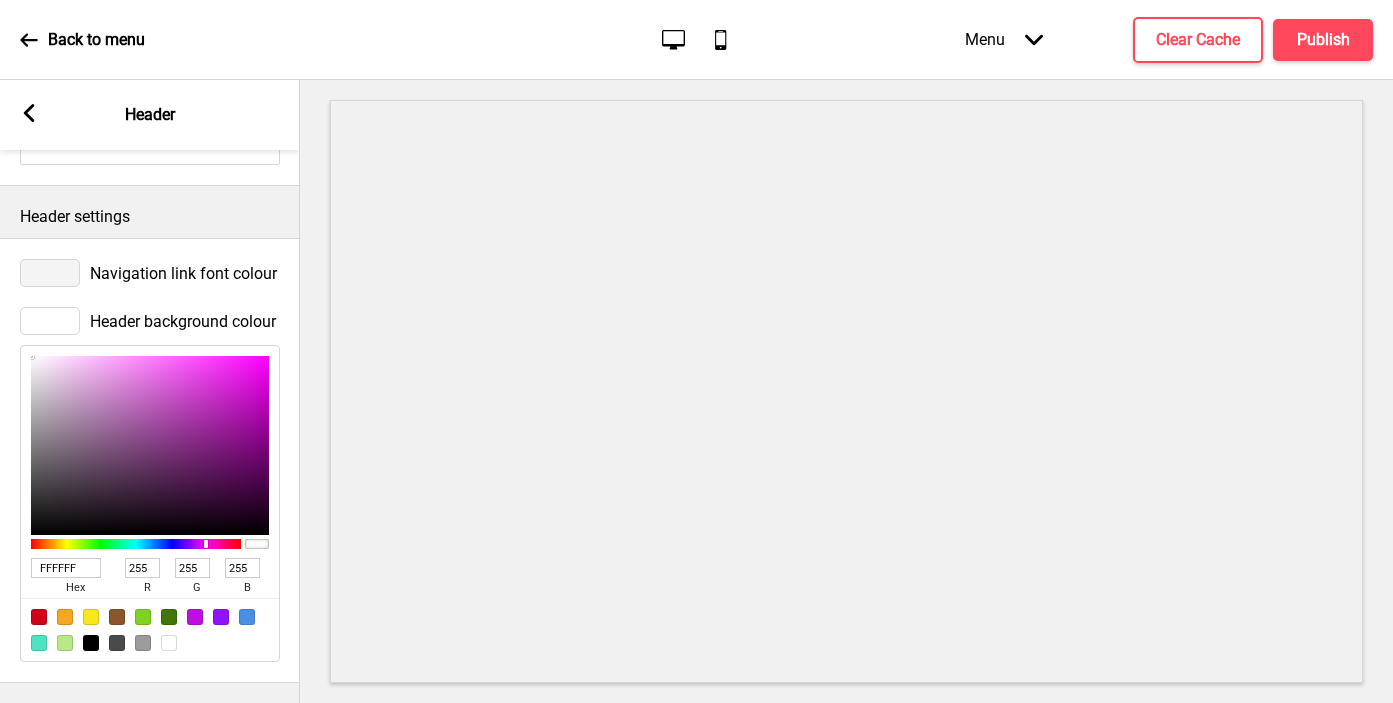click at bounding box center (50, 273) 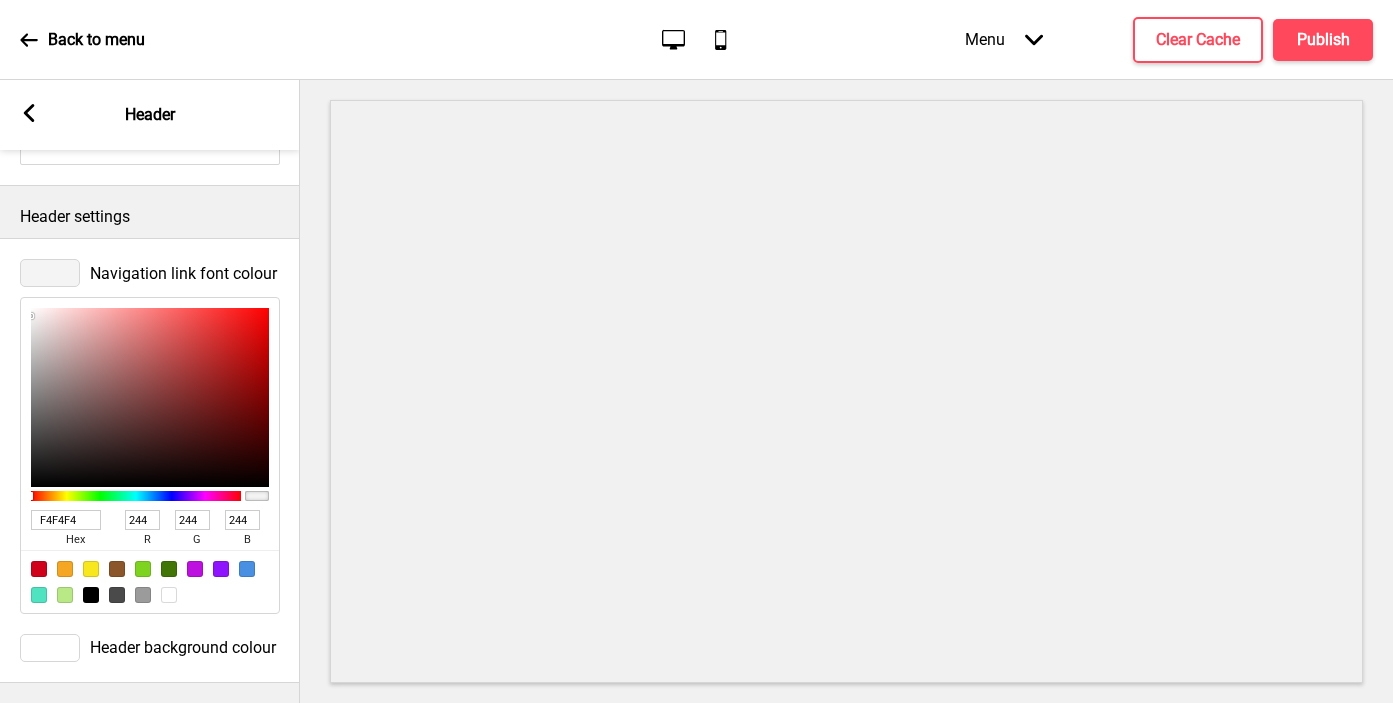 click on "F4F4F4" at bounding box center (66, 520) 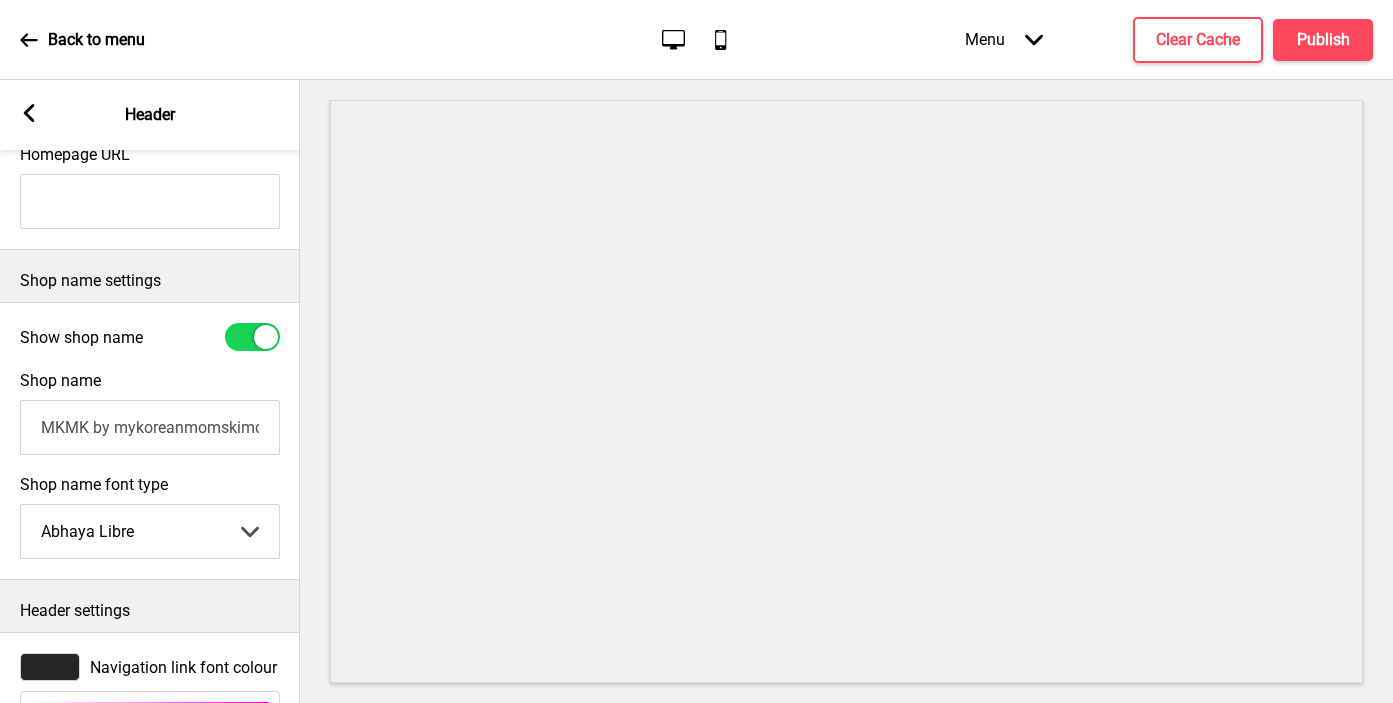 scroll, scrollTop: 0, scrollLeft: 0, axis: both 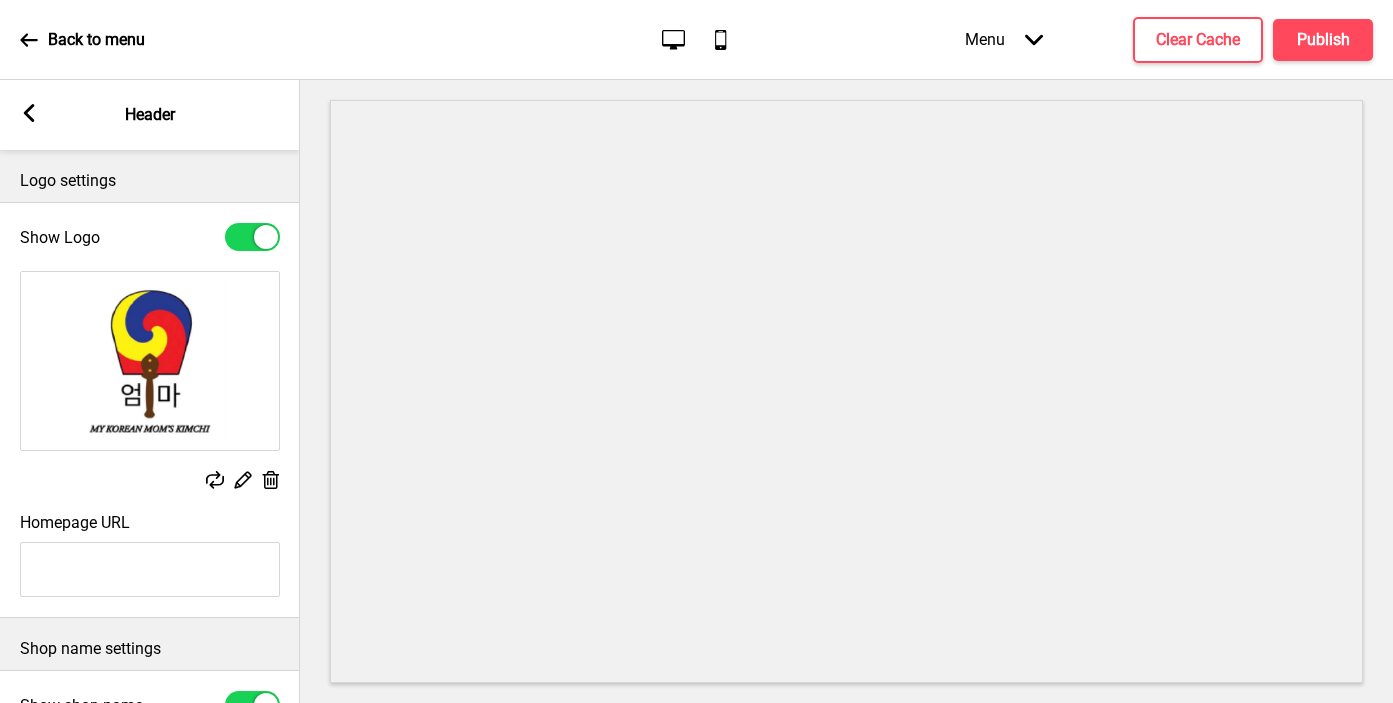 type on "262526" 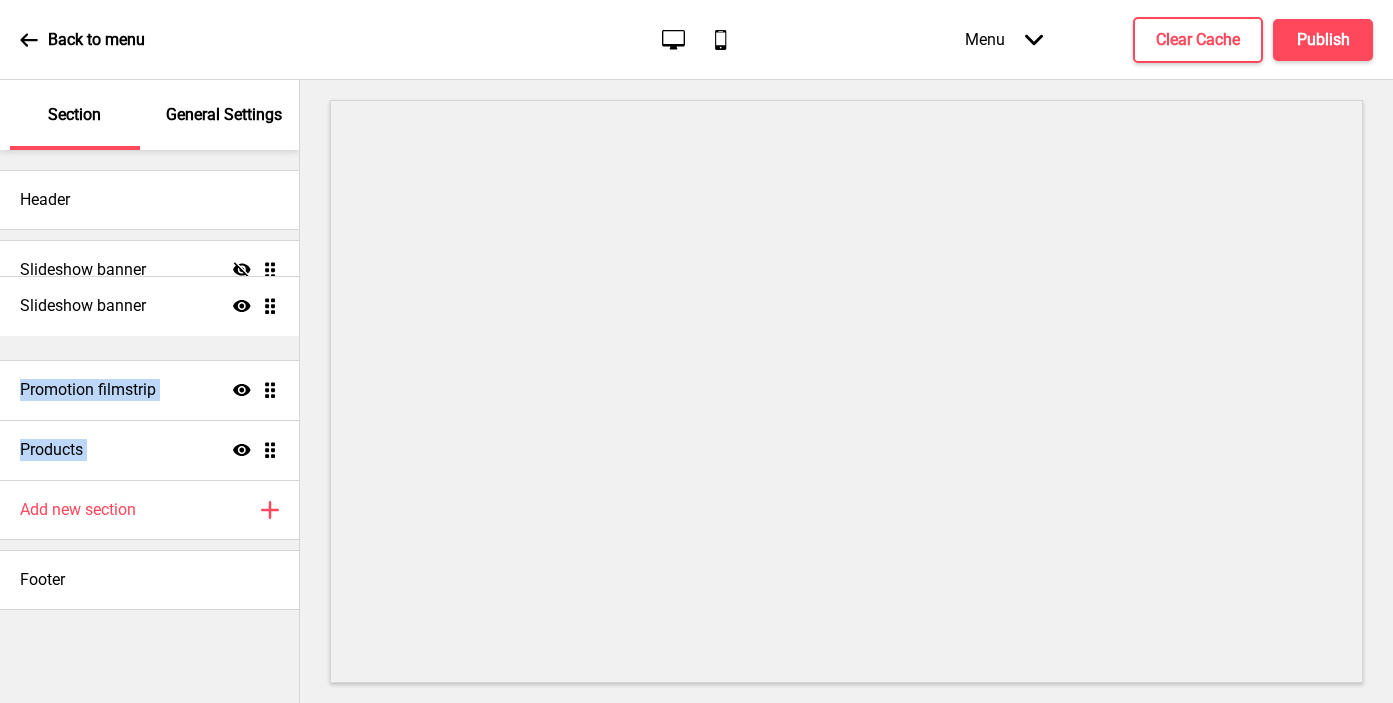 drag, startPoint x: 272, startPoint y: 443, endPoint x: 265, endPoint y: 299, distance: 144.17004 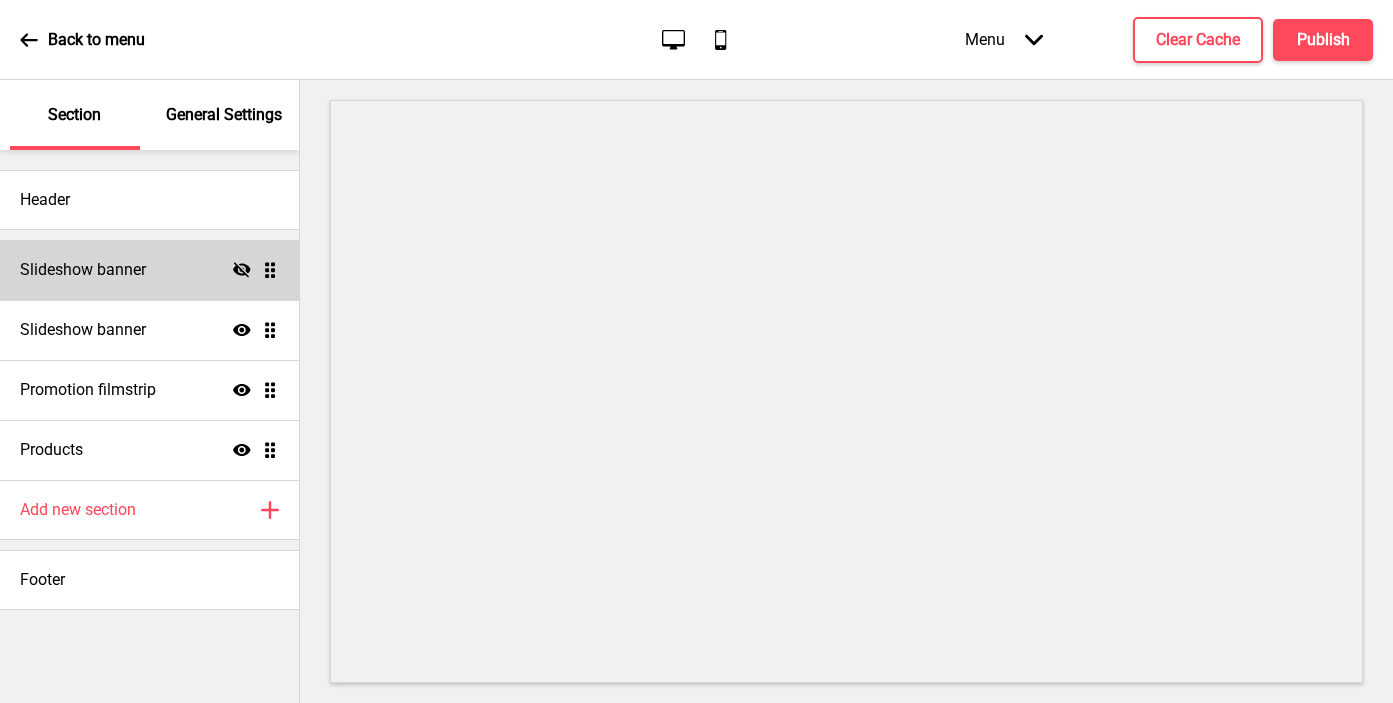 click 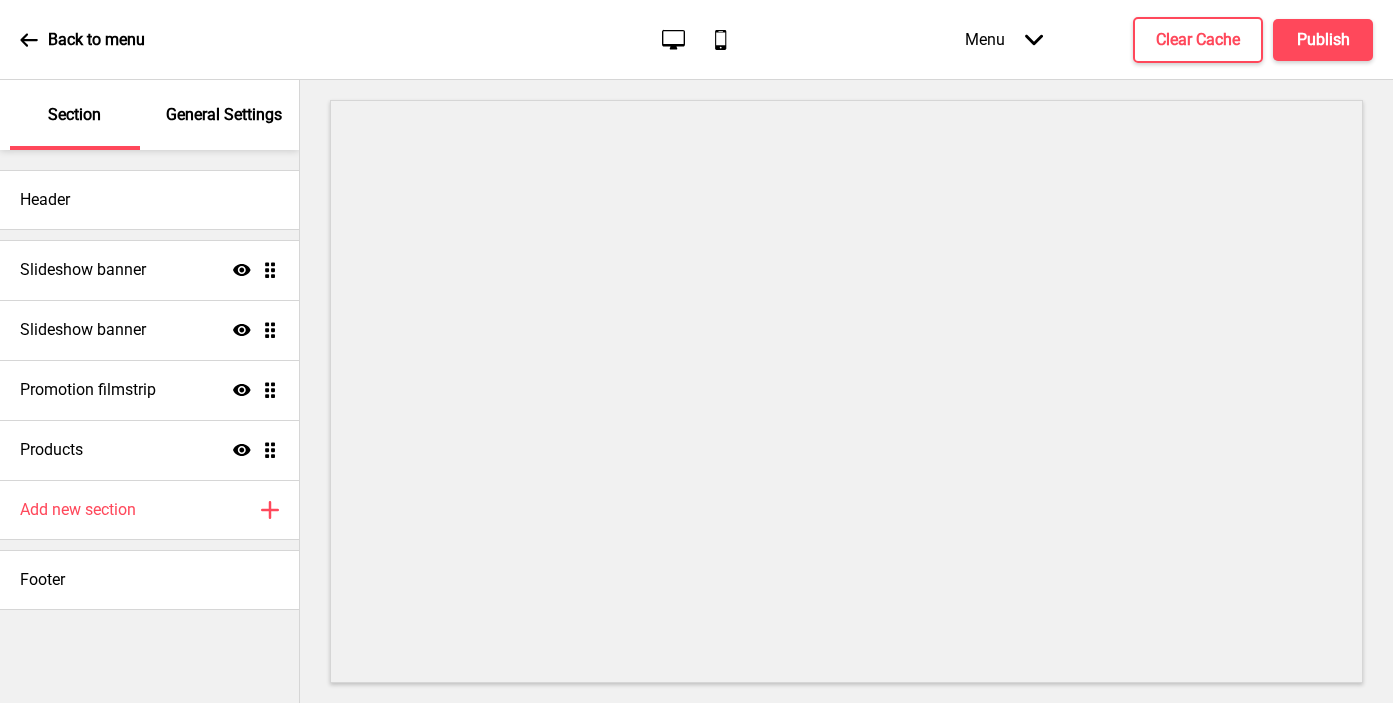 click on "Slideshow banner Show Drag Slideshow banner Show Drag Promotion filmstrip Show Drag Products Show Drag" at bounding box center [149, 360] 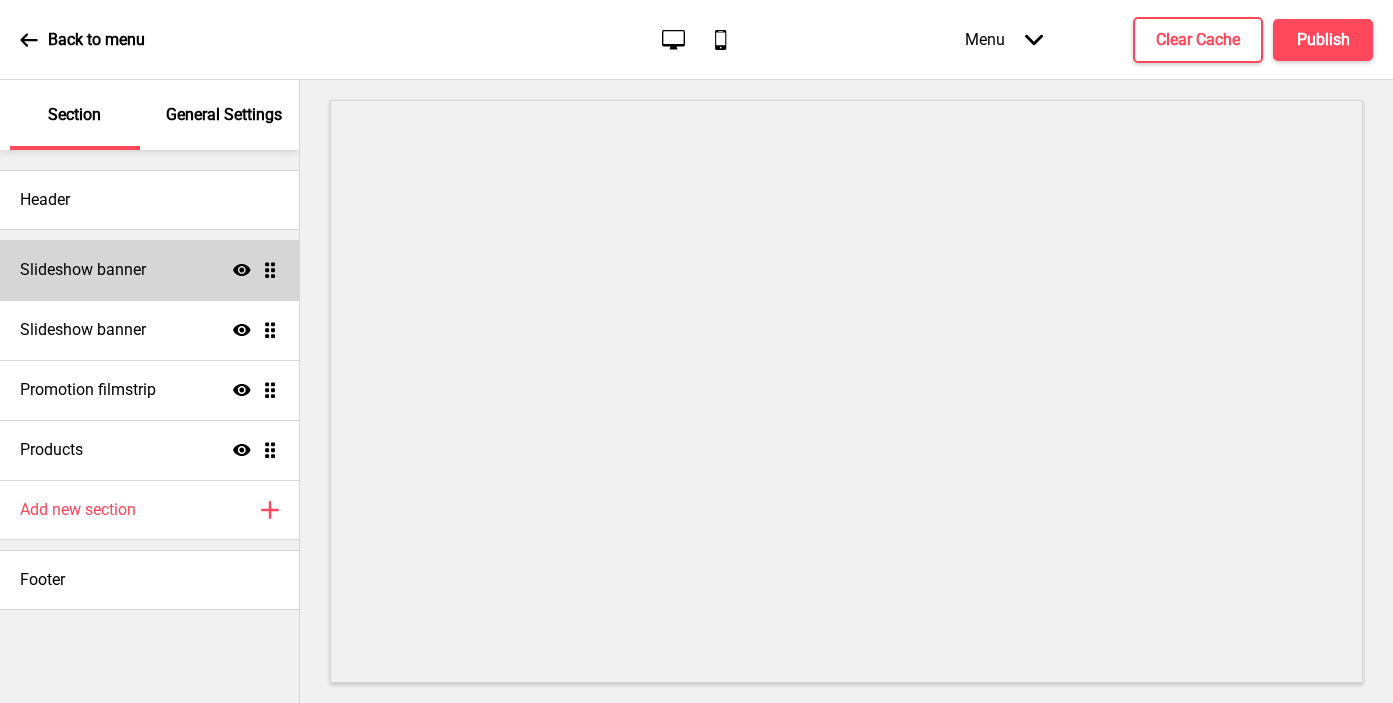 click on "Slideshow banner Show Drag Slideshow banner Show Drag Promotion filmstrip Show Drag Products Show Drag" at bounding box center (149, 360) 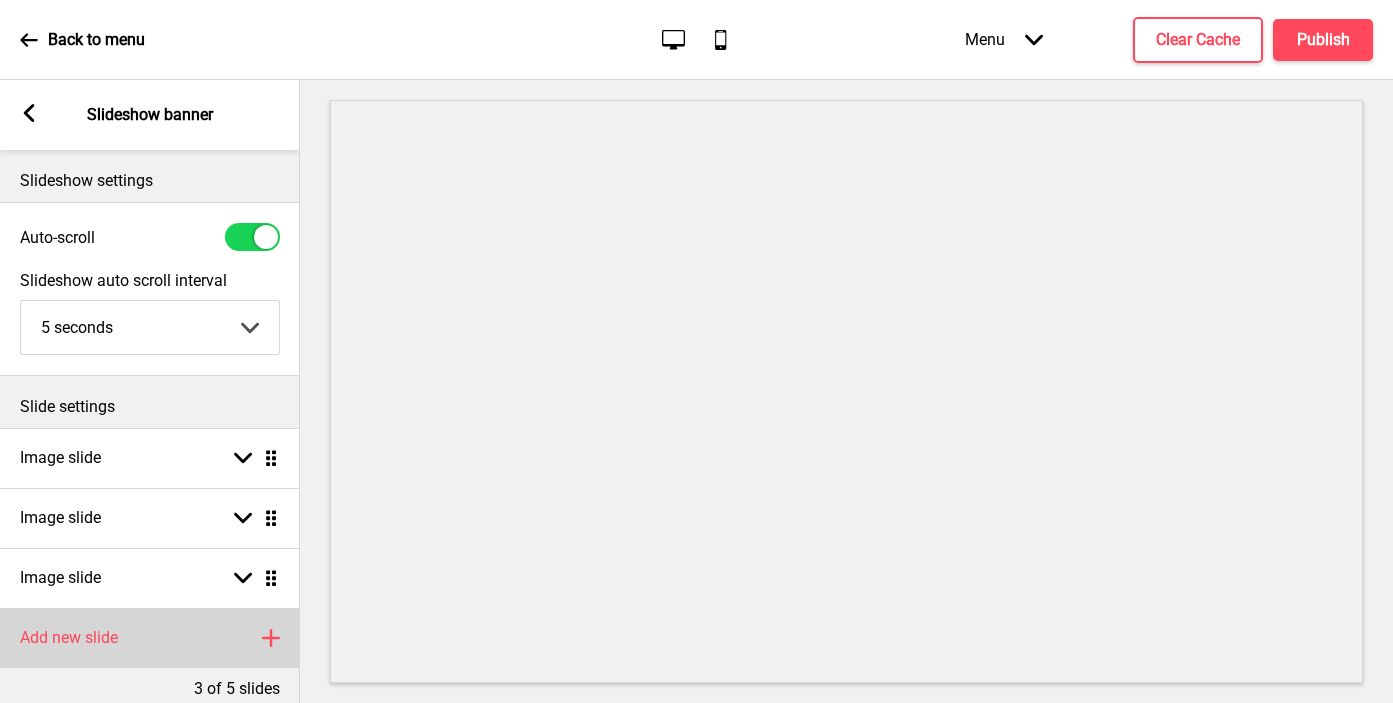 scroll, scrollTop: 103, scrollLeft: 0, axis: vertical 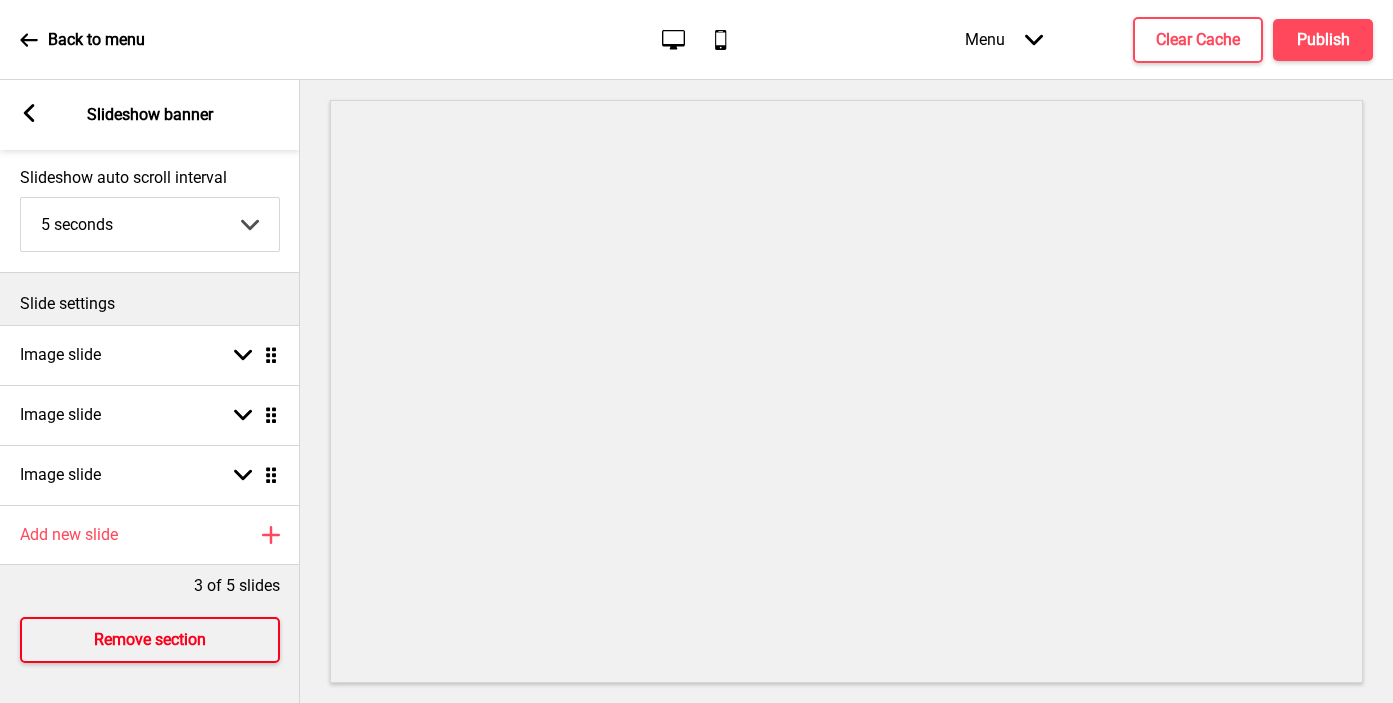 click on "Remove section" at bounding box center (150, 640) 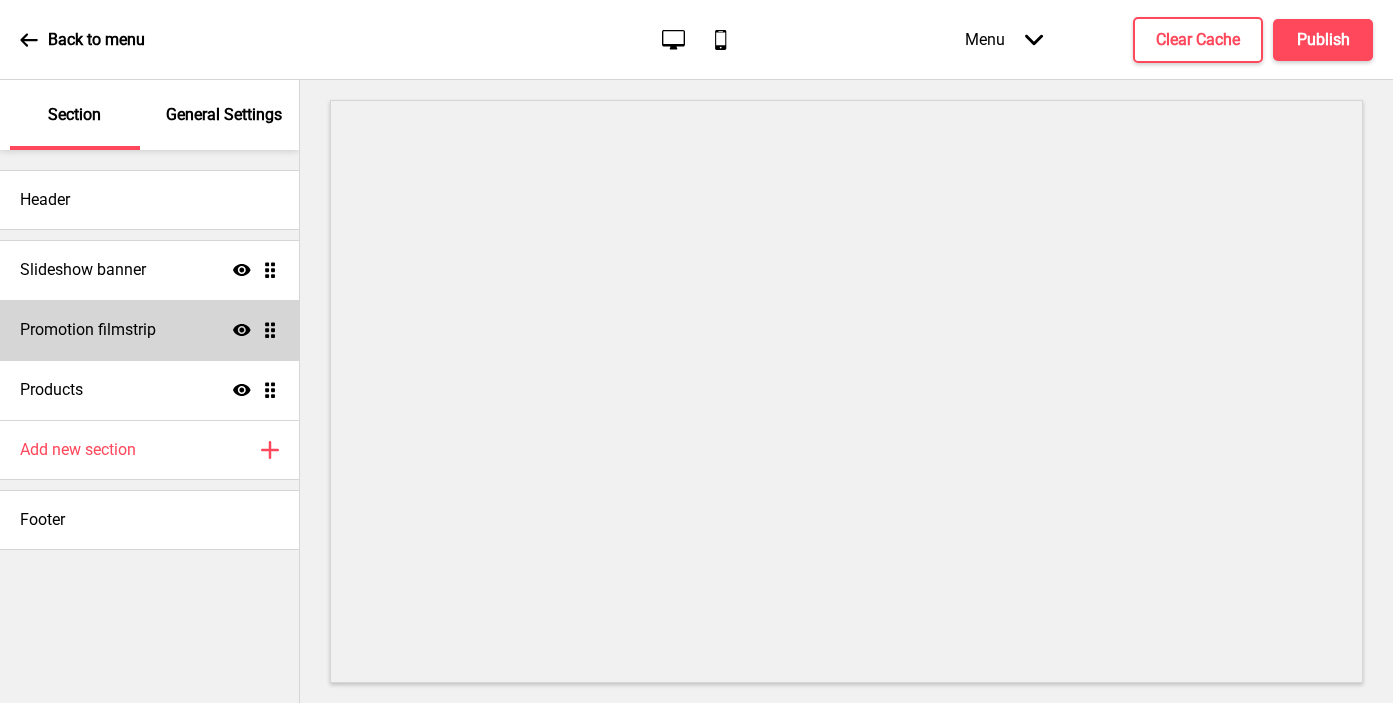 click on "Promotion filmstrip Show Drag" at bounding box center [149, 330] 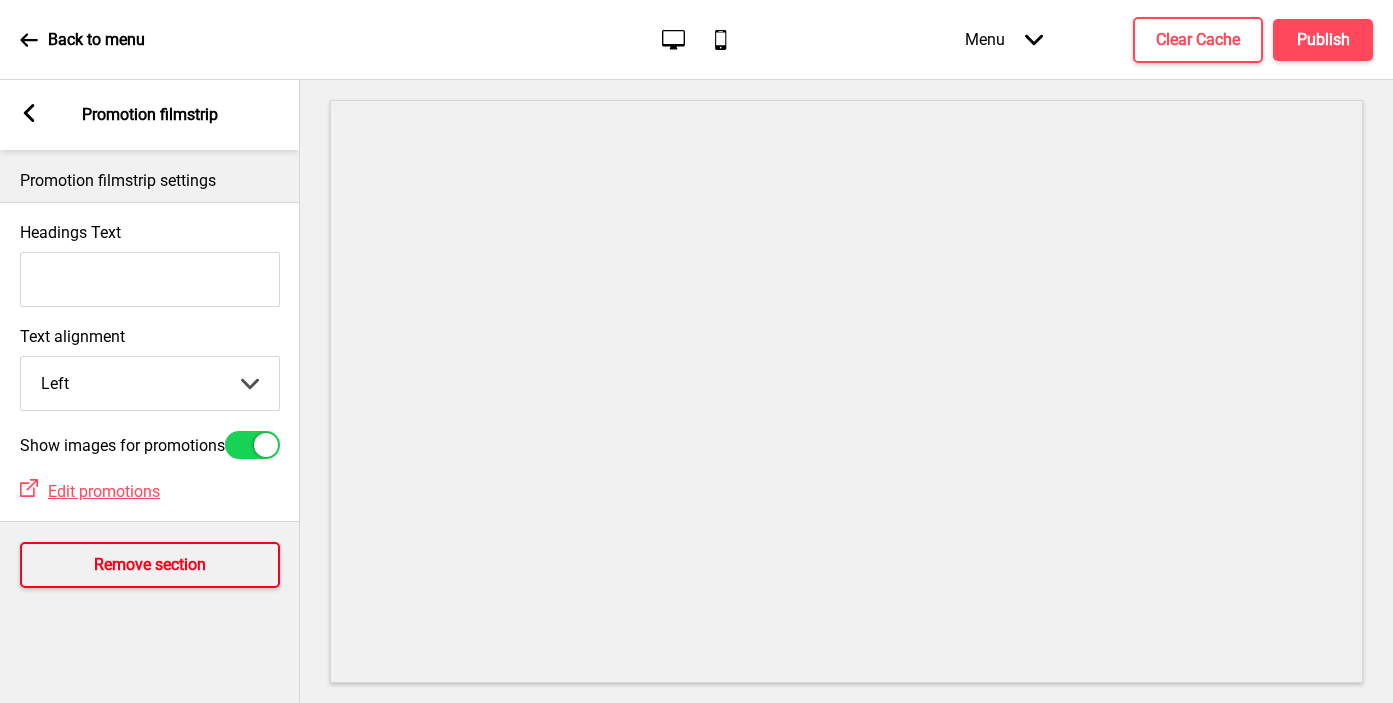 click on "Remove section" at bounding box center (150, 565) 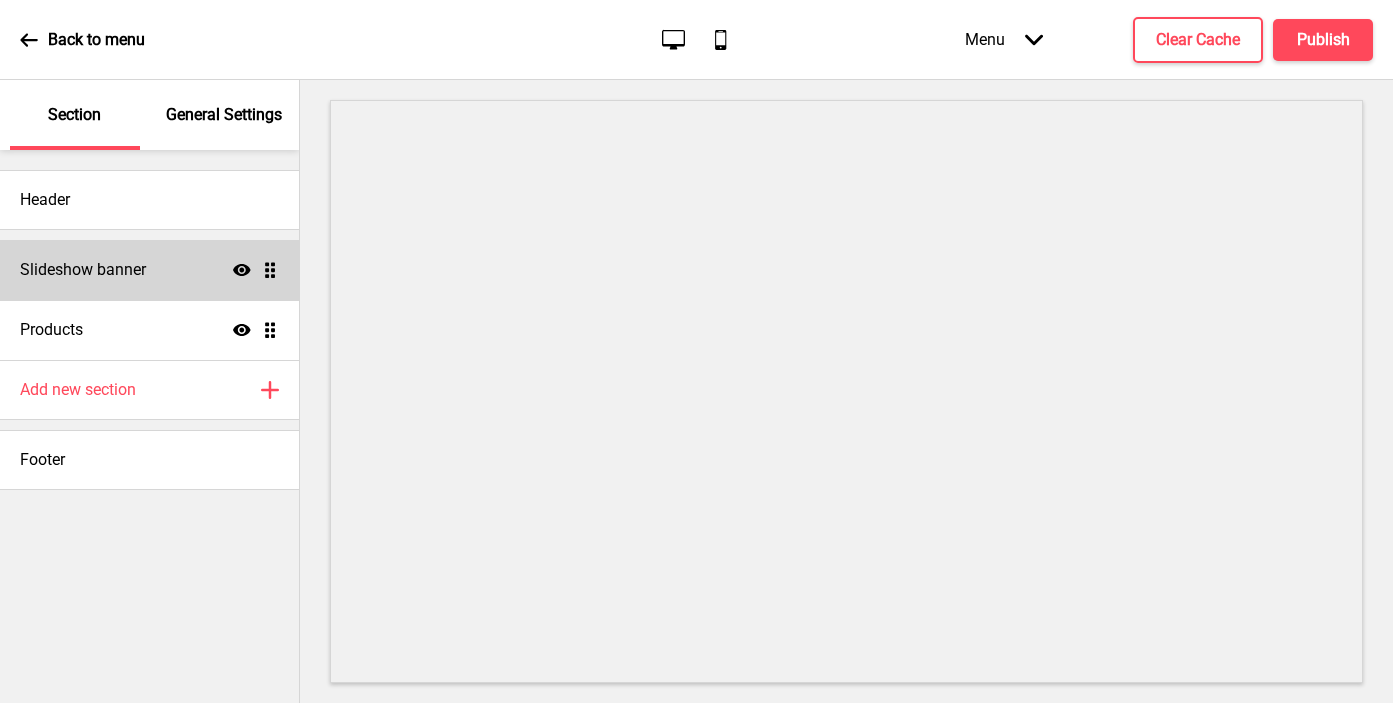 click on "Slideshow banner Show Drag" at bounding box center [149, 270] 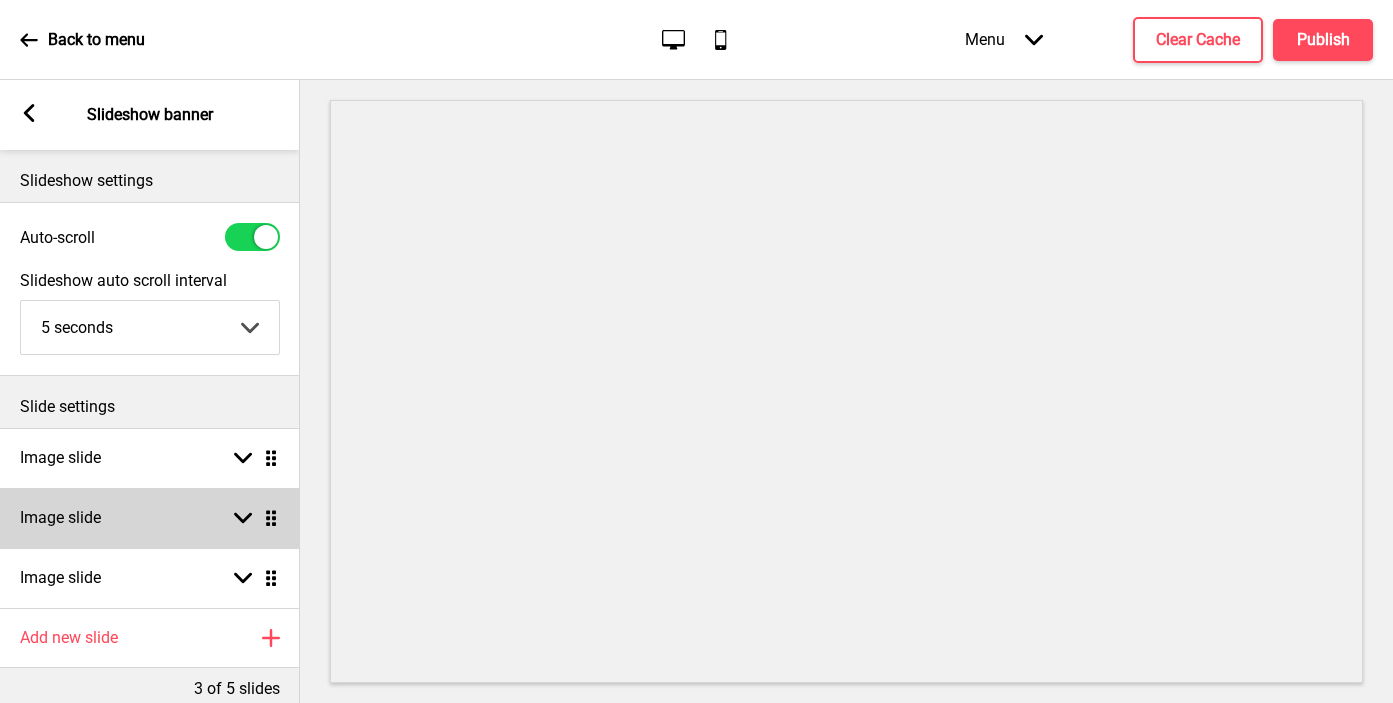click on "Image slide Arrow down Drag" at bounding box center [150, 518] 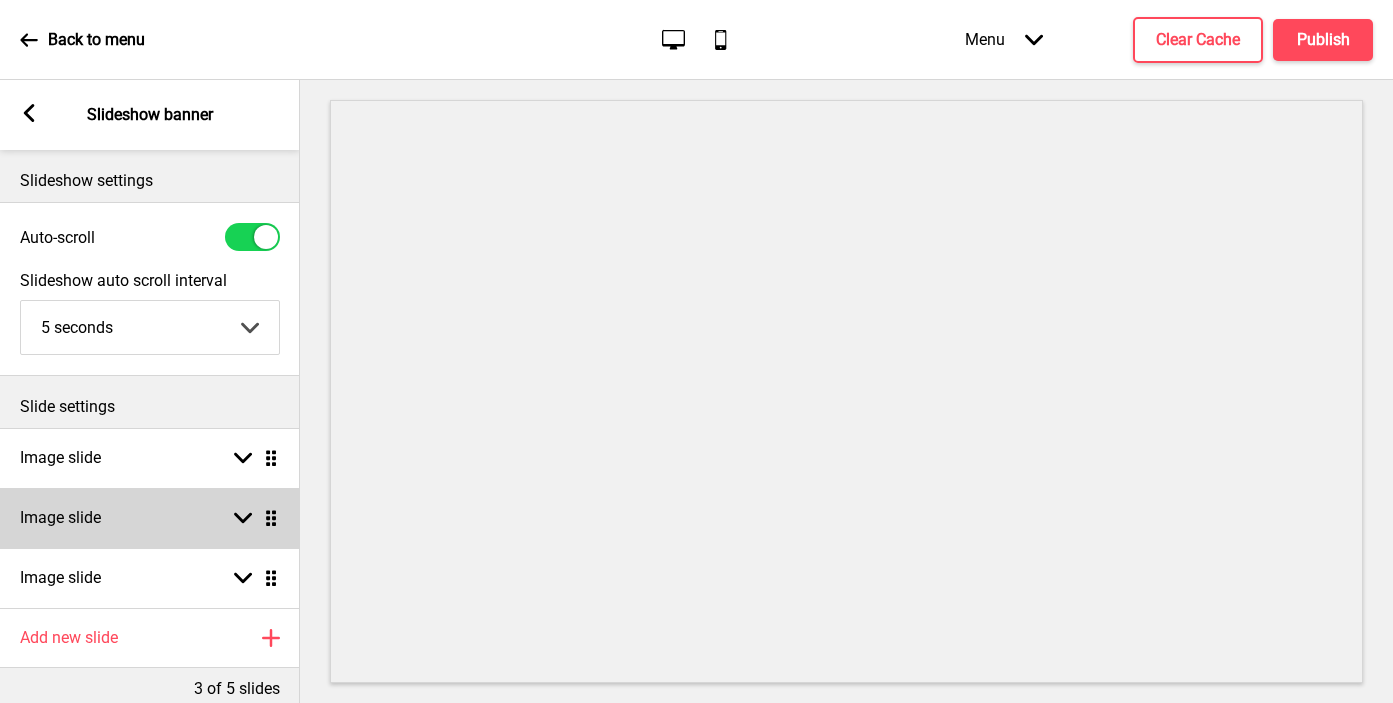 select on "right" 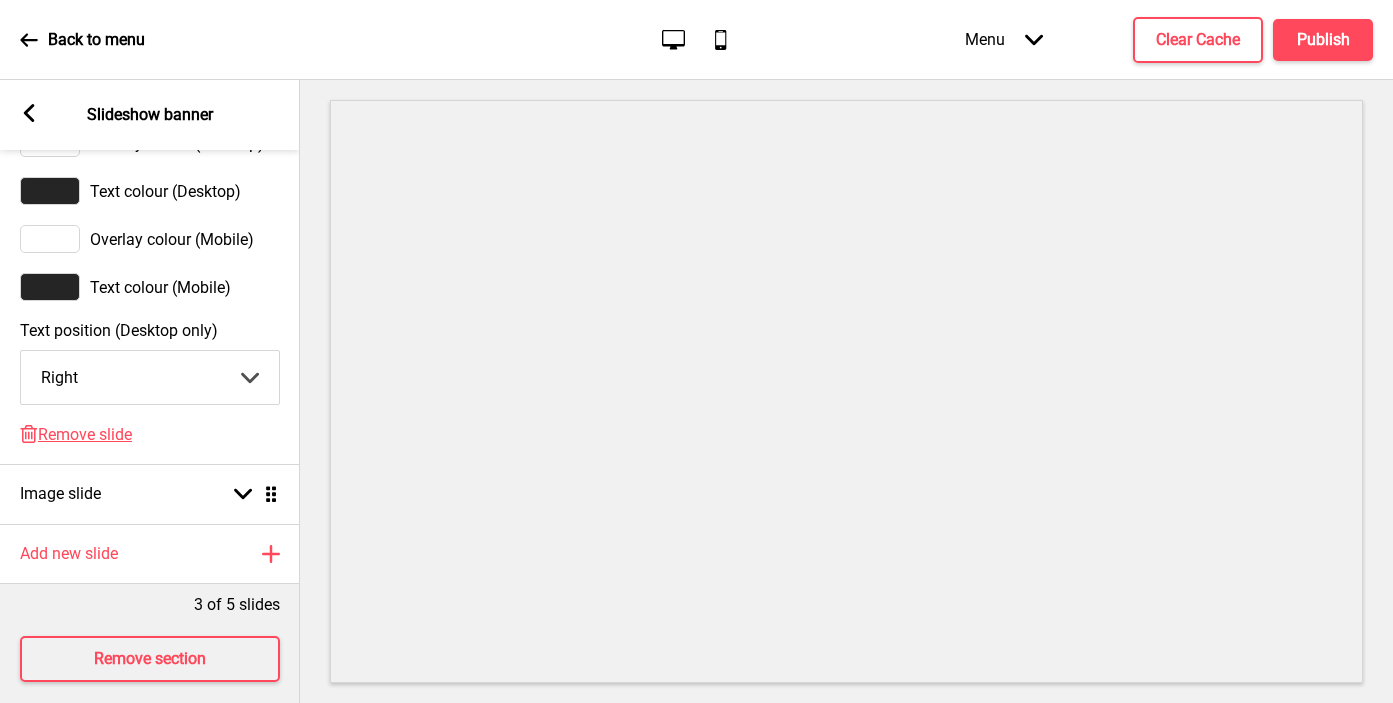 scroll, scrollTop: 1405, scrollLeft: 0, axis: vertical 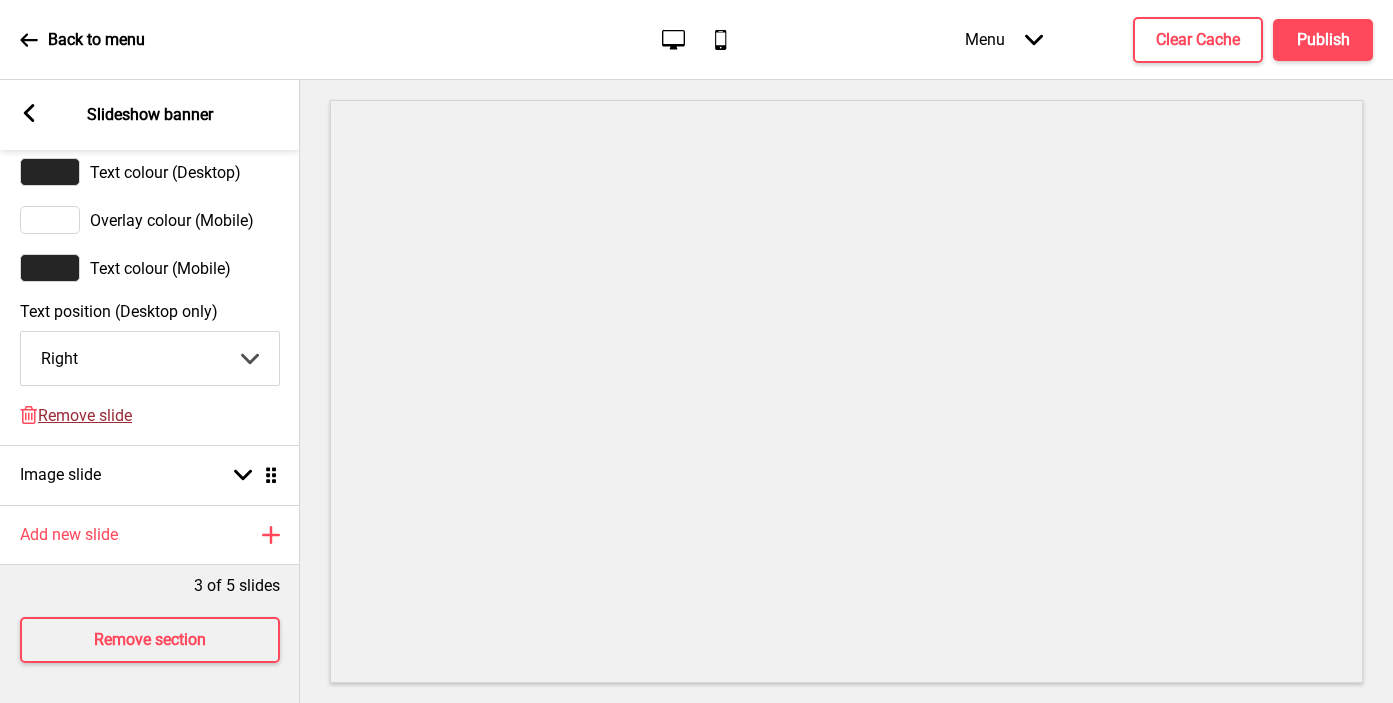 click on "Remove slide" at bounding box center (85, 415) 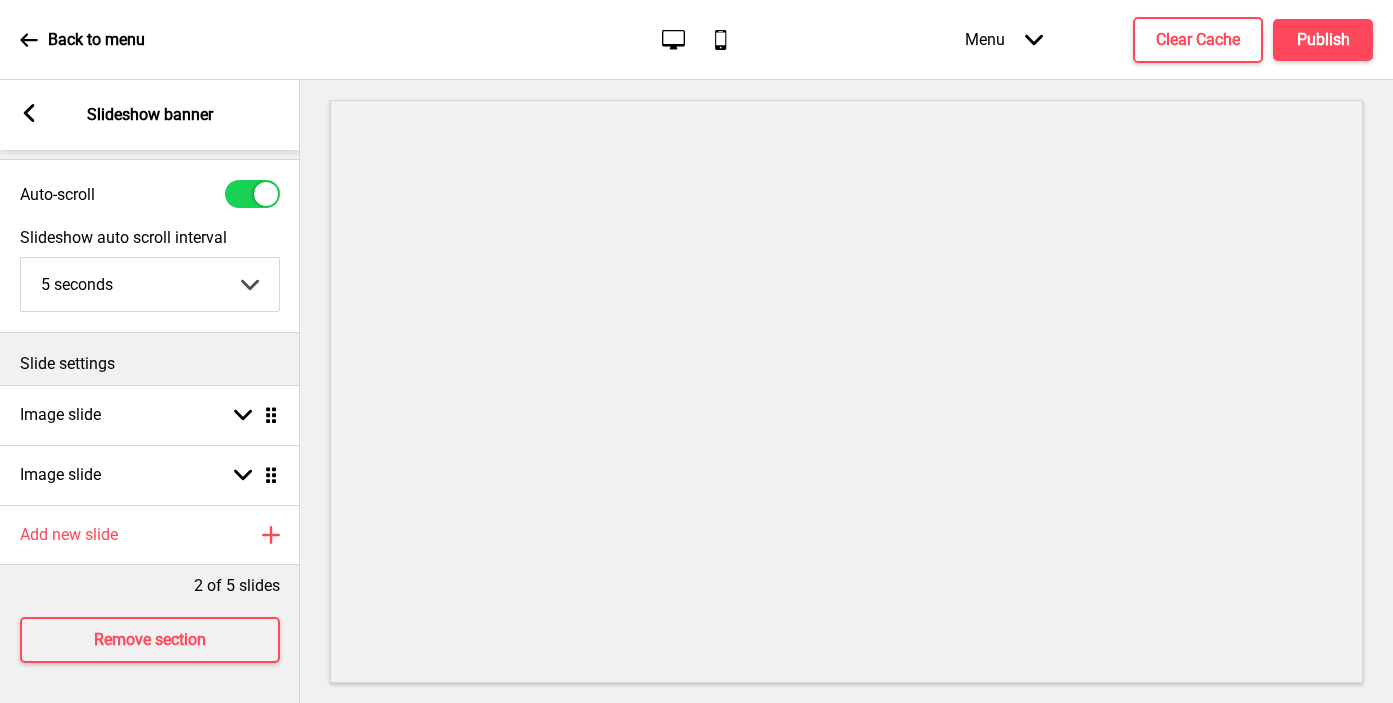scroll, scrollTop: 43, scrollLeft: 0, axis: vertical 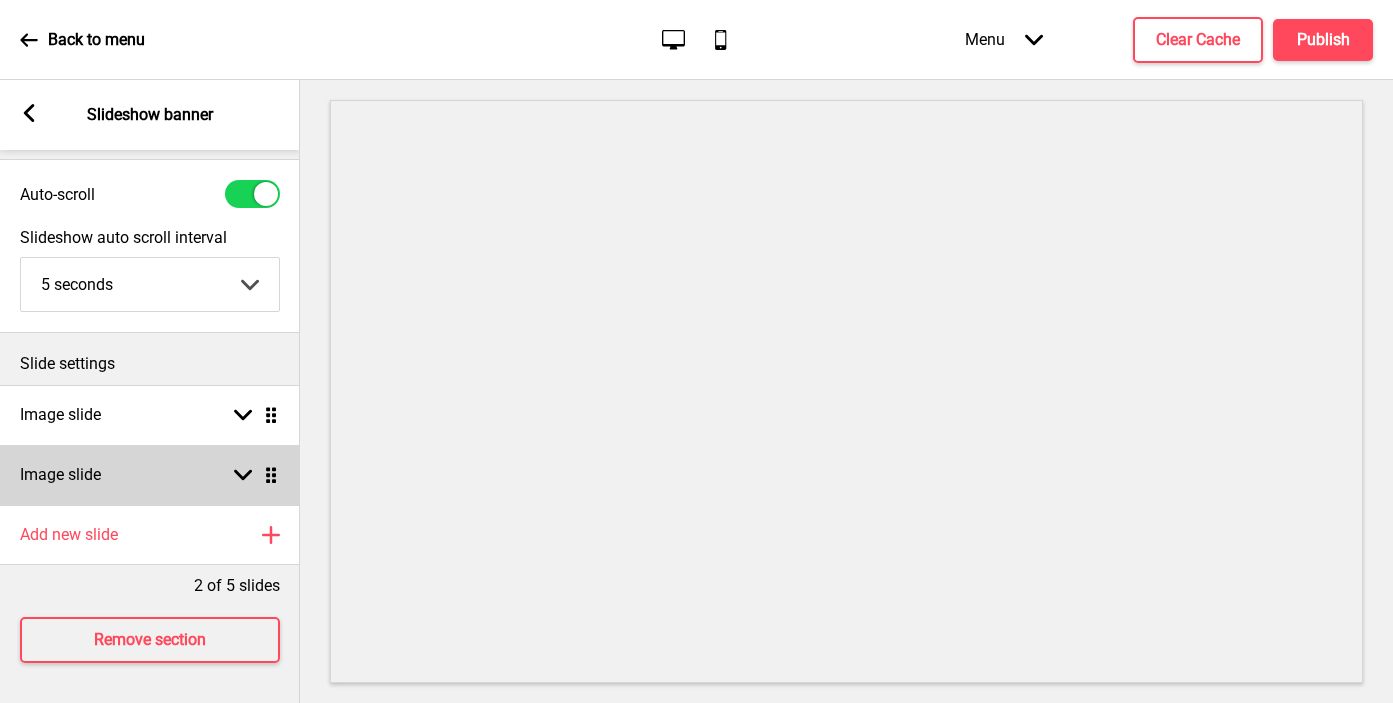 click on "Image slide" at bounding box center [60, 475] 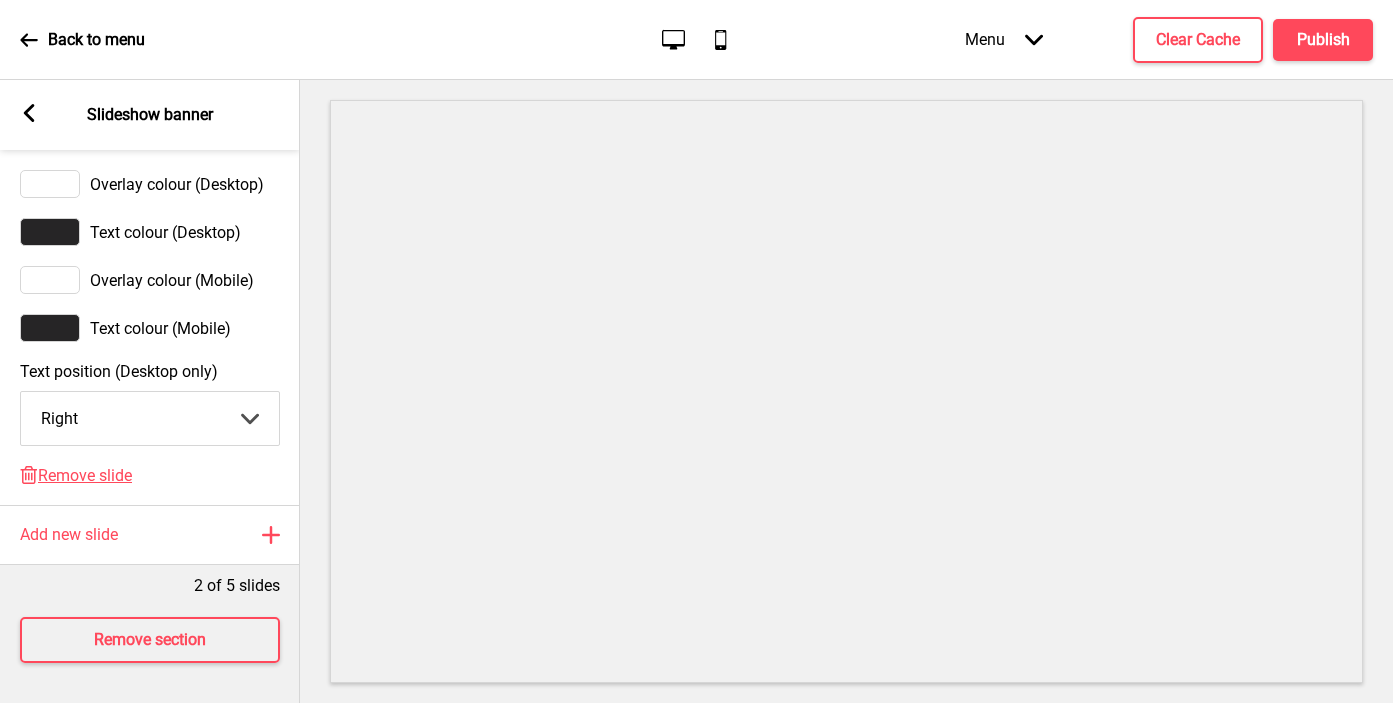 scroll, scrollTop: 1345, scrollLeft: 0, axis: vertical 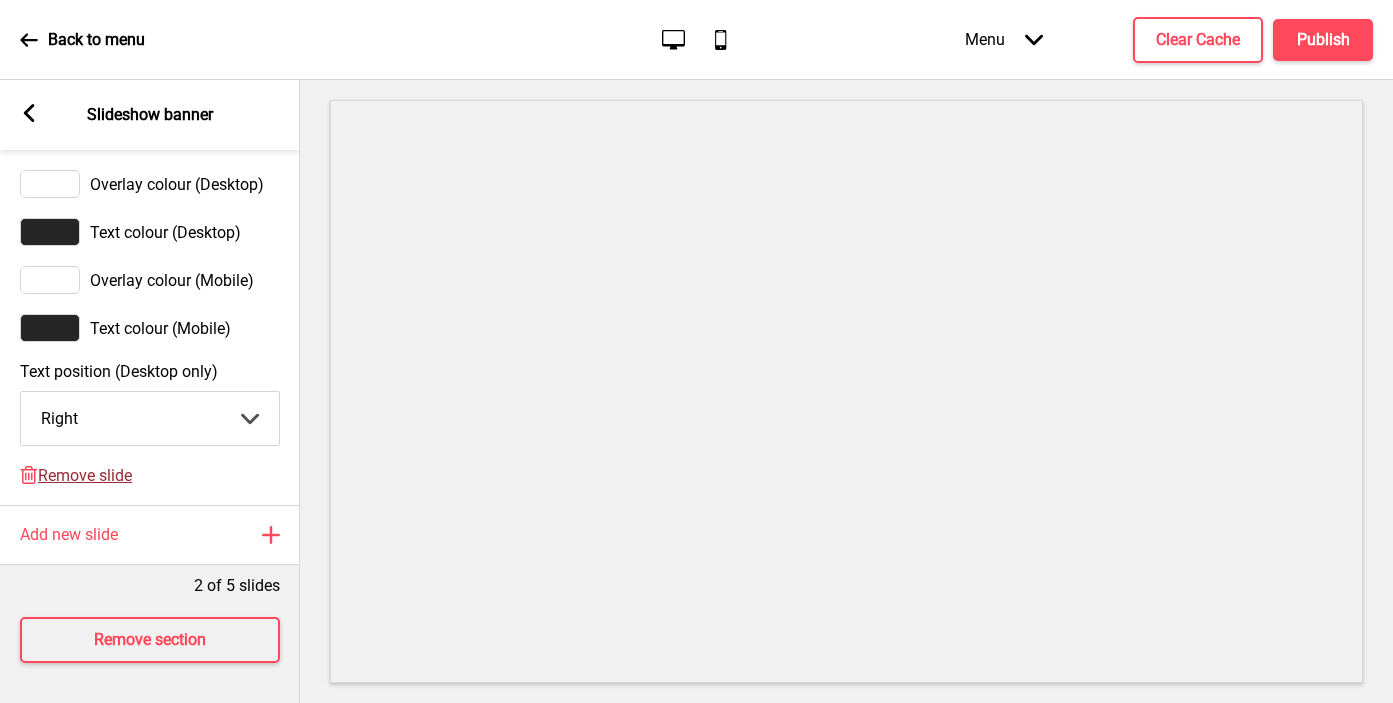 click on "Remove slide" at bounding box center [85, 475] 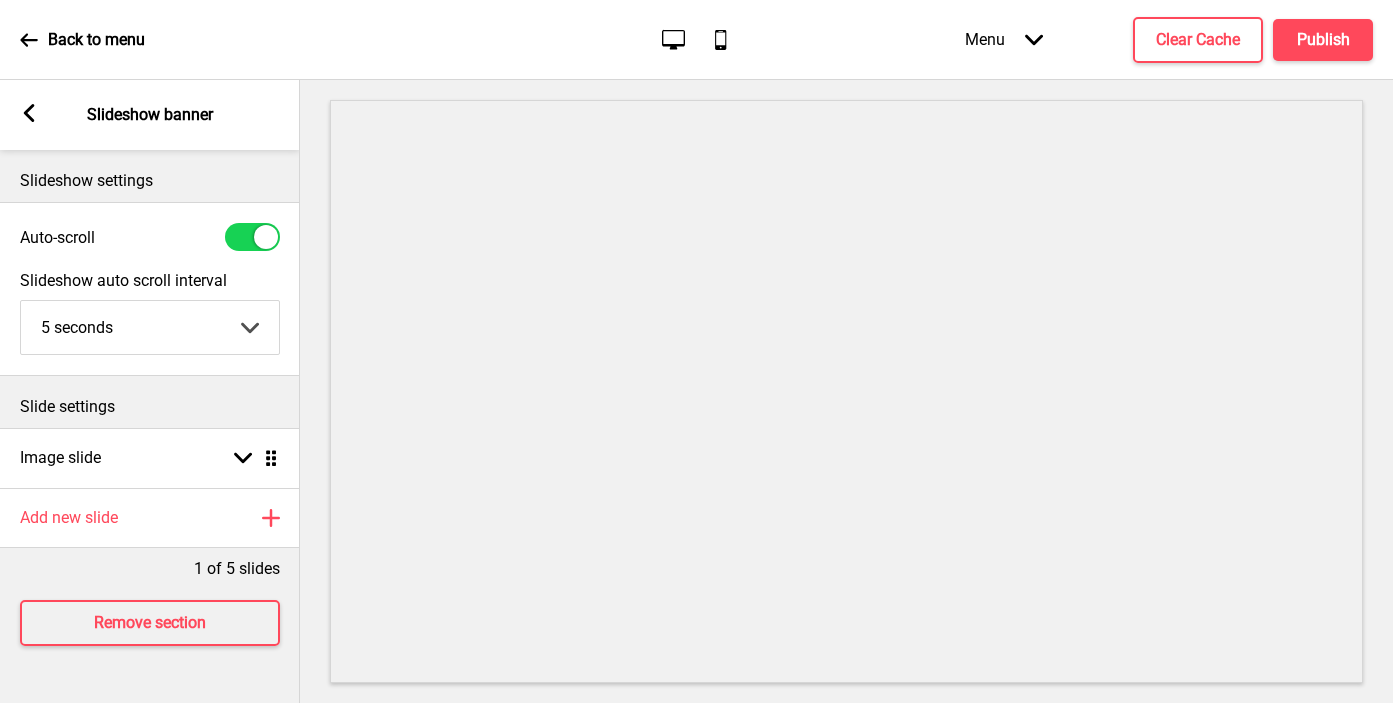 click at bounding box center (266, 237) 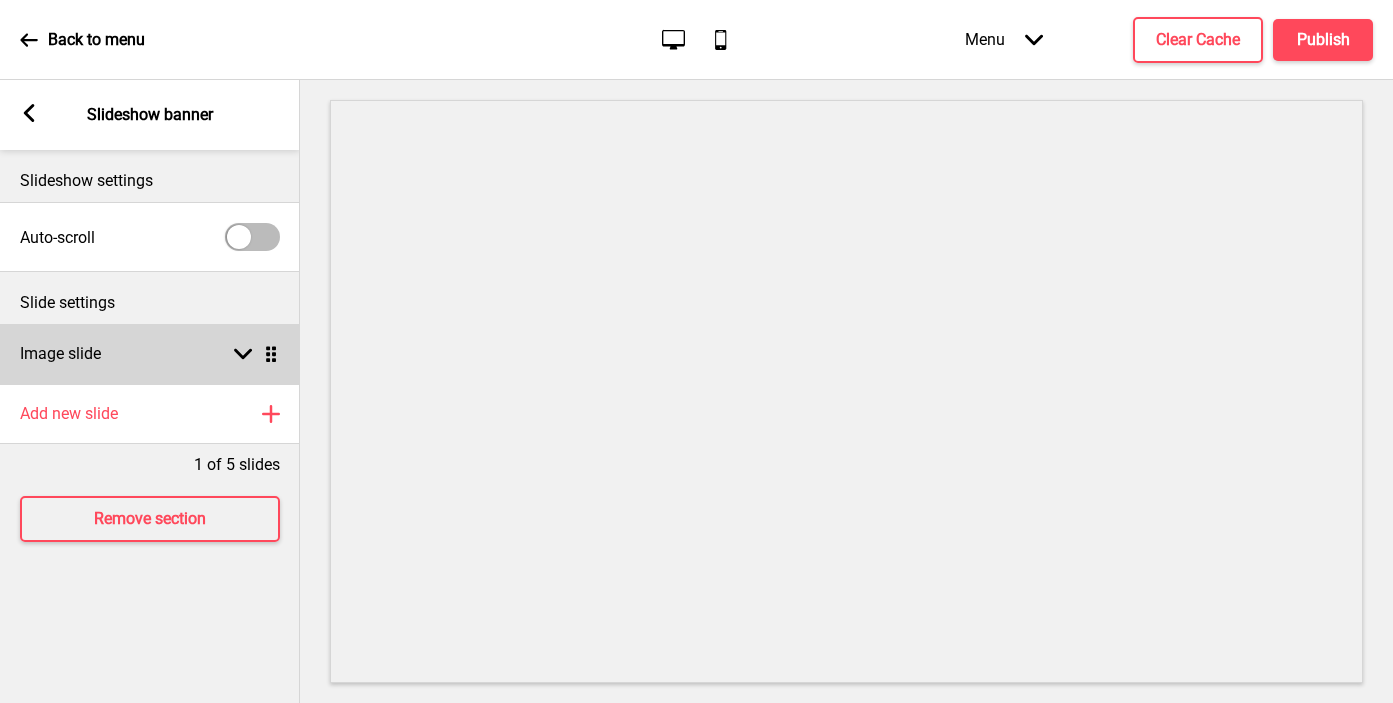 click on "Image slide Arrow down Drag" at bounding box center (150, 354) 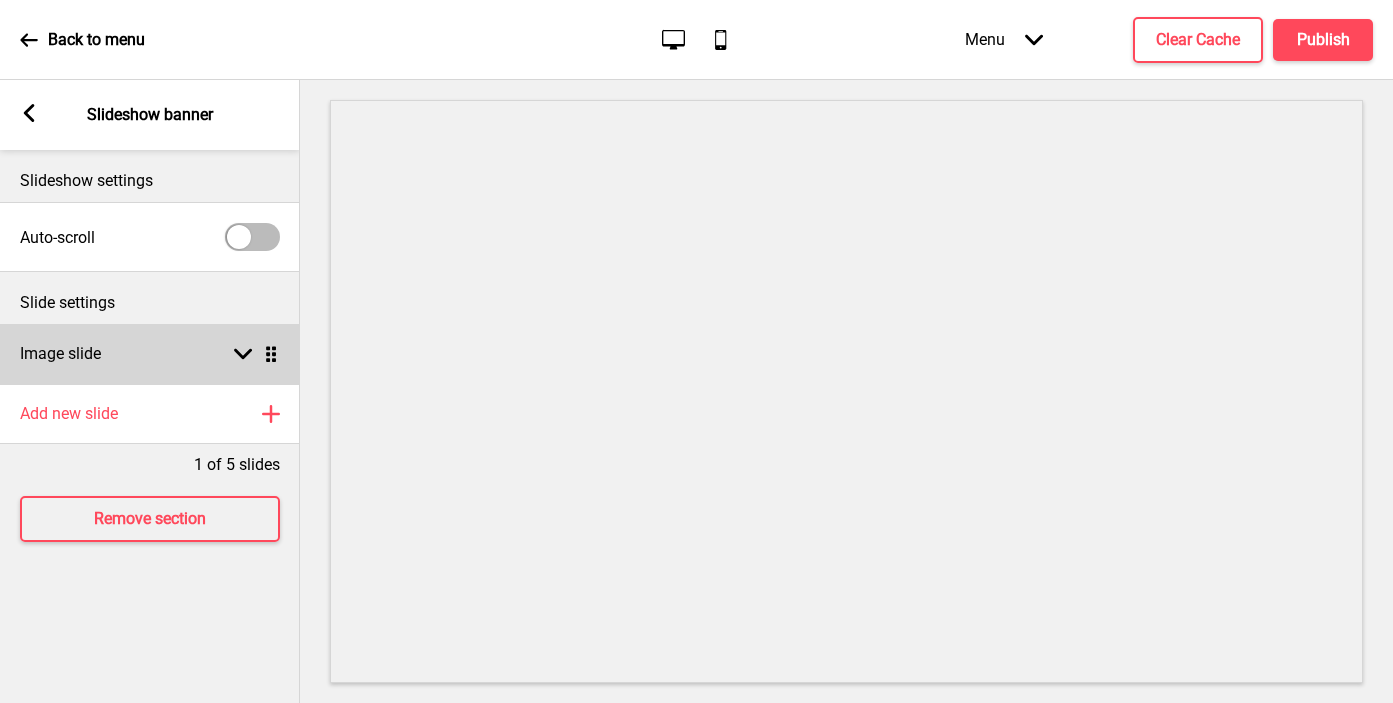 select on "right" 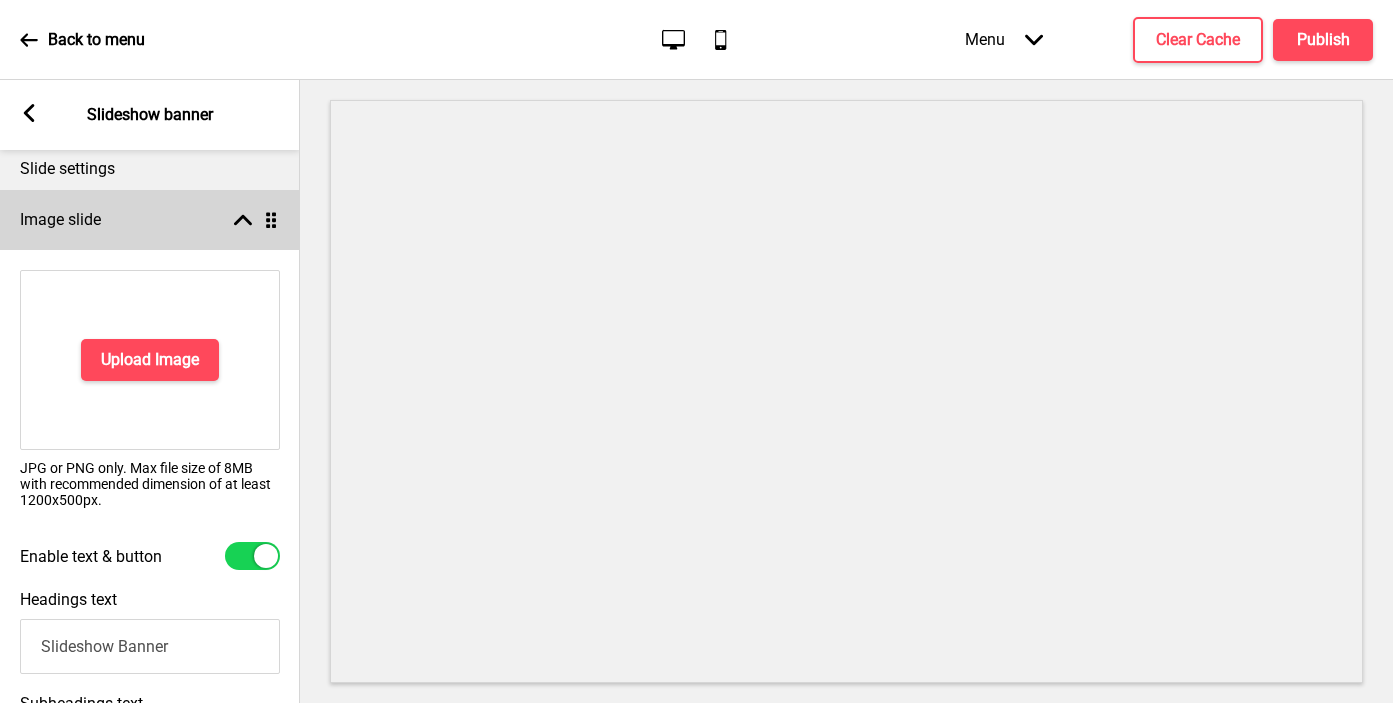 scroll, scrollTop: 372, scrollLeft: 0, axis: vertical 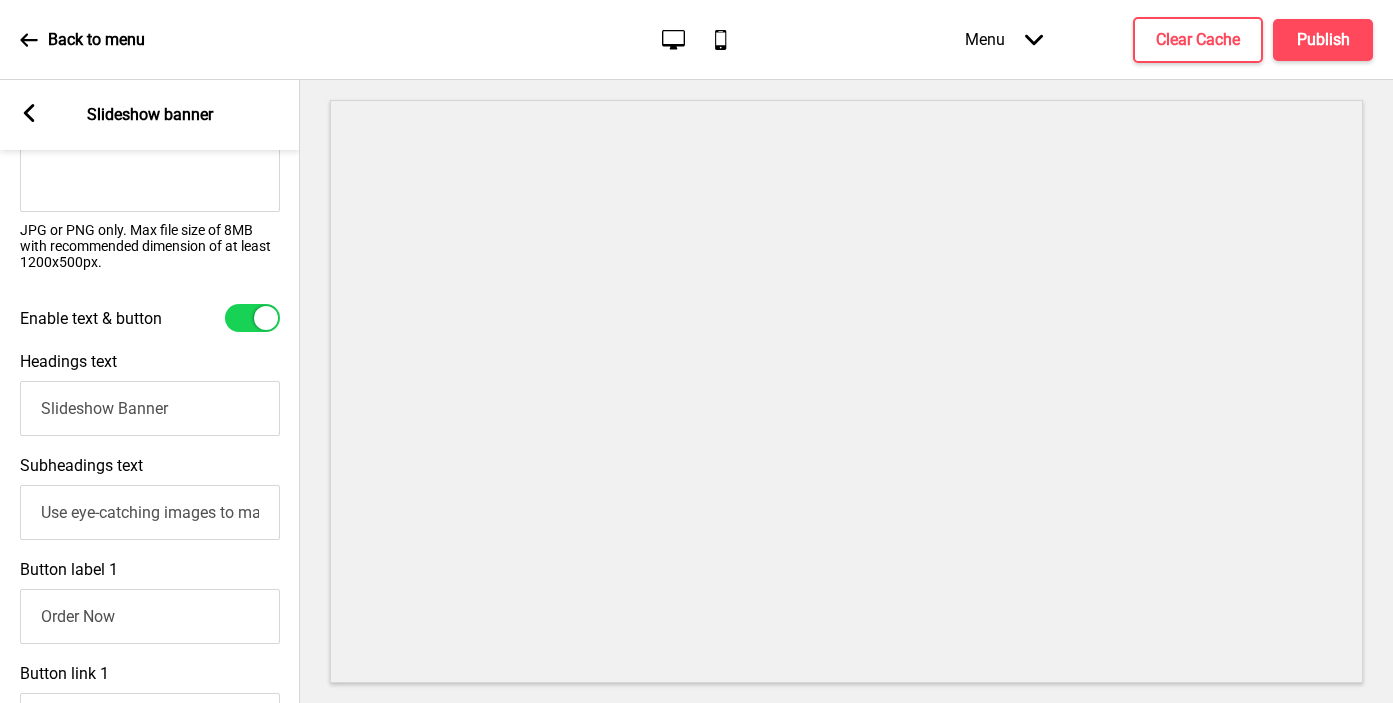 click at bounding box center (252, 318) 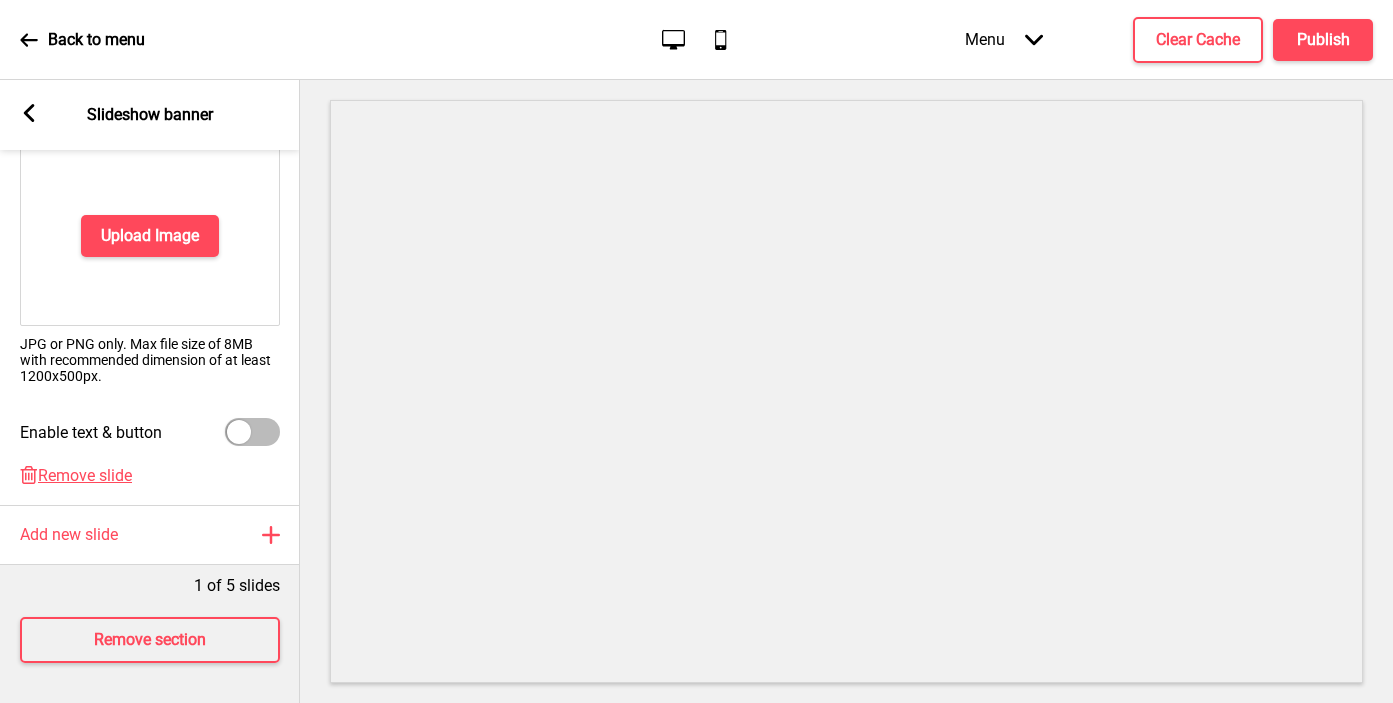 scroll, scrollTop: 258, scrollLeft: 0, axis: vertical 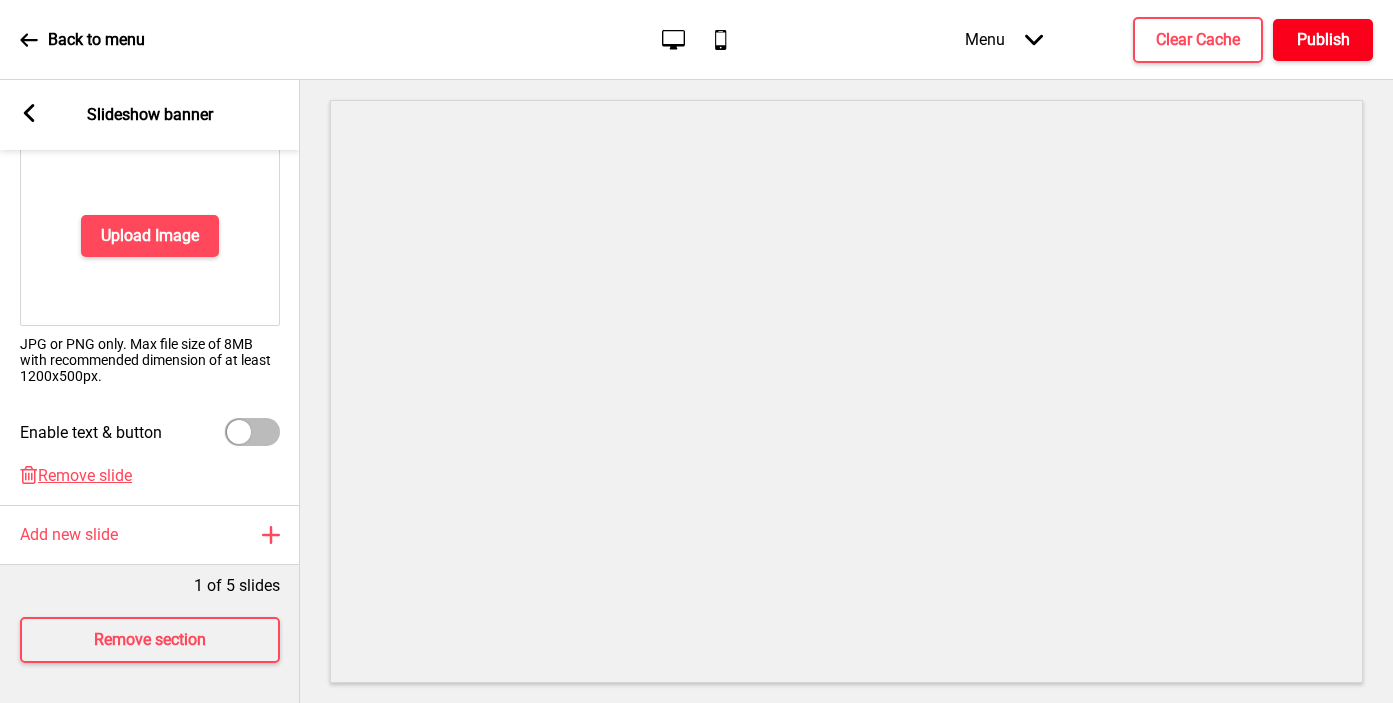 click on "Publish" at bounding box center (1323, 40) 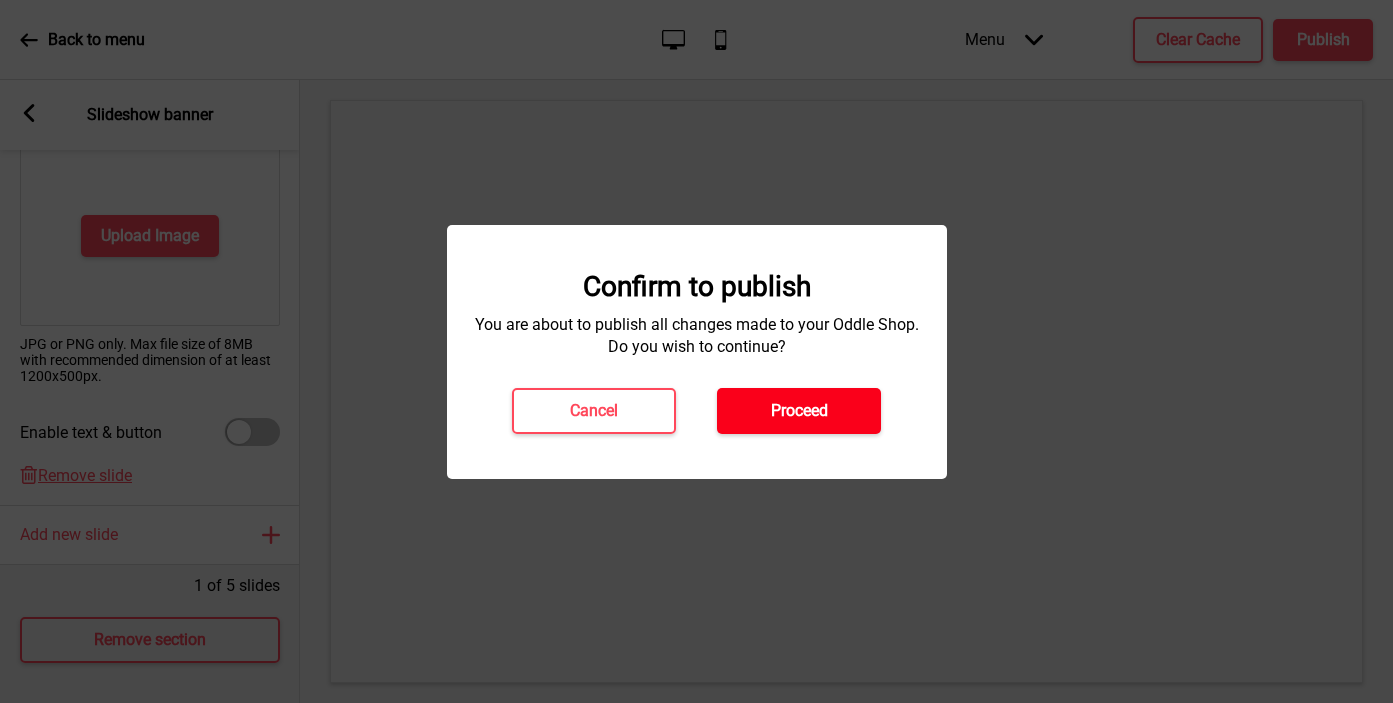 click on "Proceed" at bounding box center (799, 411) 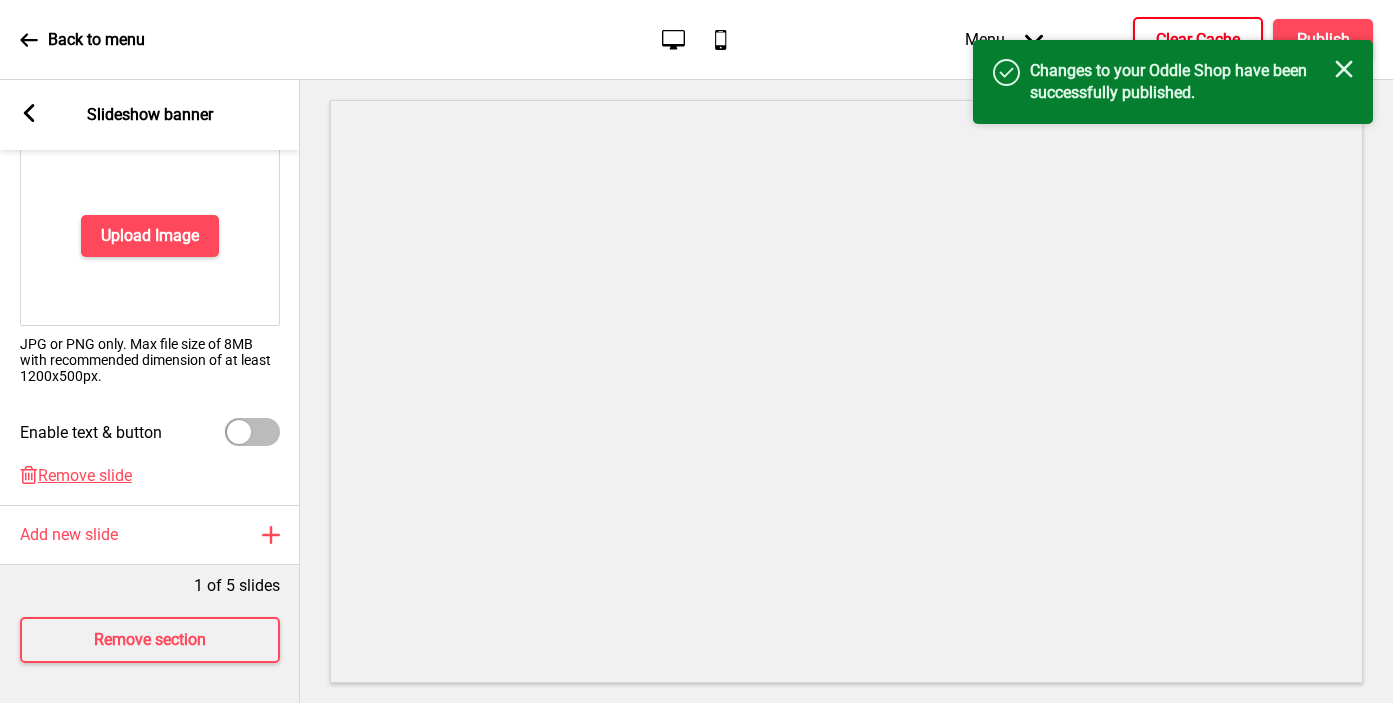 click on "Clear Cache" at bounding box center (1198, 40) 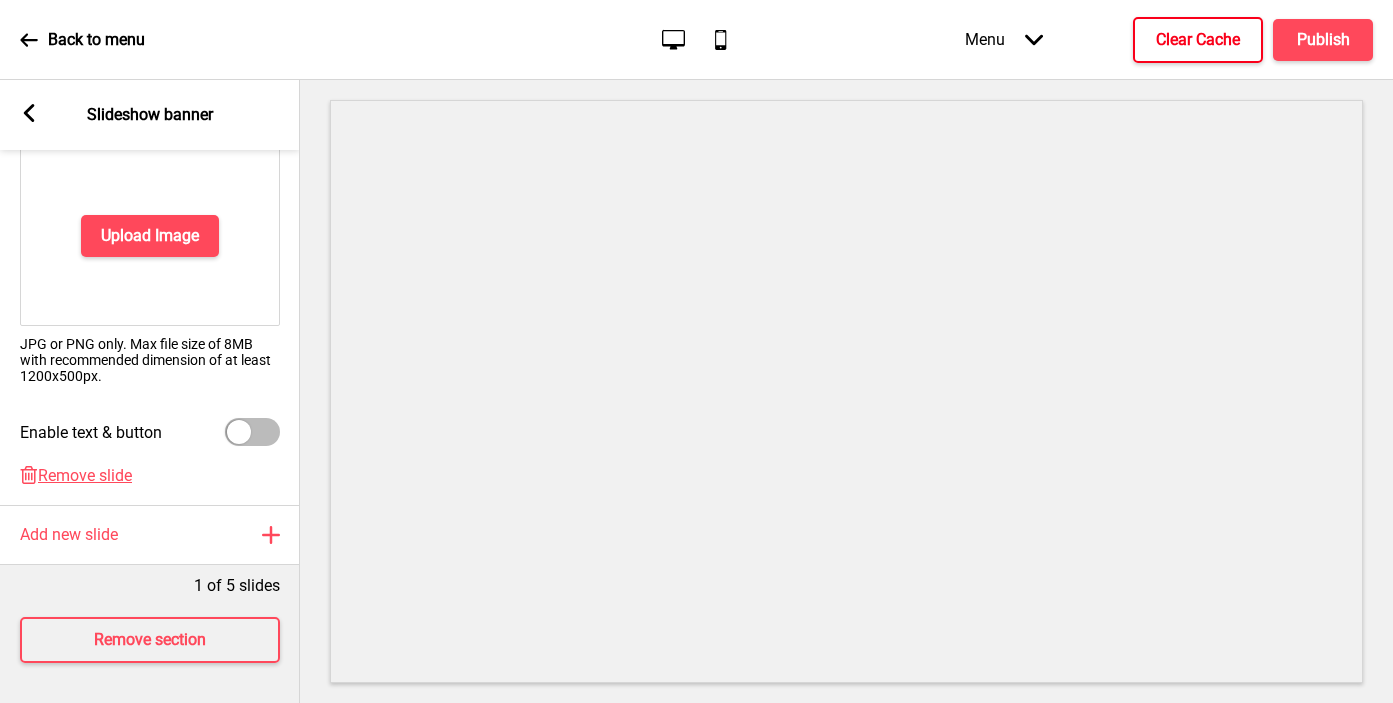 click on "Arrow left" at bounding box center (29, 115) 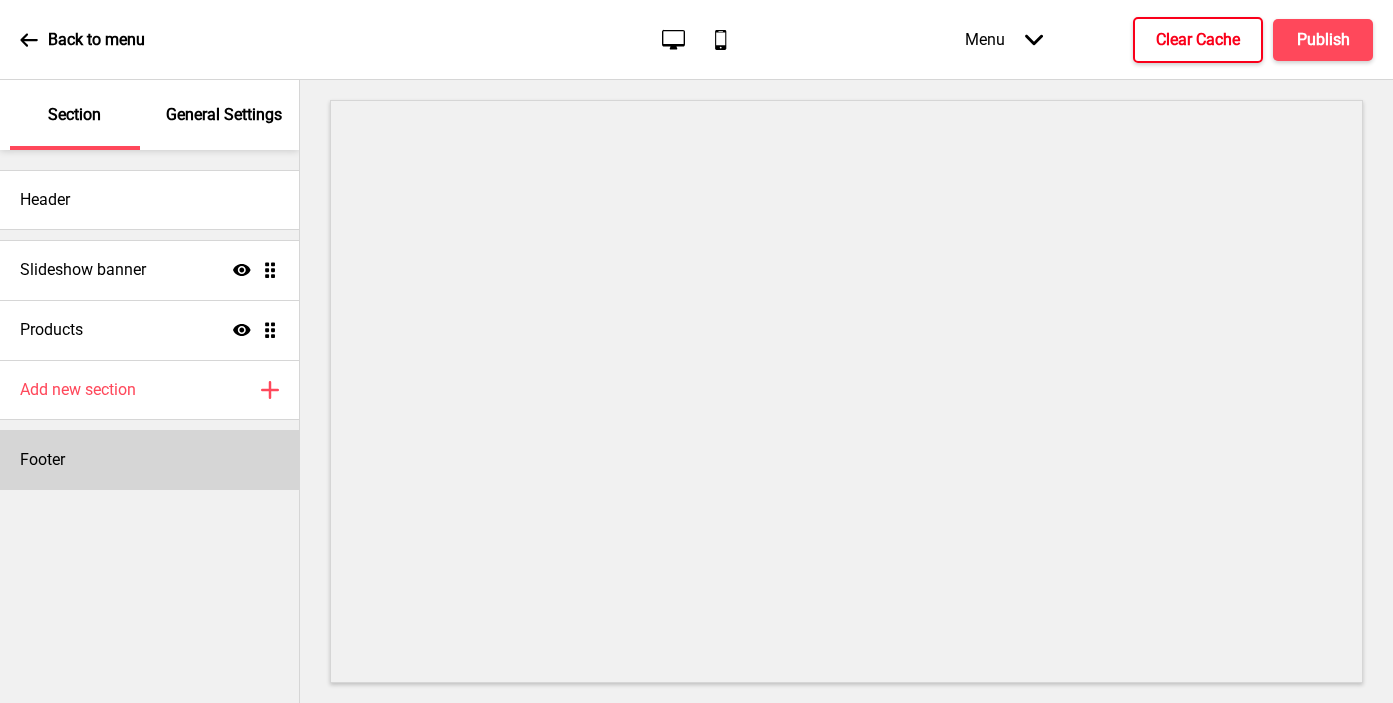 click on "Footer" at bounding box center [149, 460] 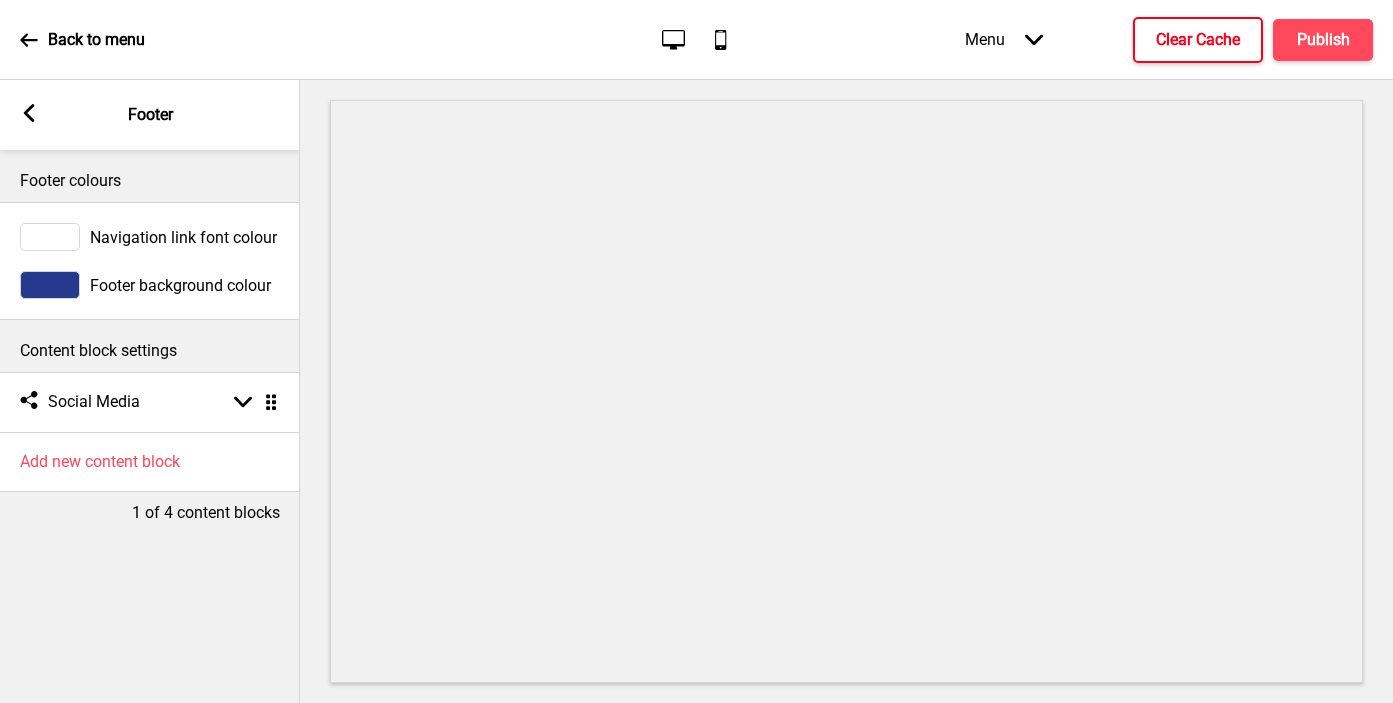 click on "Footer background colour" at bounding box center (180, 285) 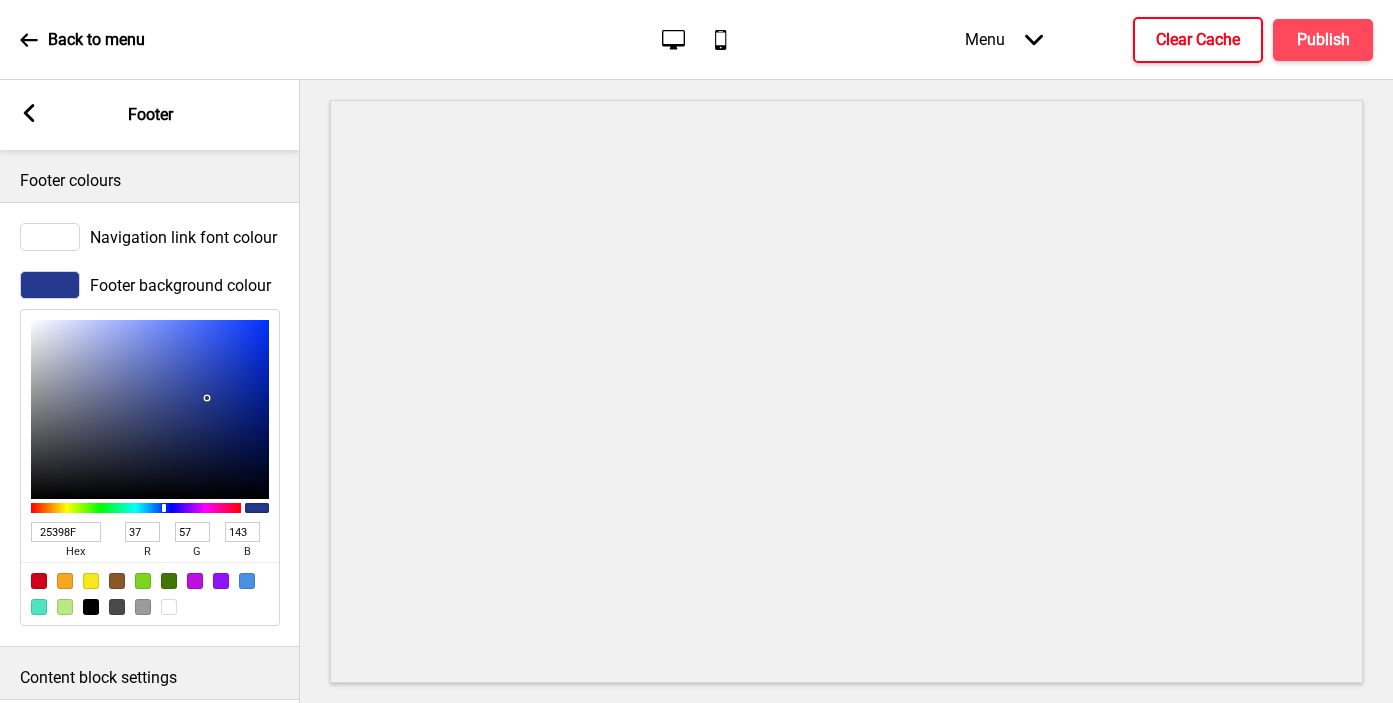 click on "25398F" at bounding box center [66, 532] 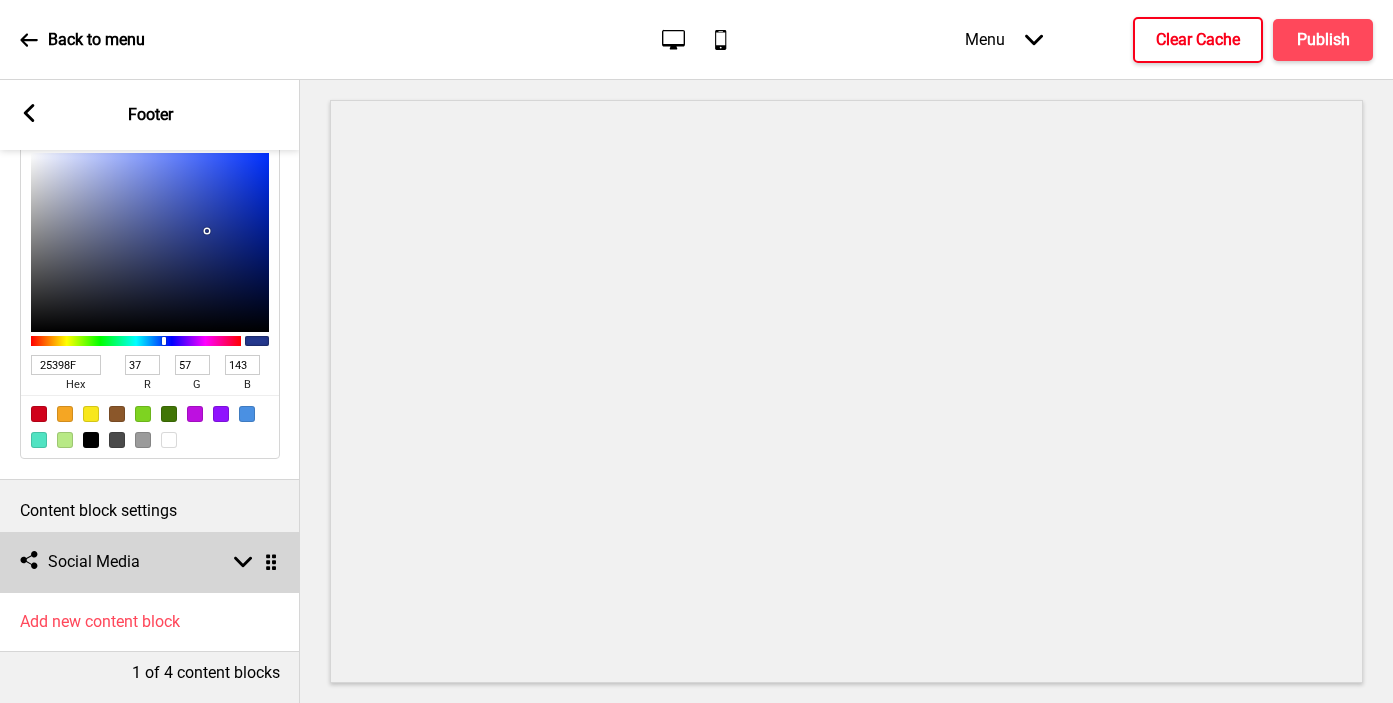 click on "Social media Social Media Arrow down Drag" at bounding box center [150, 562] 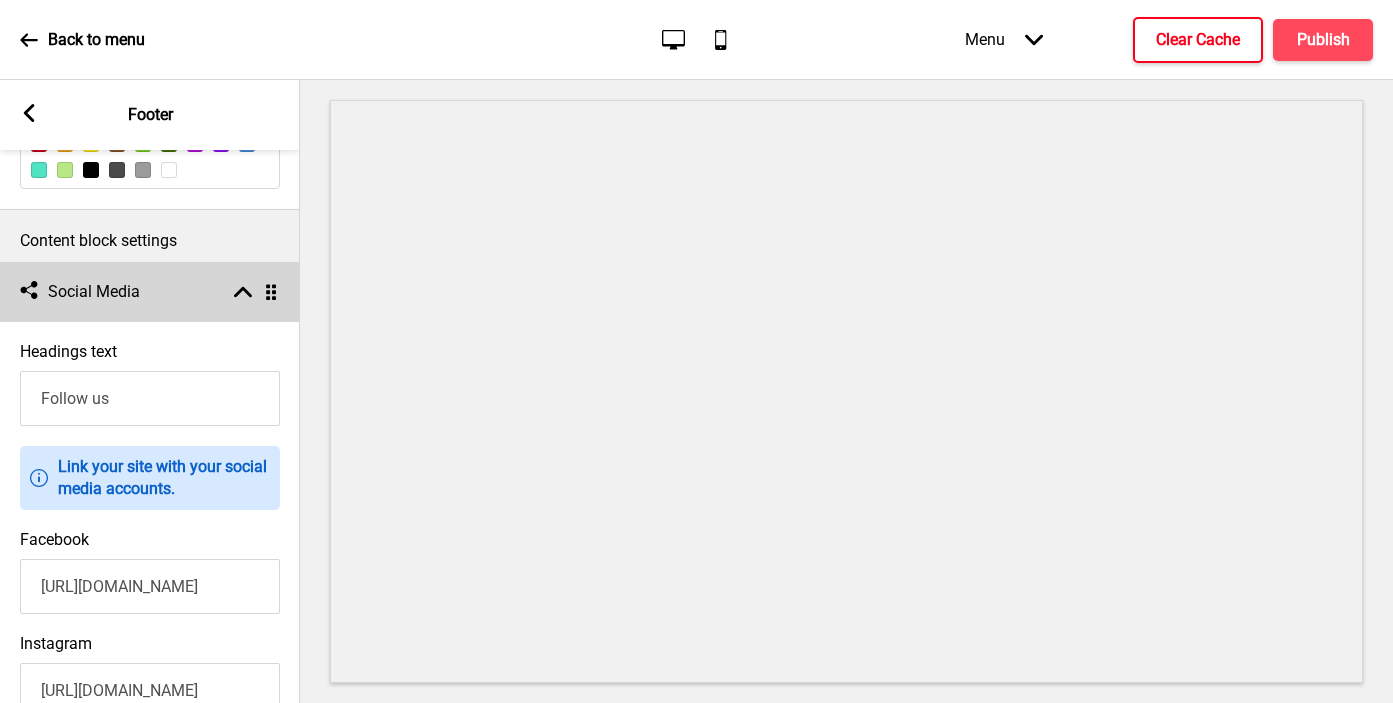 scroll, scrollTop: 456, scrollLeft: 0, axis: vertical 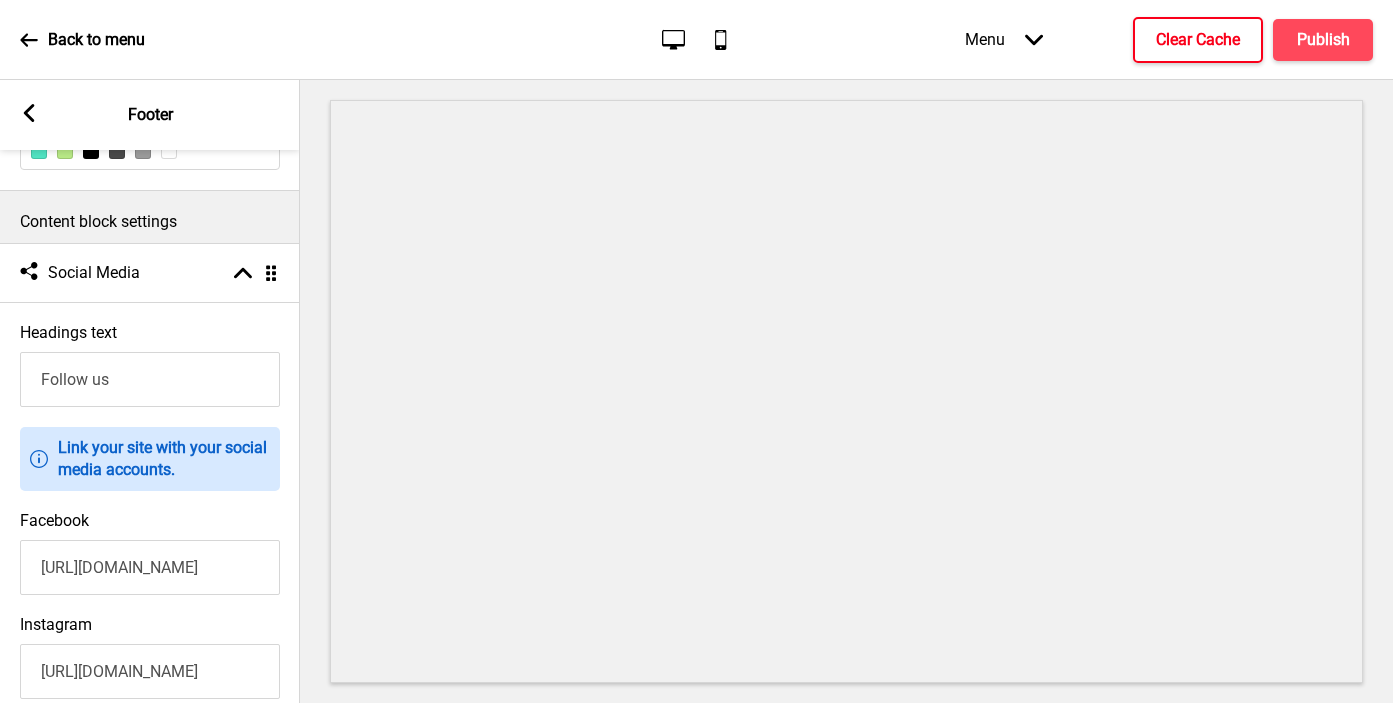 click on "https://www.facebook.com/mykoreanmomskimchi/" at bounding box center (150, 567) 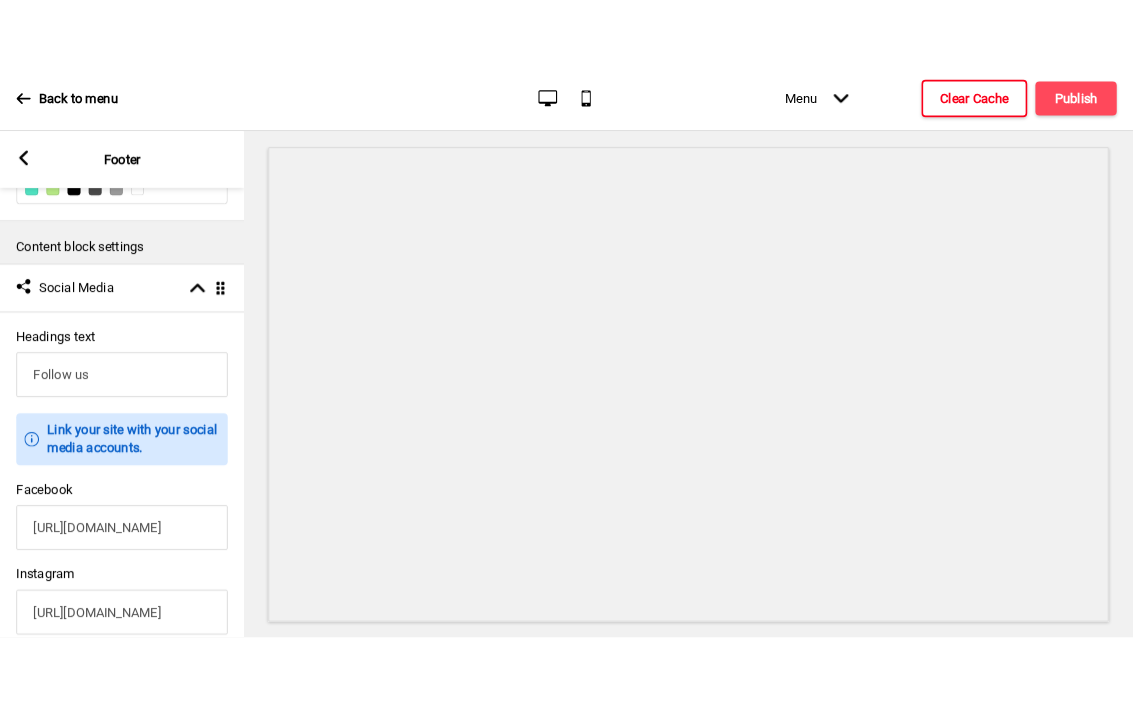 scroll, scrollTop: 720, scrollLeft: 0, axis: vertical 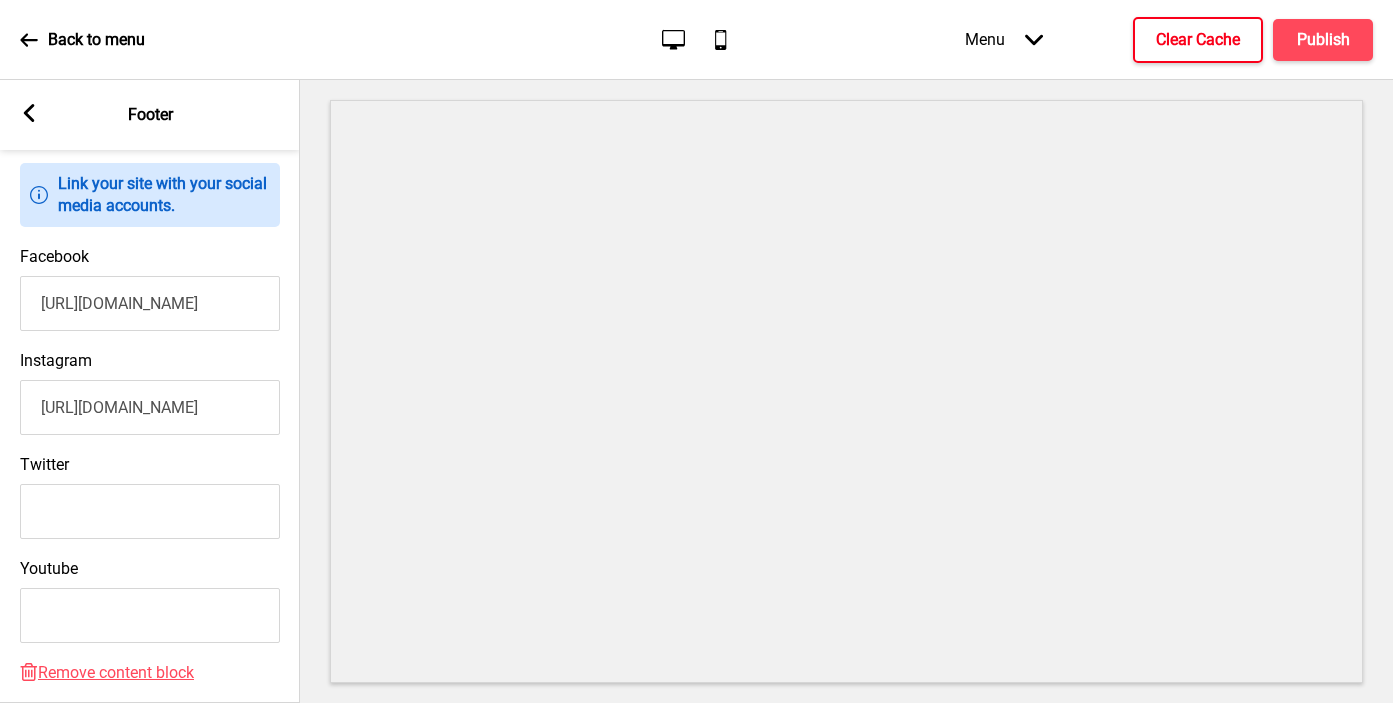 click on "https://www.instagram.com/mykoreanmomskimchi/?hl=en" at bounding box center (150, 407) 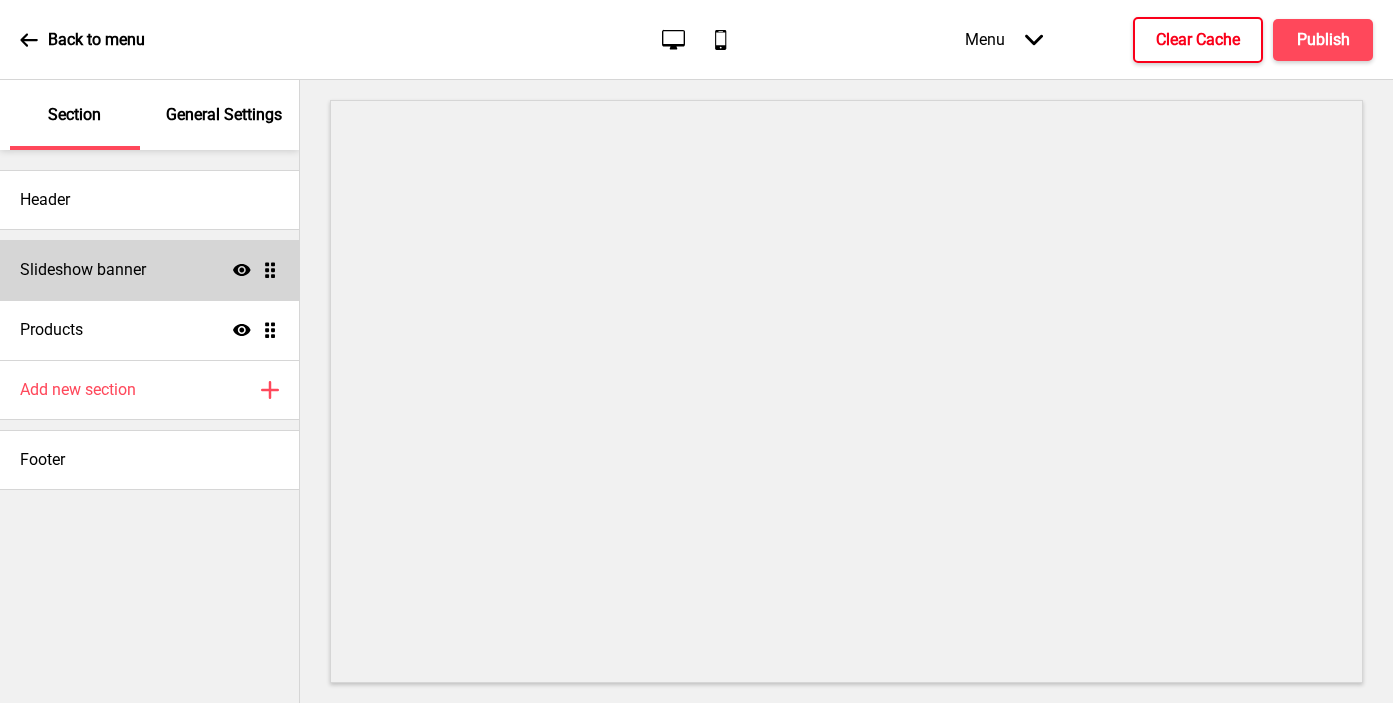 click on "Slideshow banner" at bounding box center (83, 270) 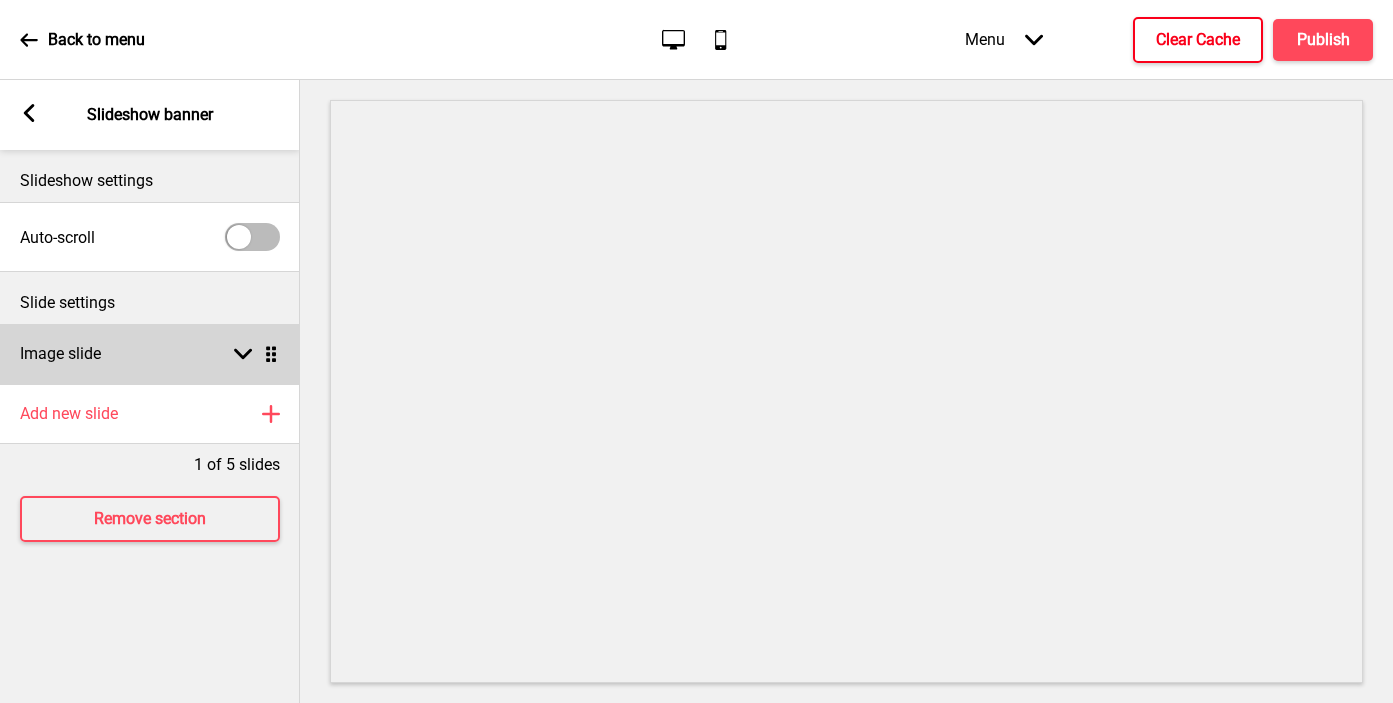 click on "Image slide Arrow down Drag" at bounding box center [150, 354] 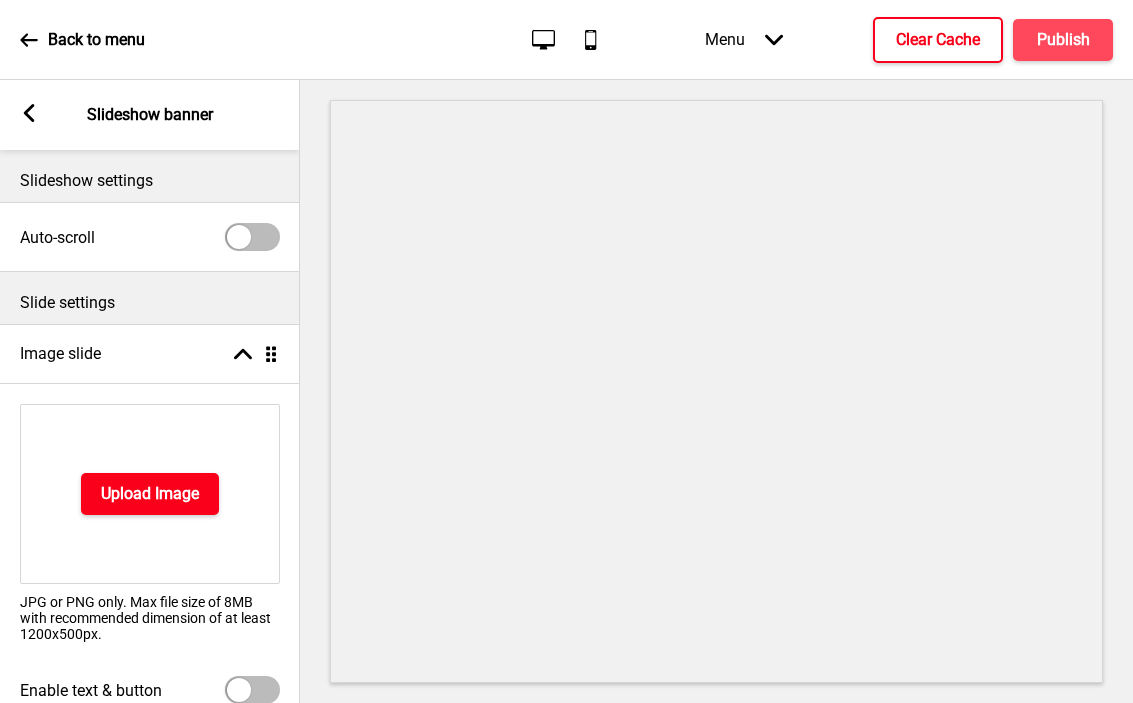 click on "Upload Image" at bounding box center [150, 494] 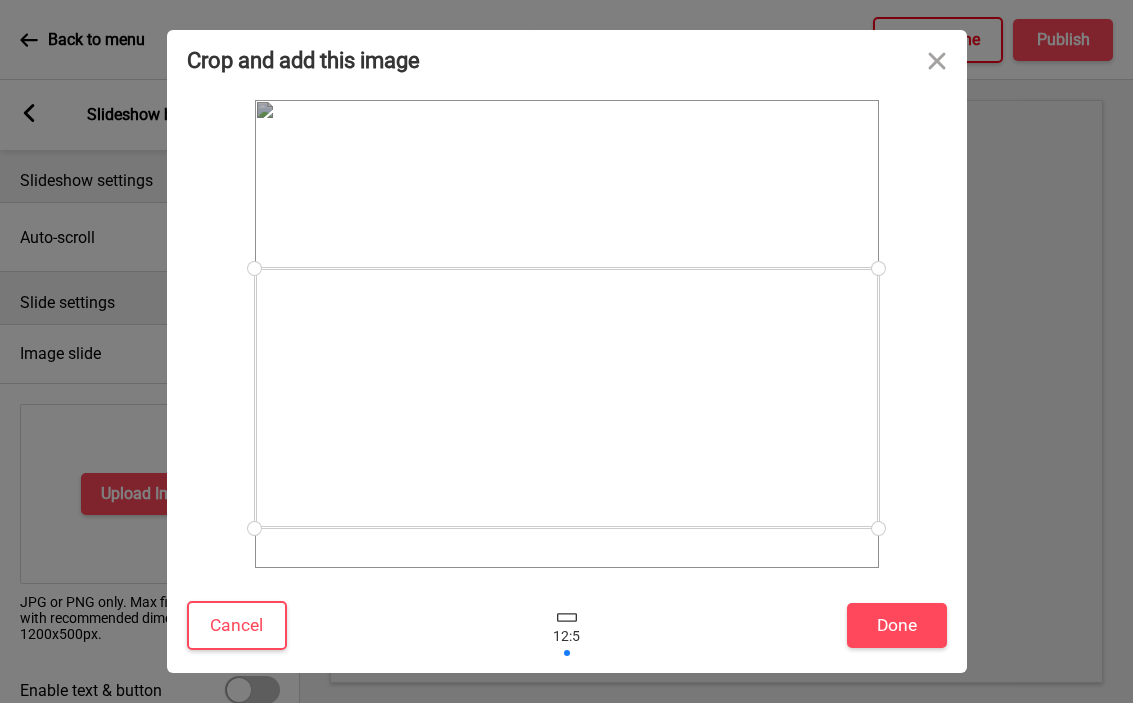 drag, startPoint x: 583, startPoint y: 383, endPoint x: 593, endPoint y: 447, distance: 64.77654 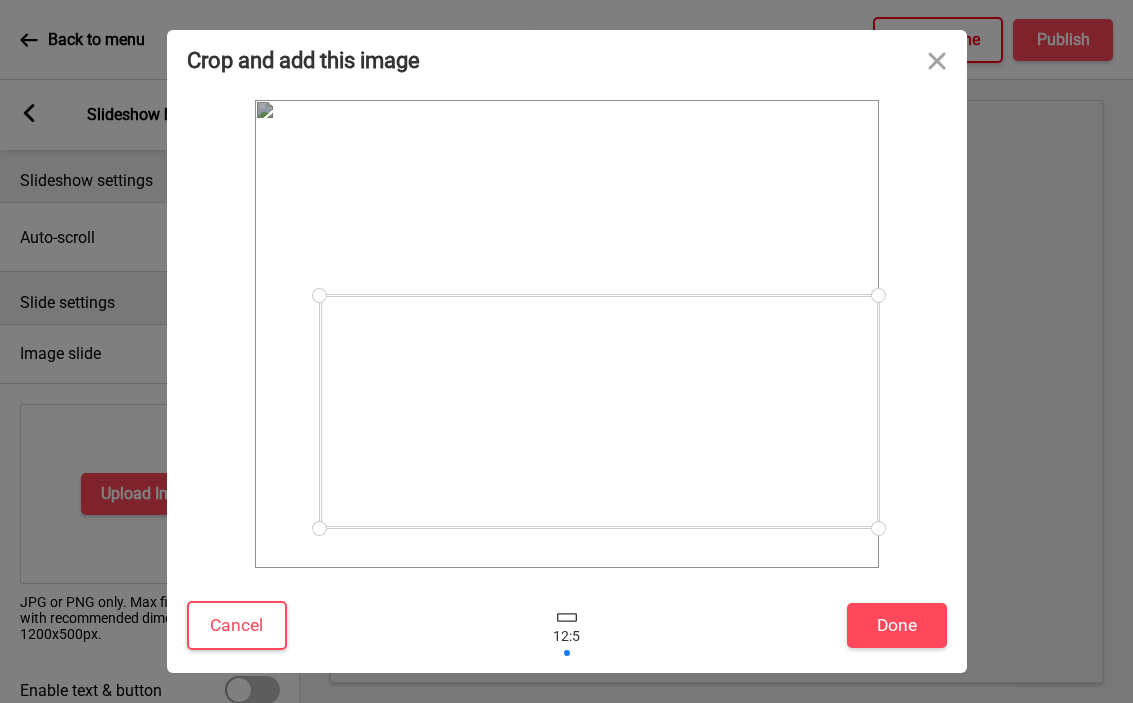 drag, startPoint x: 258, startPoint y: 266, endPoint x: 366, endPoint y: 295, distance: 111.82576 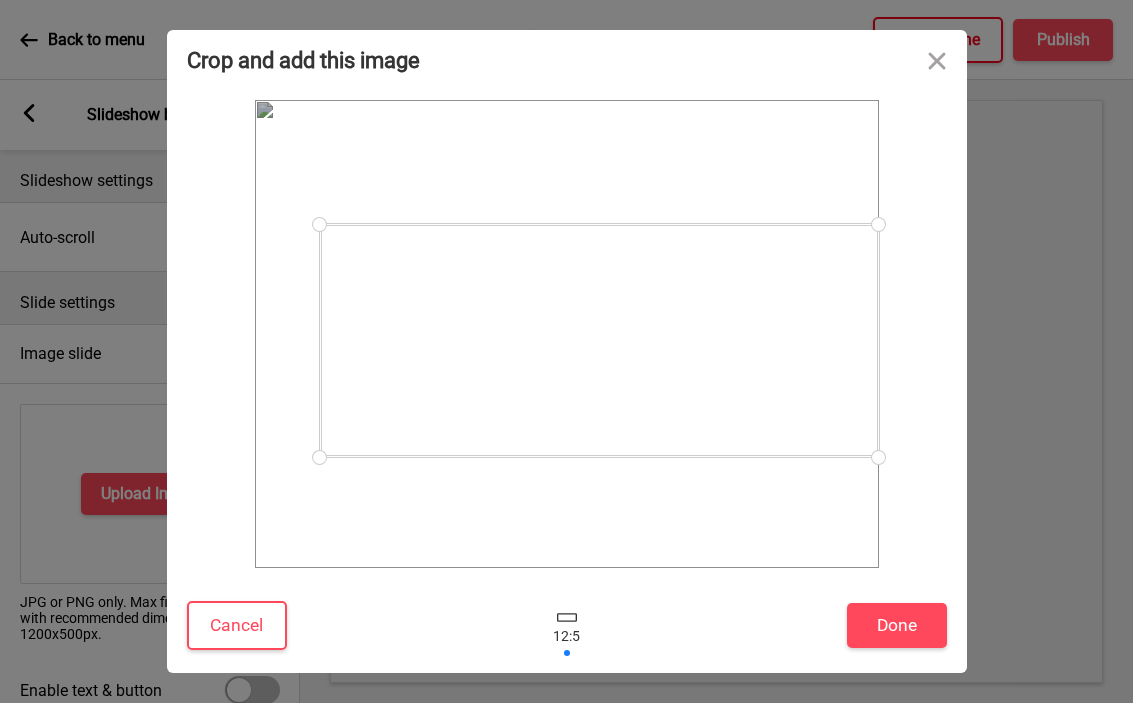 drag, startPoint x: 387, startPoint y: 341, endPoint x: 395, endPoint y: 270, distance: 71.44928 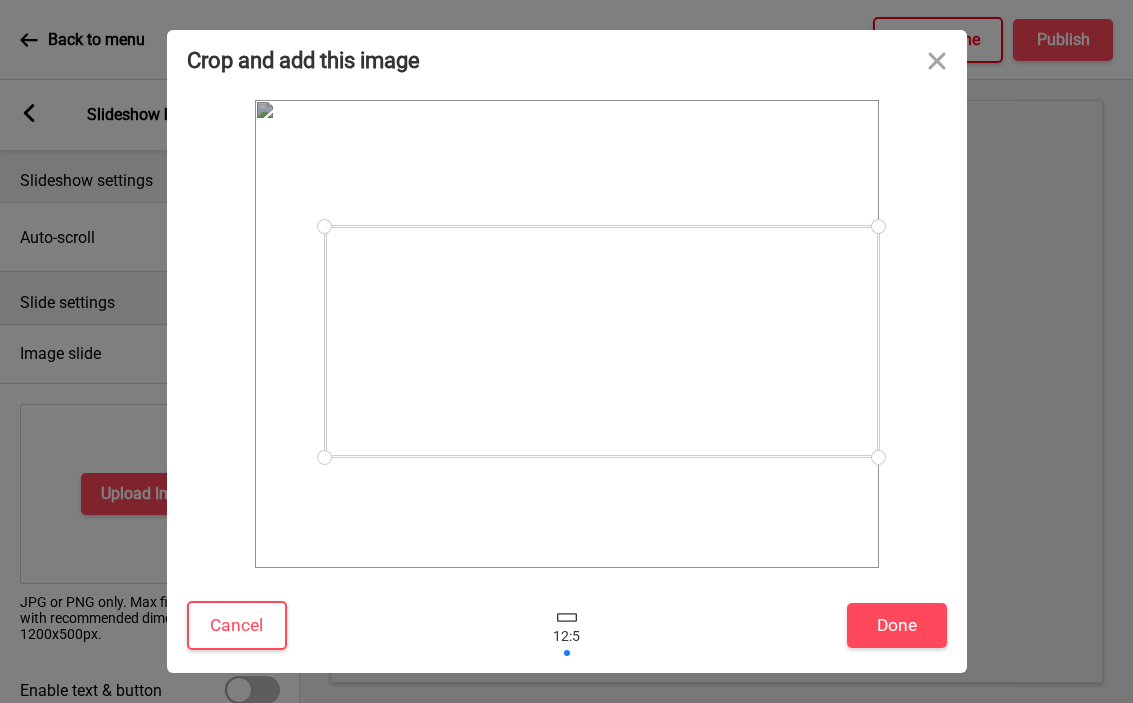 drag, startPoint x: 319, startPoint y: 217, endPoint x: 362, endPoint y: 226, distance: 43.931767 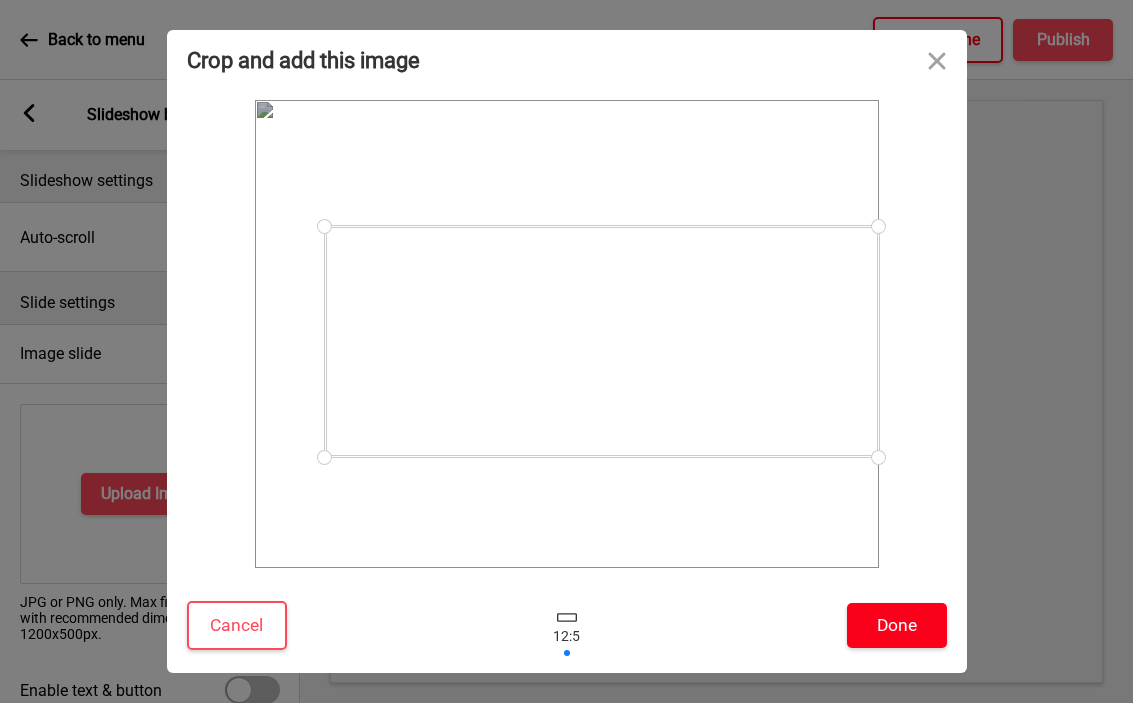 click on "Done" at bounding box center [897, 625] 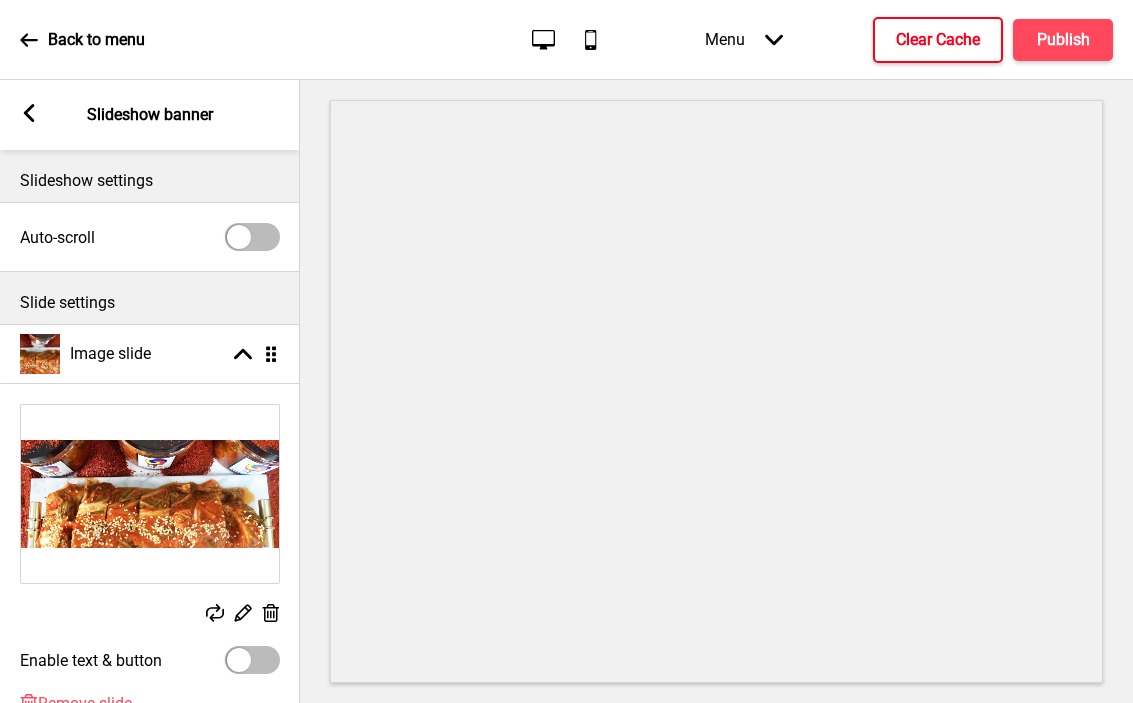 scroll, scrollTop: 227, scrollLeft: 0, axis: vertical 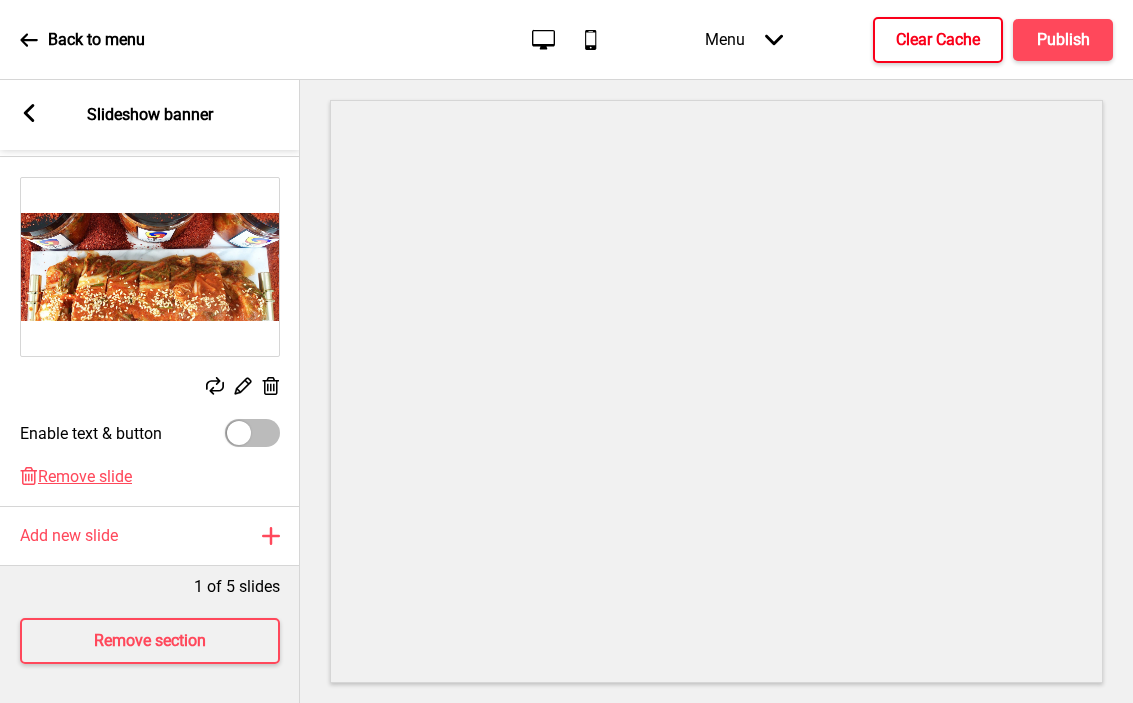 click 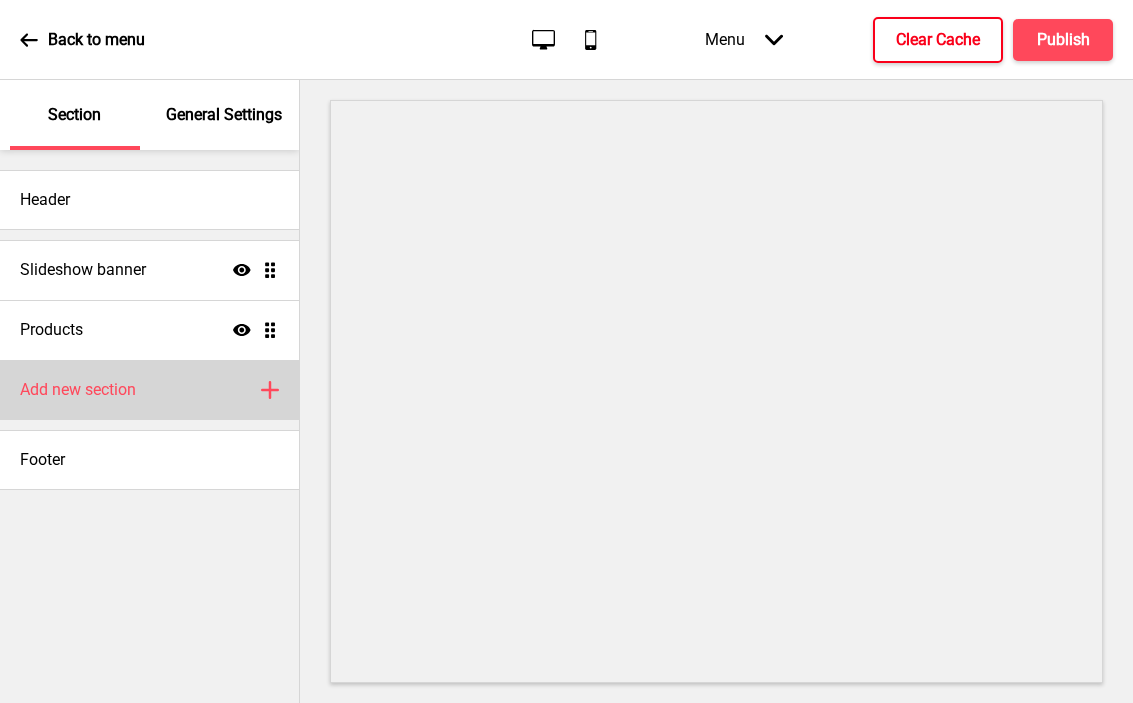 click on "Add new section" at bounding box center [78, 390] 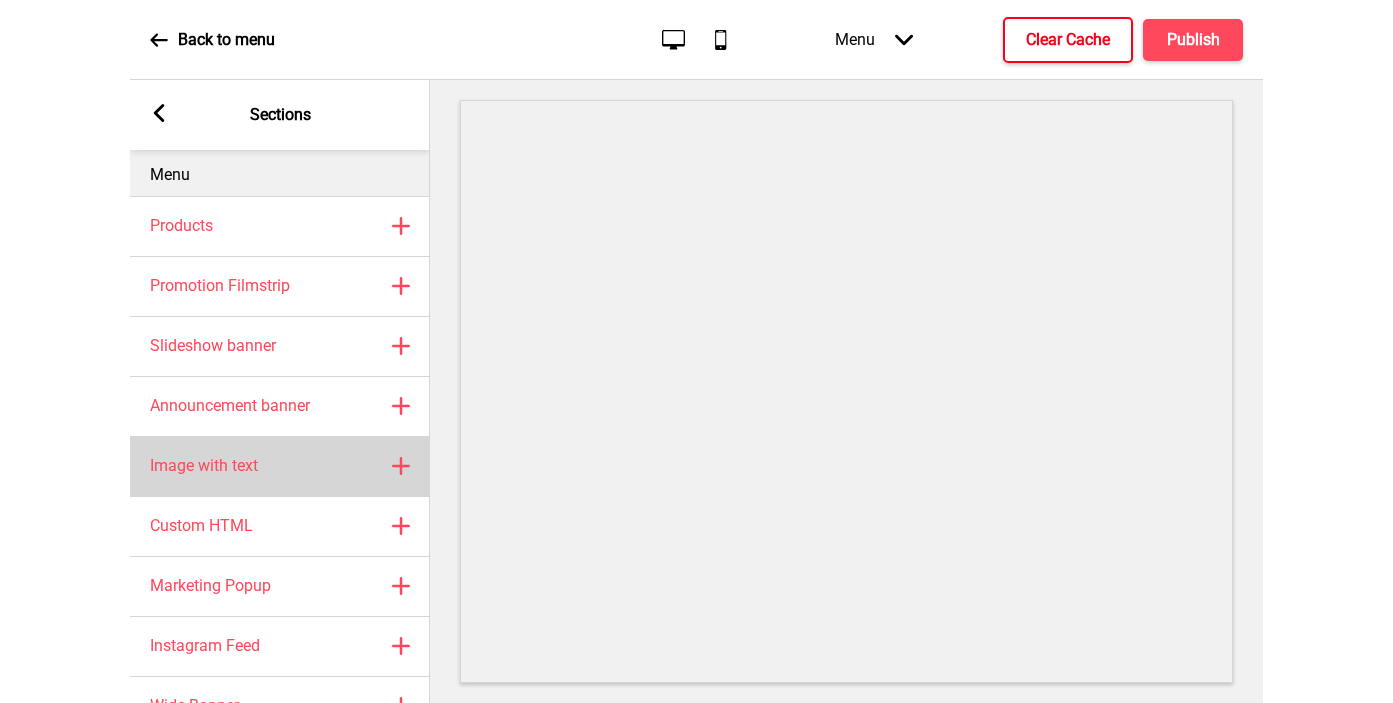 scroll, scrollTop: 59, scrollLeft: 0, axis: vertical 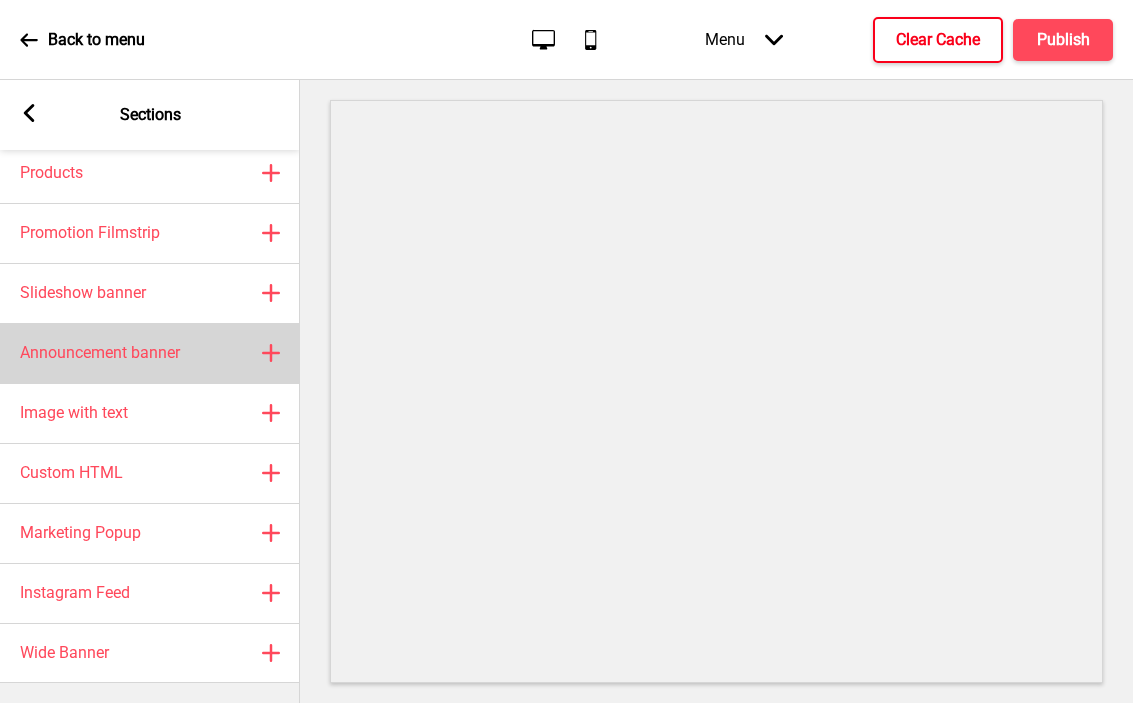 click on "Announcement banner" at bounding box center [100, 353] 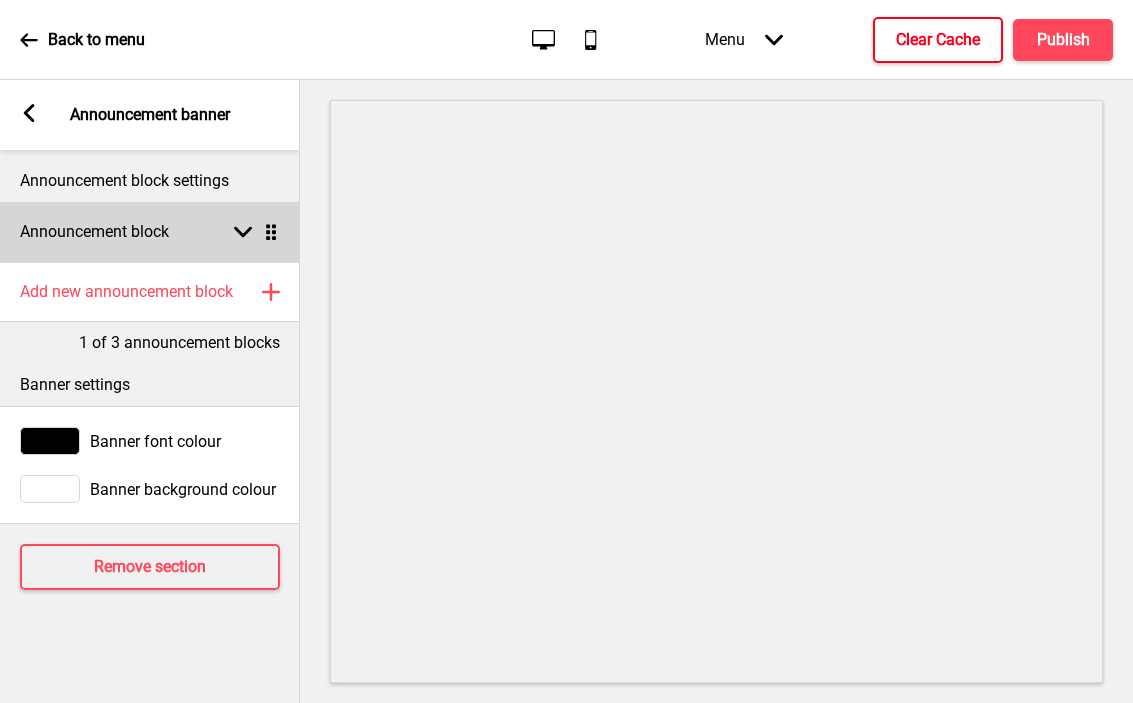 click on "Announcement block" at bounding box center [94, 232] 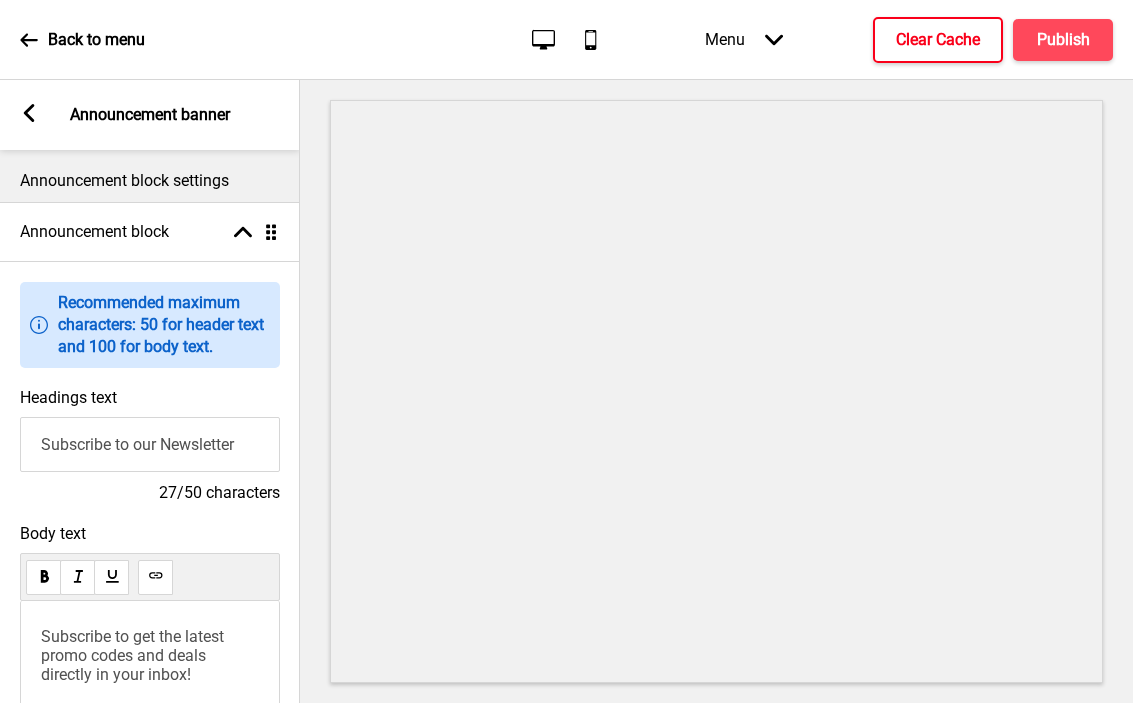click on "Subscribe to our Newsletter" at bounding box center (150, 444) 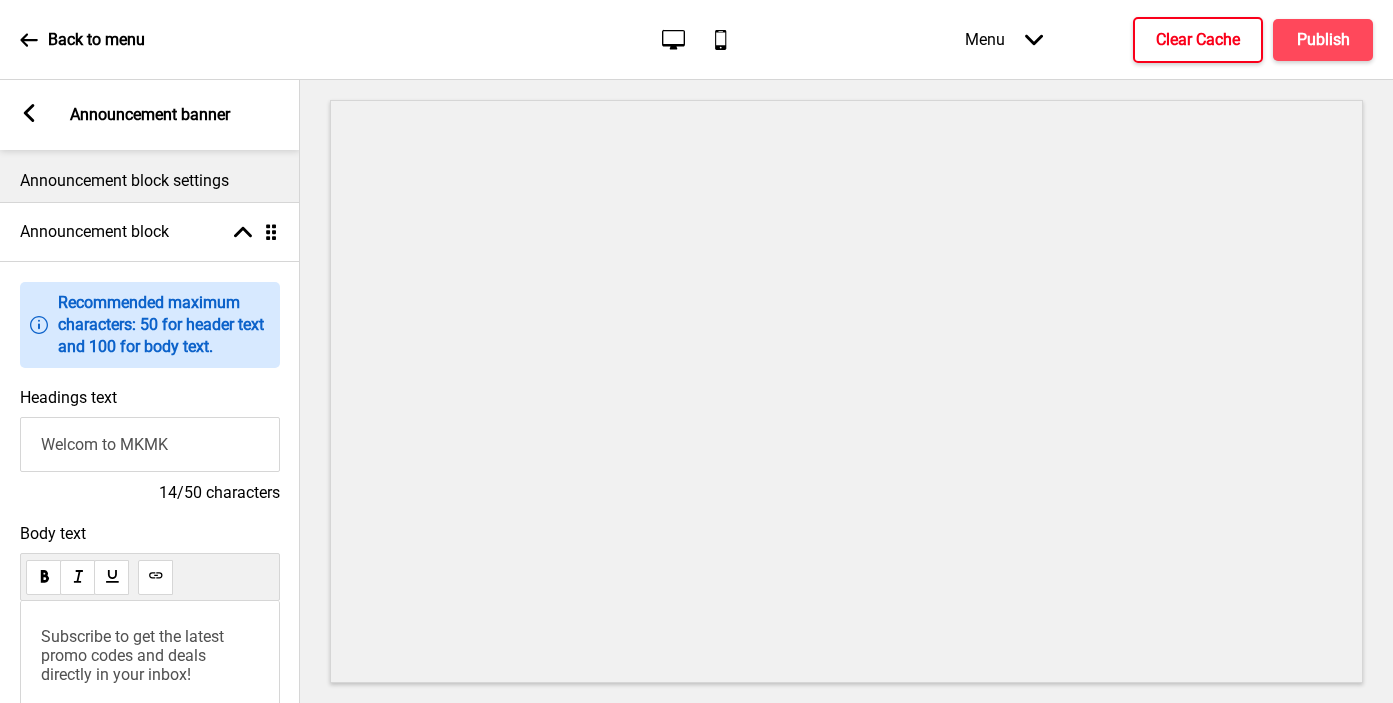 click on "Welcom to MKMK" at bounding box center [150, 444] 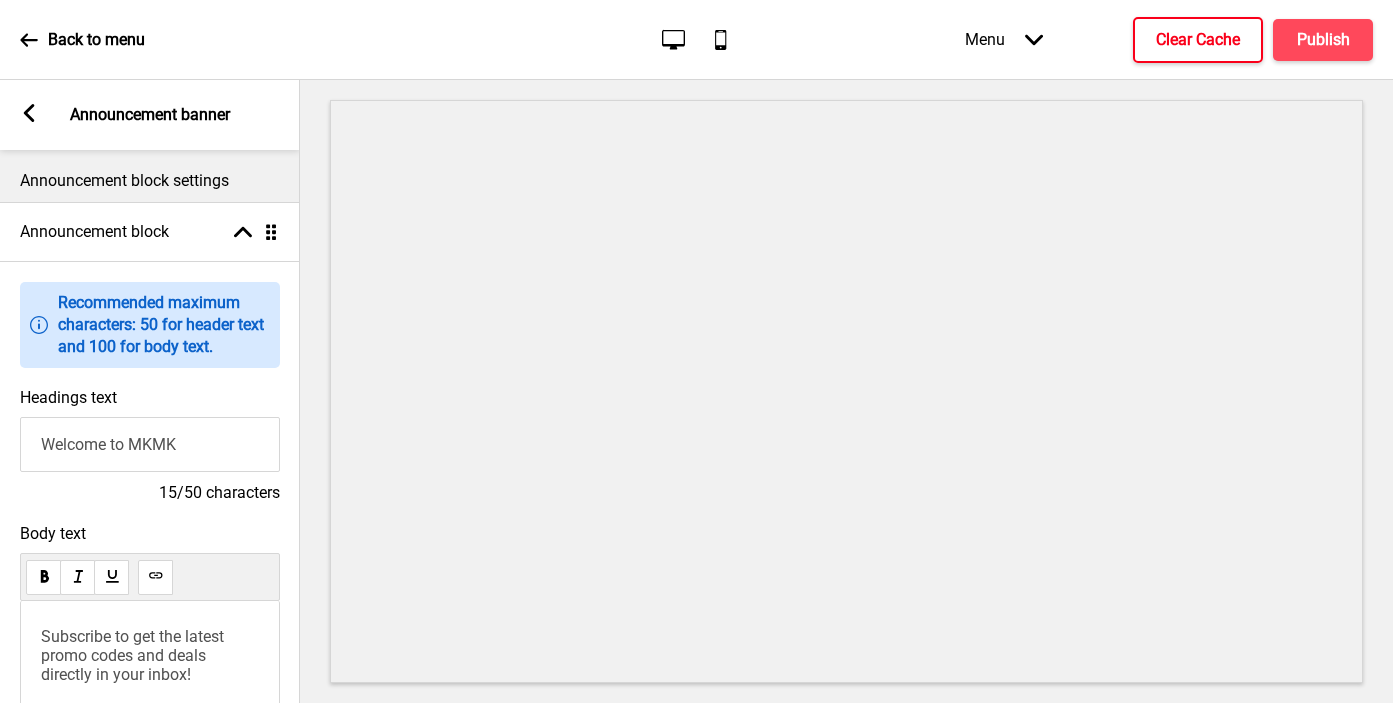 click on "Welcome to MKMK" at bounding box center [150, 444] 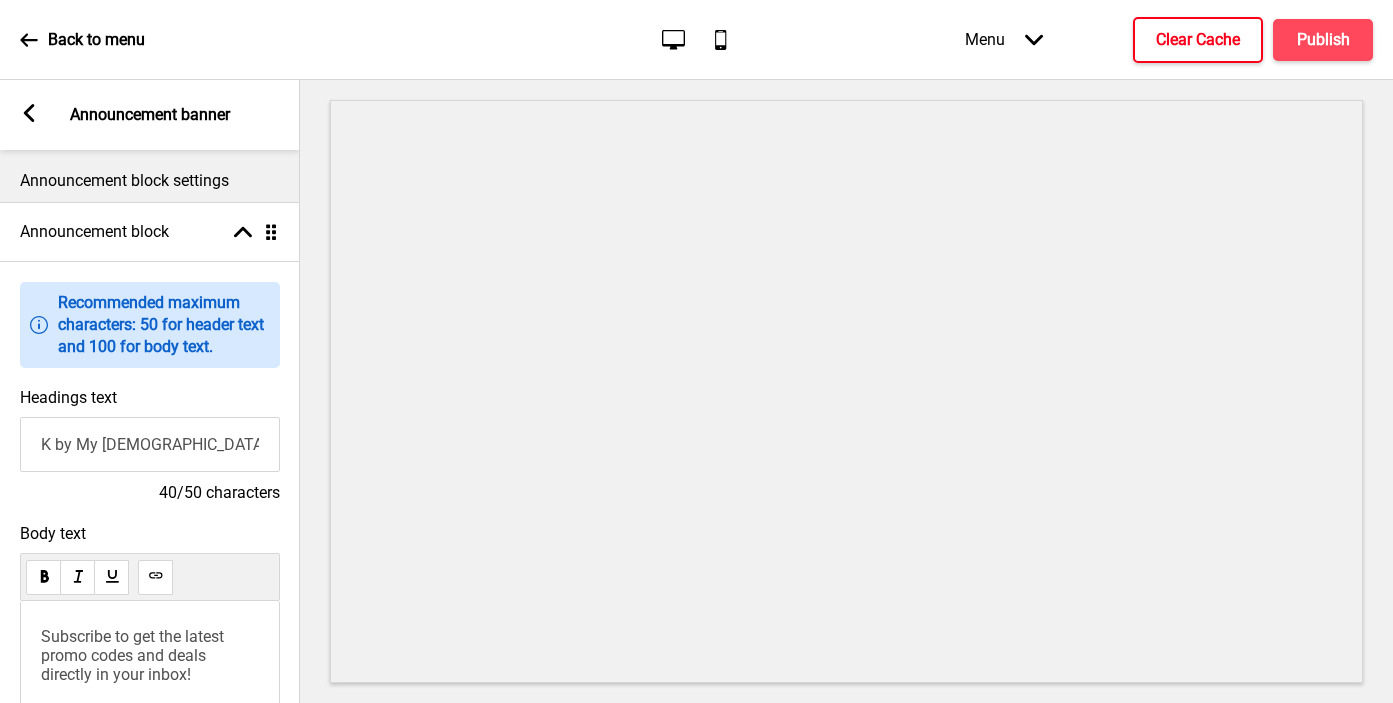 scroll, scrollTop: 0, scrollLeft: 128, axis: horizontal 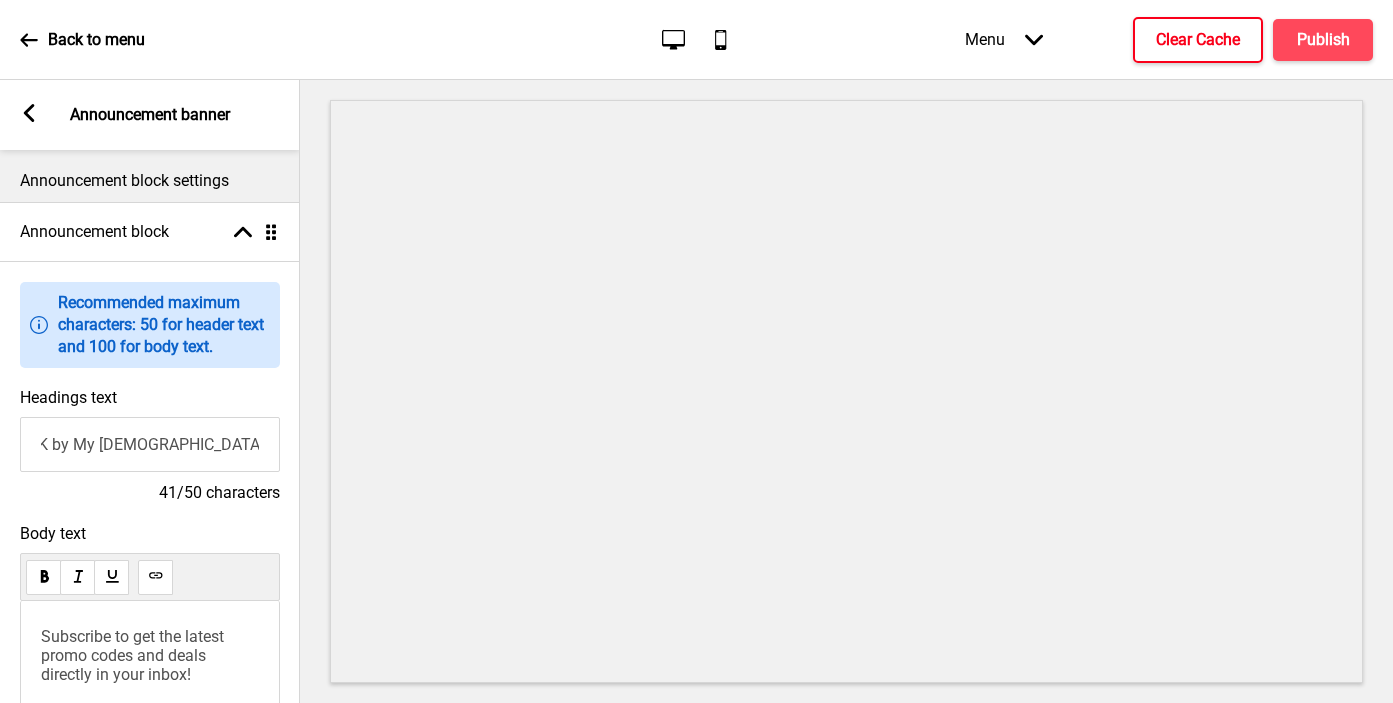 type on "Welcome to MKMK by My Korean Mom's Kimchi" 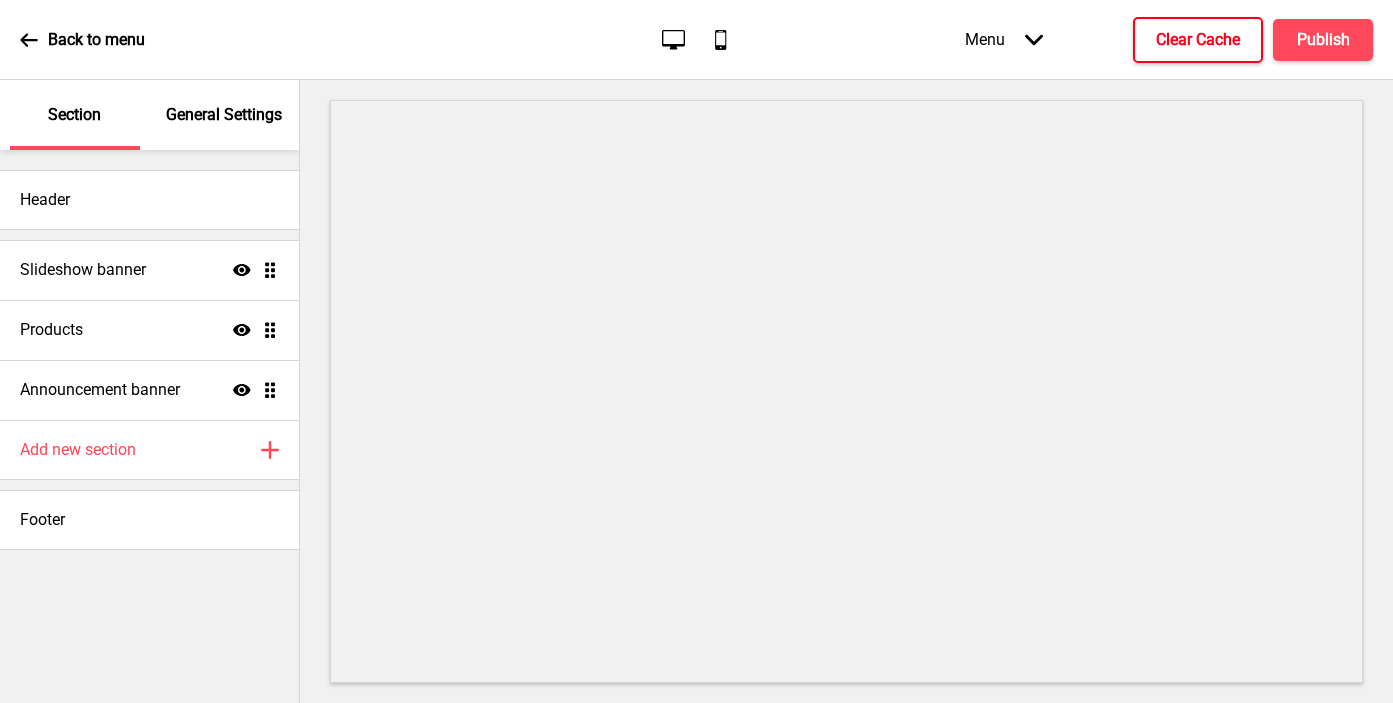 click on "General Settings" at bounding box center (224, 115) 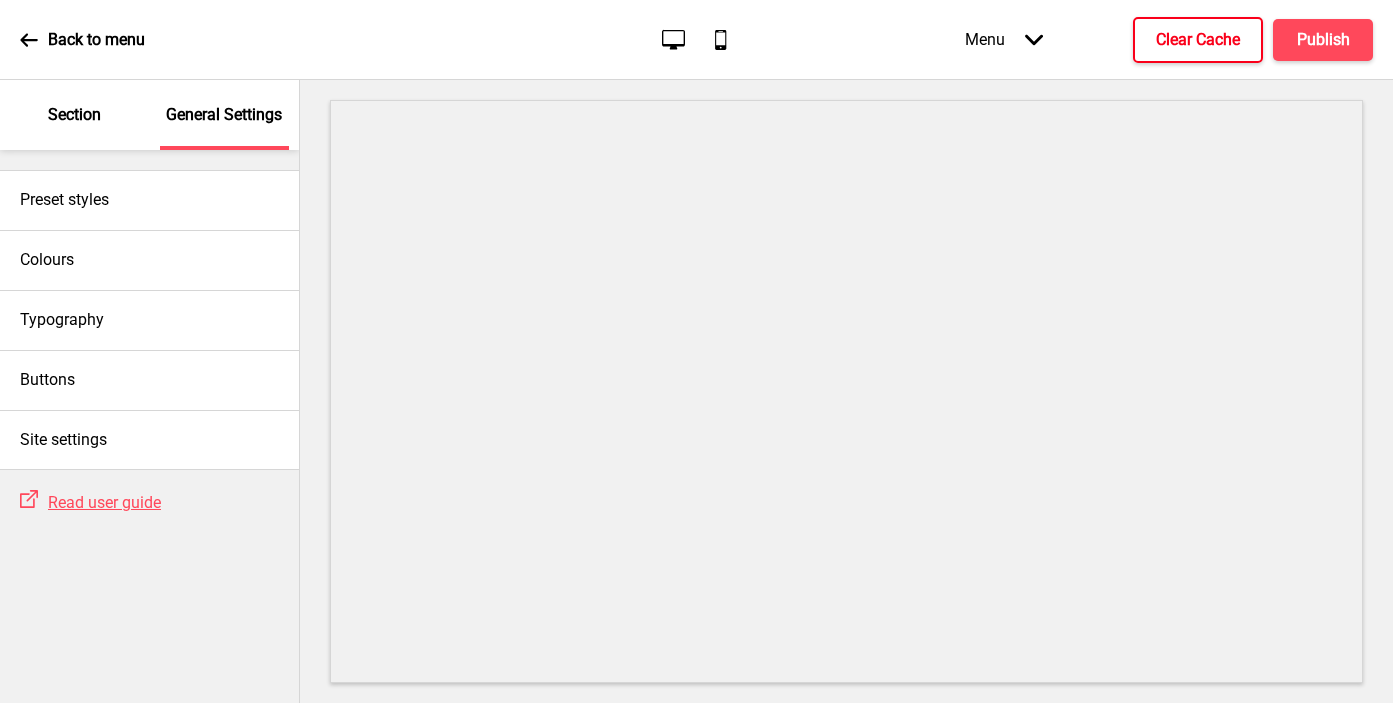 click on "Section" at bounding box center (74, 115) 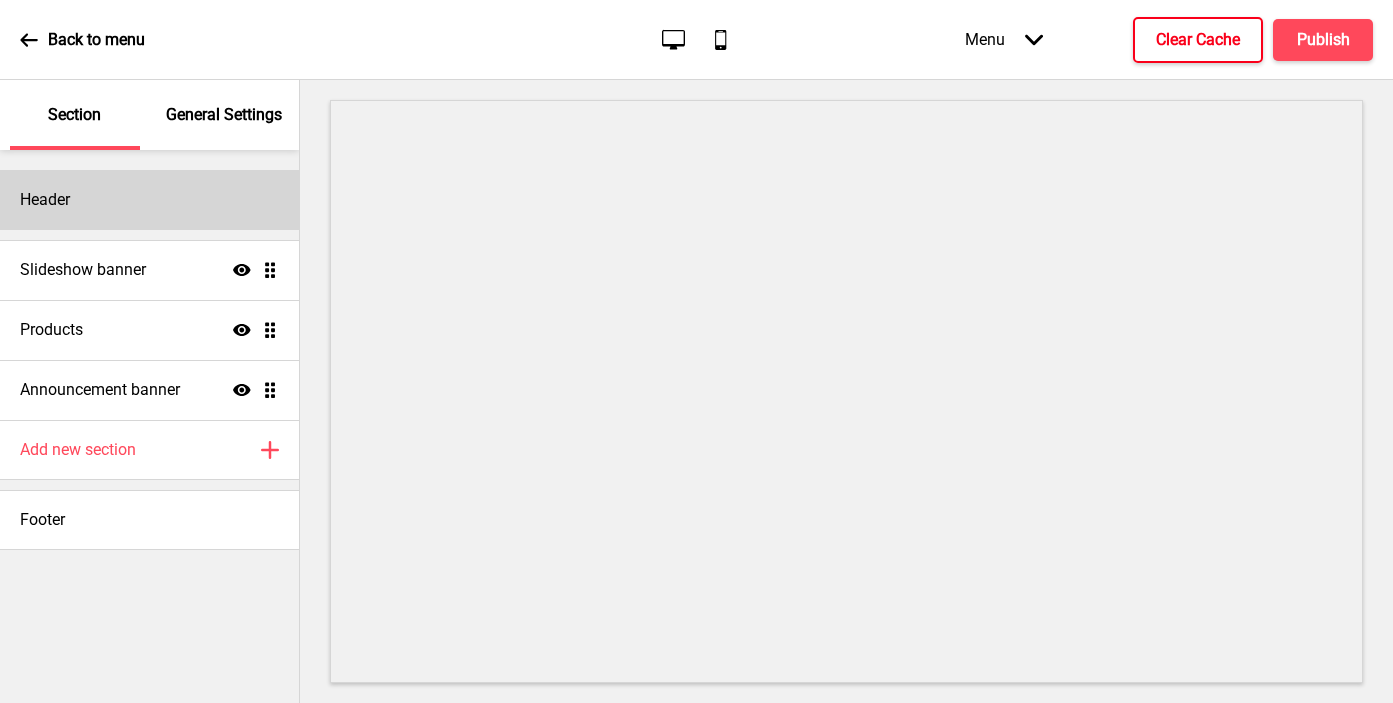 click on "Header" at bounding box center (149, 200) 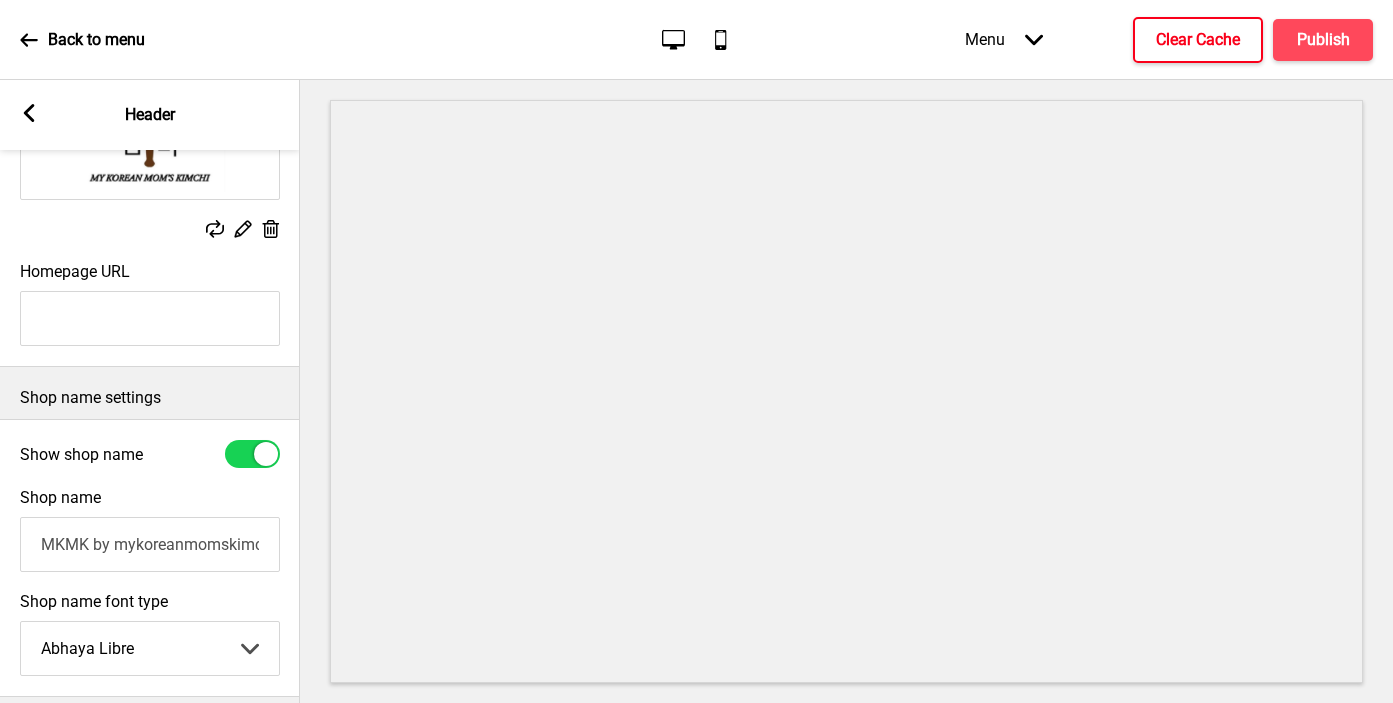 scroll, scrollTop: 393, scrollLeft: 0, axis: vertical 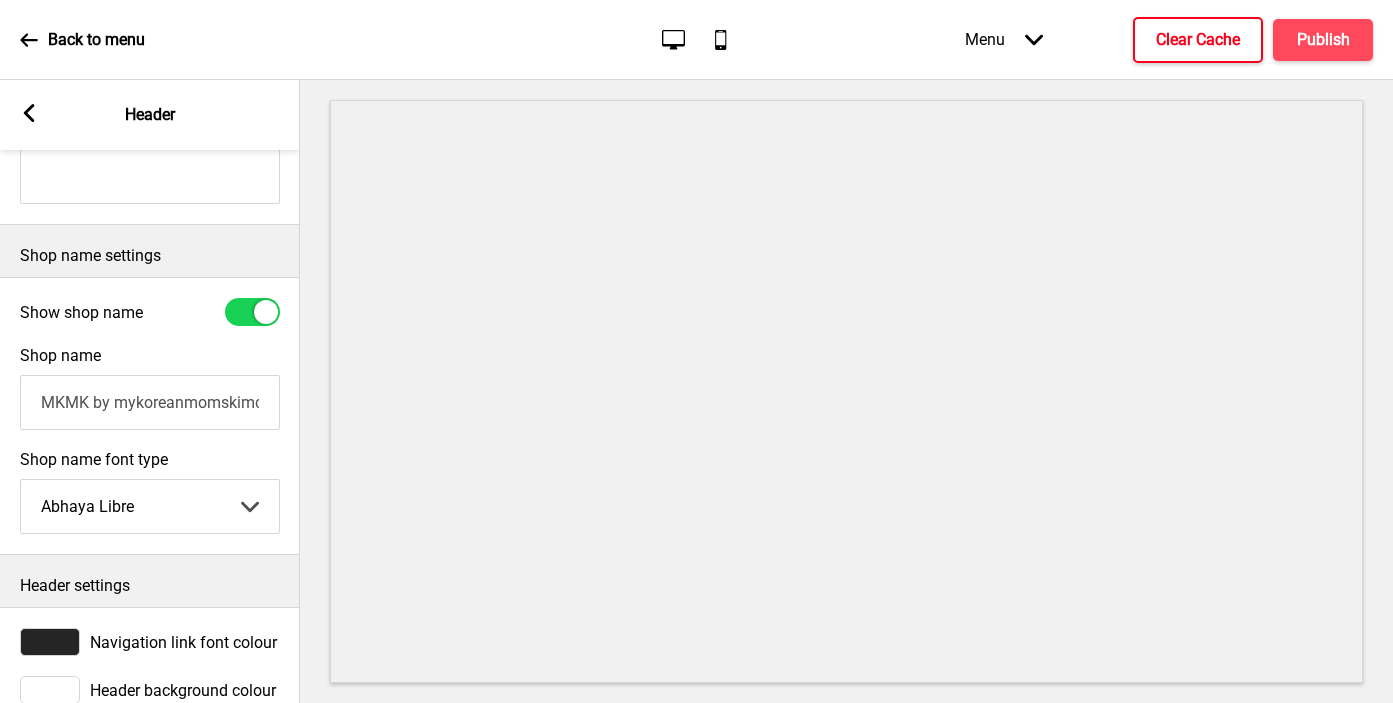 click on "MKMK by mykoreanmomskimchi" at bounding box center [150, 402] 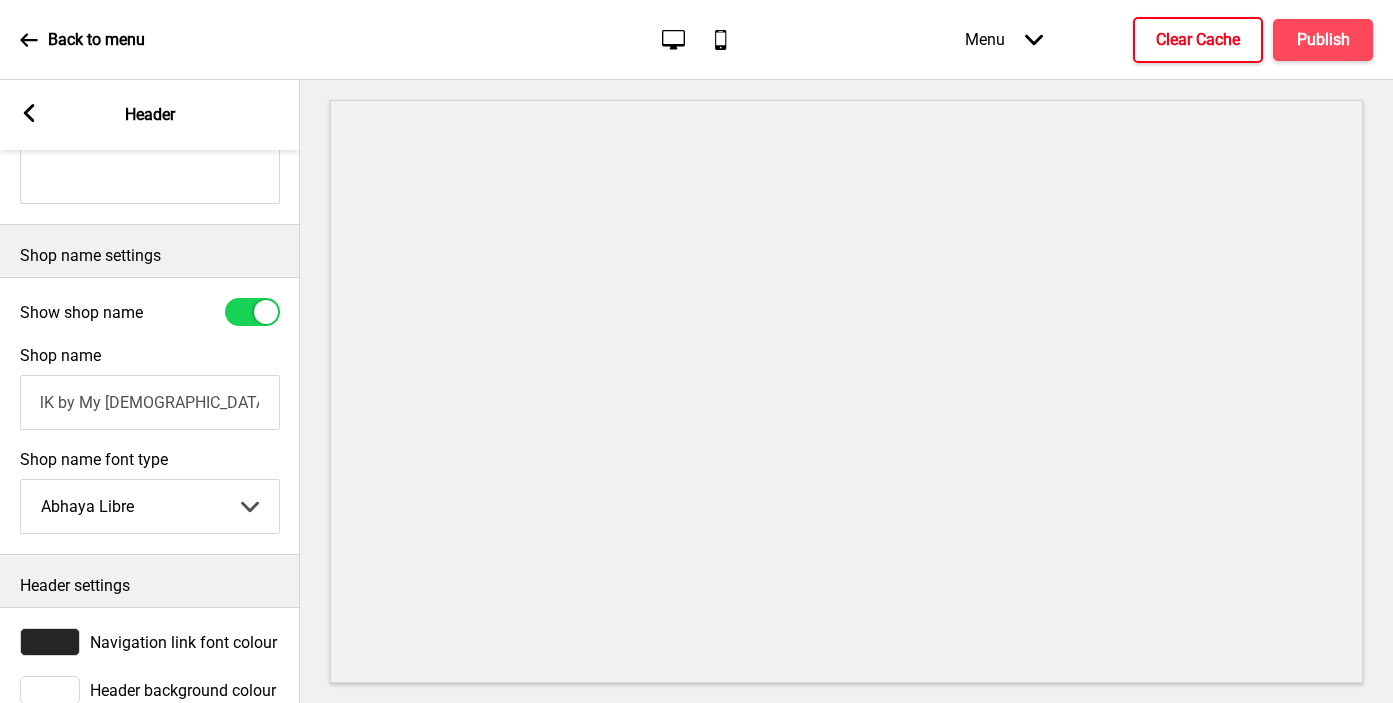 scroll, scrollTop: 0, scrollLeft: 38, axis: horizontal 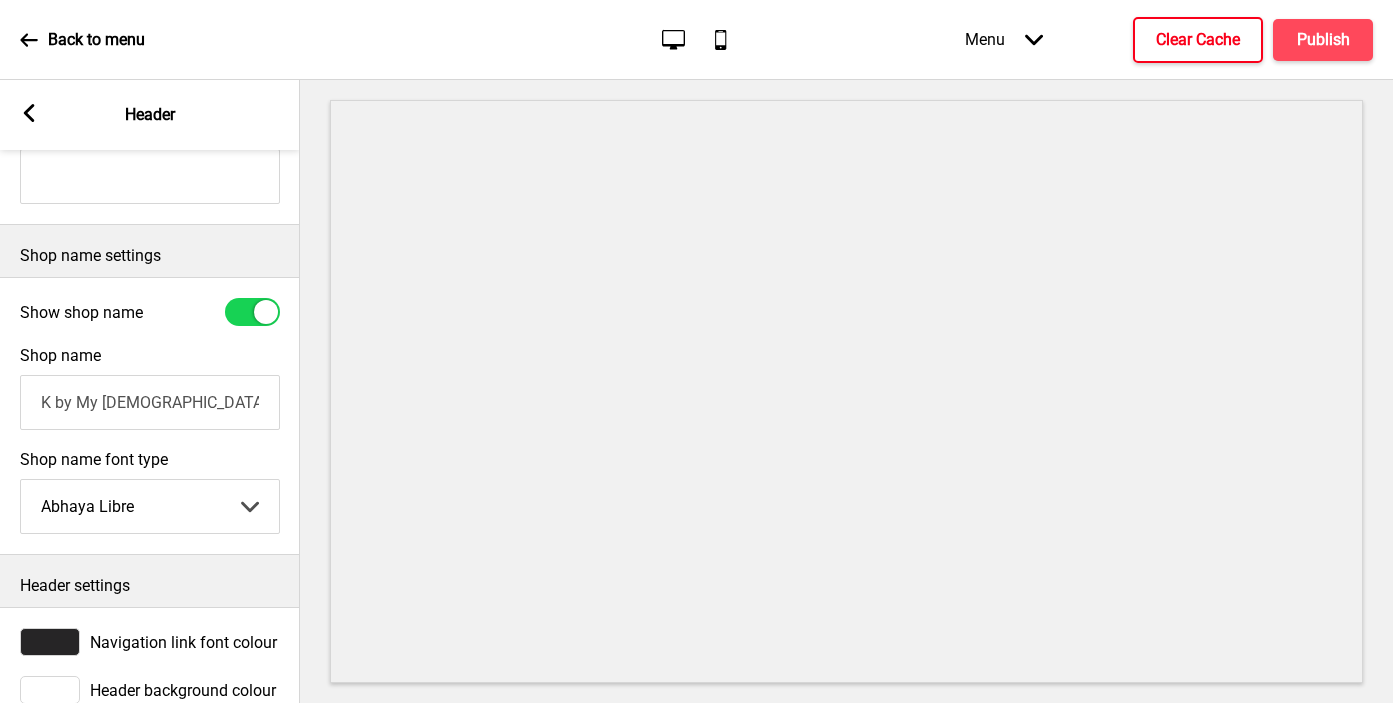 type on "MKMK by My Korean Mom's Kimchi" 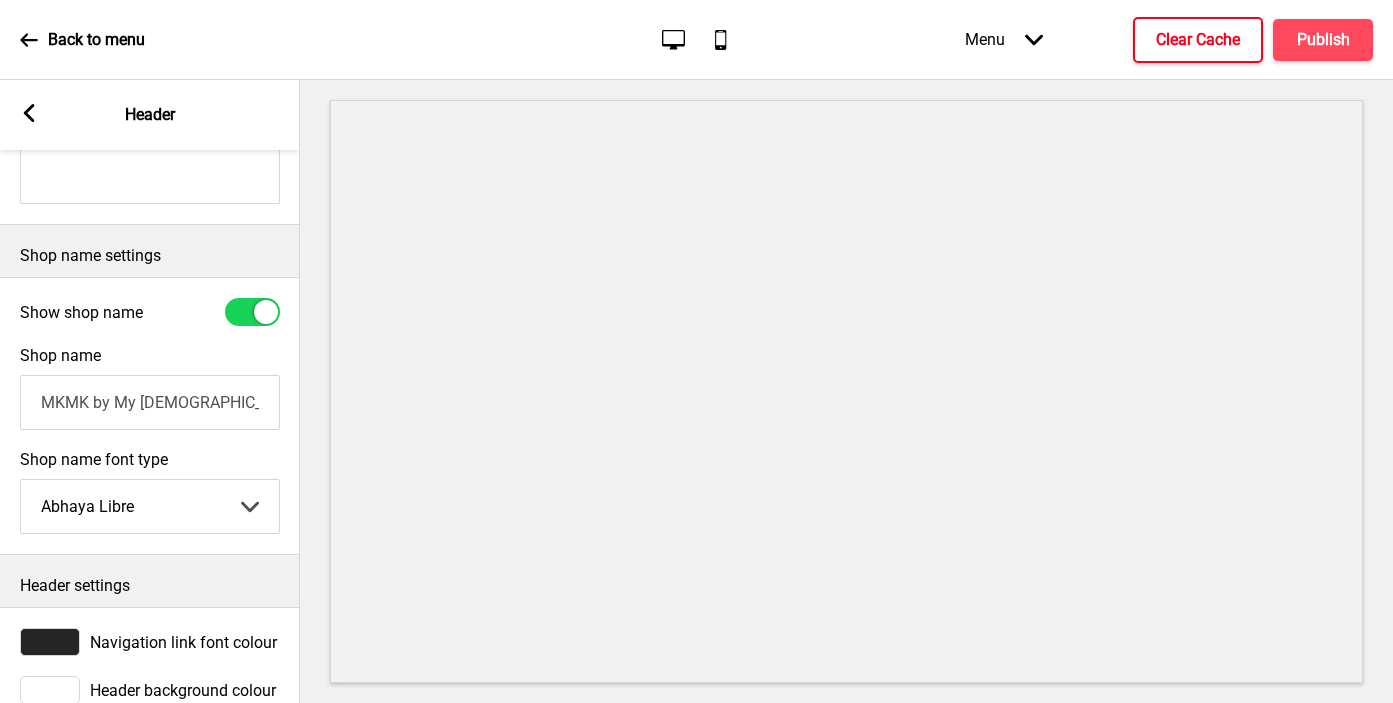 click at bounding box center [252, 312] 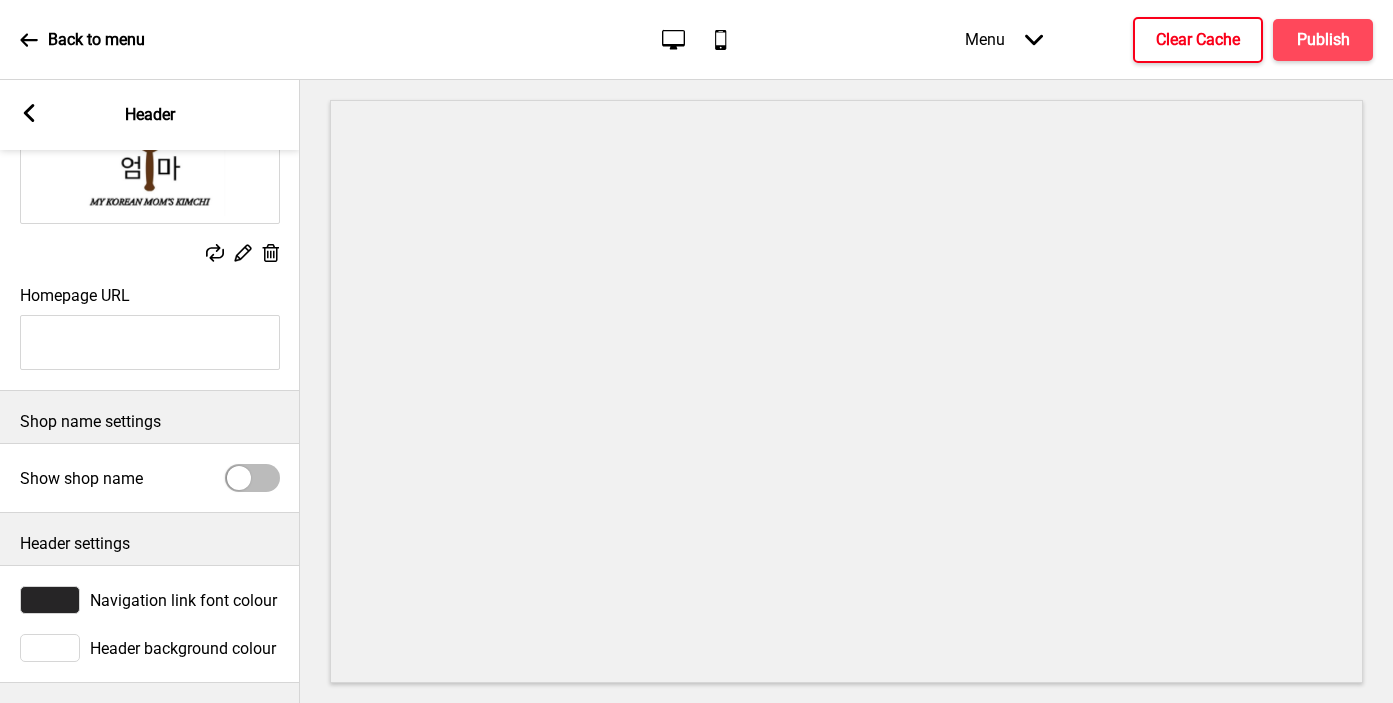 scroll, scrollTop: 227, scrollLeft: 0, axis: vertical 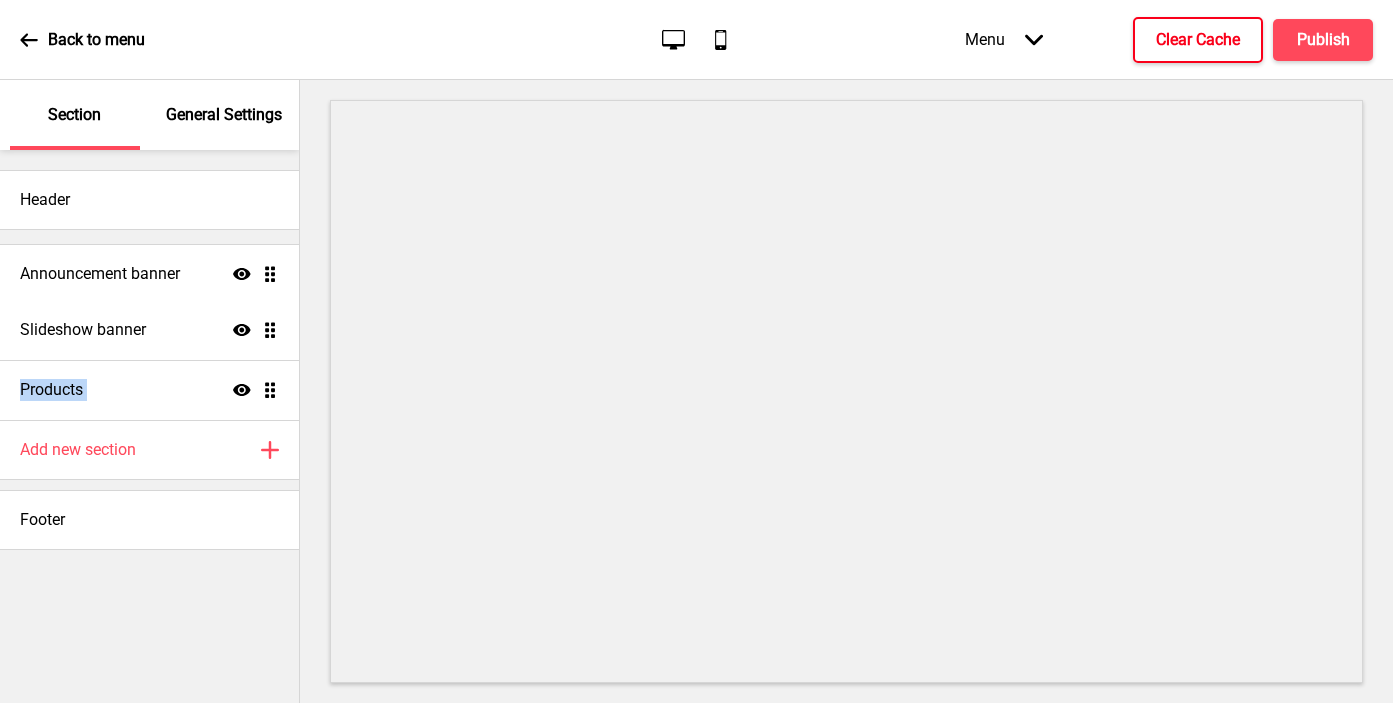 drag, startPoint x: 265, startPoint y: 383, endPoint x: 263, endPoint y: 265, distance: 118.016945 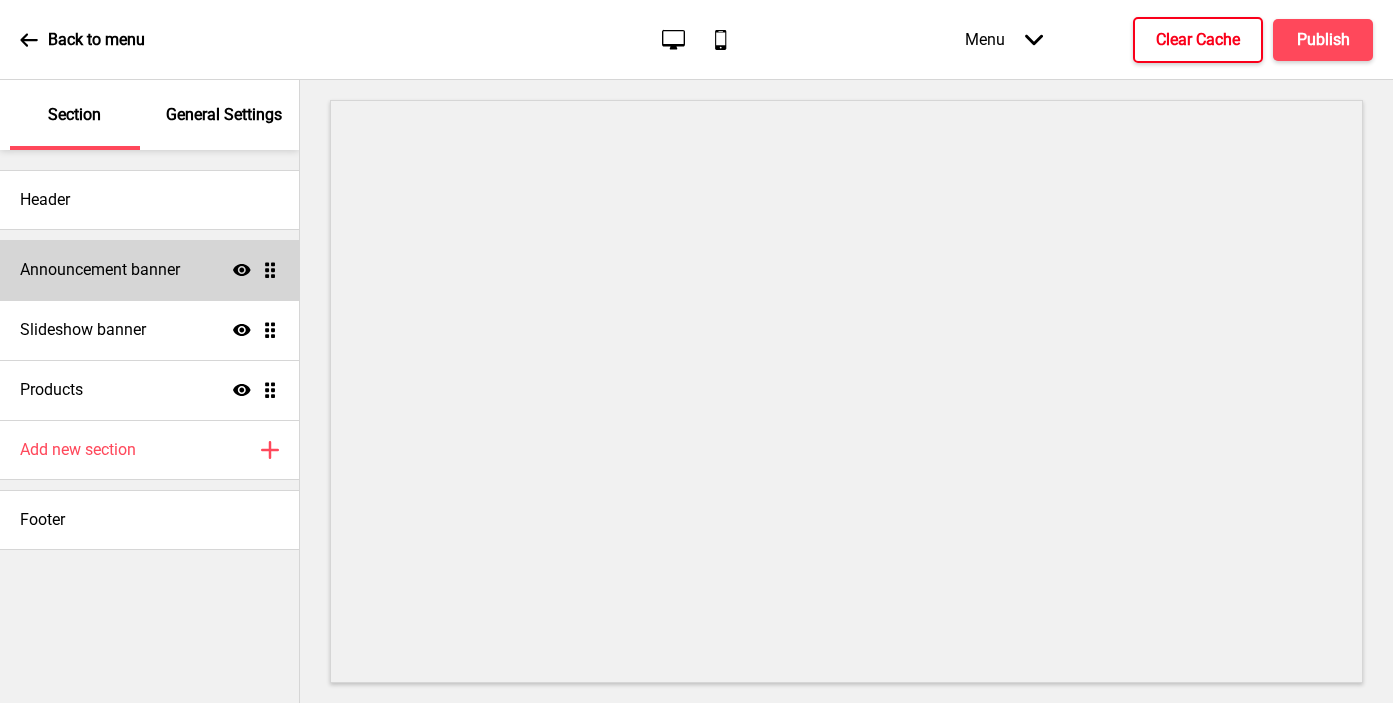 click on "Announcement banner Show Drag" at bounding box center (149, 270) 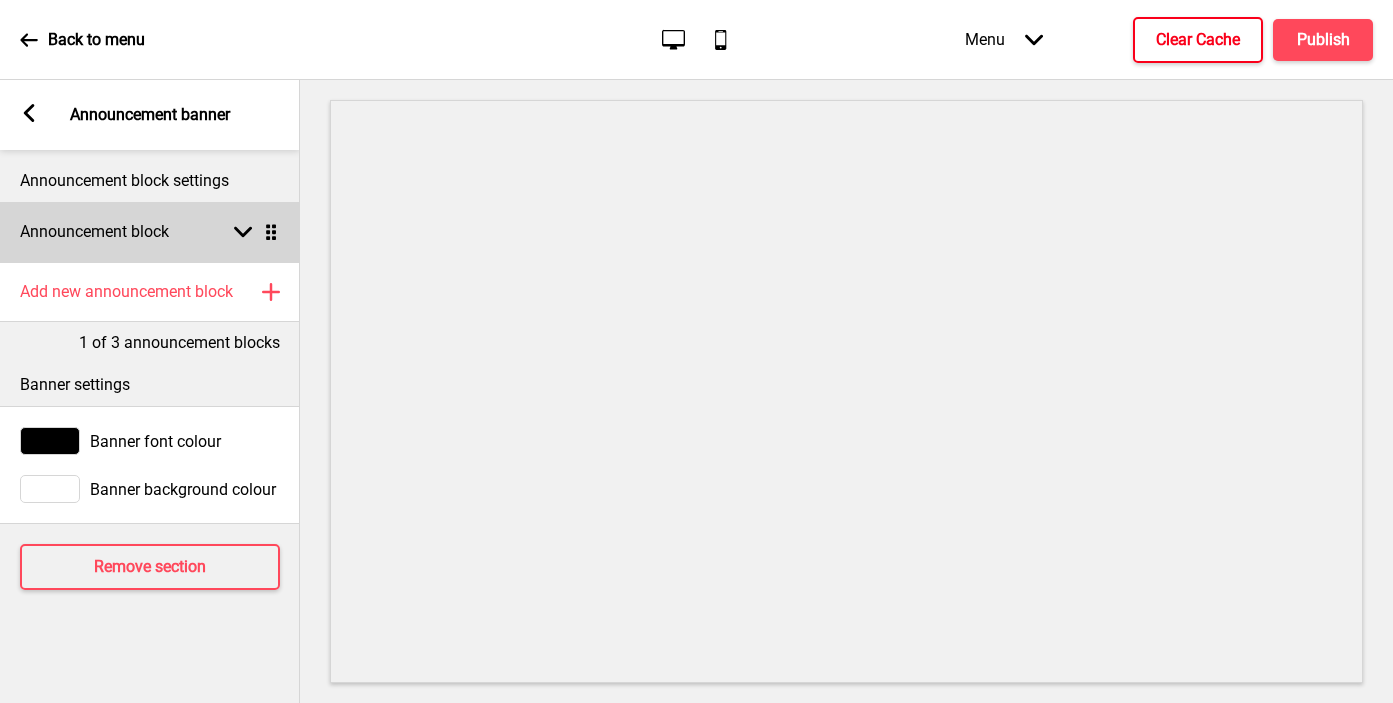 click on "Announcement block Arrow down Drag" at bounding box center [150, 232] 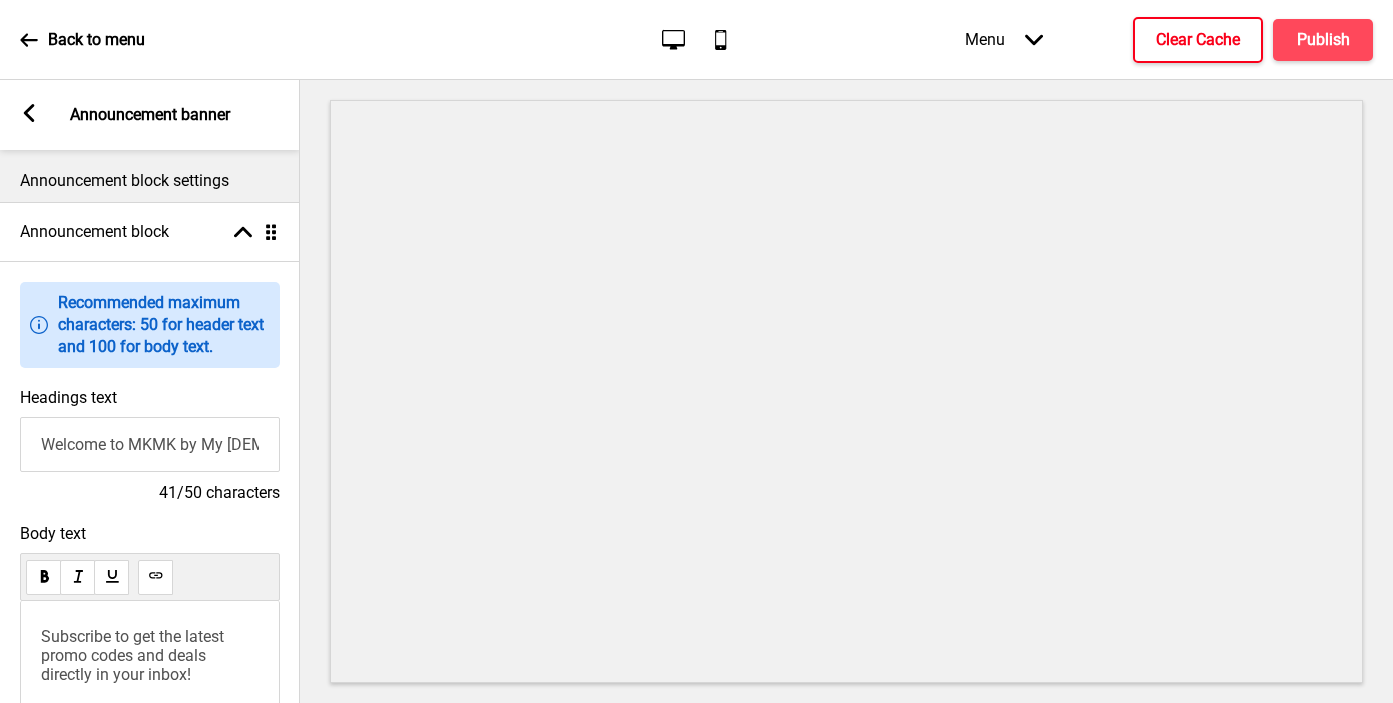 click on "Subscribe to get the latest promo codes and deals directly in your inbox!" at bounding box center (134, 655) 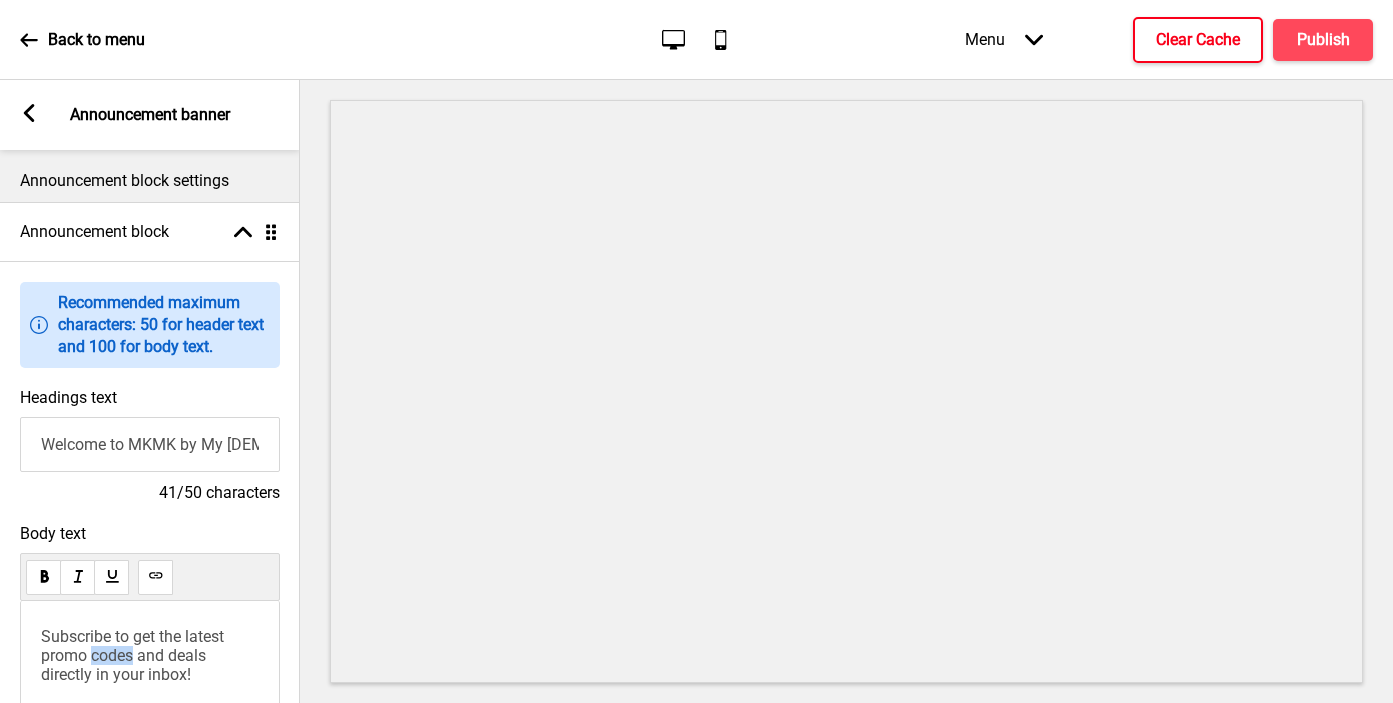 click on "Subscribe to get the latest promo codes and deals directly in your inbox!" at bounding box center [134, 655] 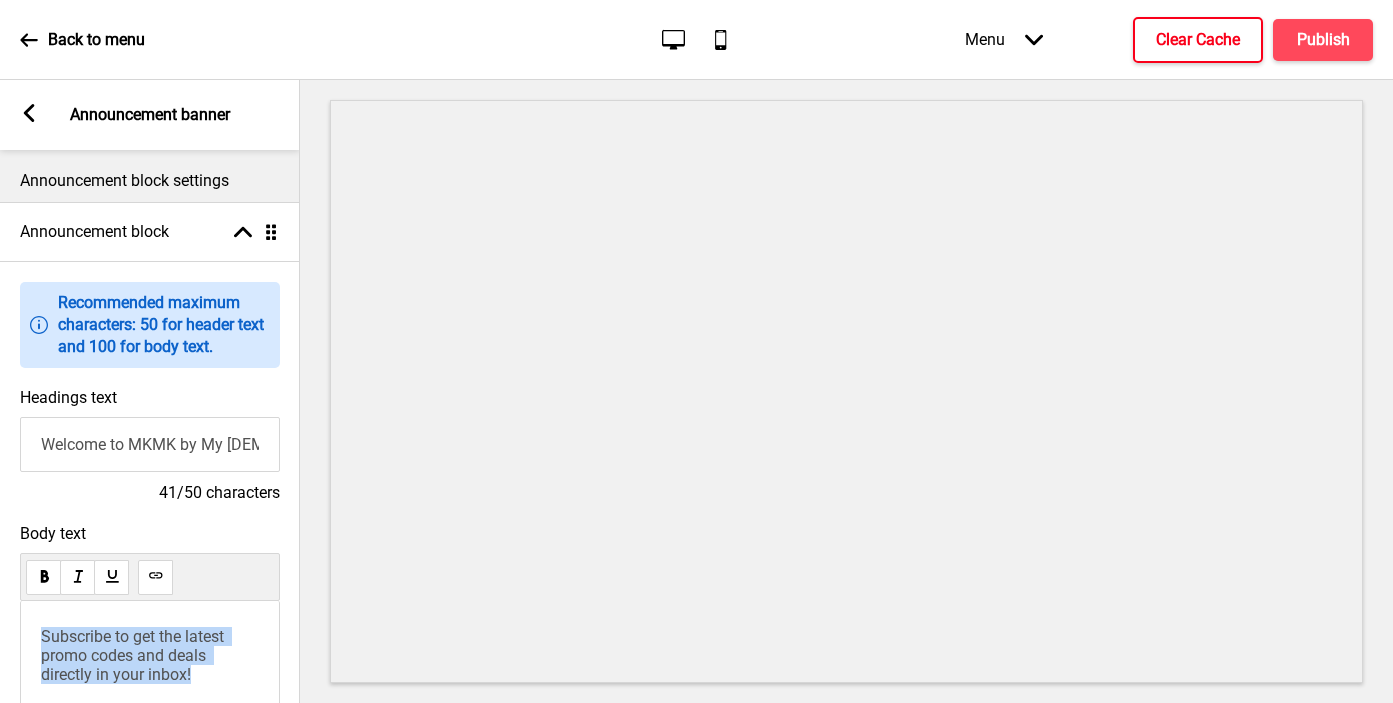 click on "Subscribe to get the latest promo codes and deals directly in your inbox!" at bounding box center [134, 655] 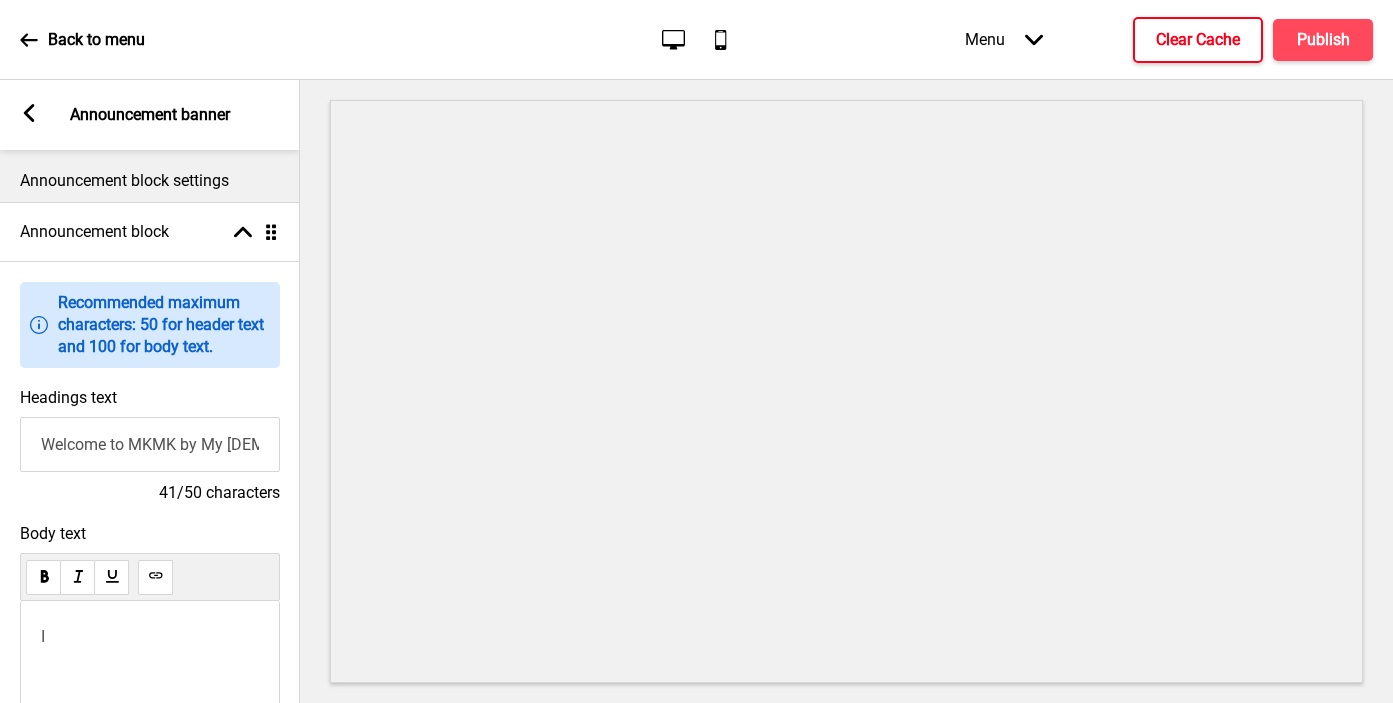 type 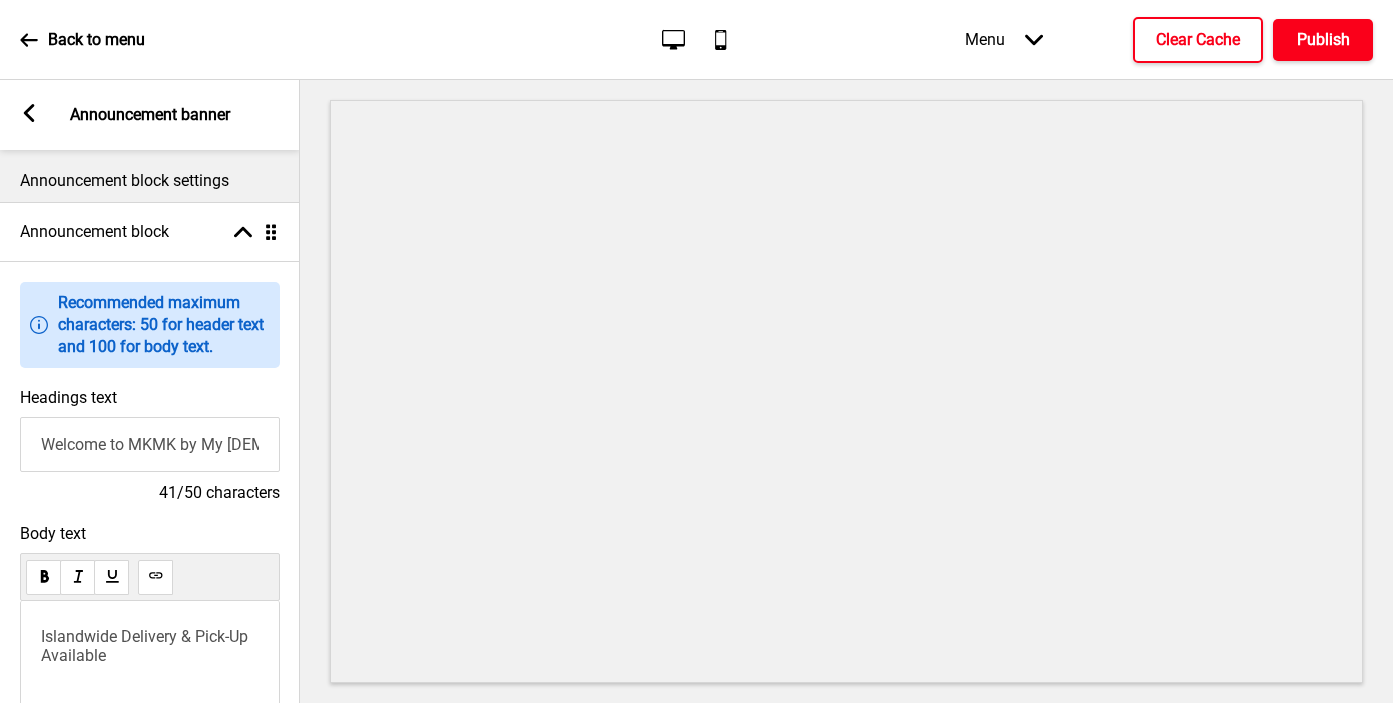 click on "Publish" at bounding box center (1323, 40) 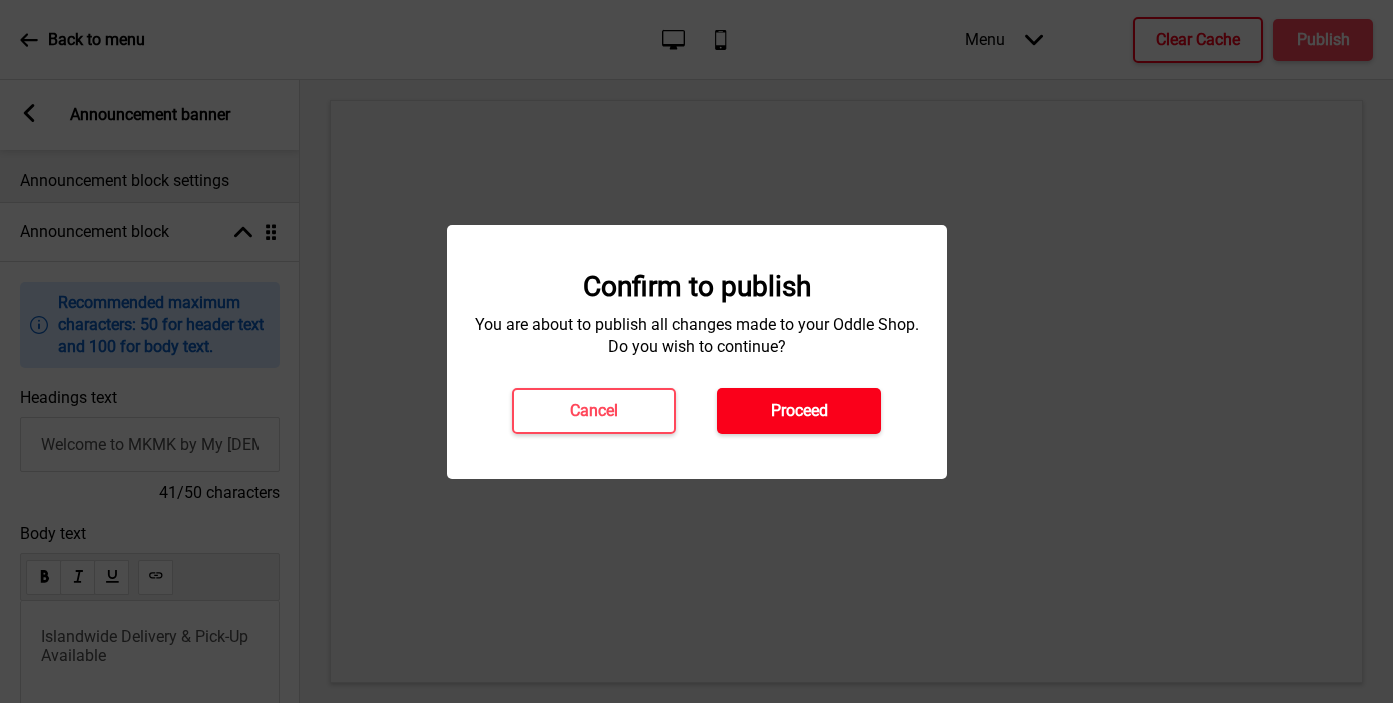click on "Proceed" at bounding box center [799, 411] 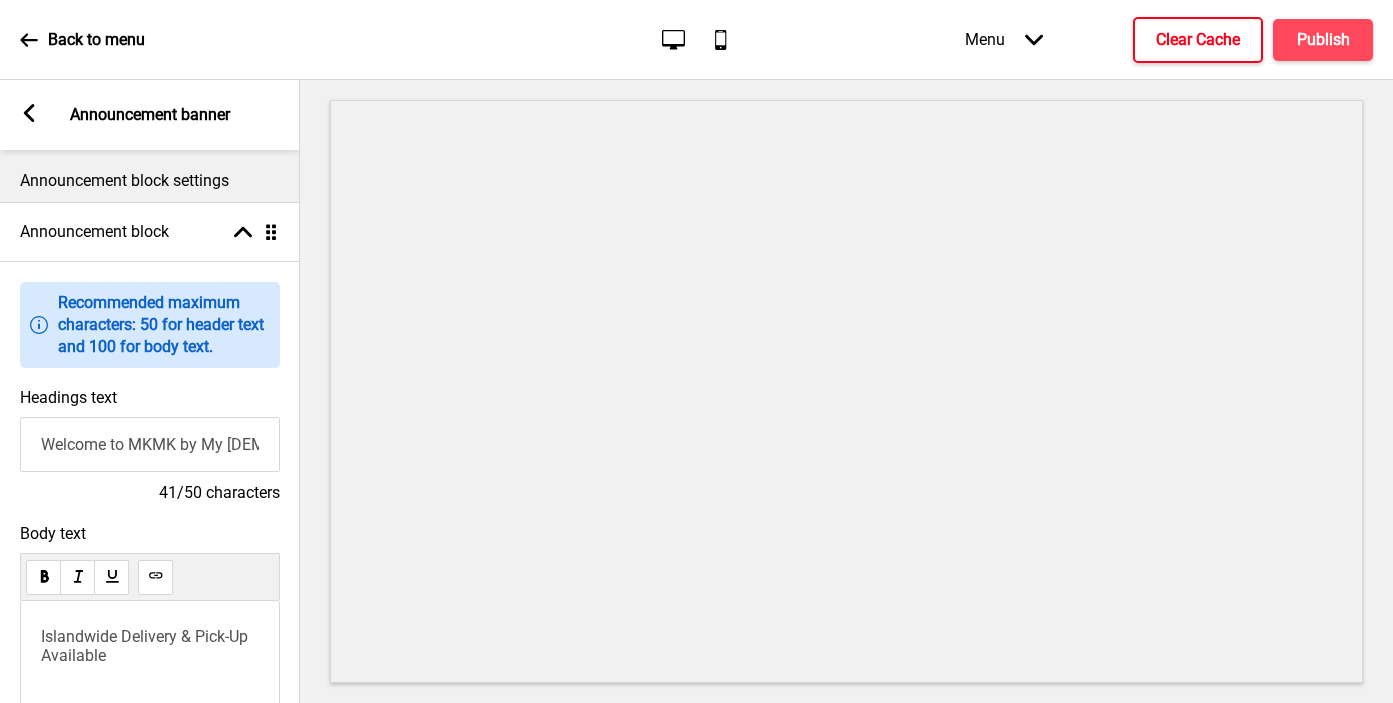 click on "Clear Cache" at bounding box center [1198, 40] 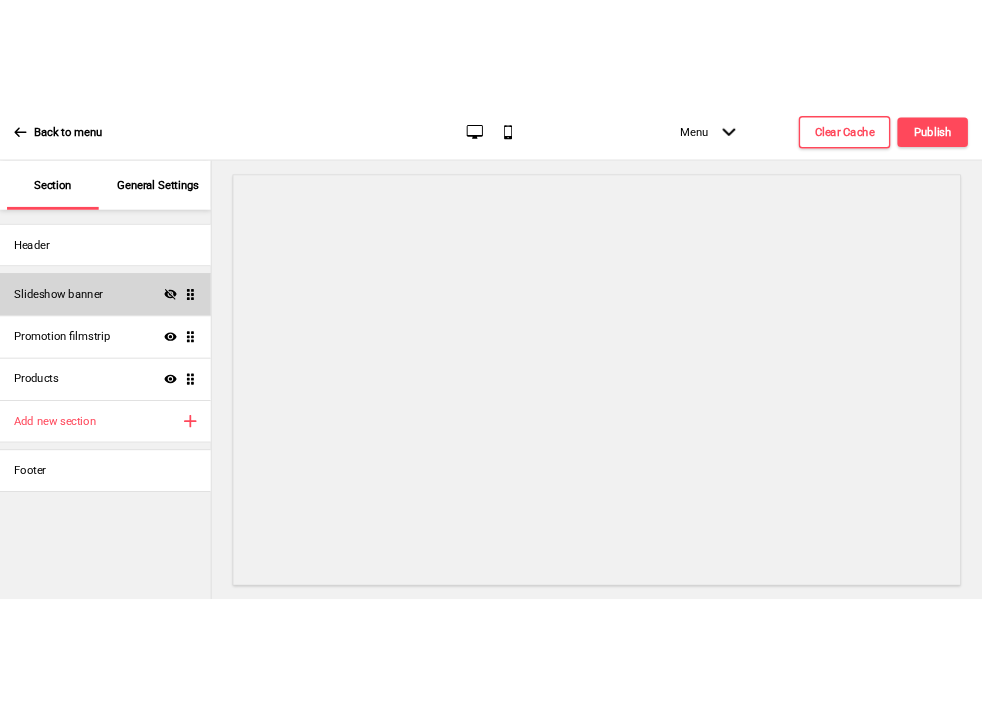 scroll, scrollTop: 0, scrollLeft: 0, axis: both 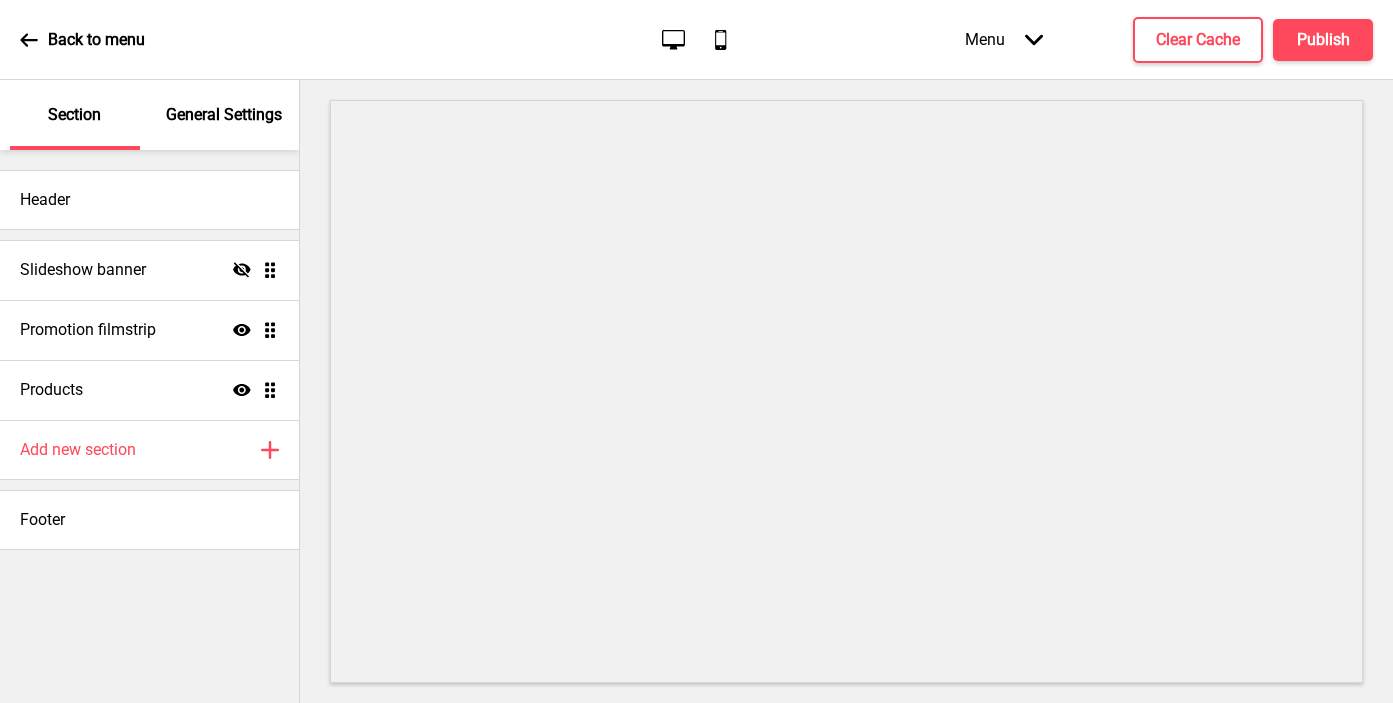 click on "General Settings" at bounding box center (225, 115) 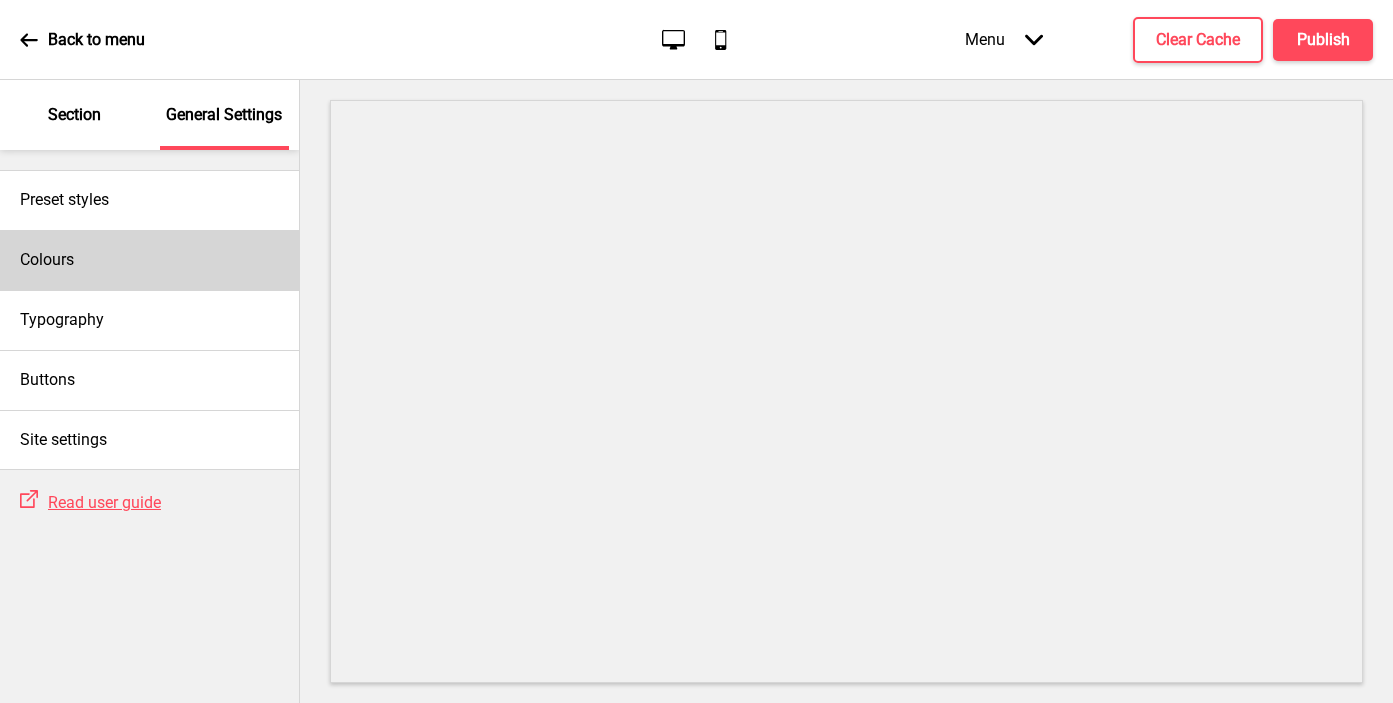 click on "Colours" at bounding box center [149, 260] 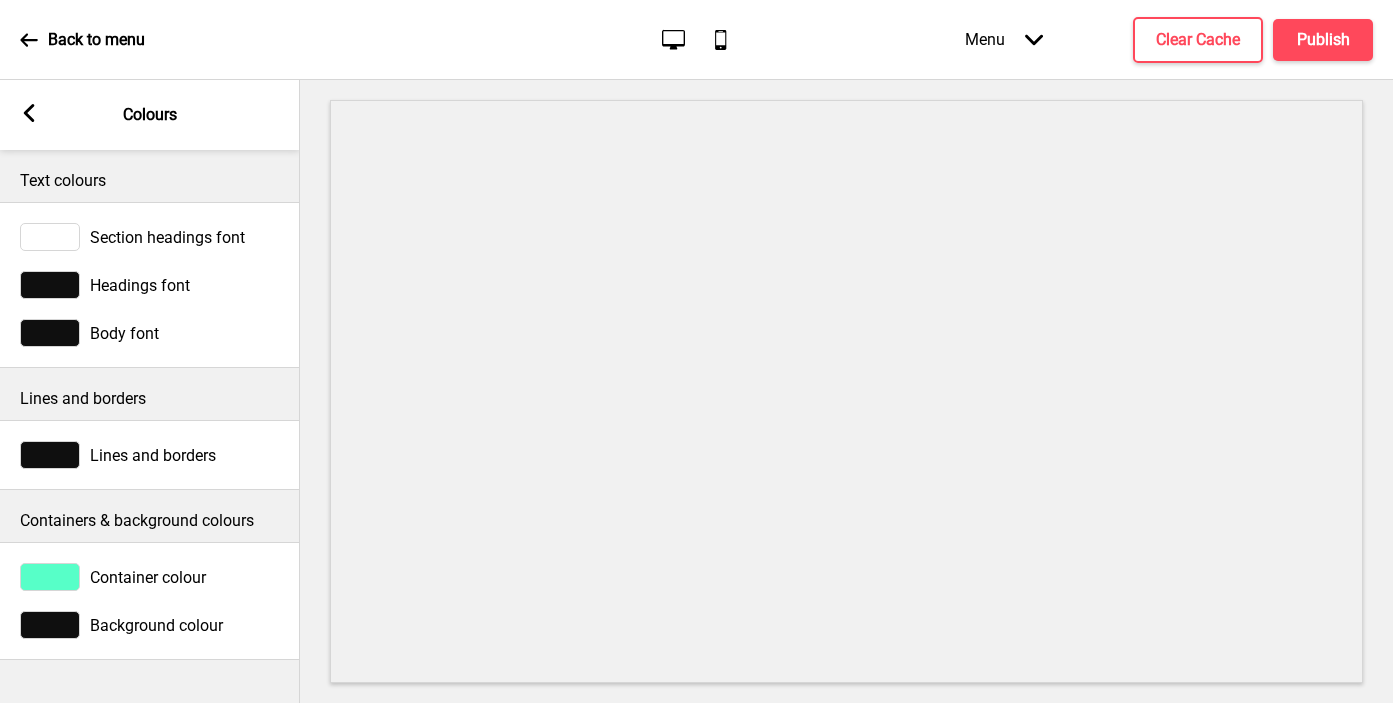 click 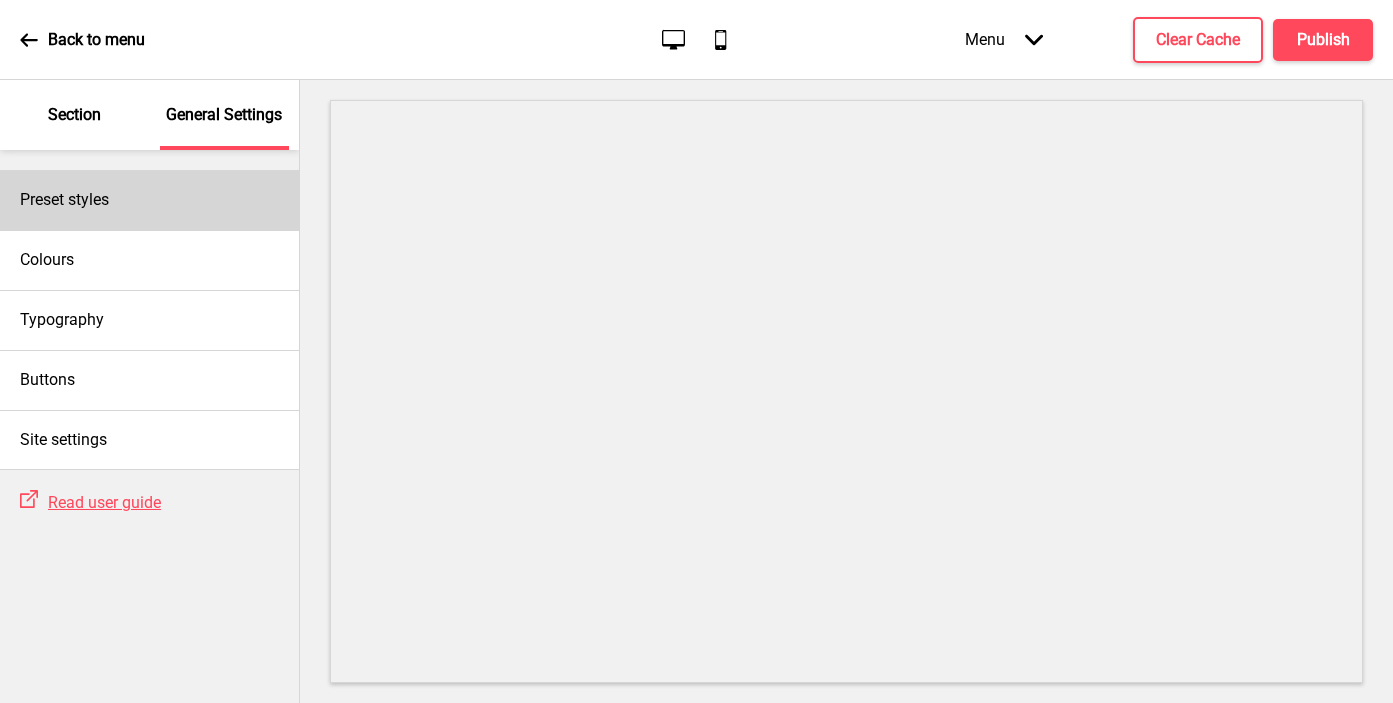click on "Preset styles" at bounding box center (64, 200) 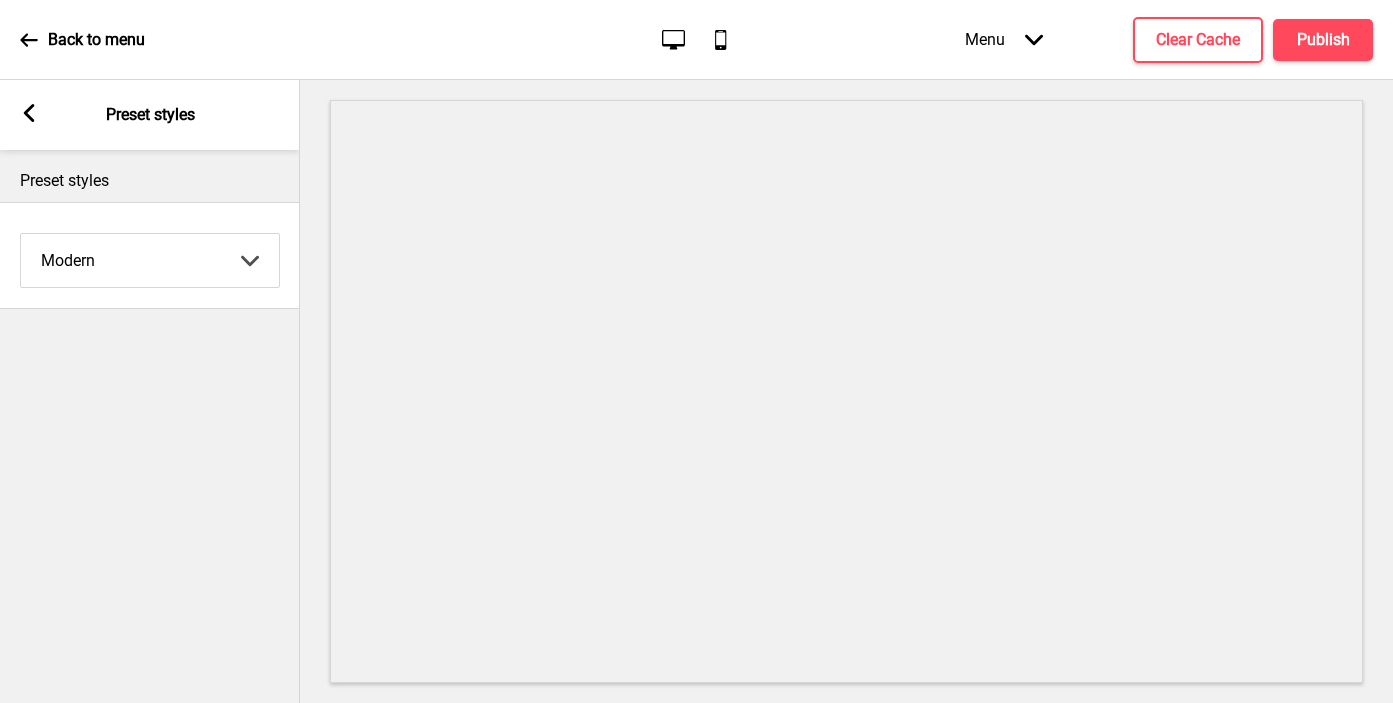 click on "Coffee Contrast Dark Earth Marine Minimalist Modern Oddle Pastel Yellow Fruits Custom" at bounding box center (150, 260) 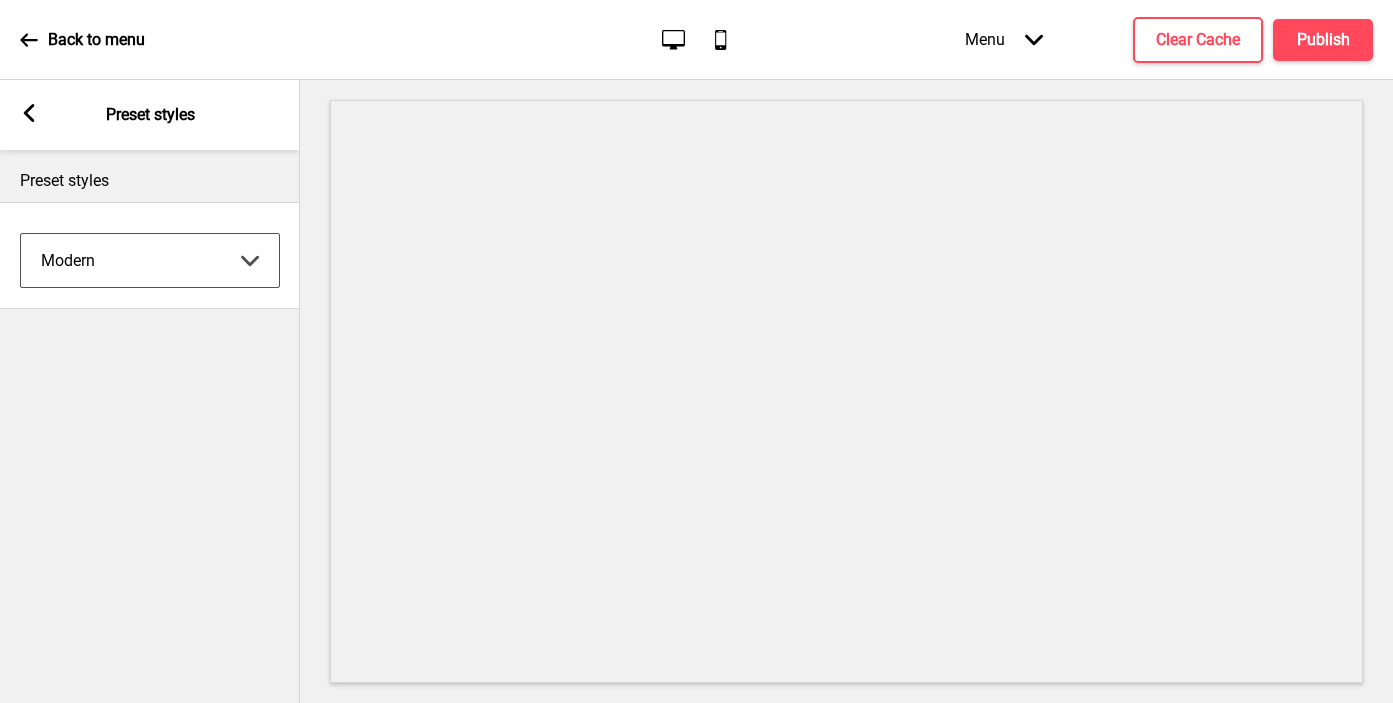 select on "minimalist" 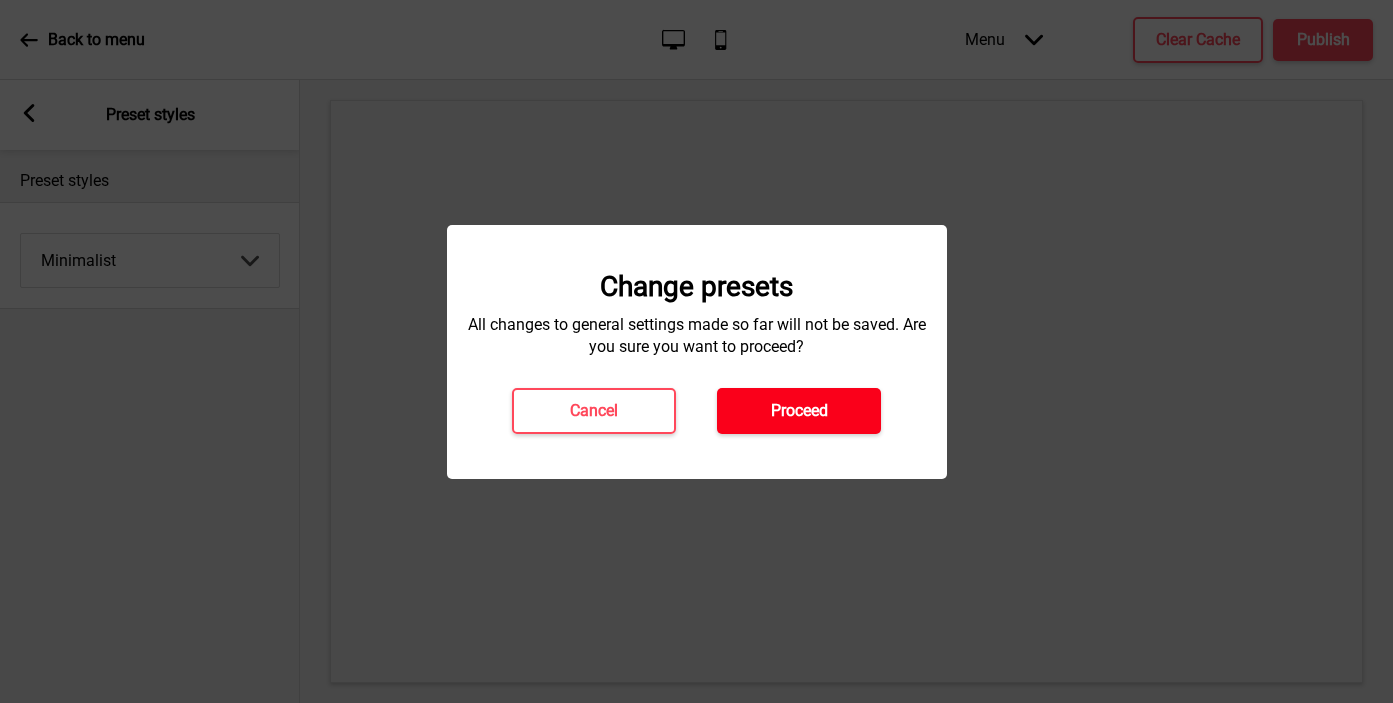 click on "Proceed" at bounding box center (799, 411) 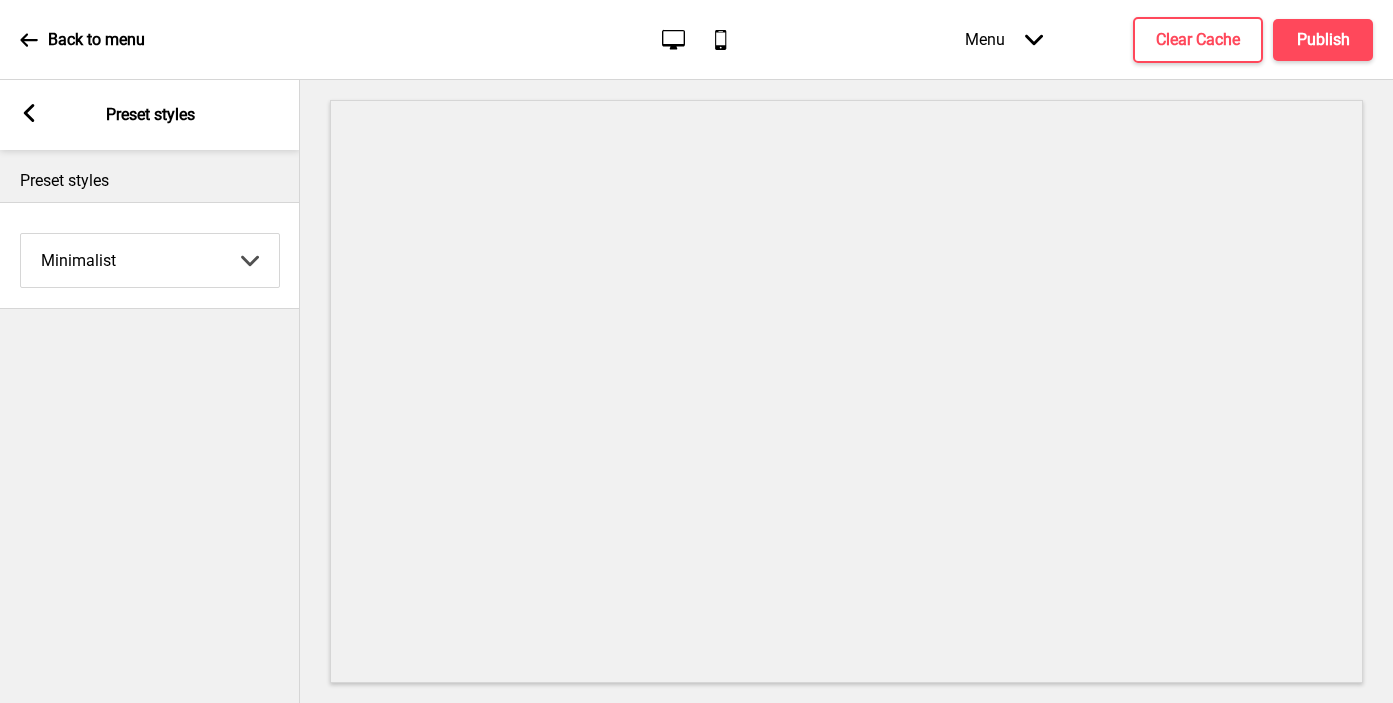 click 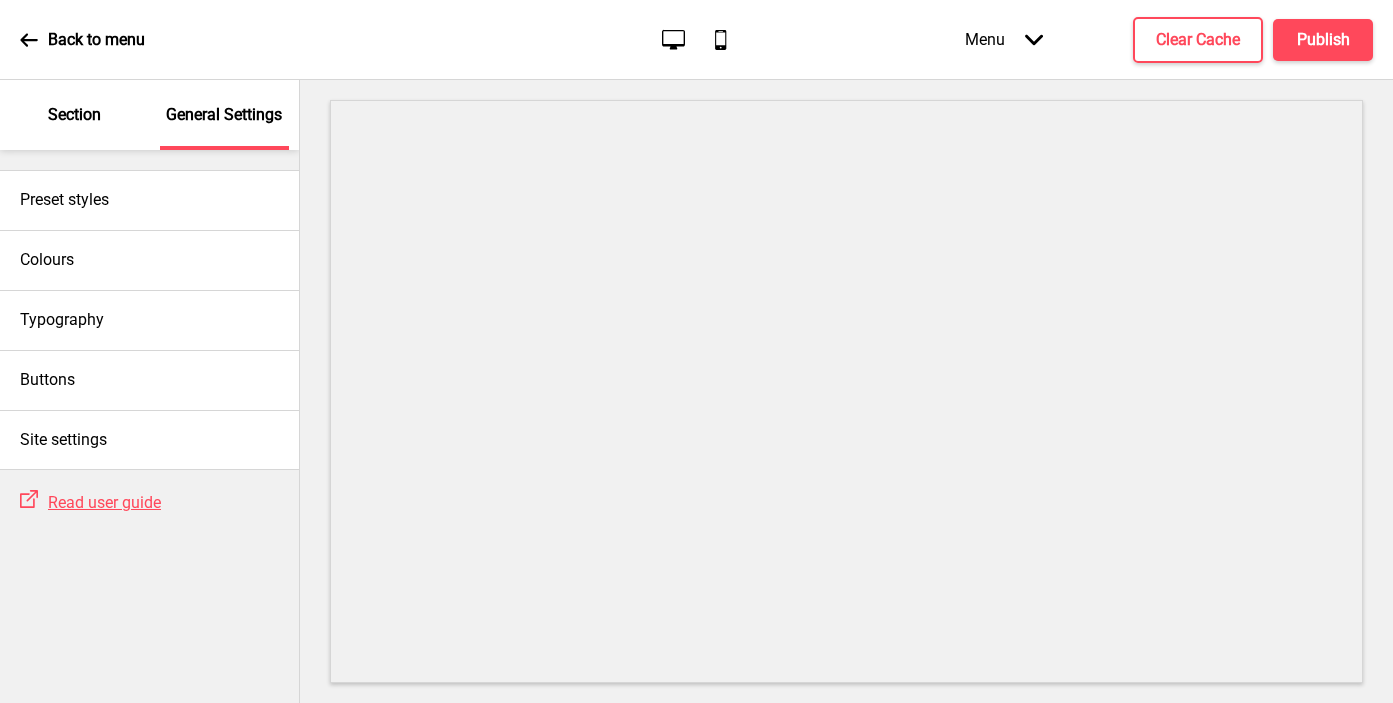 click on "Section" at bounding box center (75, 115) 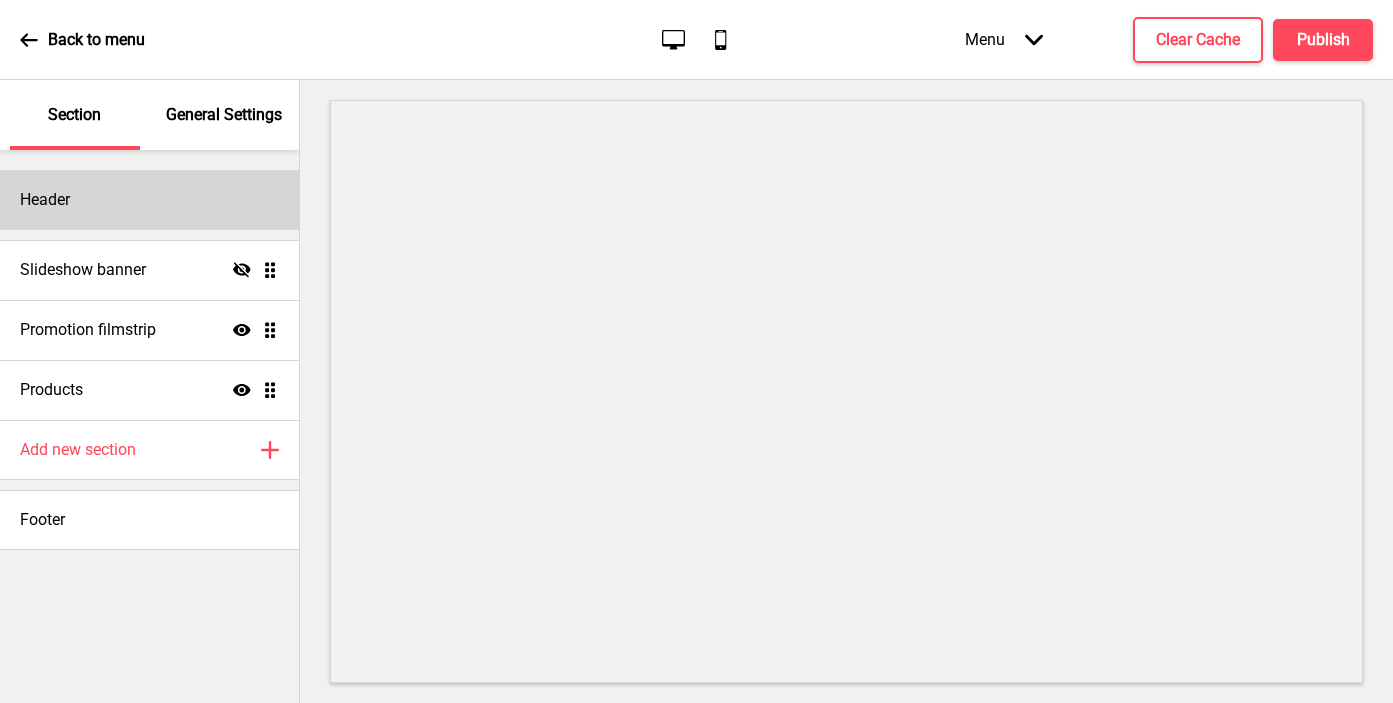 click on "Header" at bounding box center (149, 200) 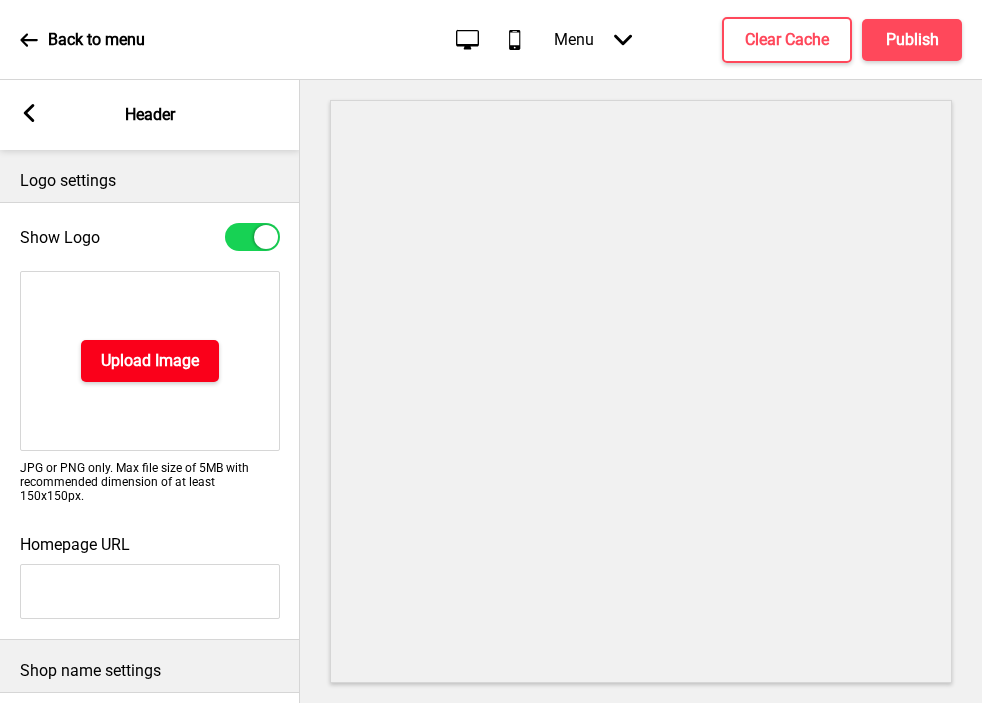 click on "Upload Image" at bounding box center (150, 361) 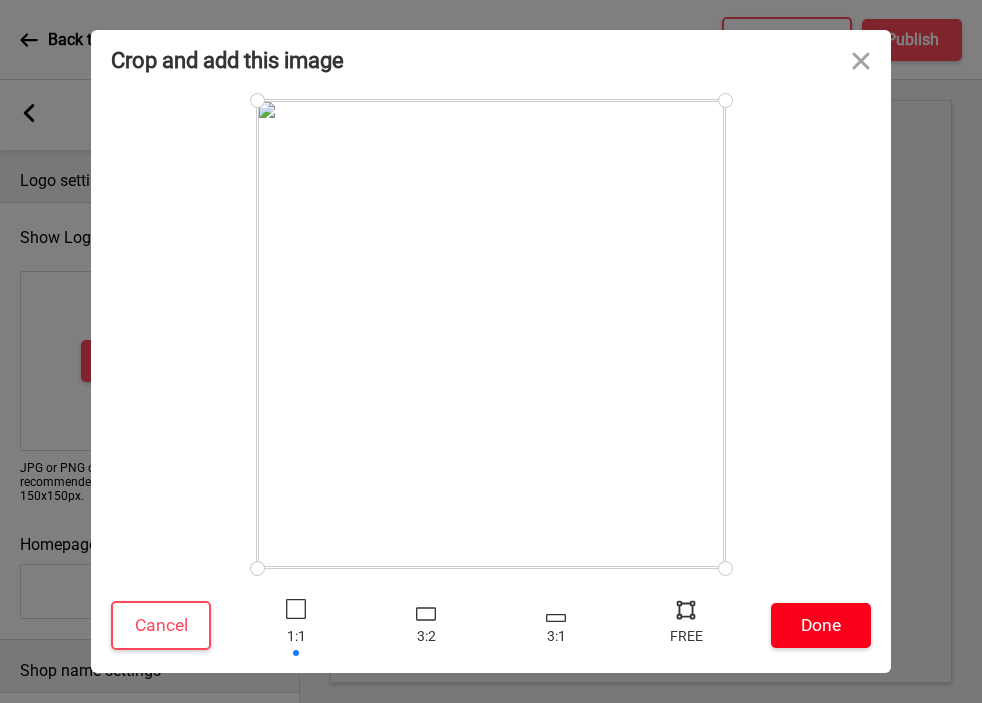 click on "Done" at bounding box center [821, 625] 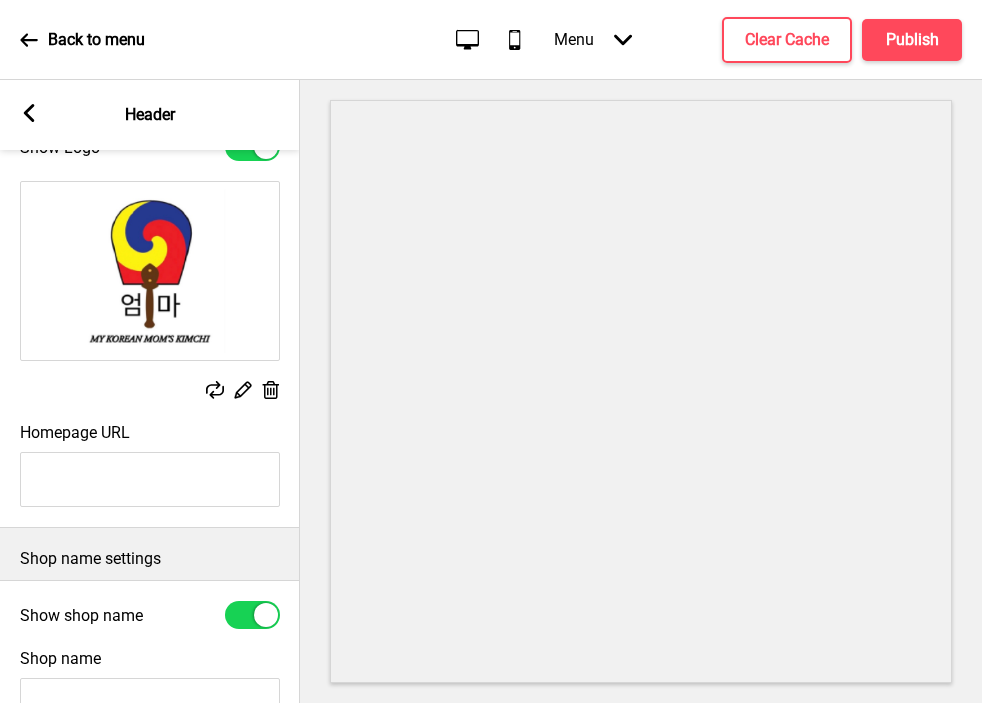 scroll, scrollTop: 234, scrollLeft: 0, axis: vertical 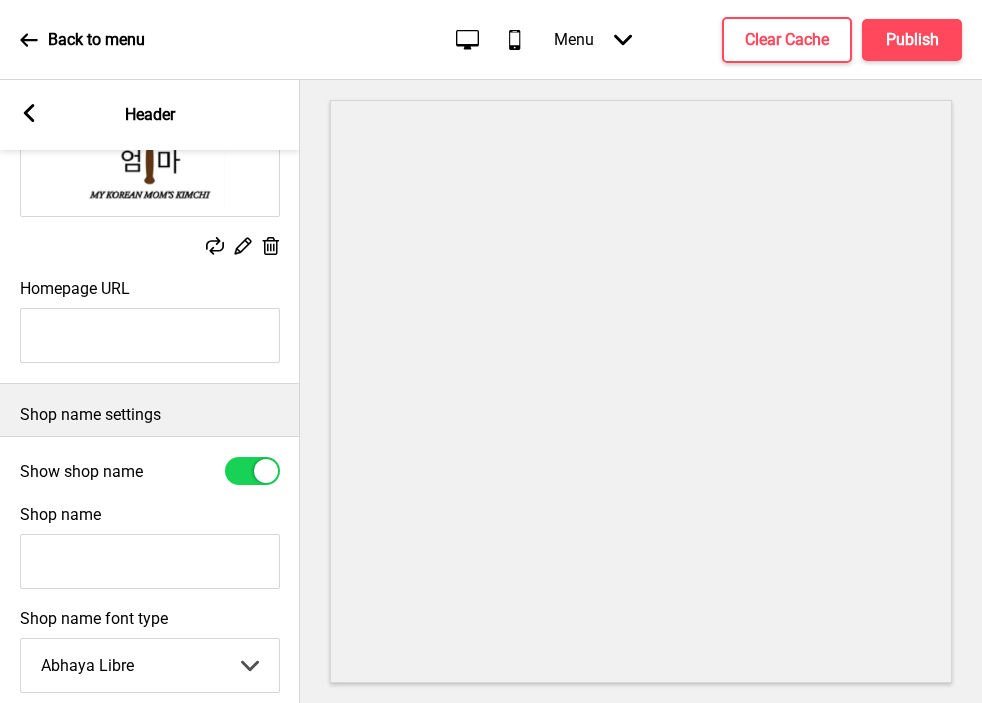 click on "Shop name" at bounding box center [150, 561] 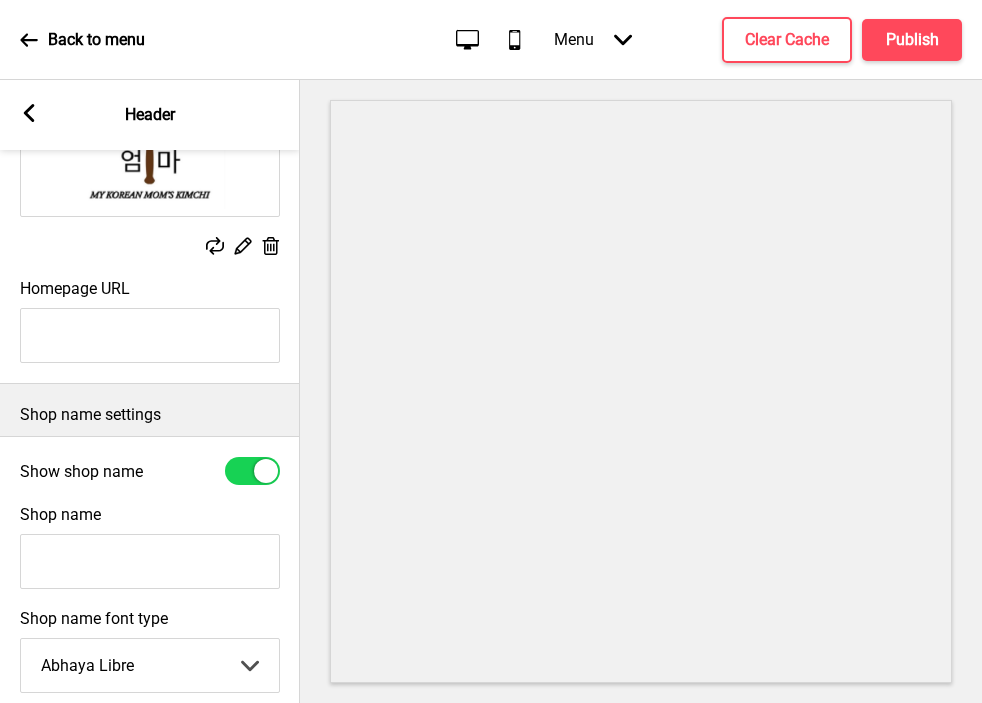 checkbox on "false" 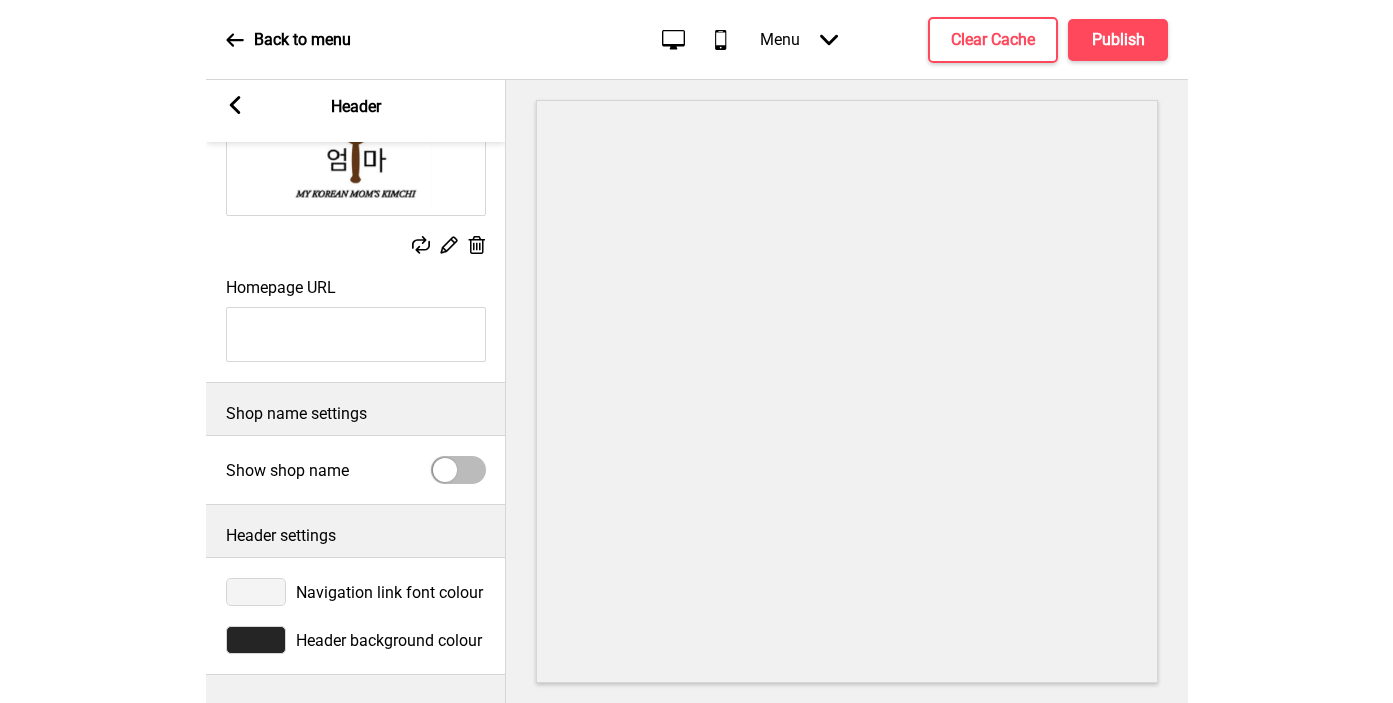 scroll, scrollTop: 227, scrollLeft: 0, axis: vertical 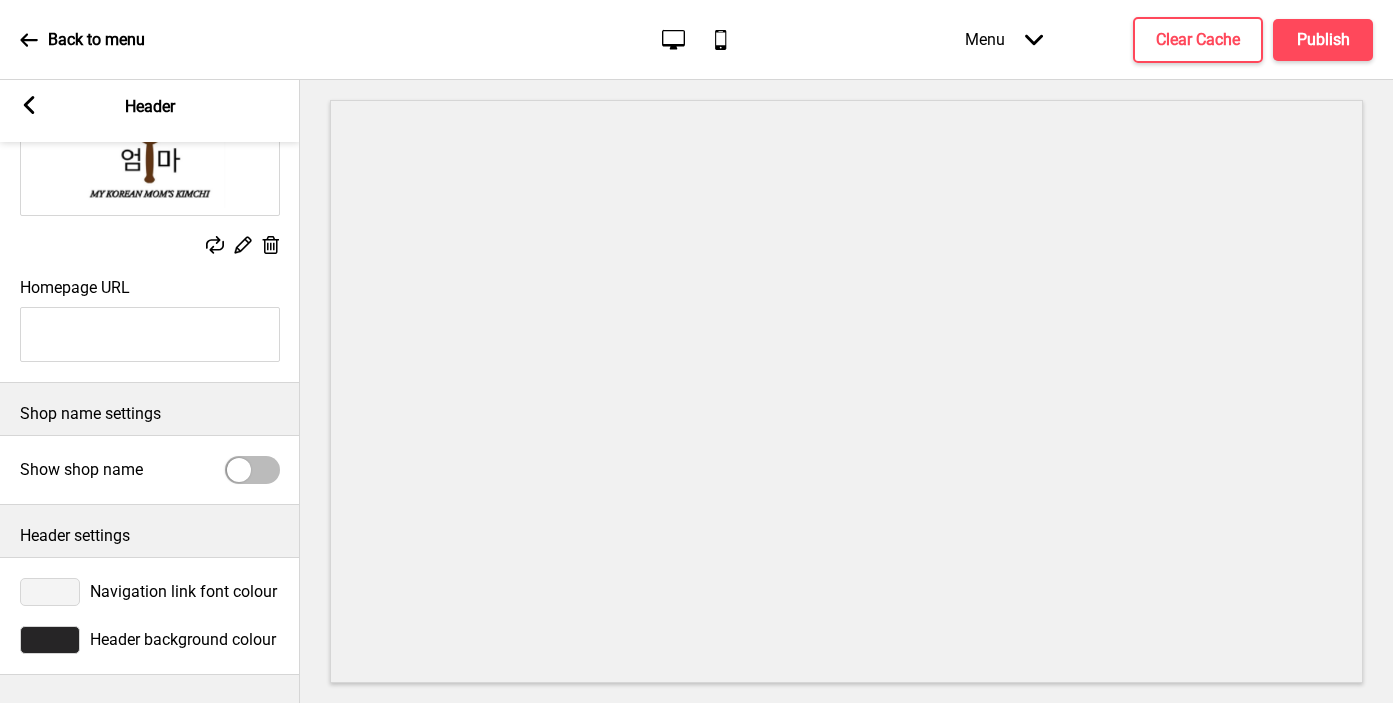 click at bounding box center (50, 640) 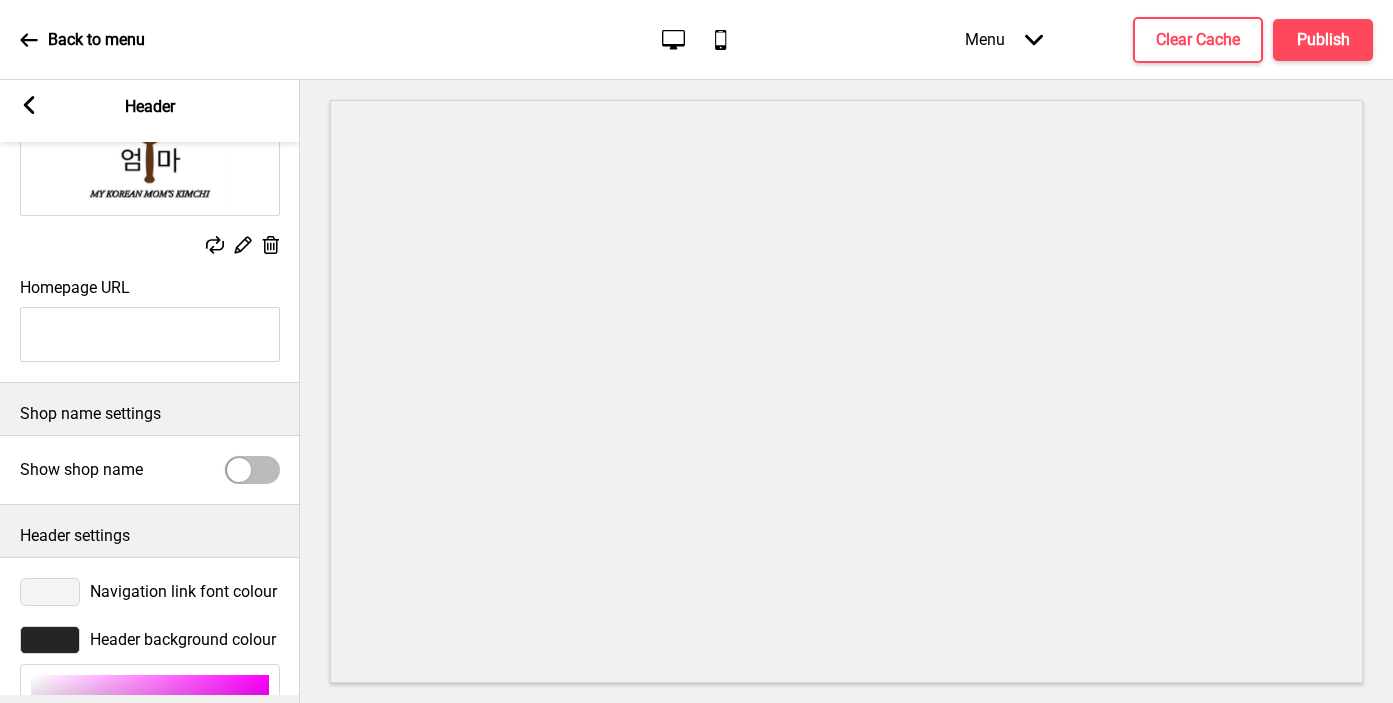 scroll, scrollTop: 553, scrollLeft: 0, axis: vertical 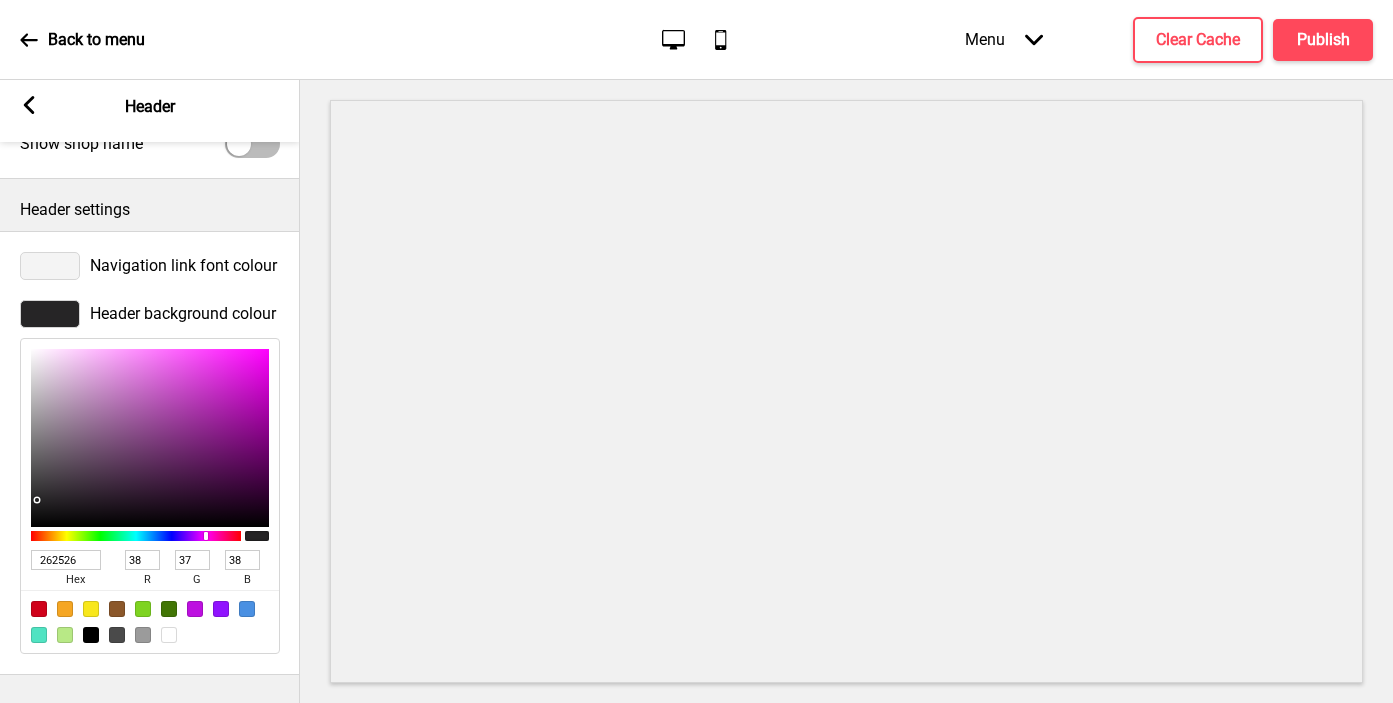 click on "262526" at bounding box center (66, 560) 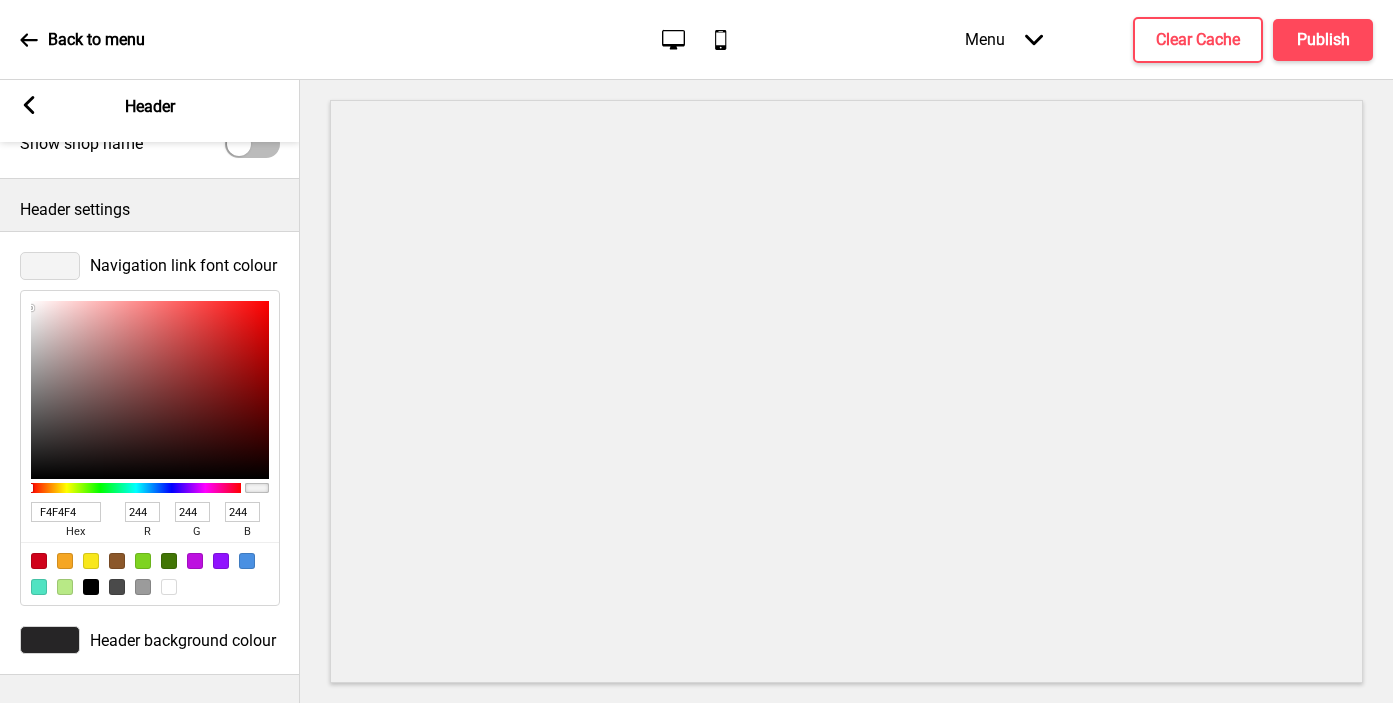 click on "F4F4F4" at bounding box center (66, 512) 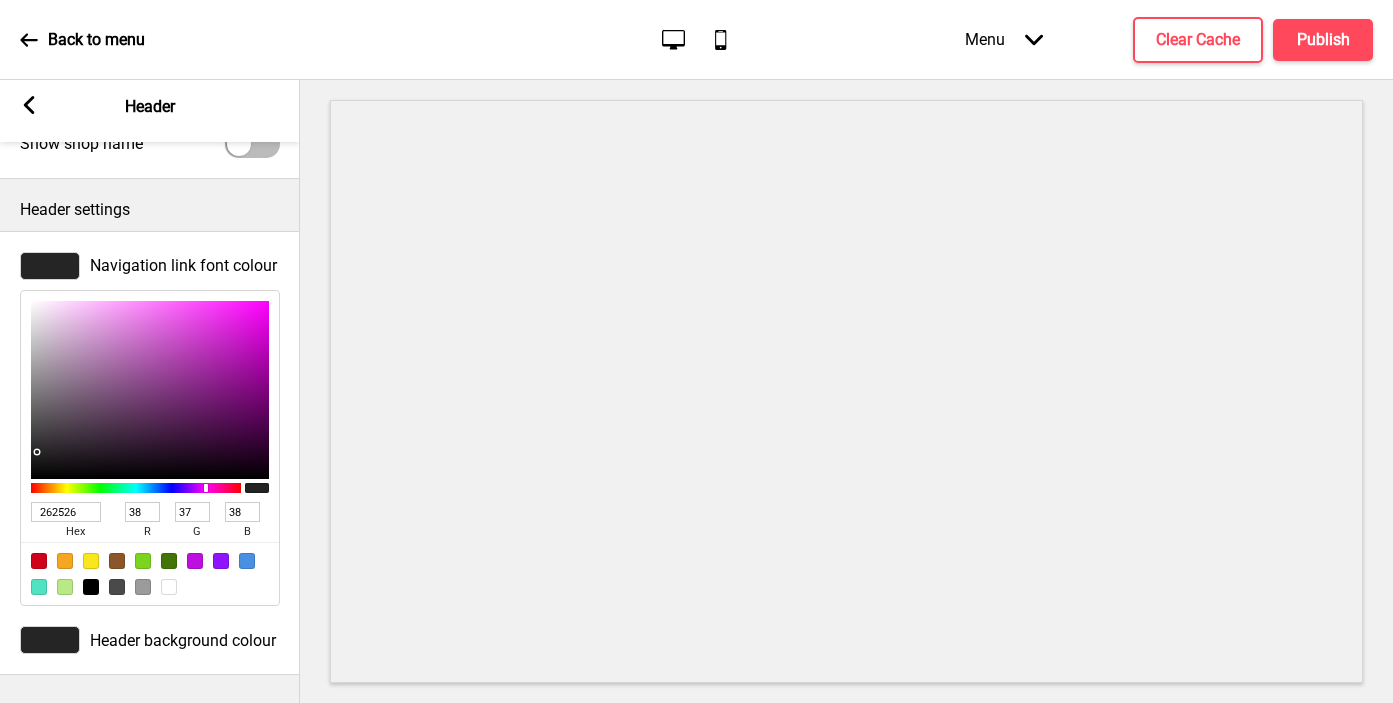 type on "262526" 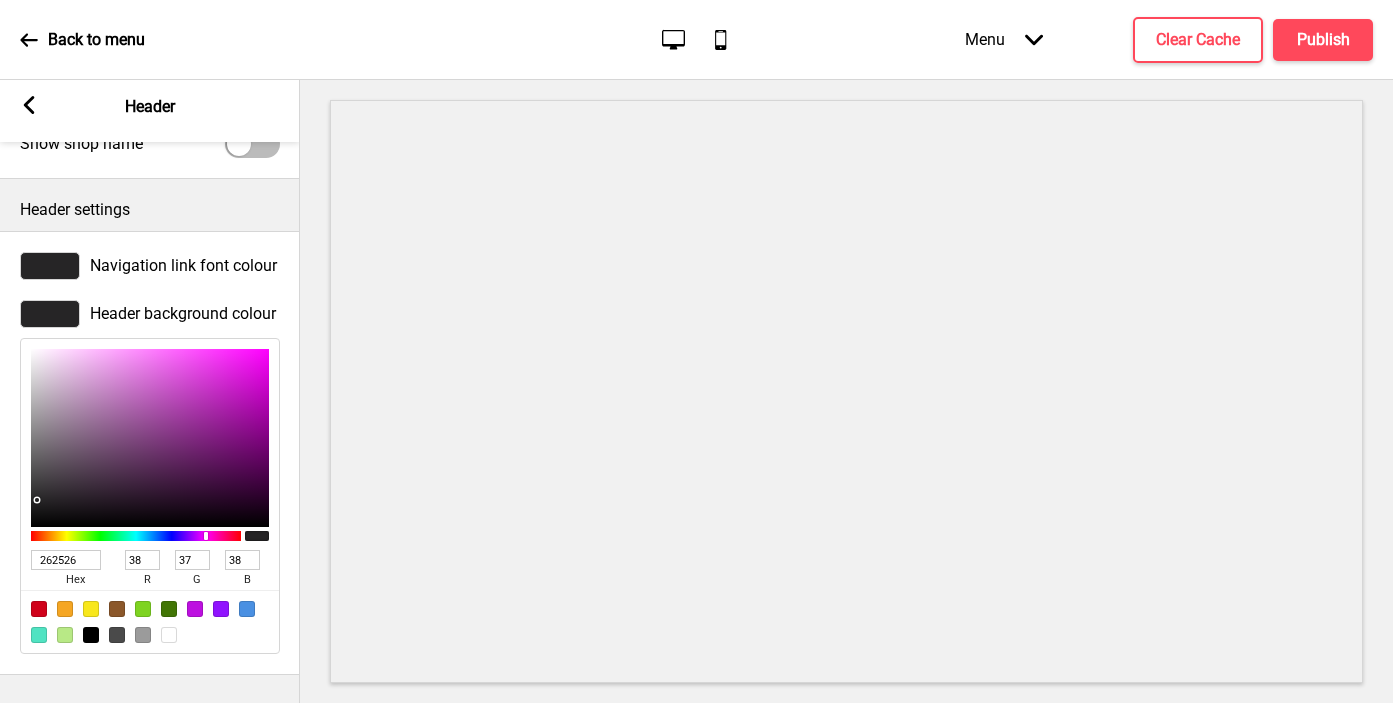click at bounding box center [169, 635] 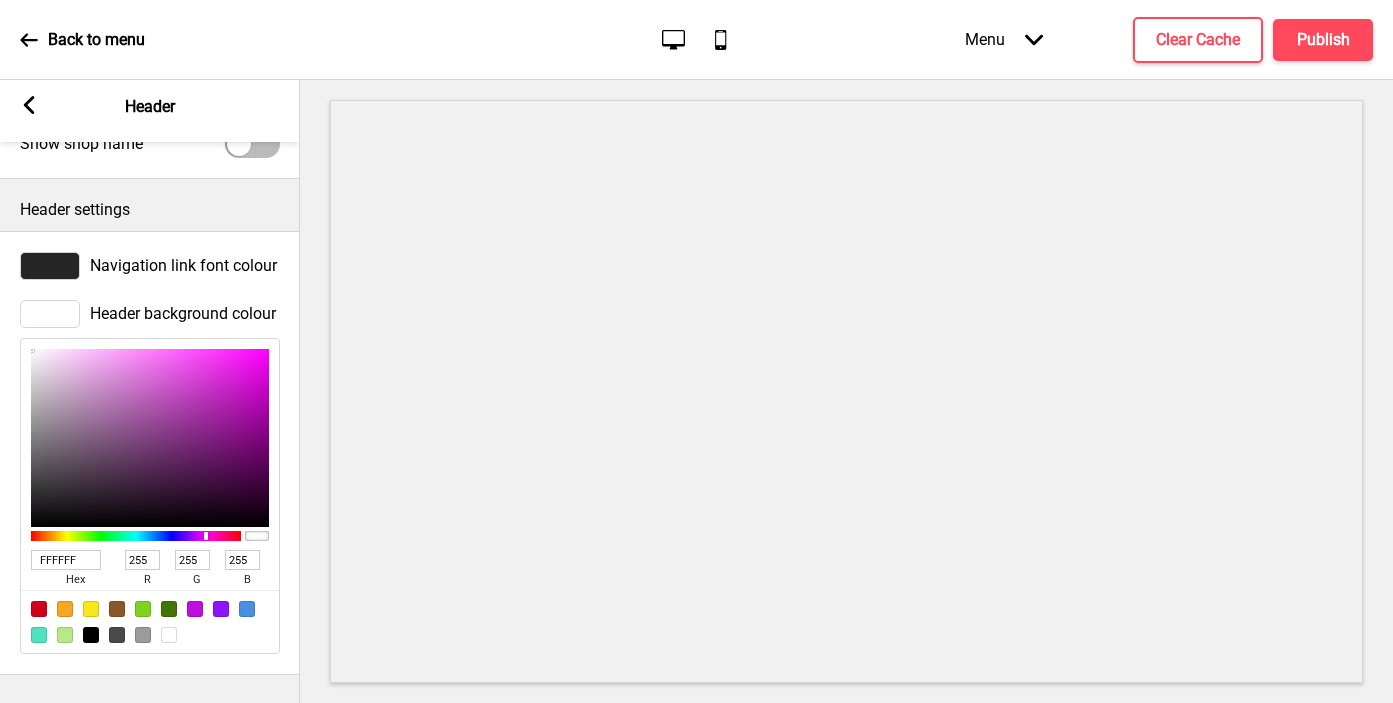 click 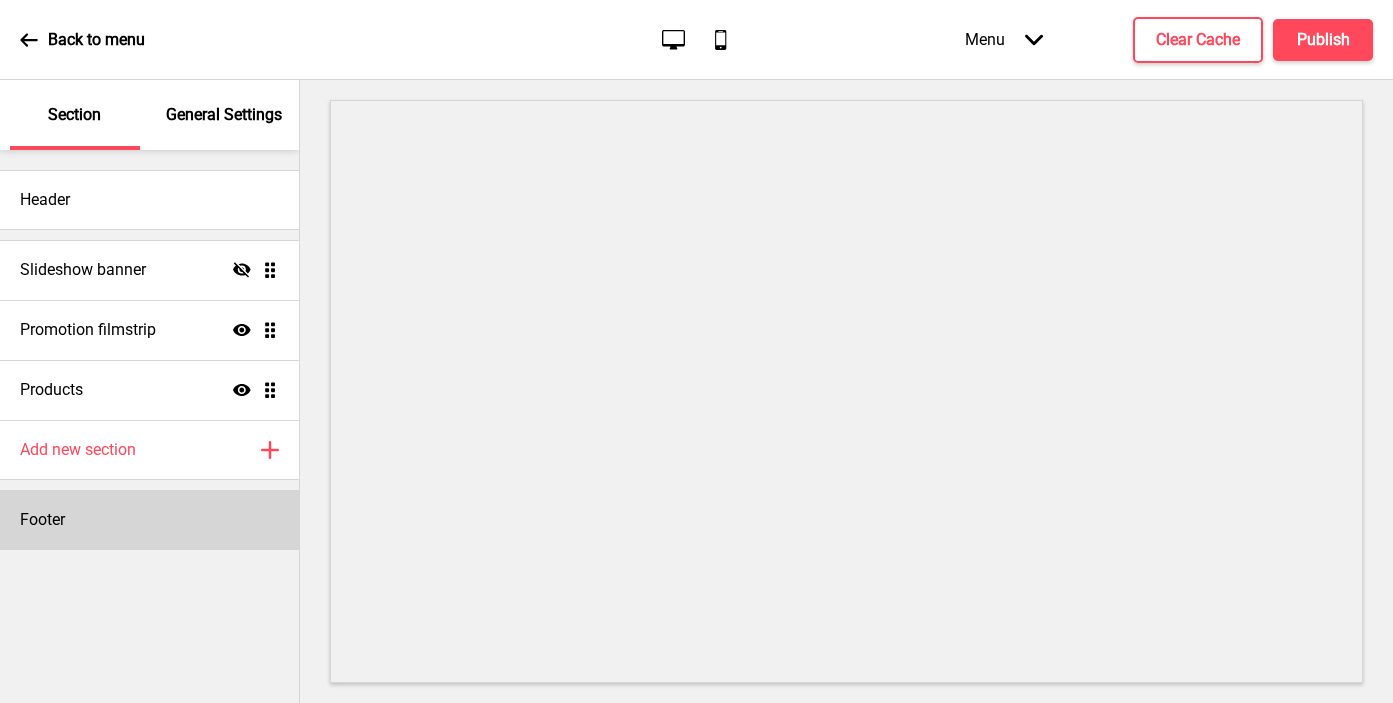 click on "Footer" at bounding box center (149, 520) 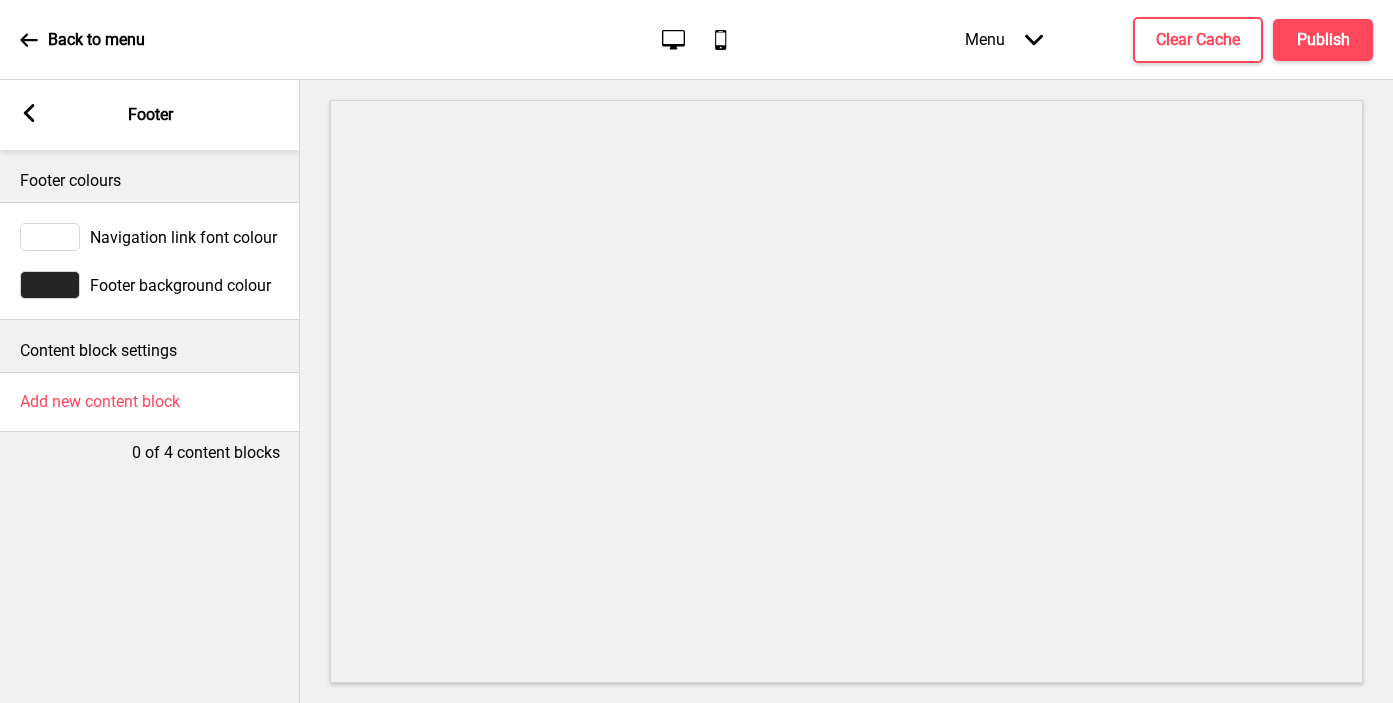 click on "Footer background colour" at bounding box center (180, 285) 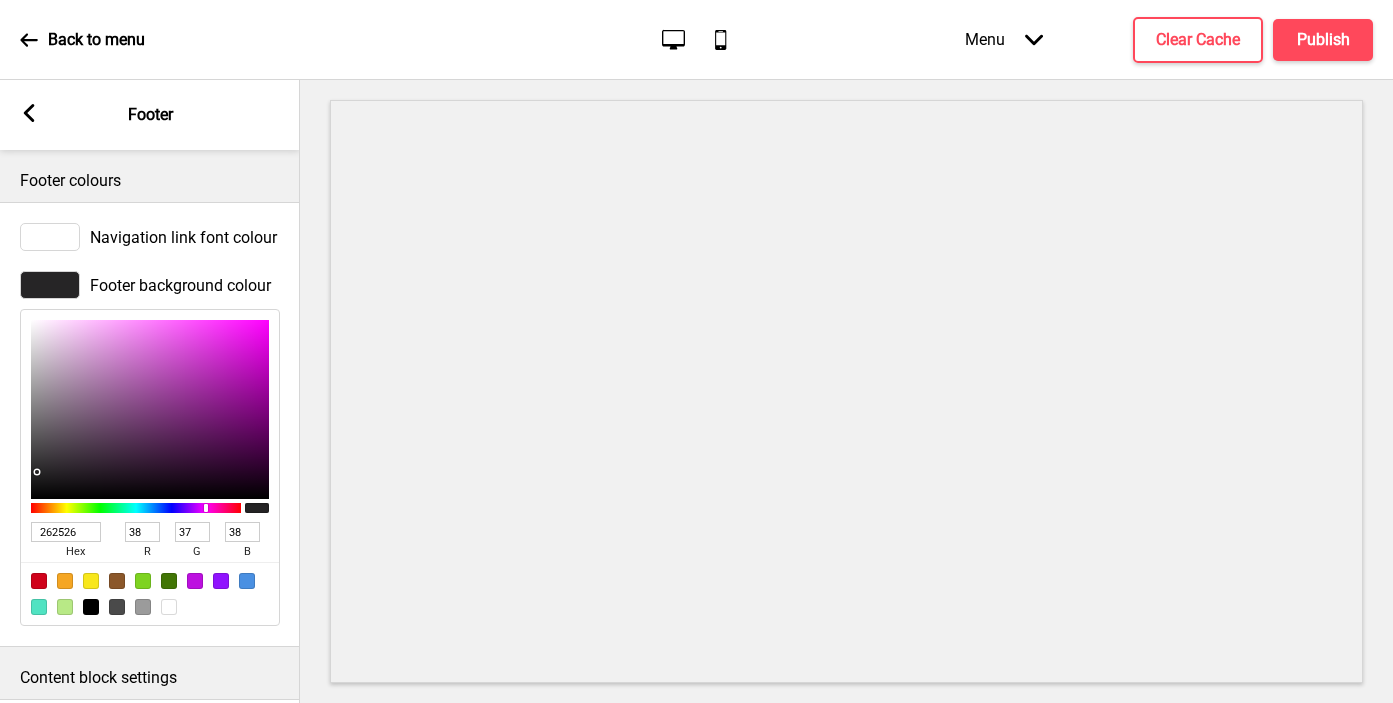 click on "hex" at bounding box center [75, 552] 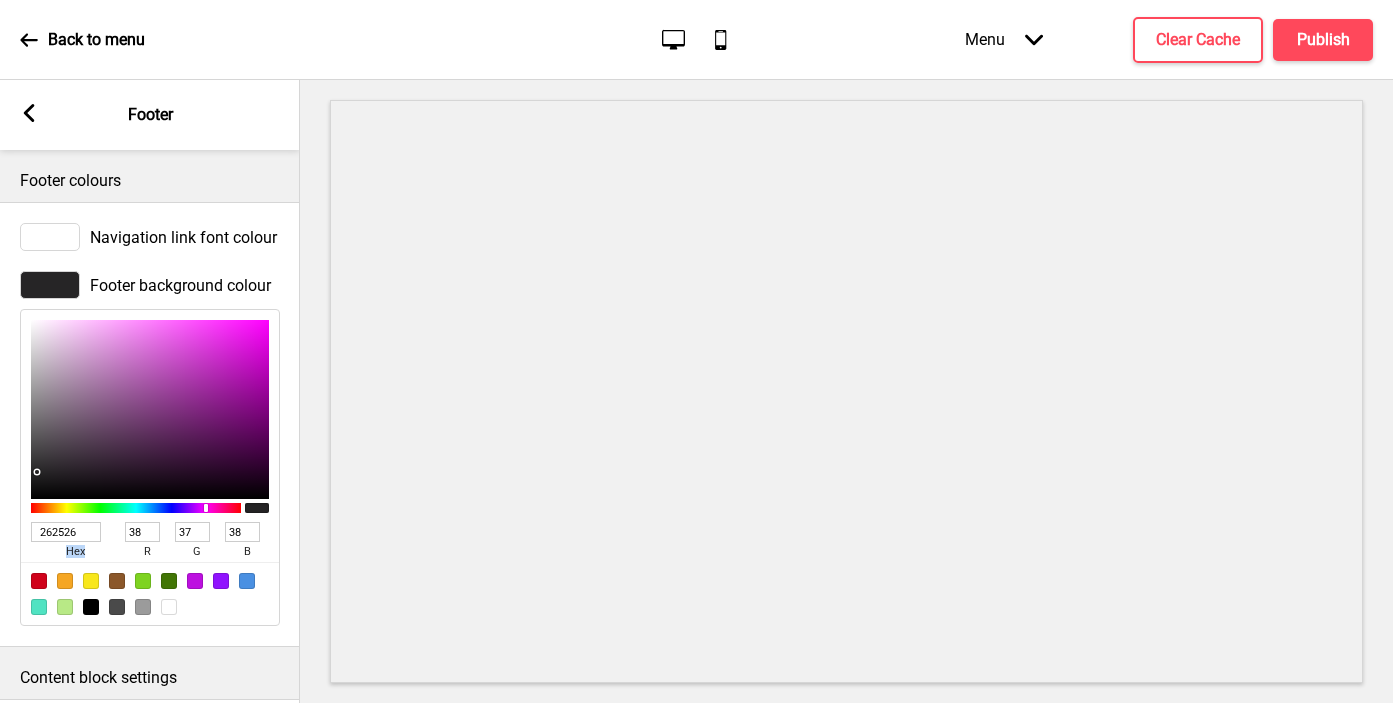 click on "hex" at bounding box center (75, 552) 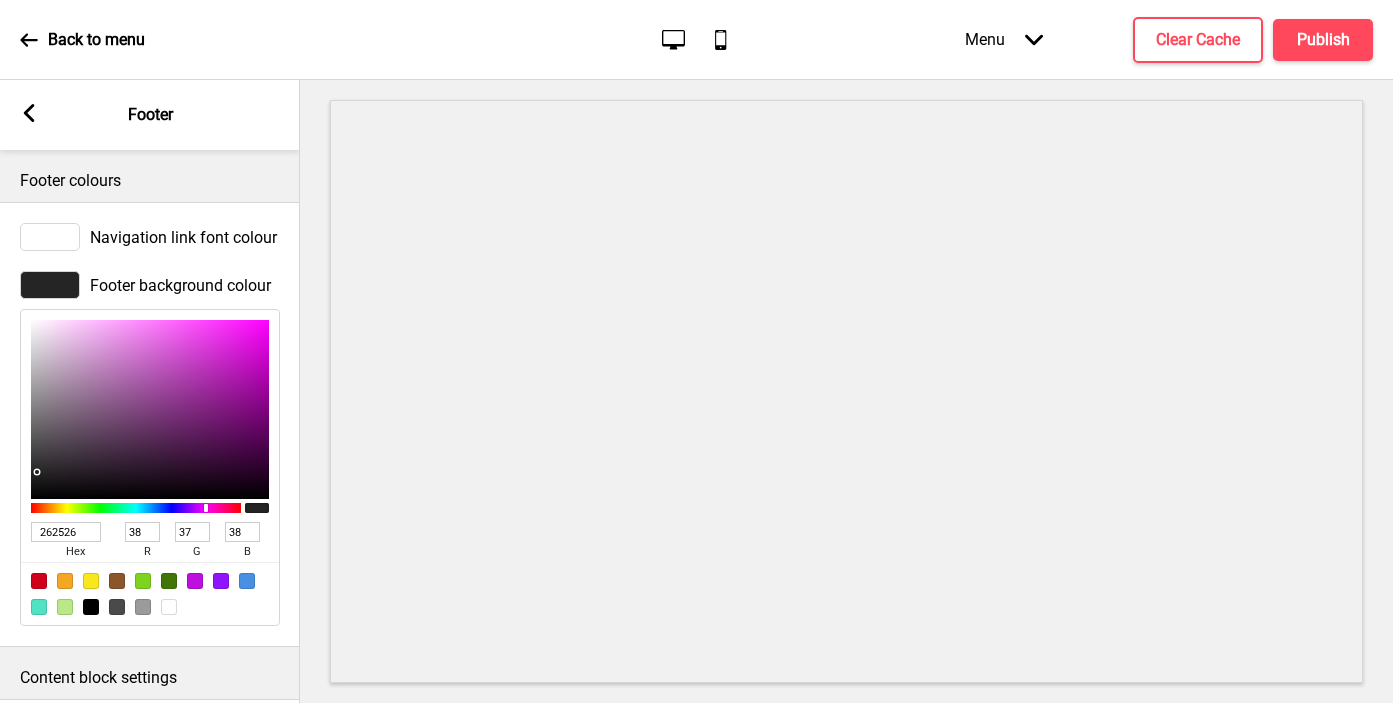 click on "262526" at bounding box center [66, 532] 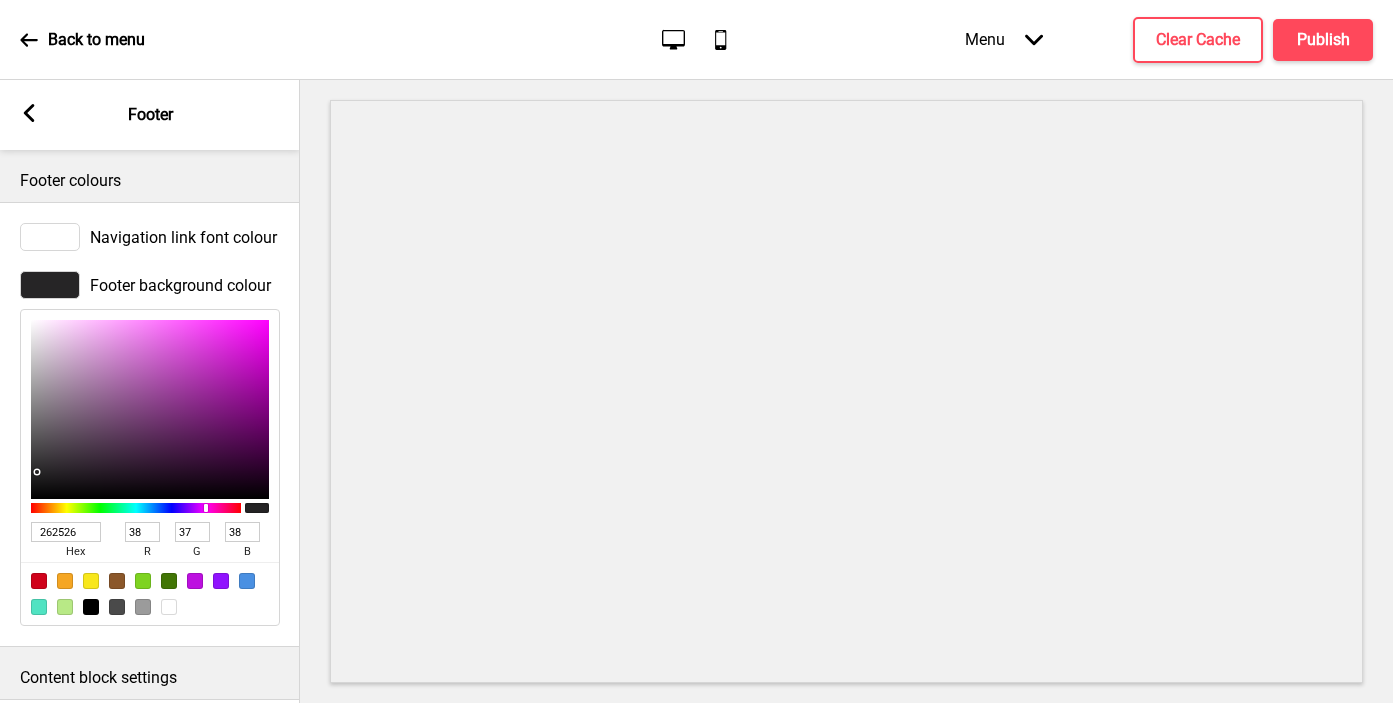 type on "25398F" 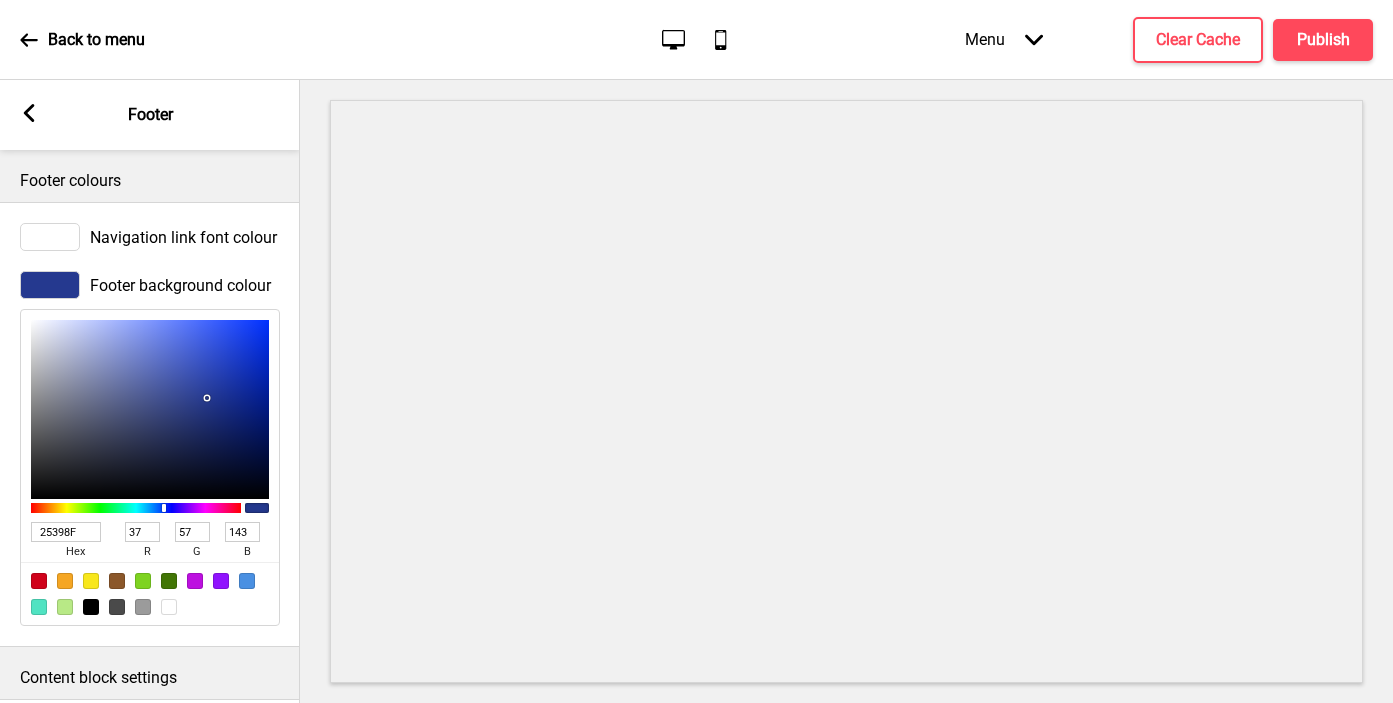 type on "25398F" 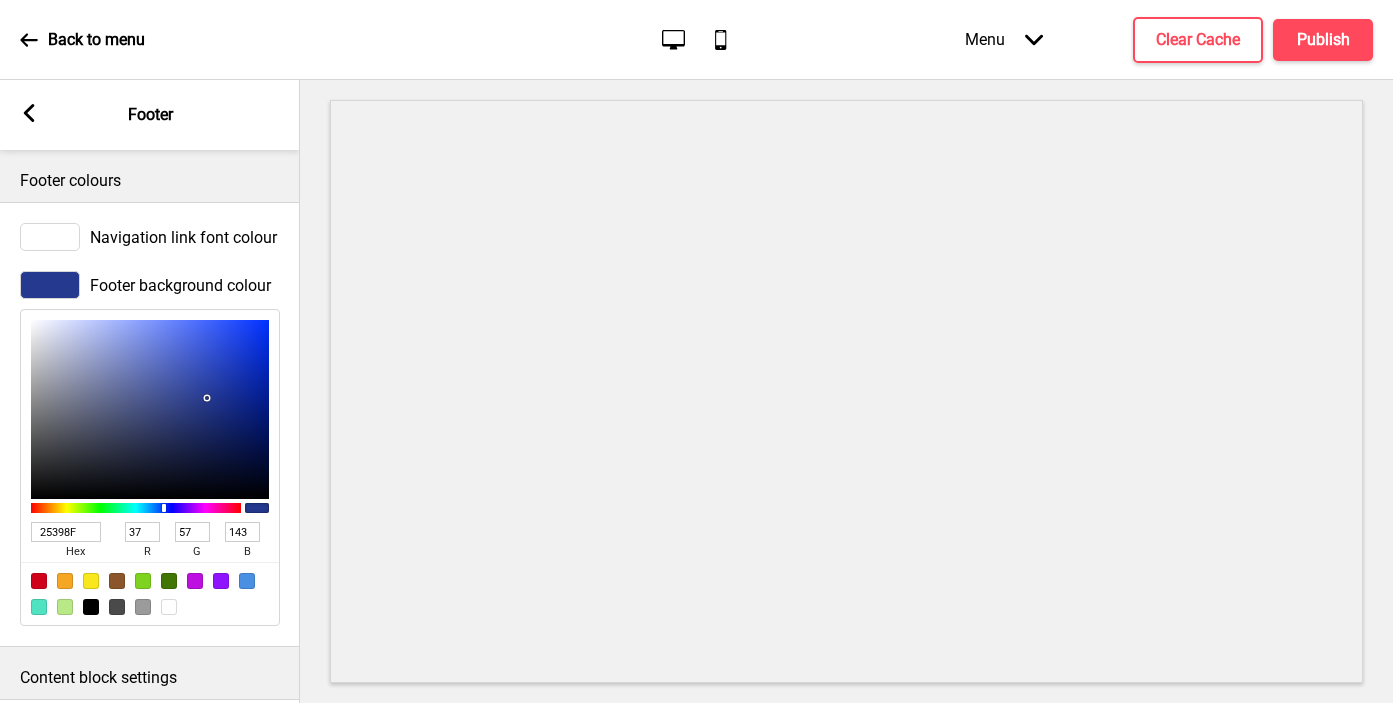 click on "Arrow left Footer" at bounding box center (150, 115) 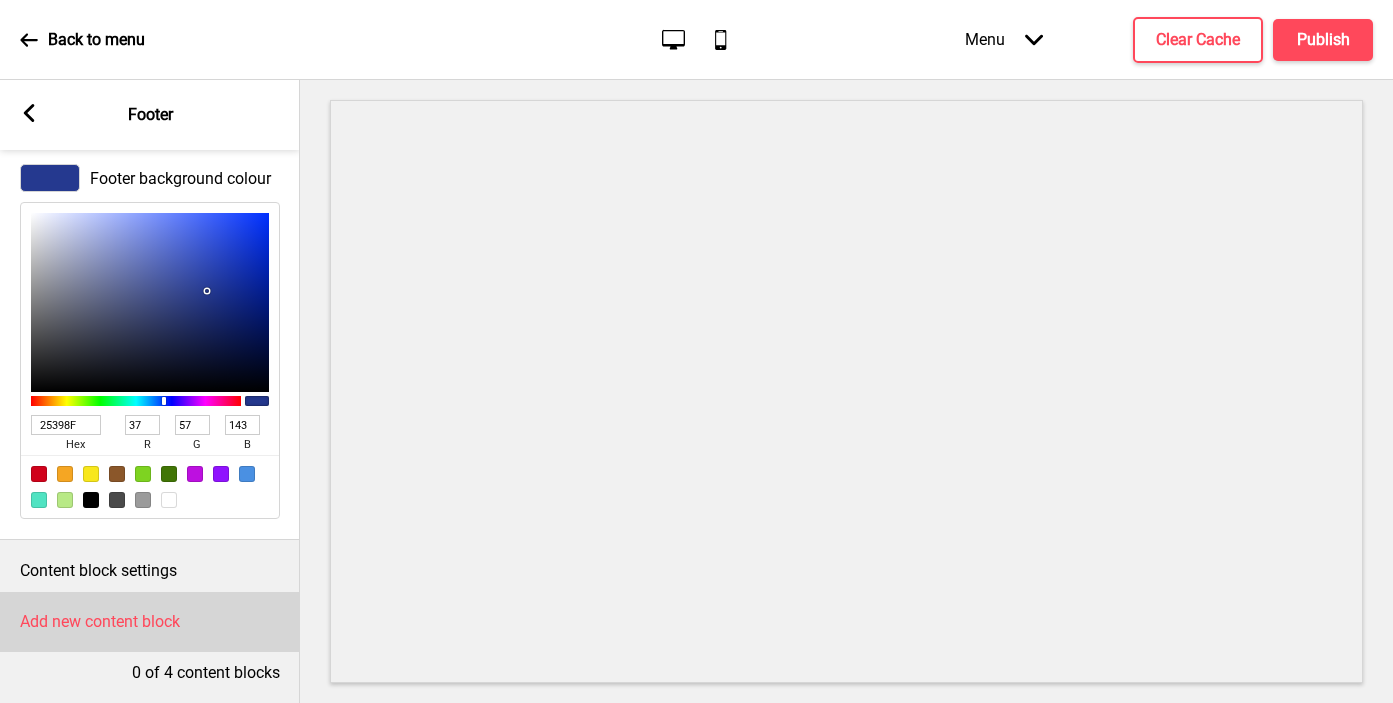 click on "Add new content block" at bounding box center (100, 622) 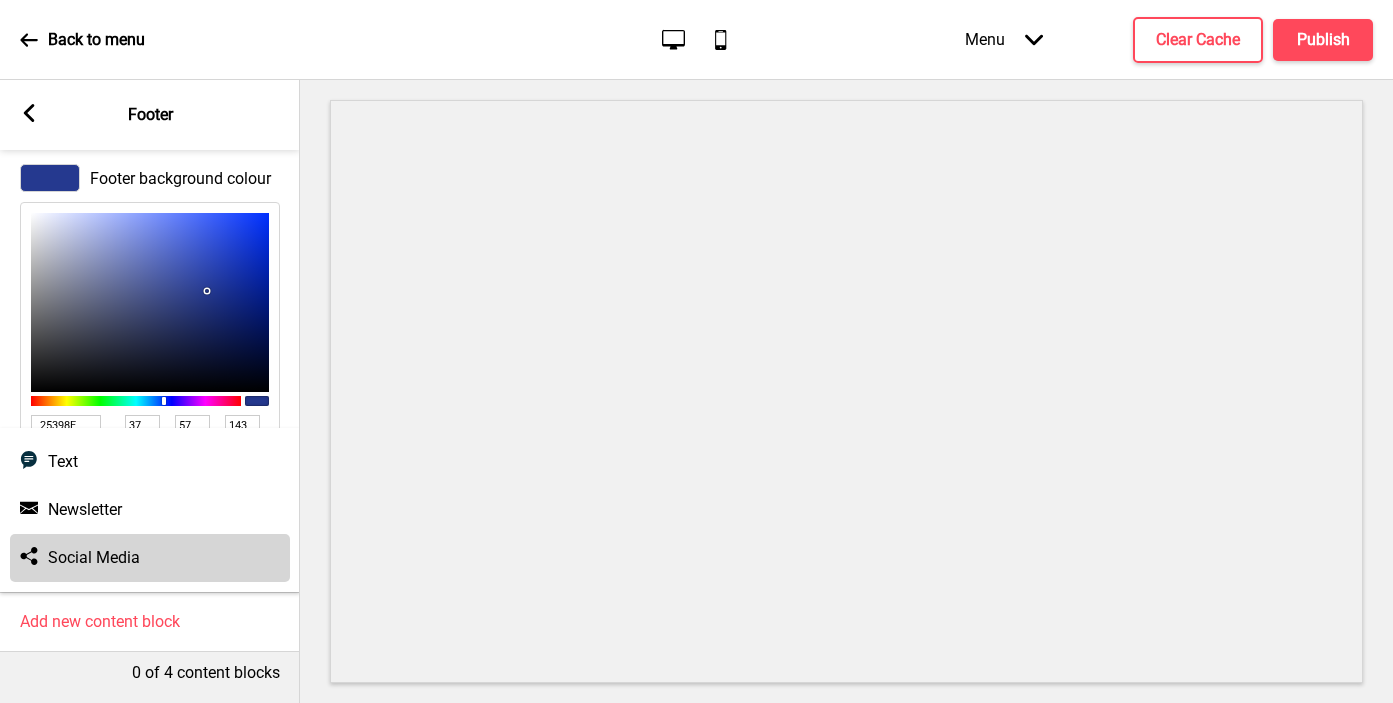 click on "Social Media" at bounding box center [94, 558] 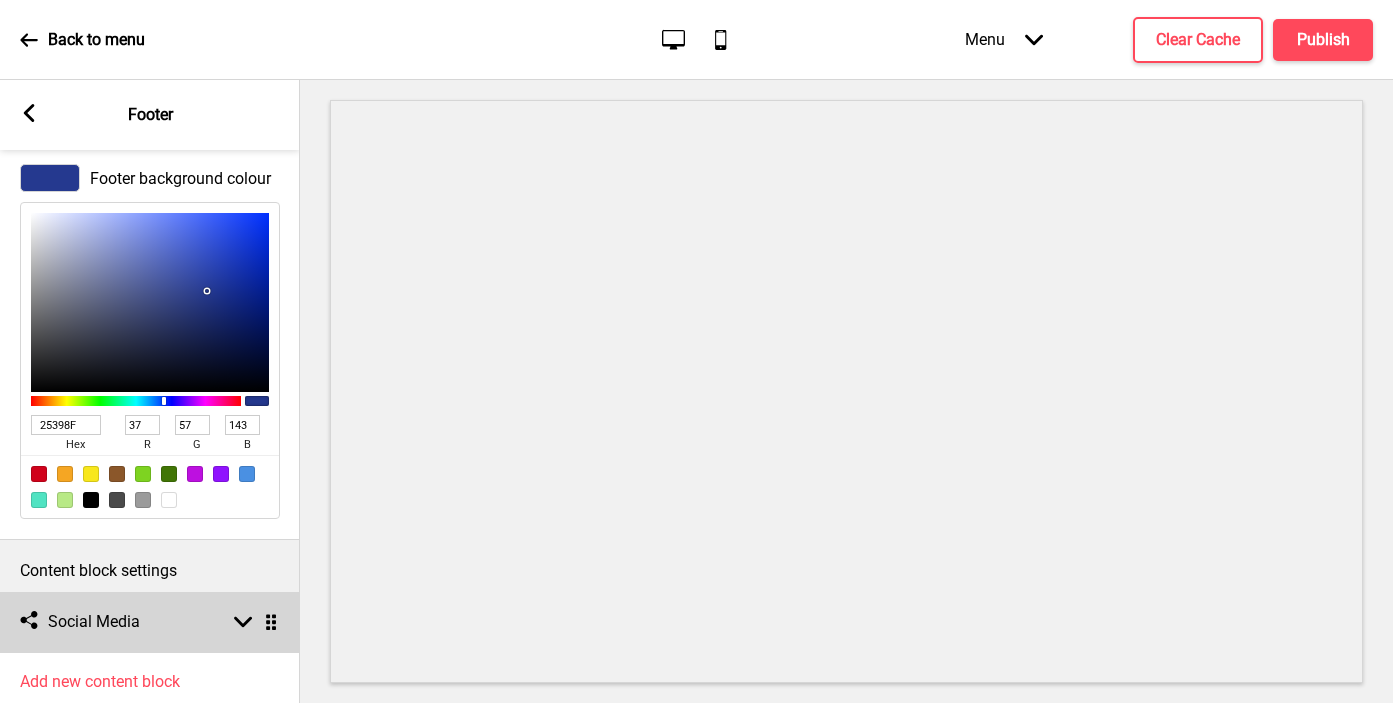 click on "Social media Social Media Arrow down Drag" at bounding box center (150, 622) 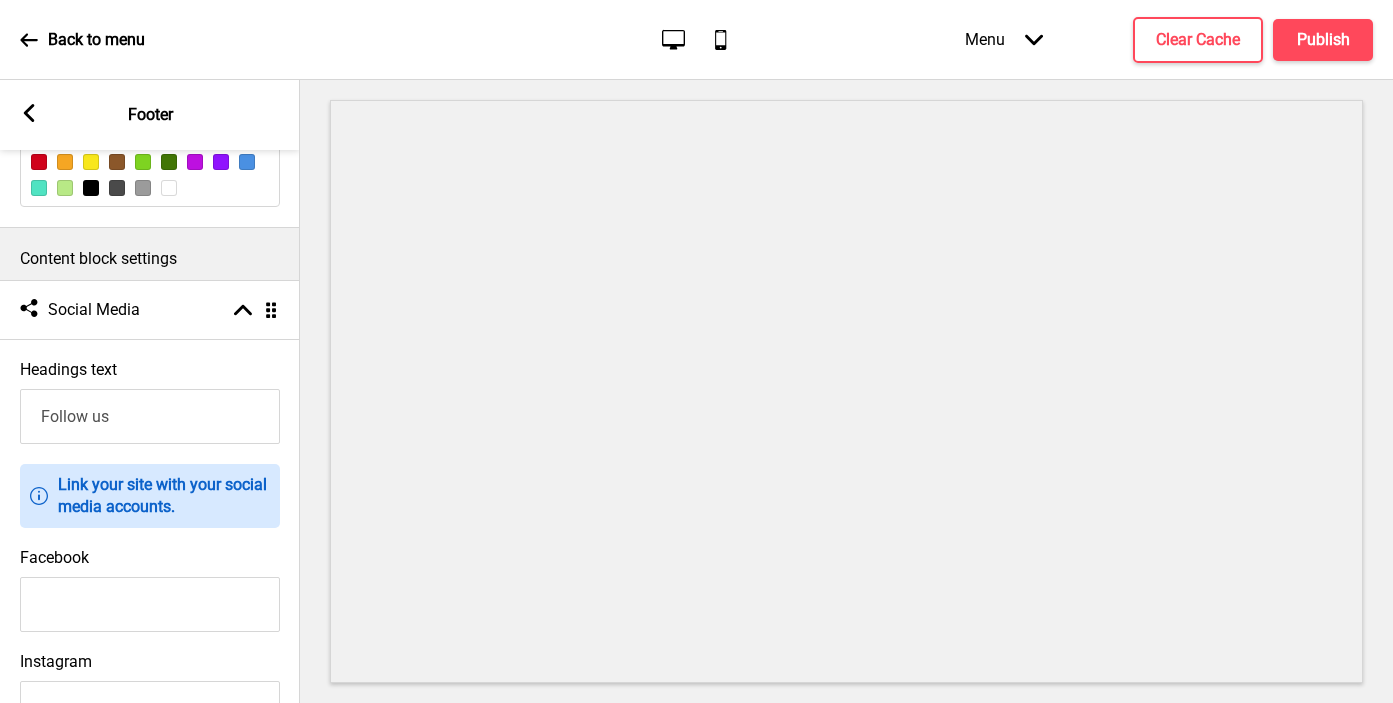 scroll, scrollTop: 505, scrollLeft: 0, axis: vertical 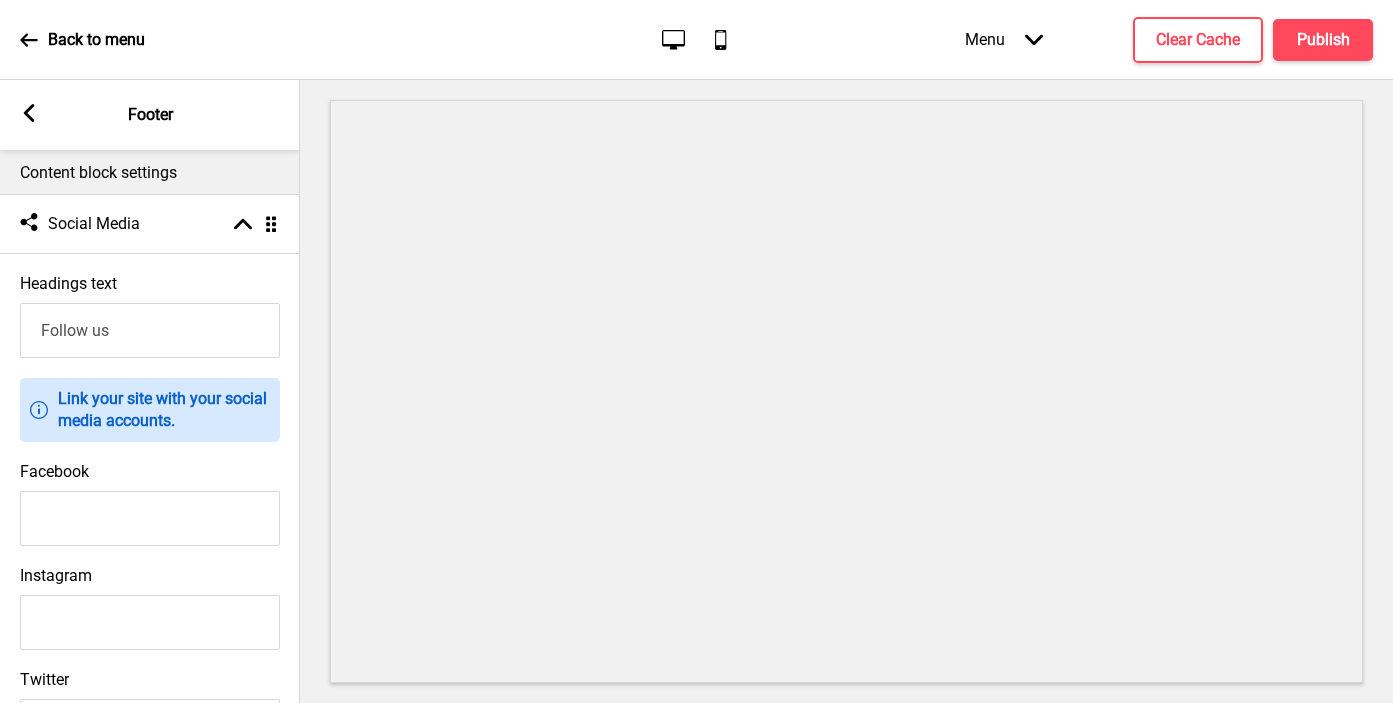 click on "Facebook" at bounding box center (150, 518) 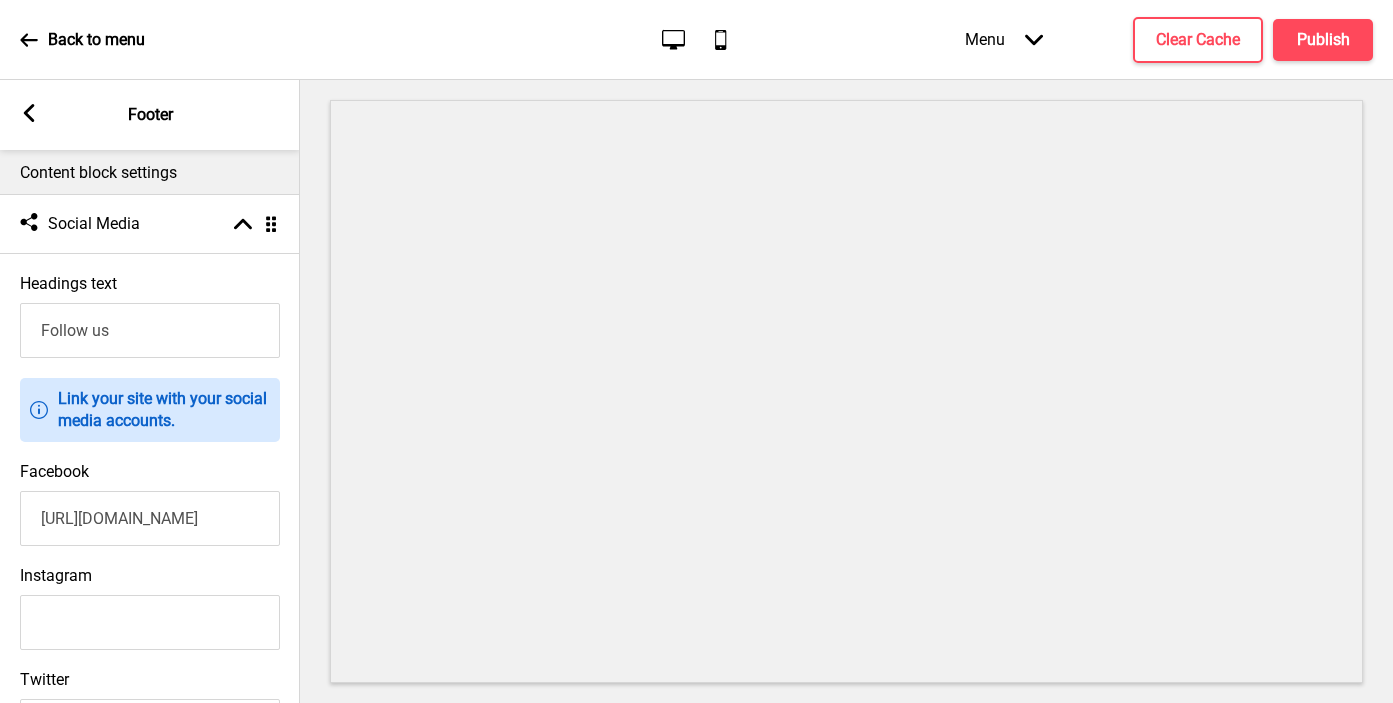 scroll, scrollTop: 0, scrollLeft: 146, axis: horizontal 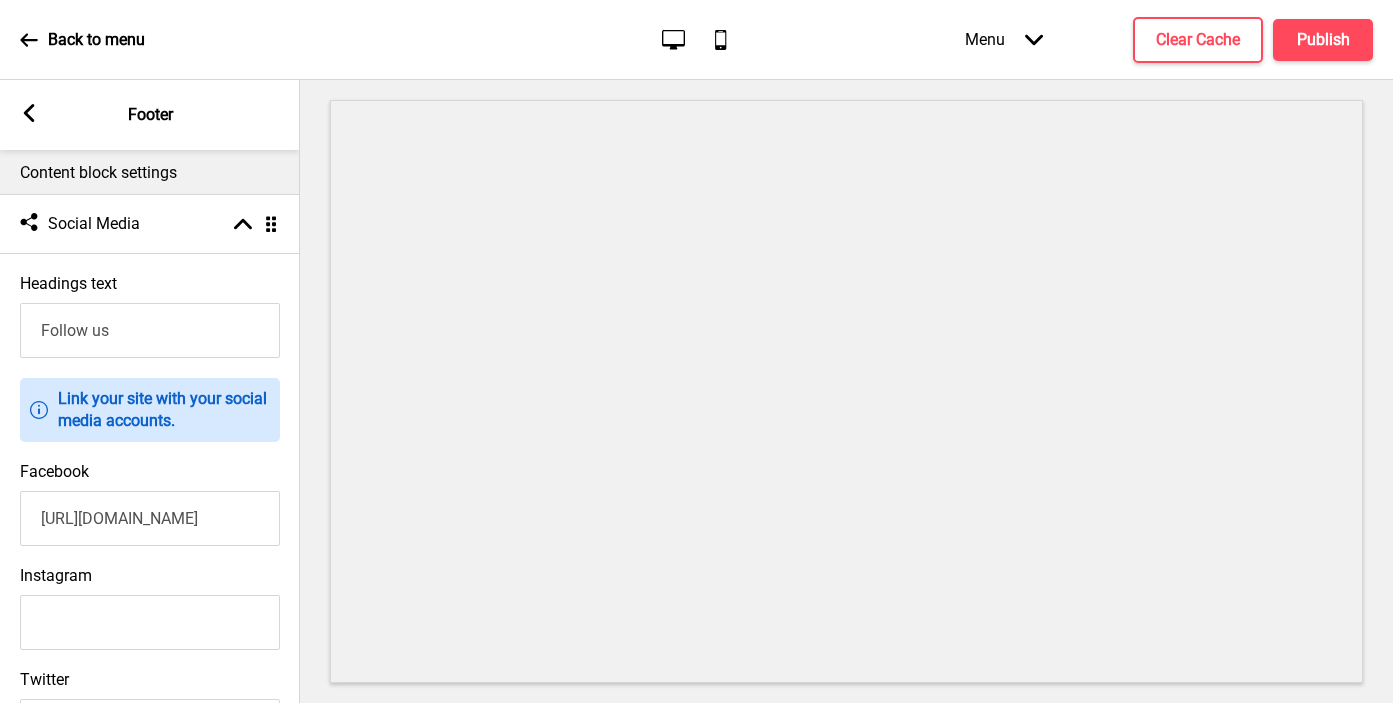type on "https://www.facebook.com/mykoreanmomskimchi/" 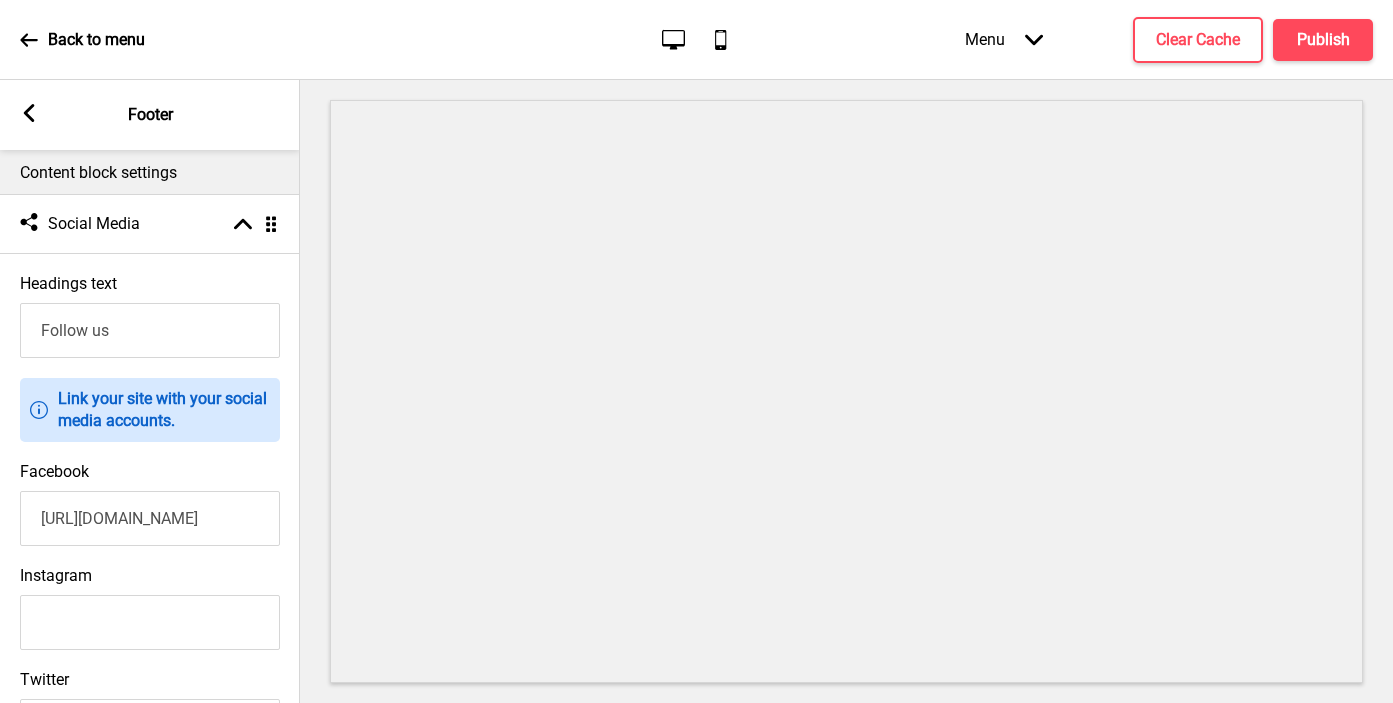 paste on "https://www.instagram.com/mykoreanmomskimchi/?hl=en" 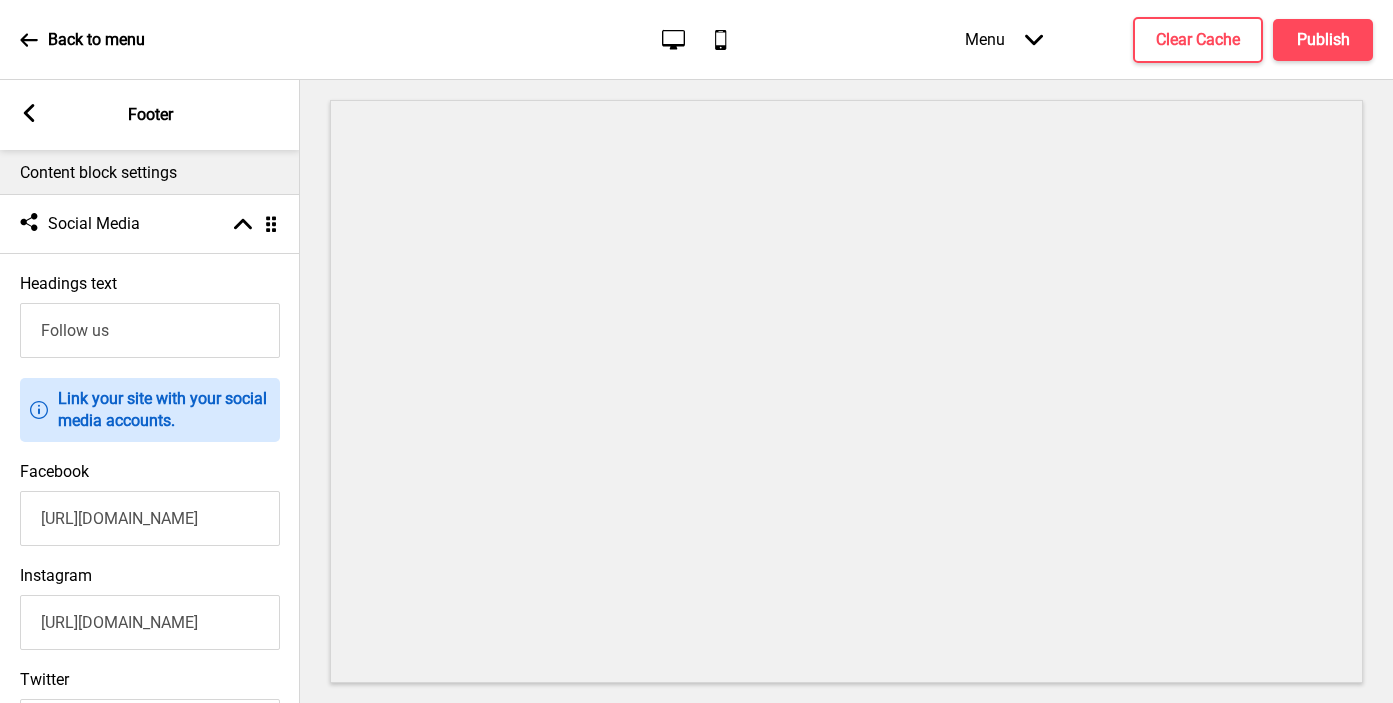 scroll, scrollTop: 0, scrollLeft: 199, axis: horizontal 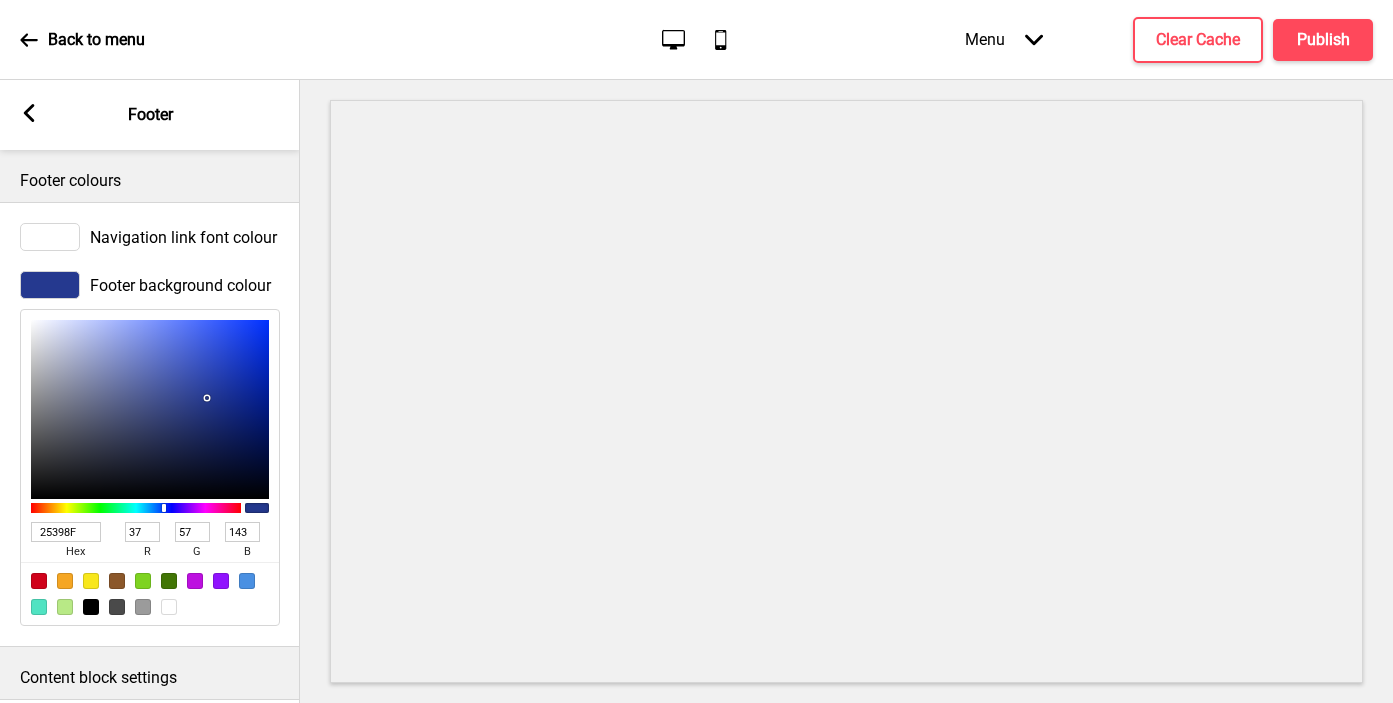 type on "https://www.instagram.com/mykoreanmomskimchi/?hl=en" 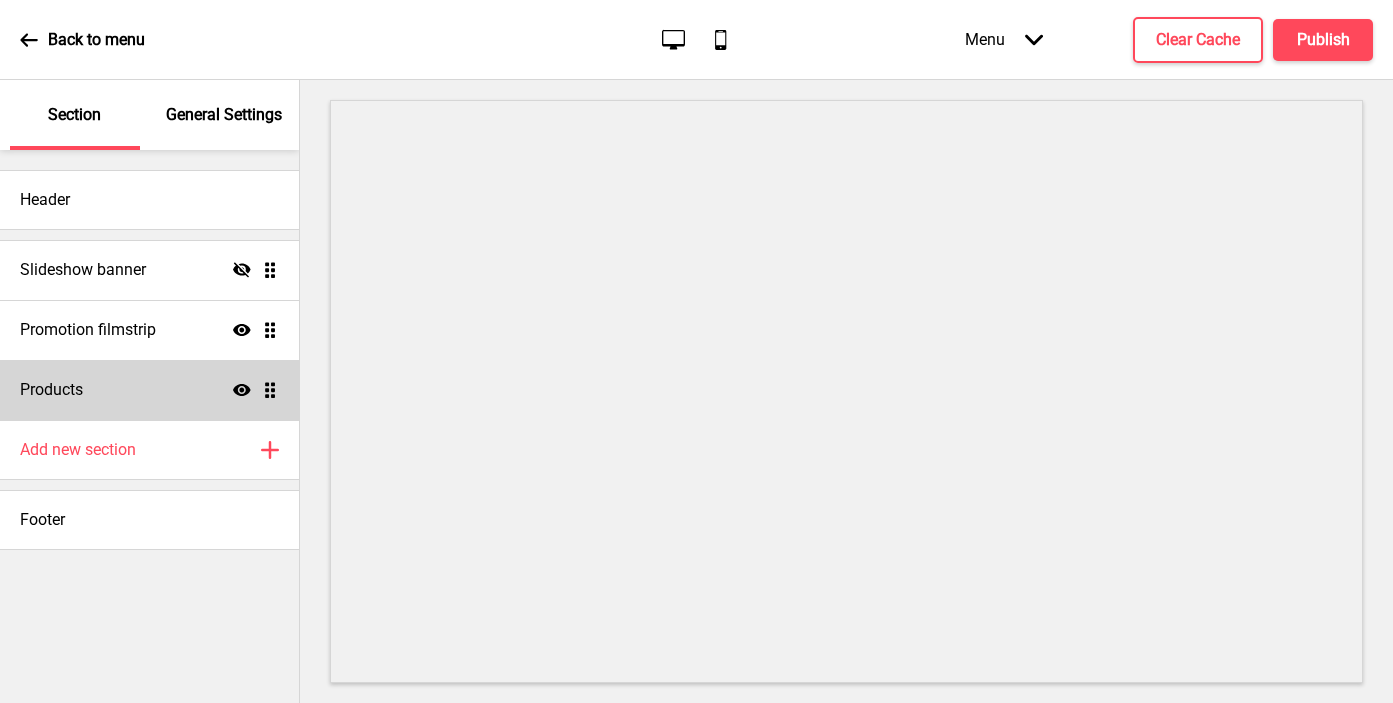 click on "Products Show Drag" at bounding box center (149, 390) 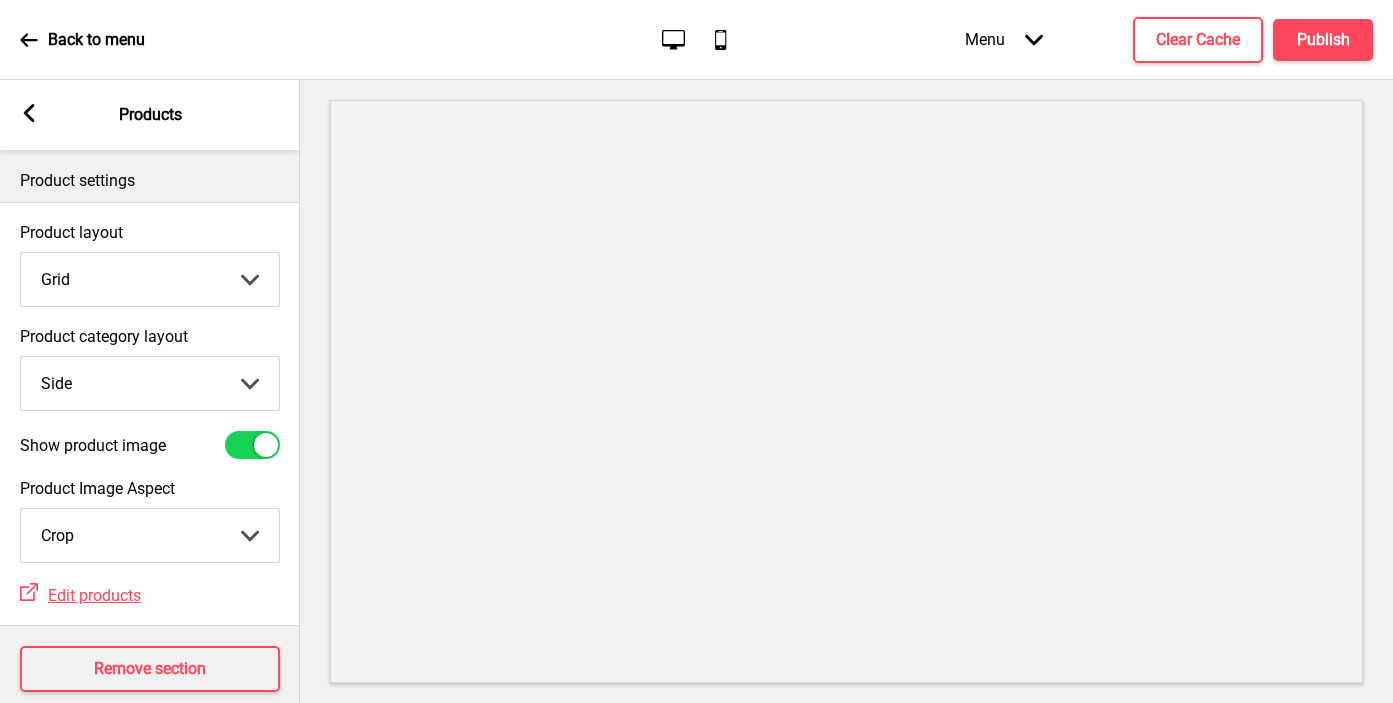 click on "Top Side" at bounding box center [150, 383] 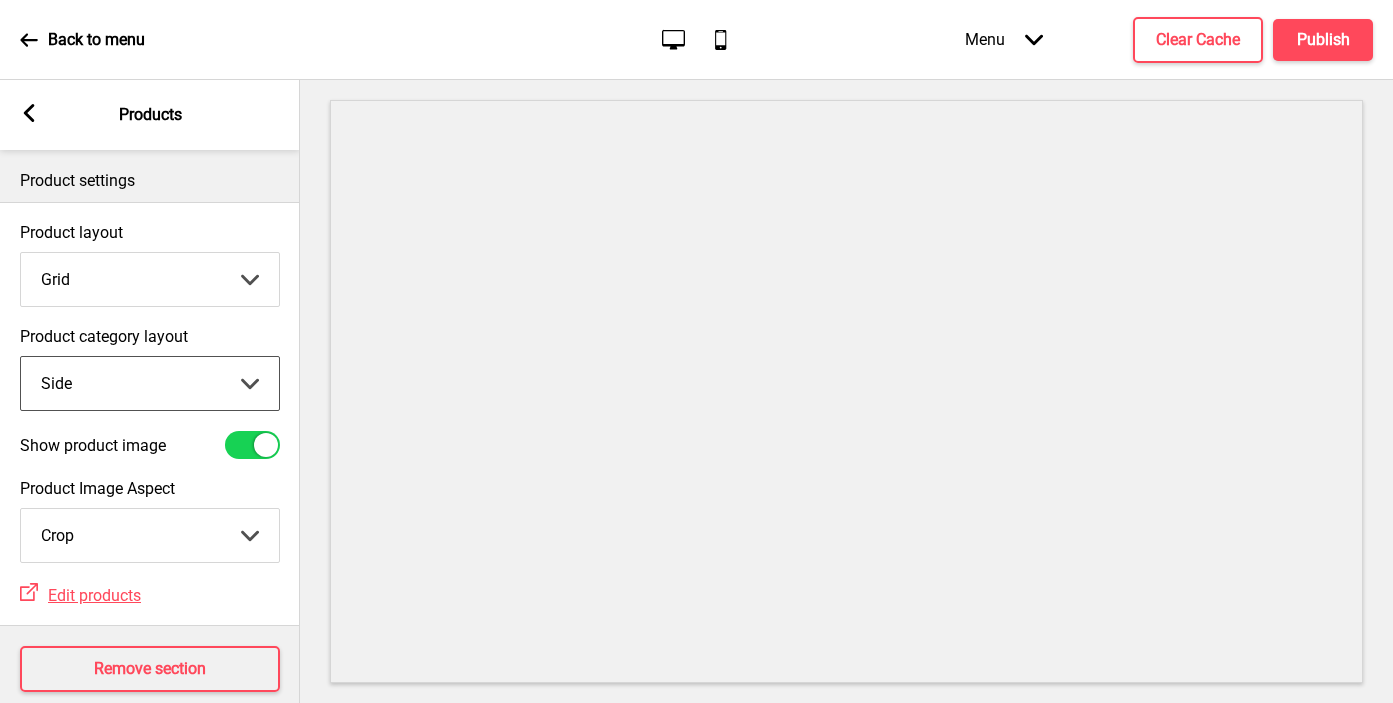 select on "top" 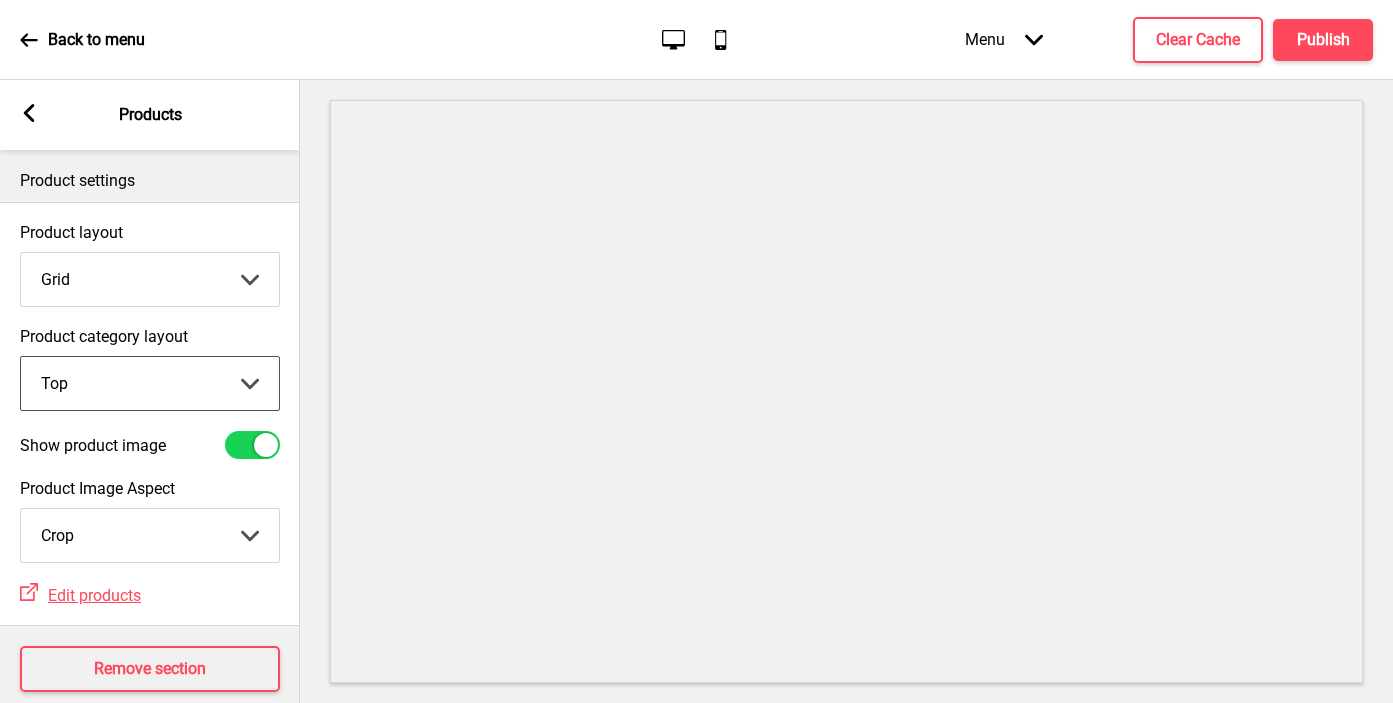 click 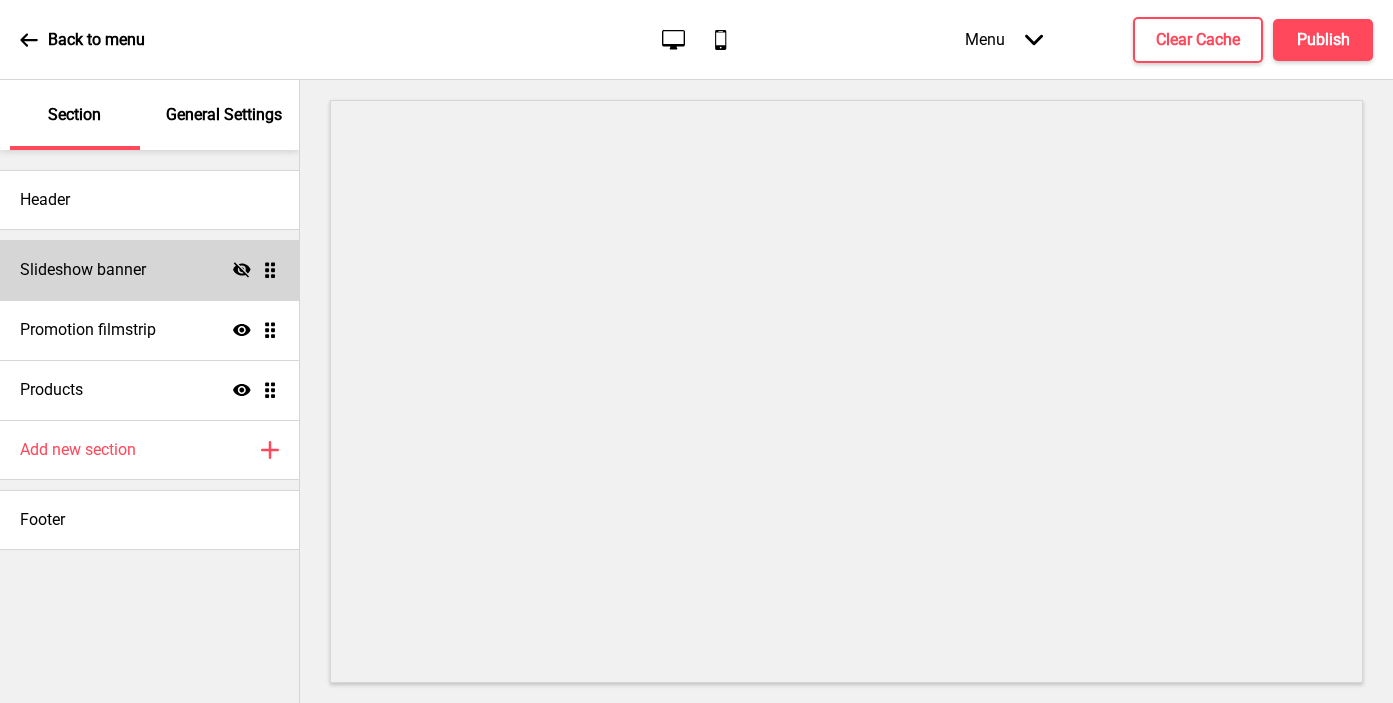 click on "Slideshow banner Hide Drag" at bounding box center [149, 270] 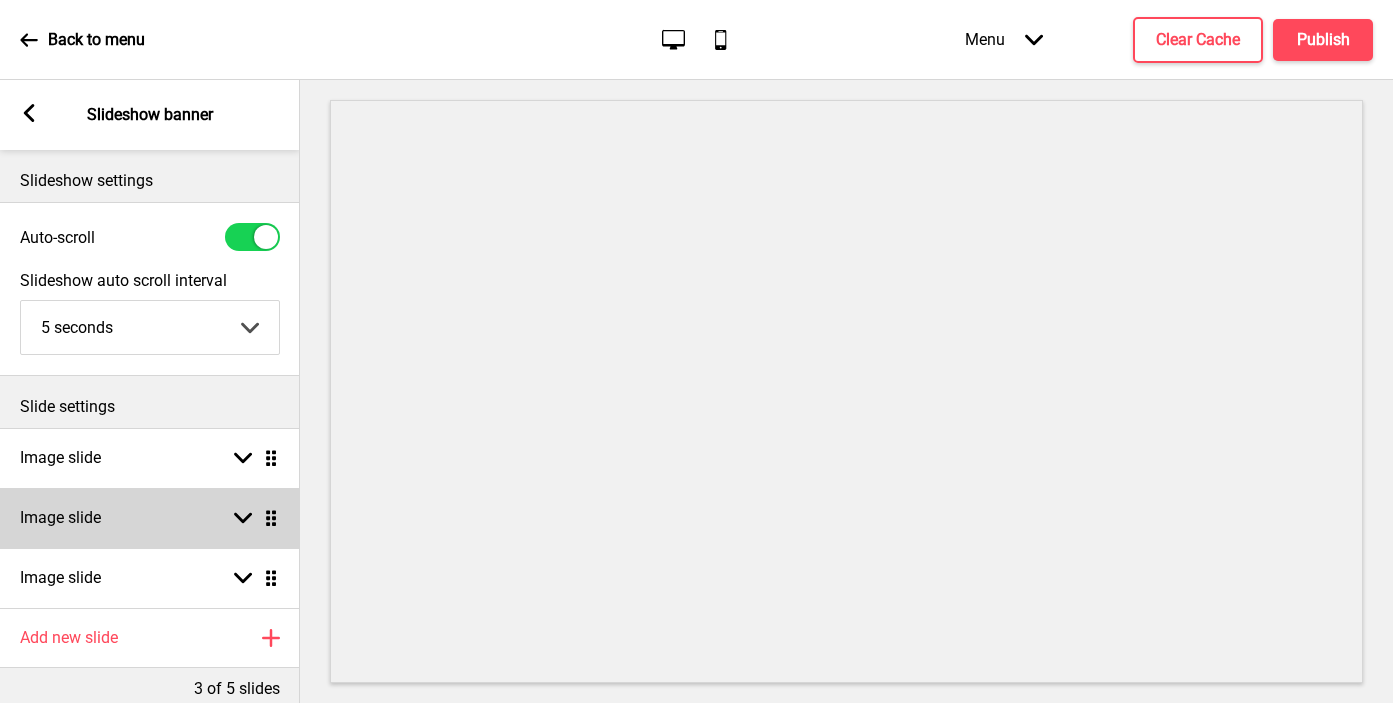 click on "Image slide Arrow down Drag" at bounding box center [150, 518] 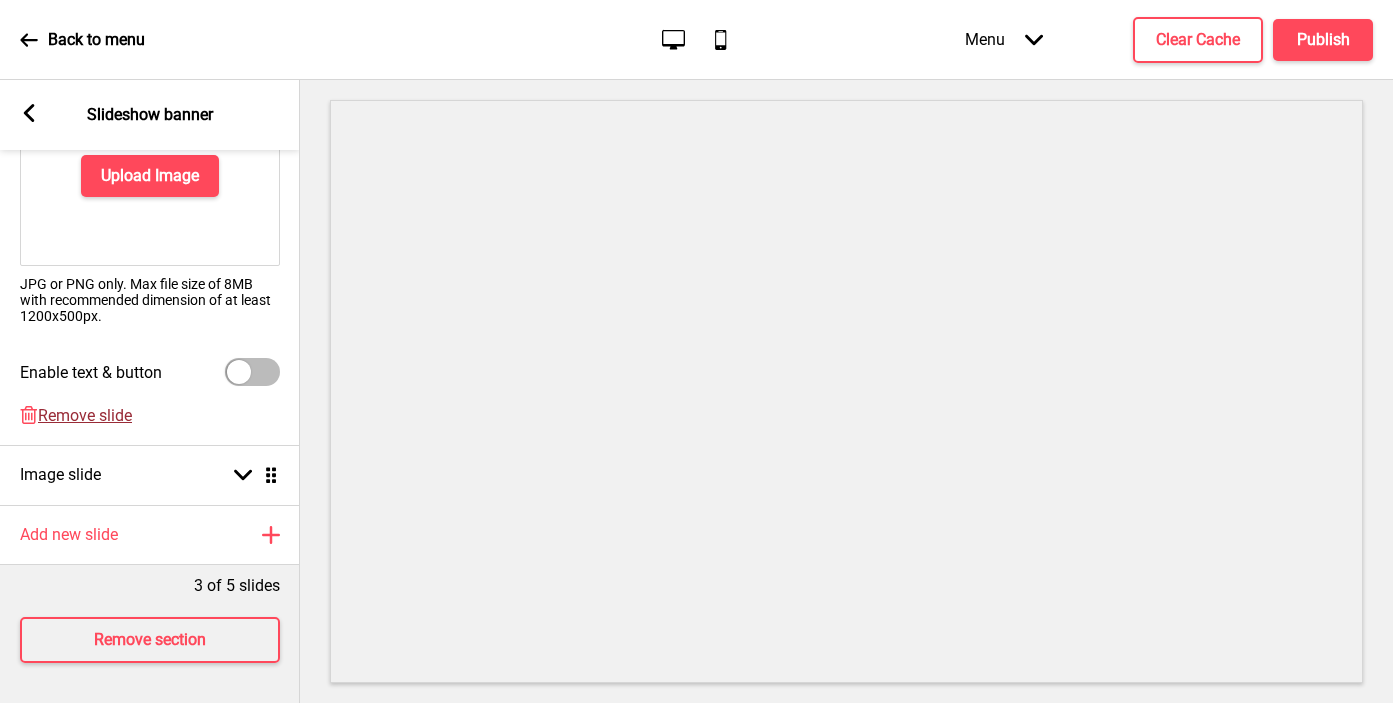 click on "Remove slide" at bounding box center (85, 415) 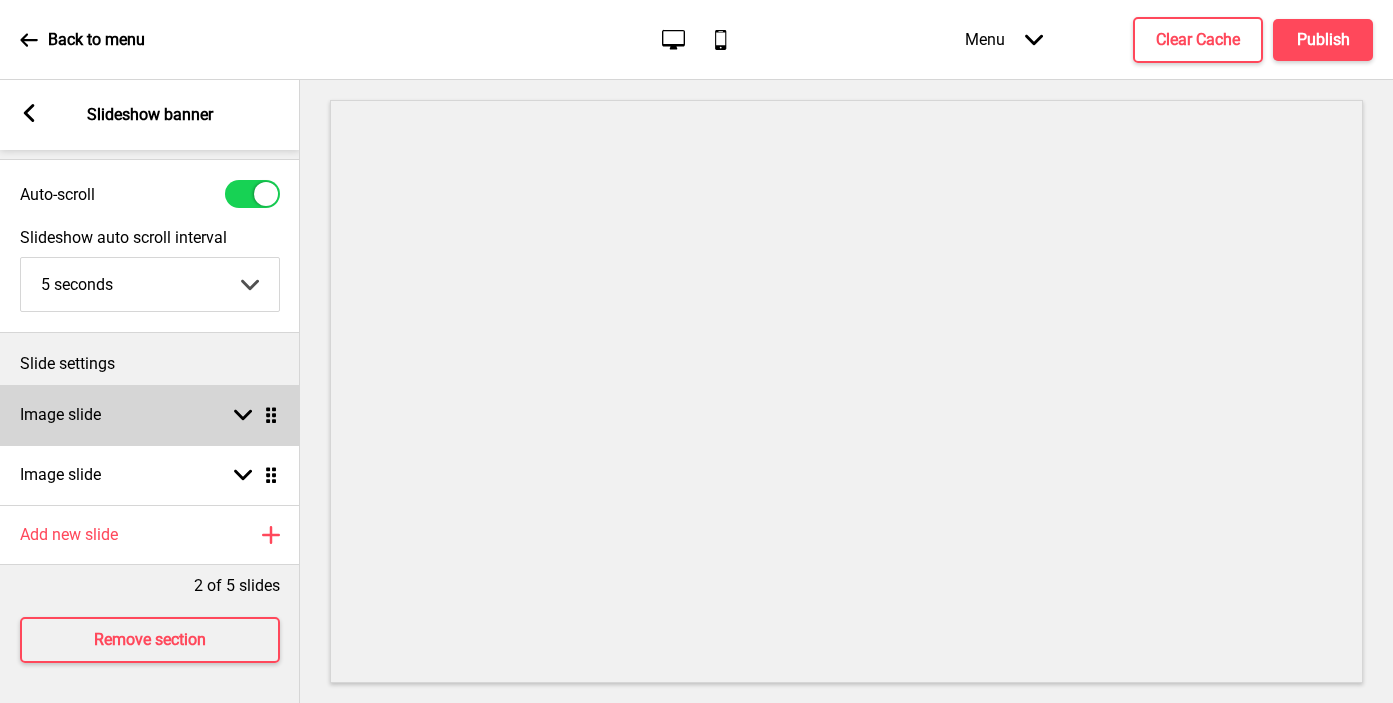 click on "Image slide Arrow down Drag" at bounding box center (150, 415) 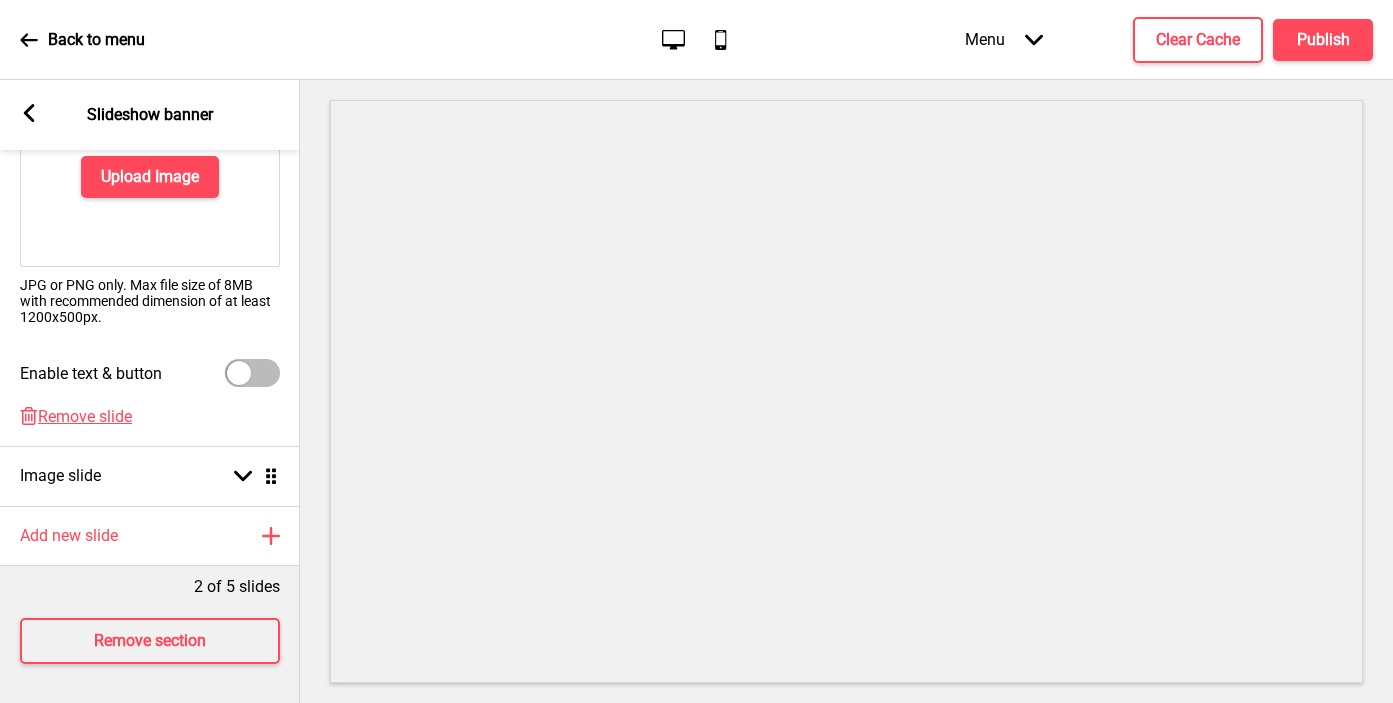 scroll, scrollTop: 422, scrollLeft: 0, axis: vertical 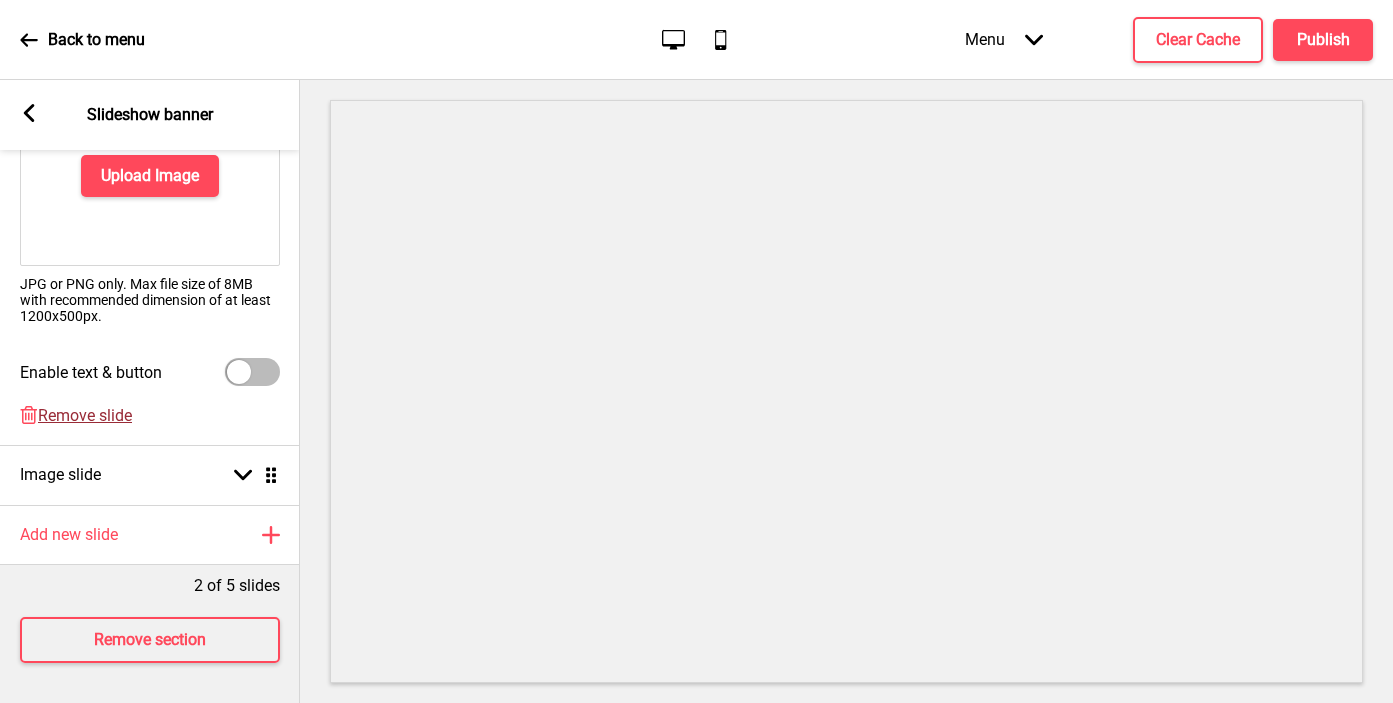 click on "Remove slide" at bounding box center [85, 415] 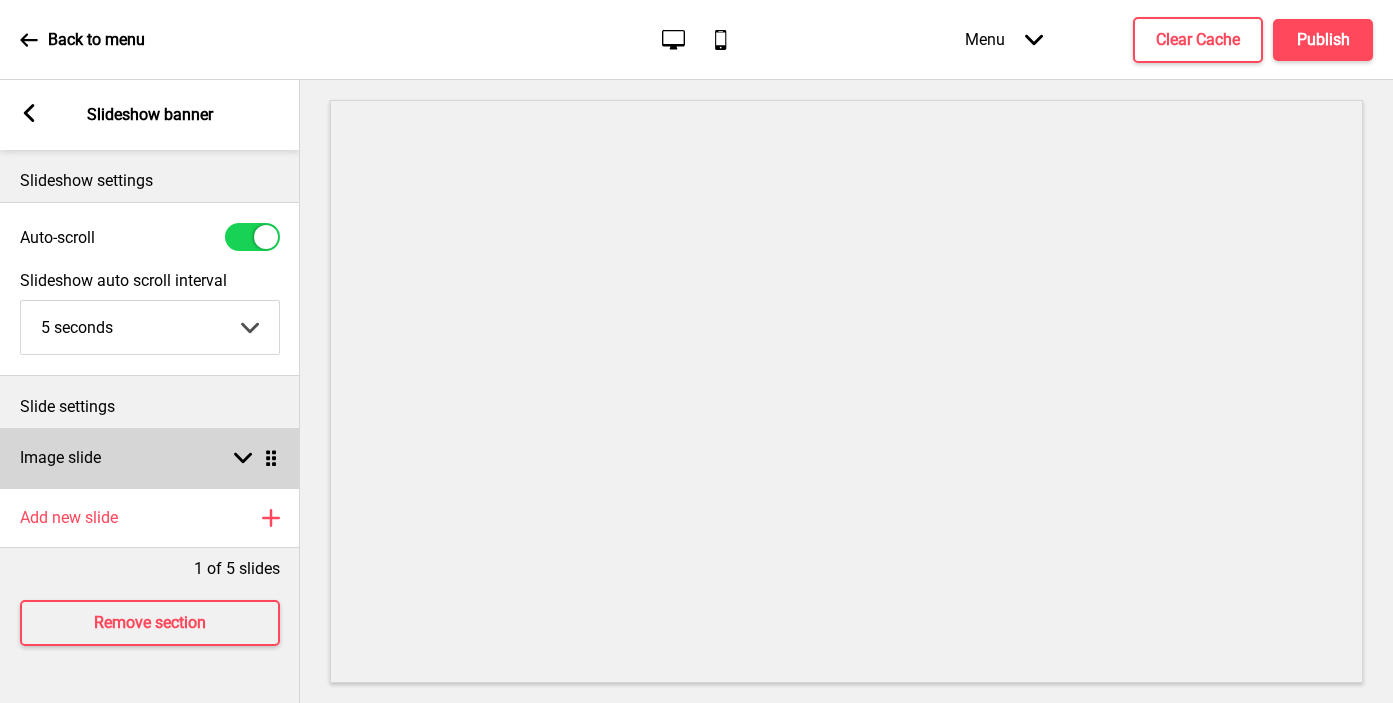 click on "Image slide Arrow down Drag" at bounding box center [150, 458] 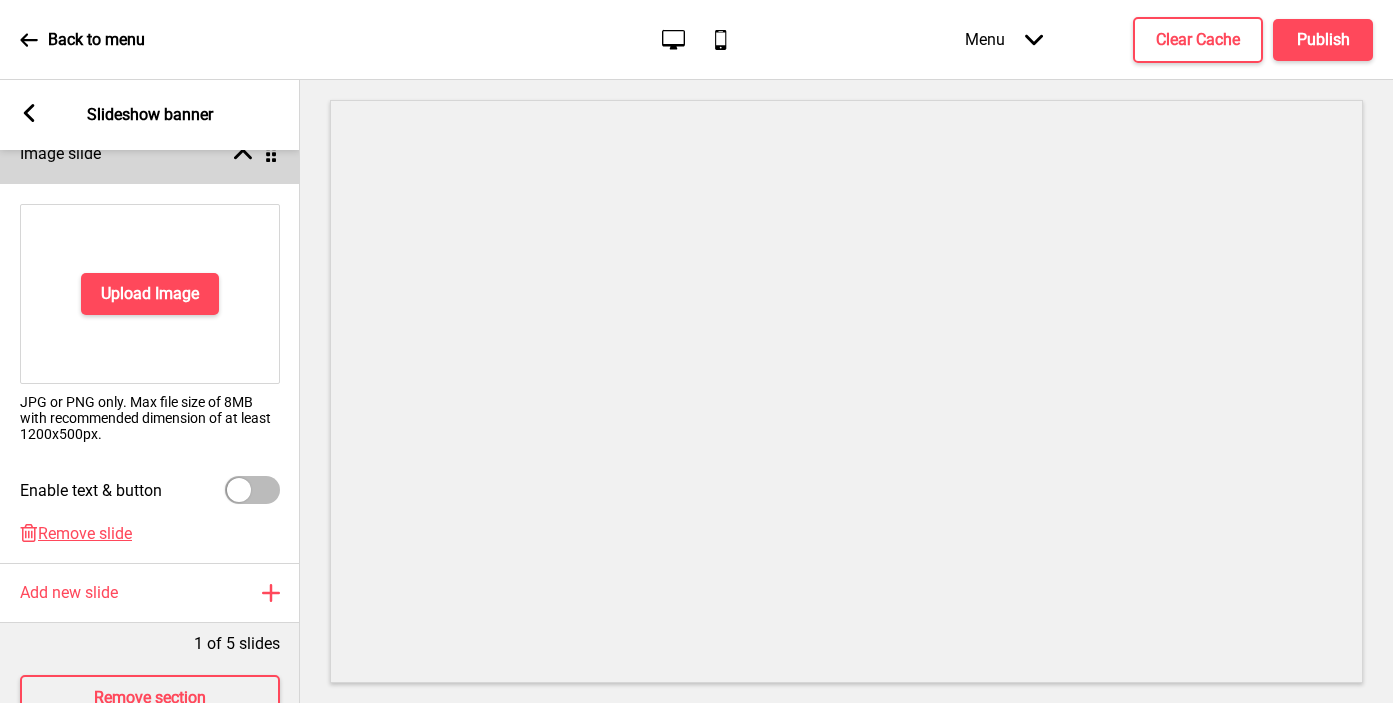 scroll, scrollTop: 362, scrollLeft: 0, axis: vertical 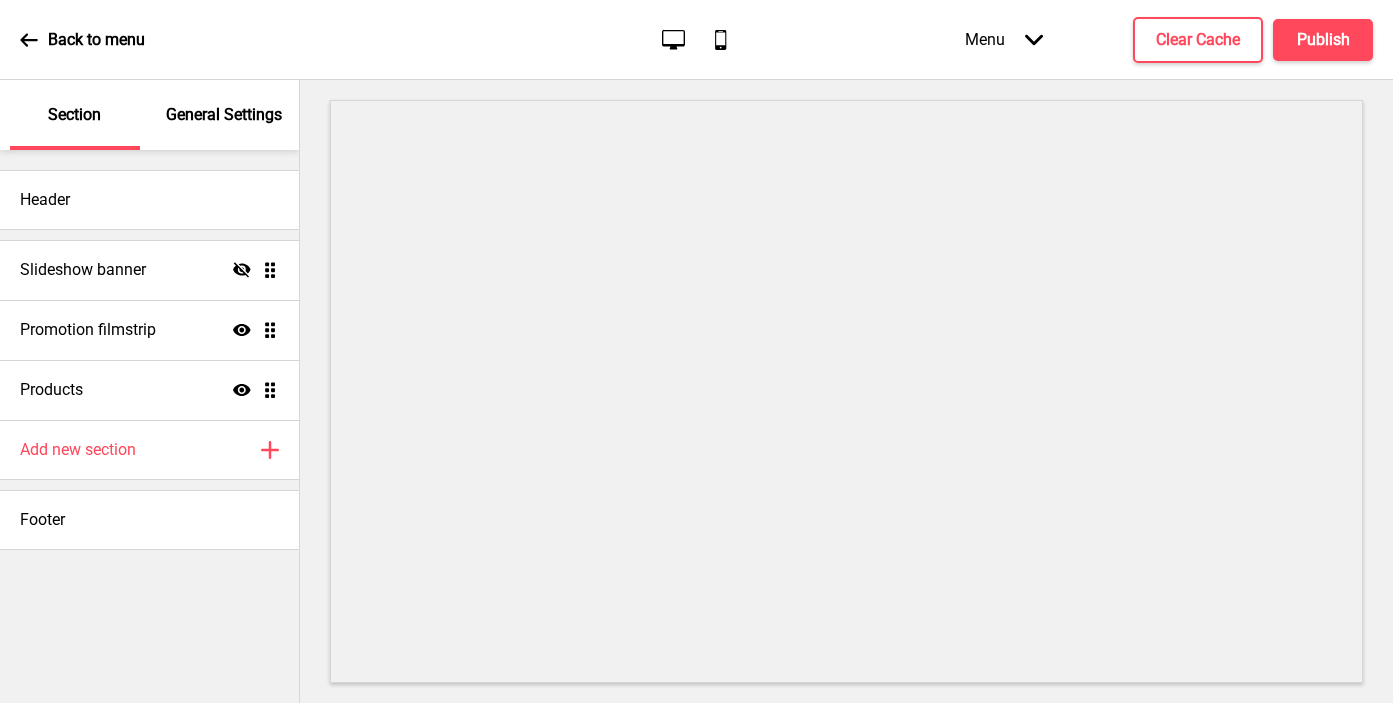 click on "General Settings" at bounding box center (225, 115) 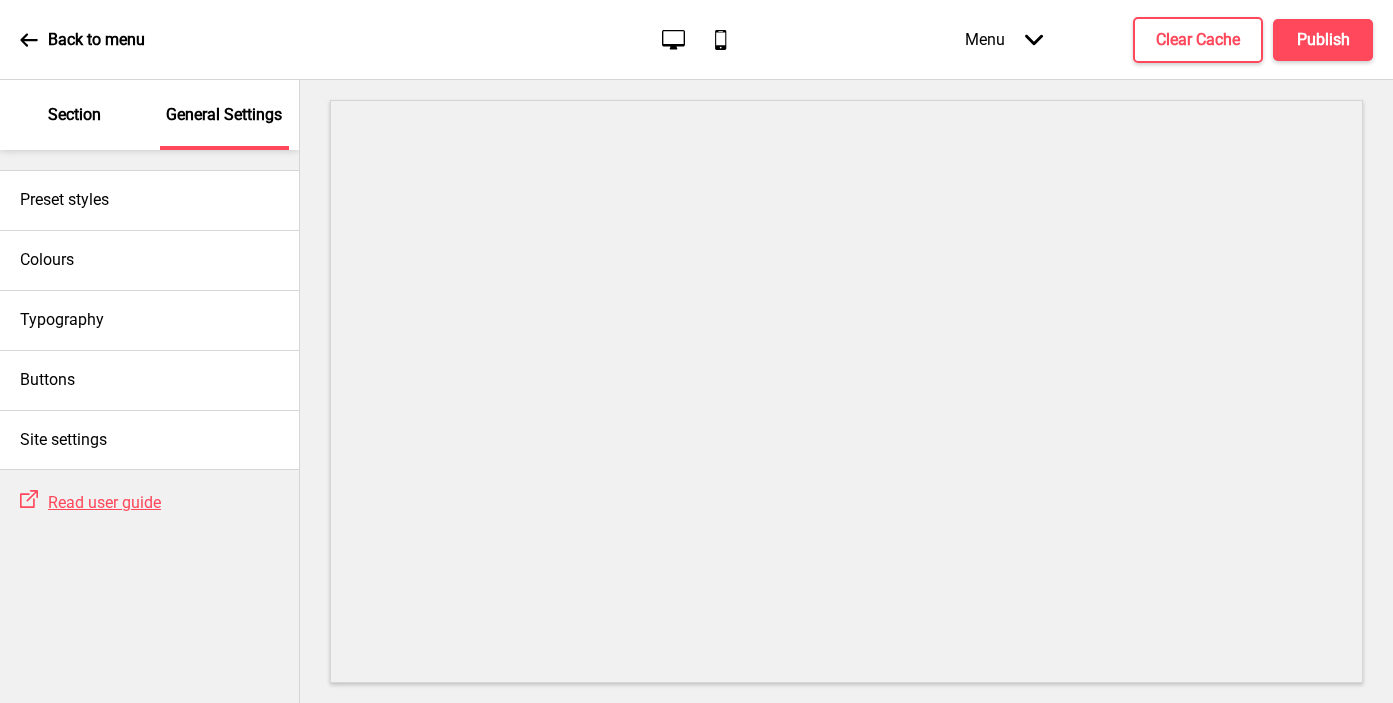 click on "Section" at bounding box center (74, 115) 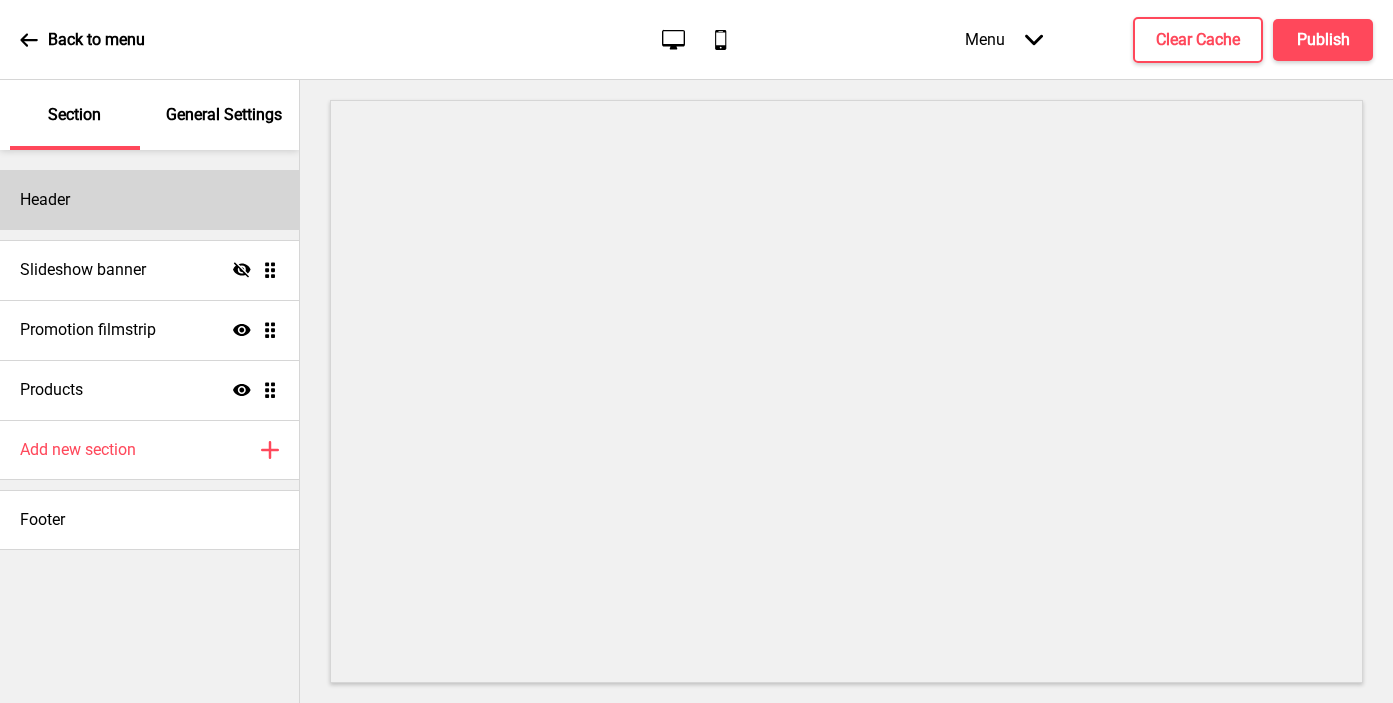 click on "Header" at bounding box center [149, 200] 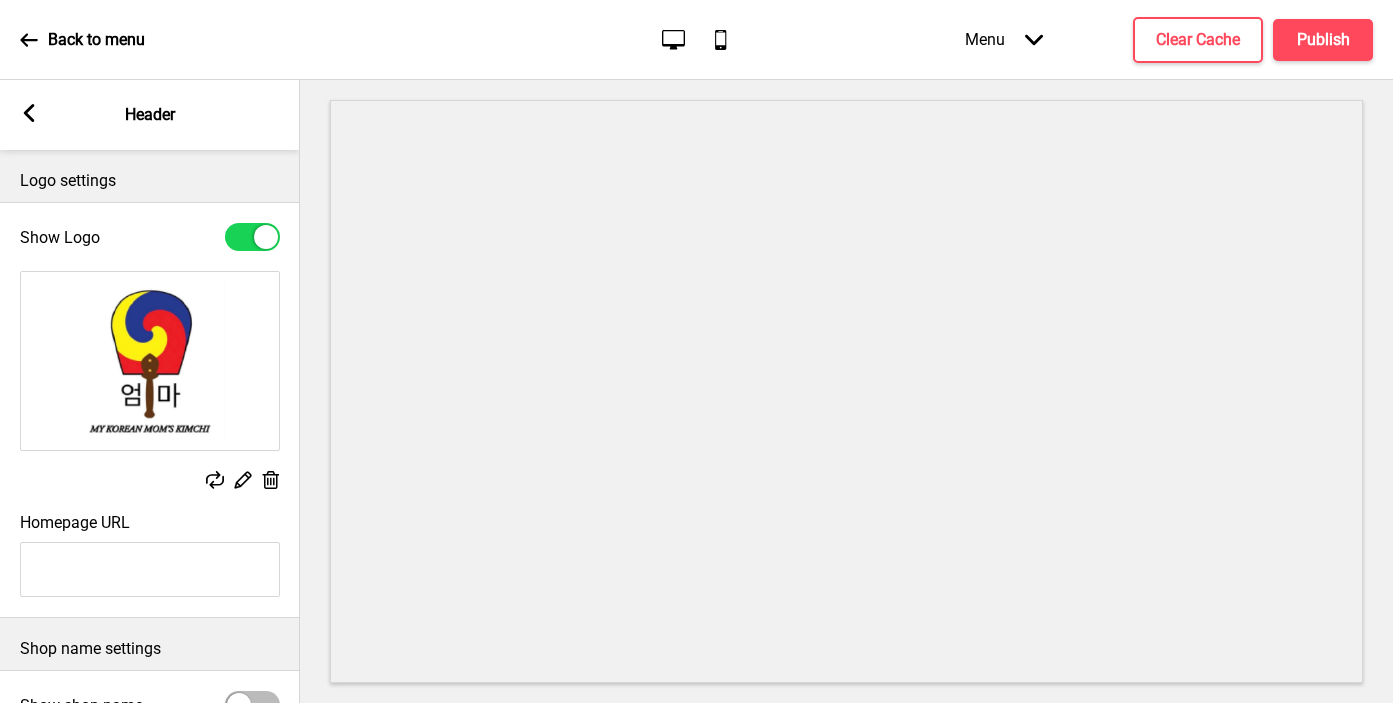 click 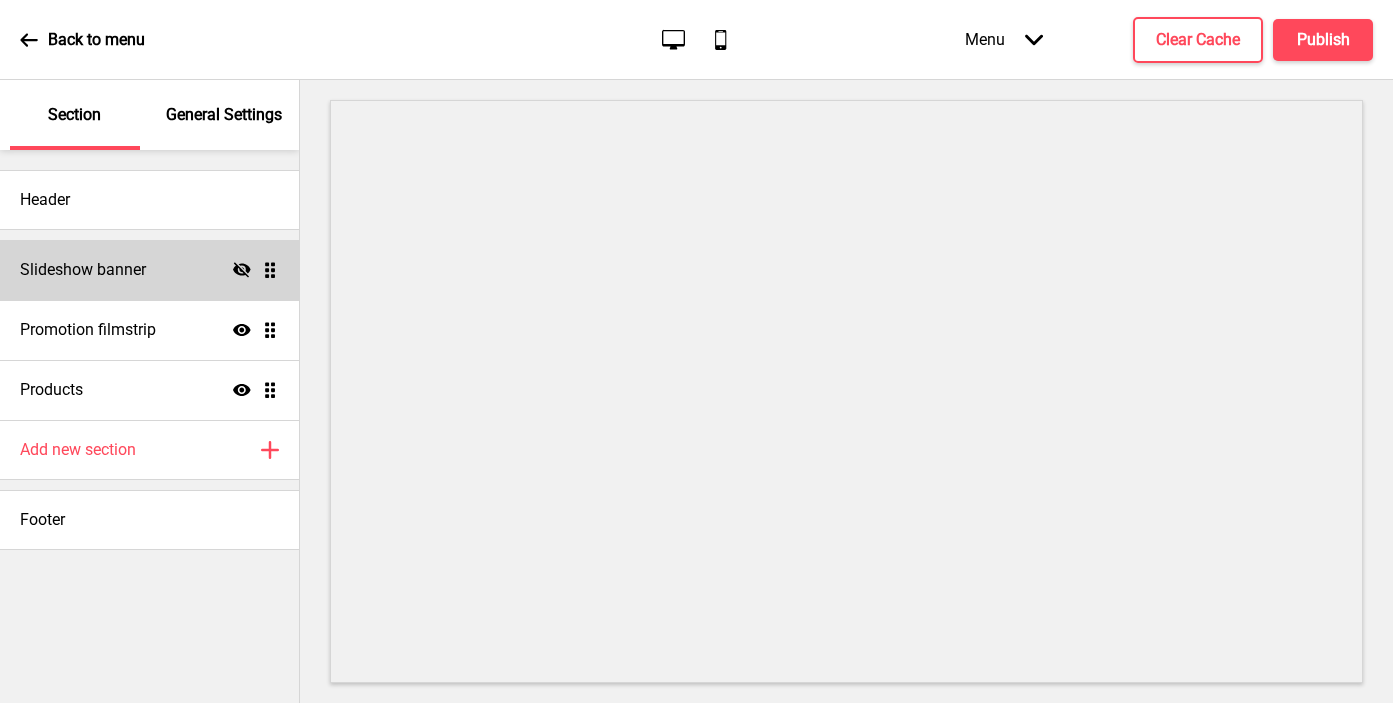 click on "Hide" 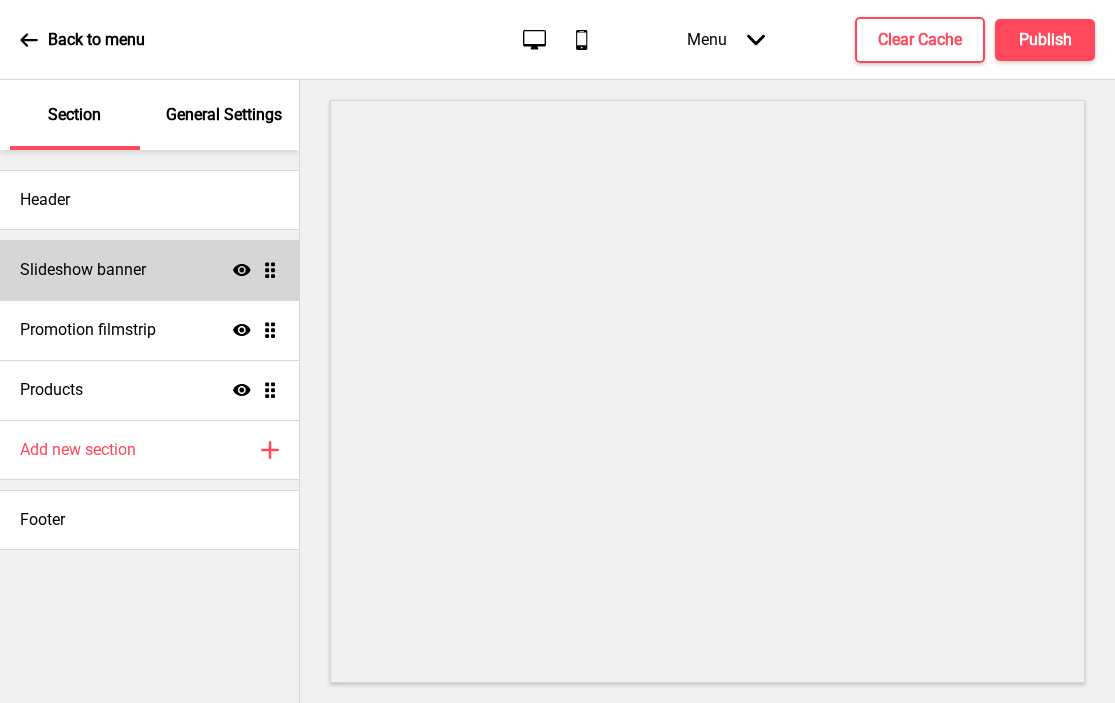 click on "Slideshow banner Show Drag" at bounding box center [149, 270] 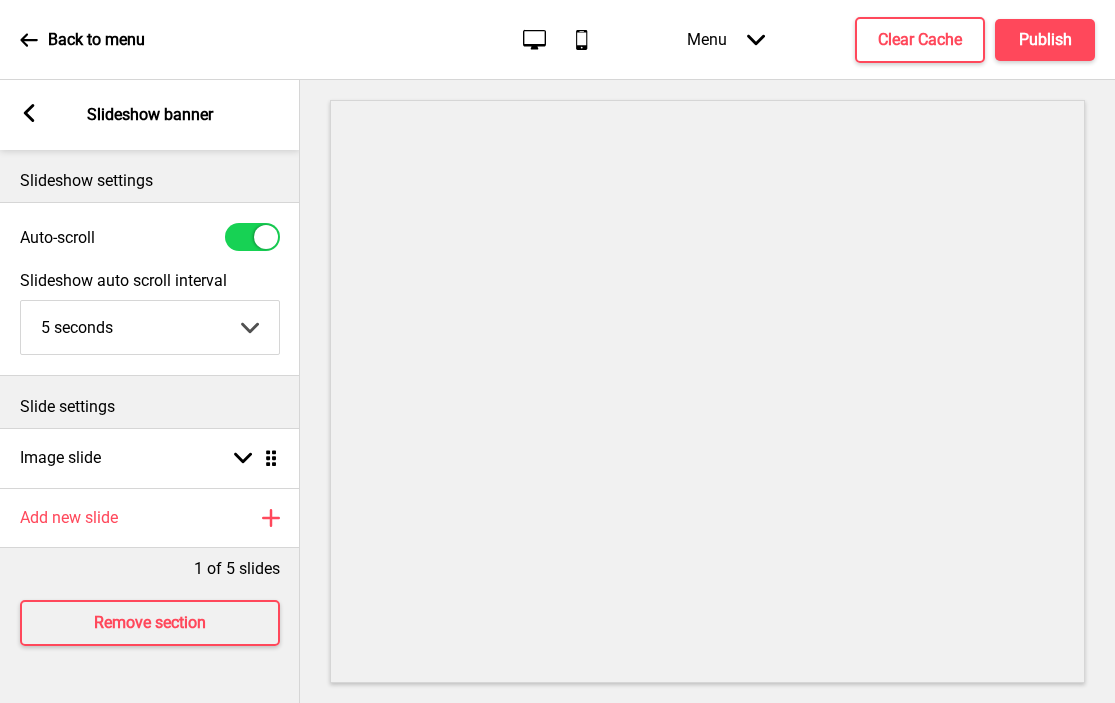 click at bounding box center [252, 237] 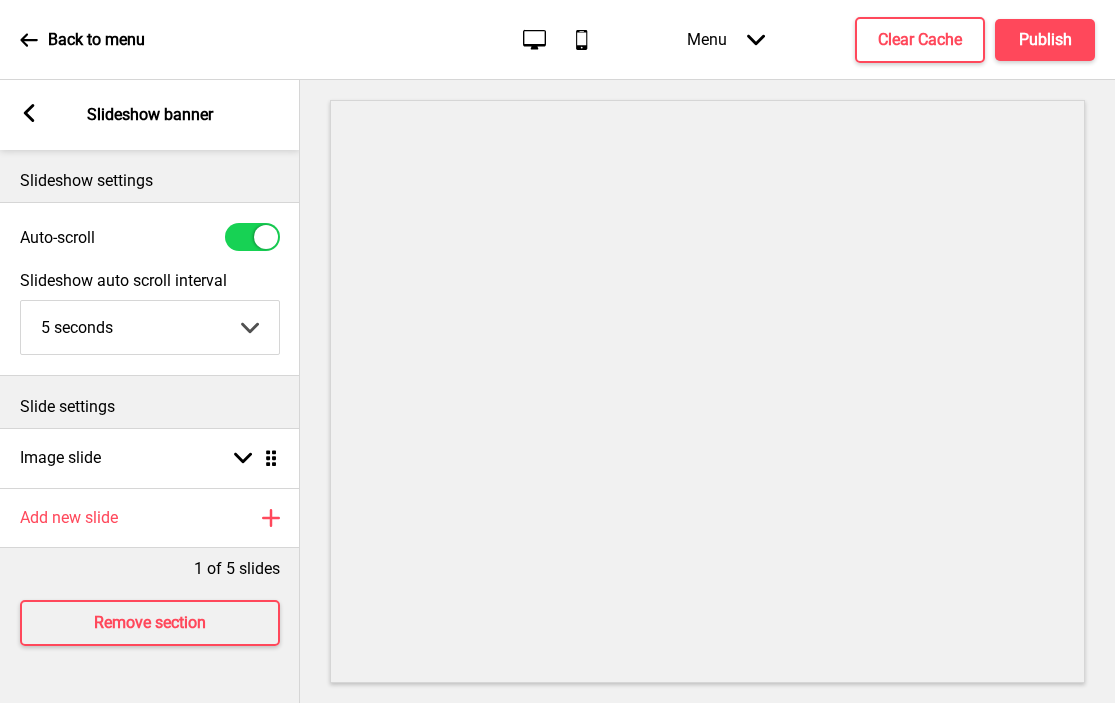 checkbox on "false" 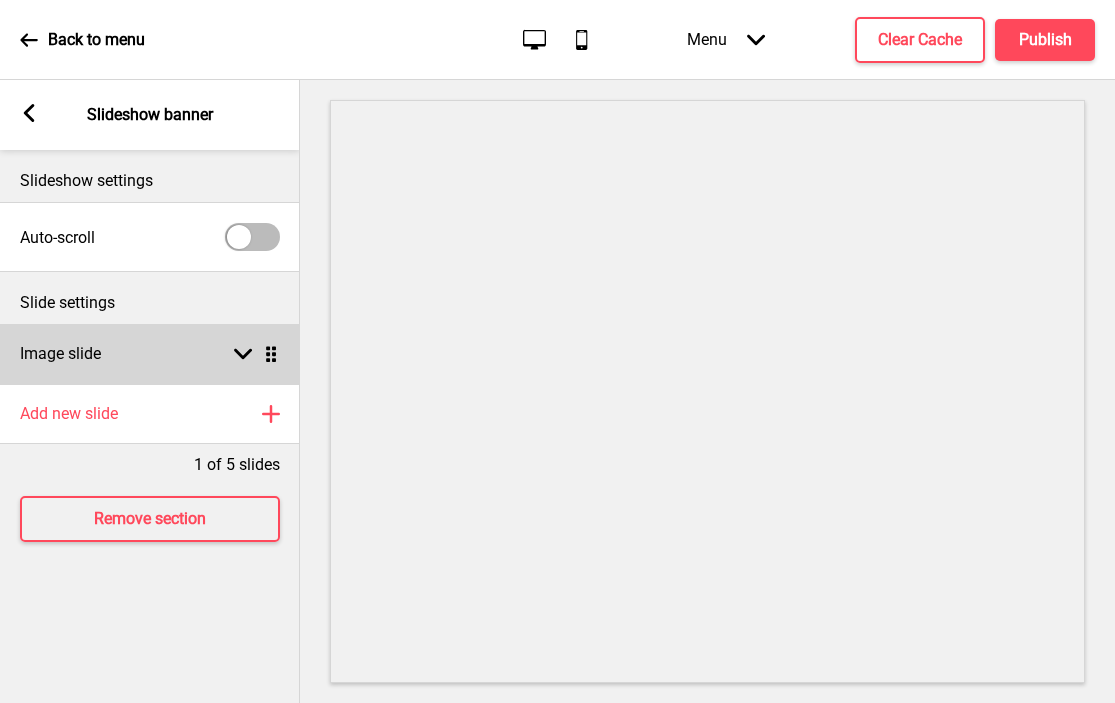 click on "Image slide Arrow down Drag" at bounding box center [150, 354] 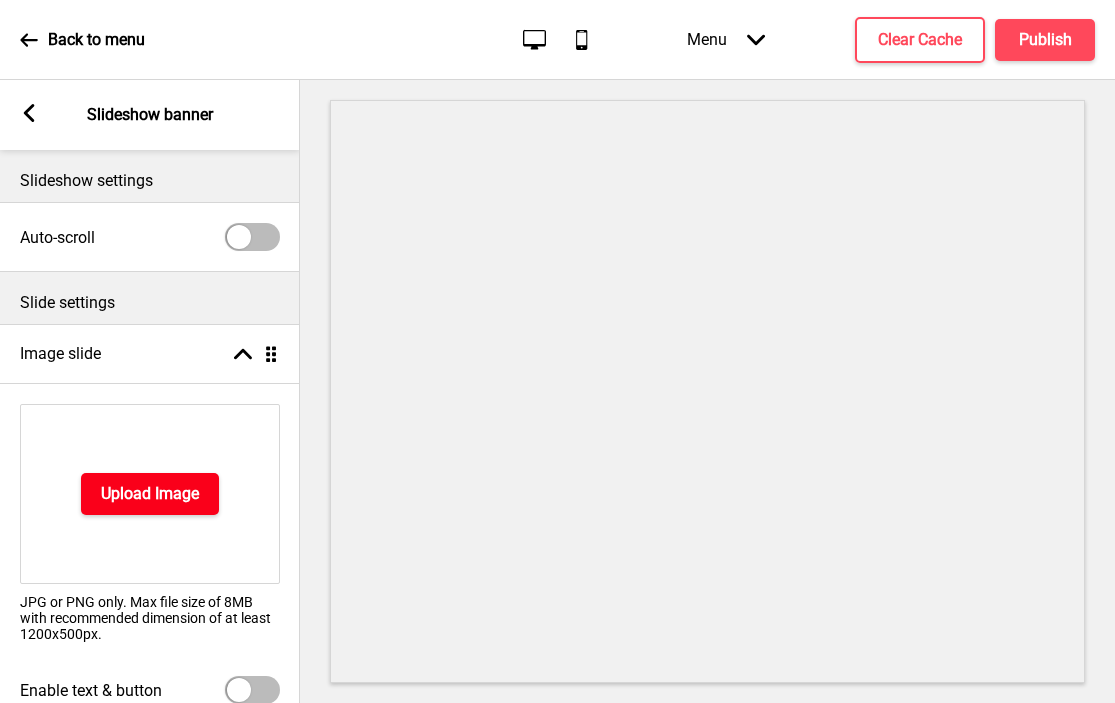 click on "Upload Image" at bounding box center [150, 494] 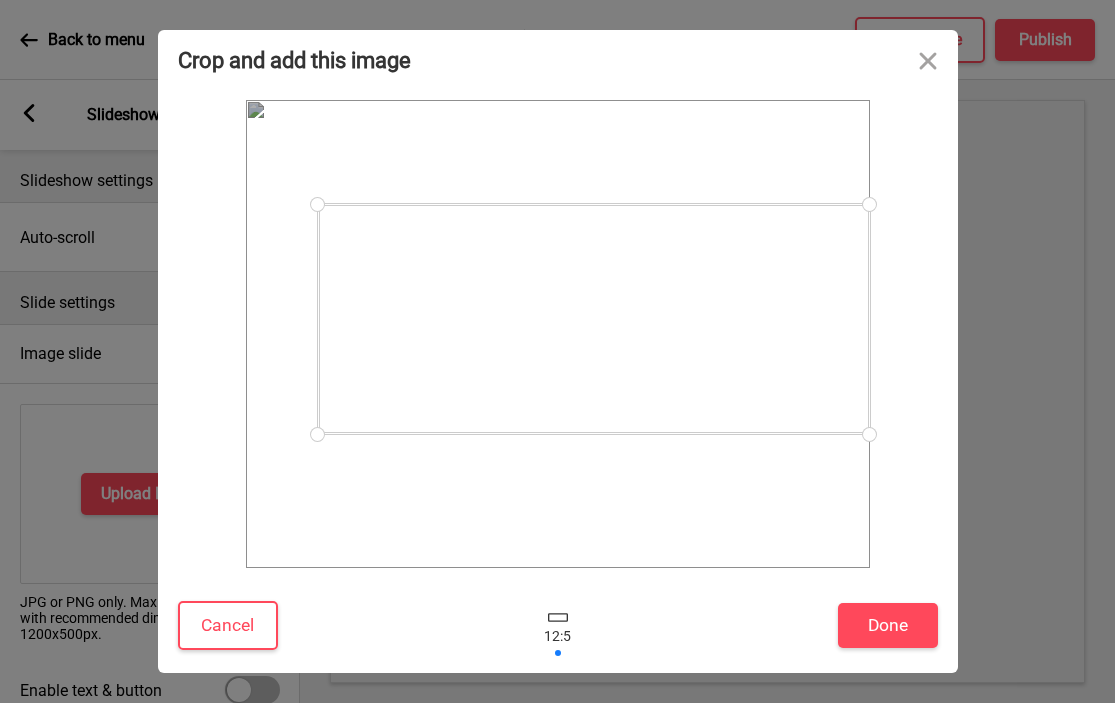 drag, startPoint x: 244, startPoint y: 465, endPoint x: 352, endPoint y: 434, distance: 112.36102 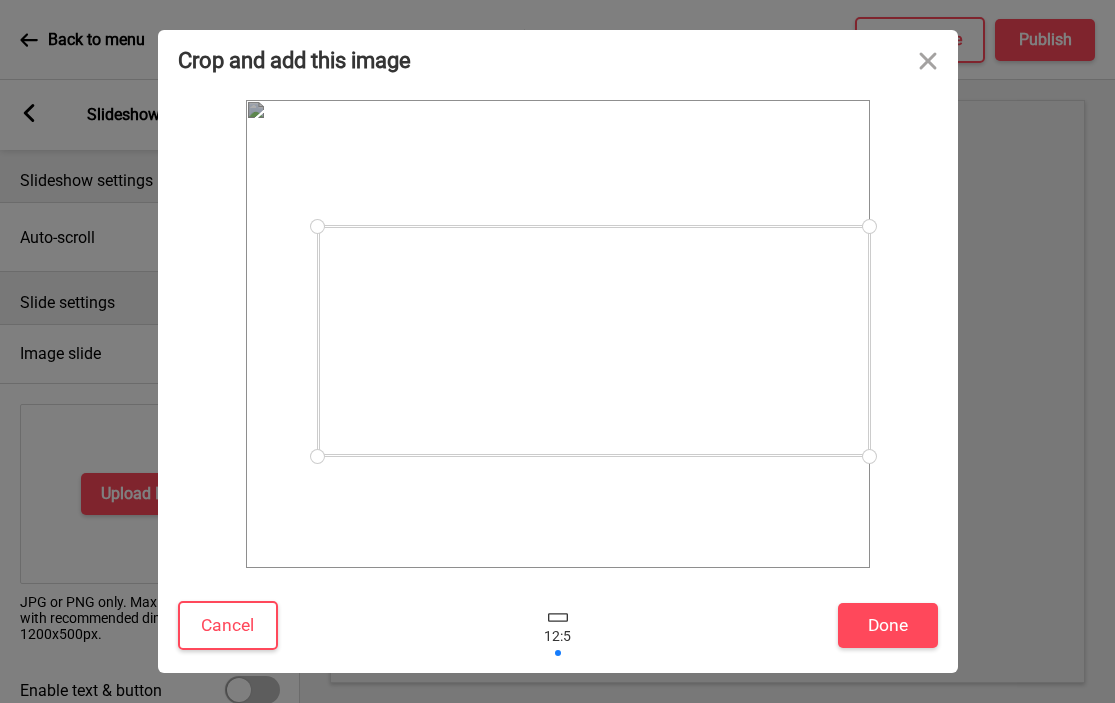 drag, startPoint x: 403, startPoint y: 355, endPoint x: 405, endPoint y: 377, distance: 22.090721 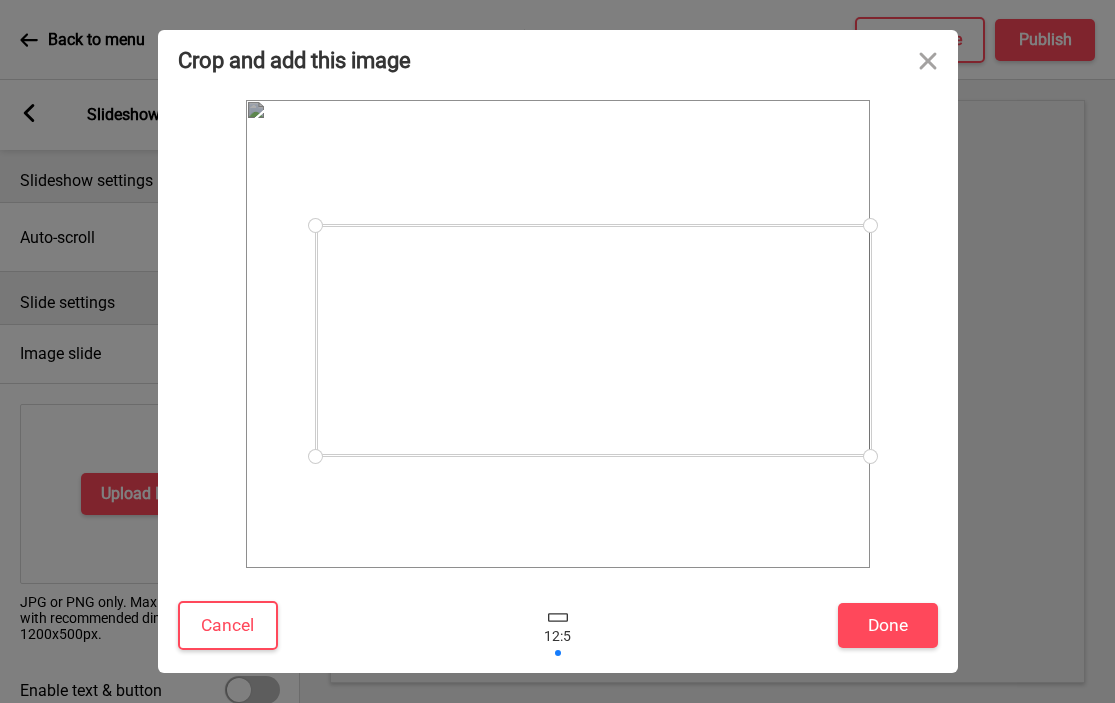 click at bounding box center (315, 225) 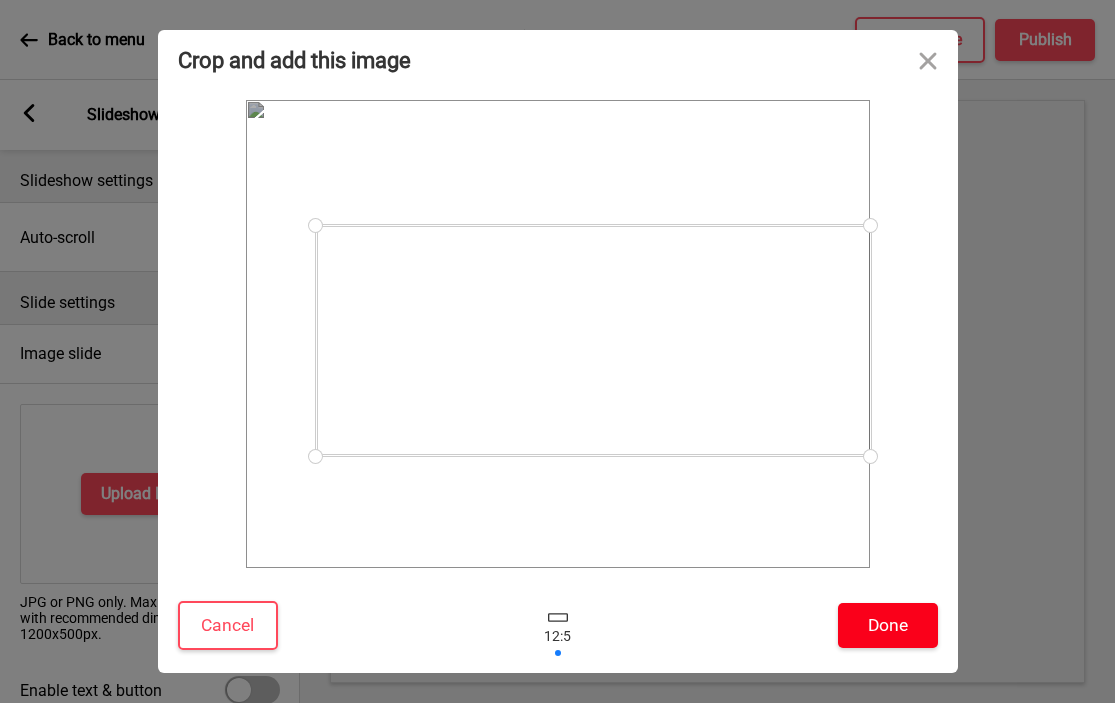 click on "Done" at bounding box center [888, 625] 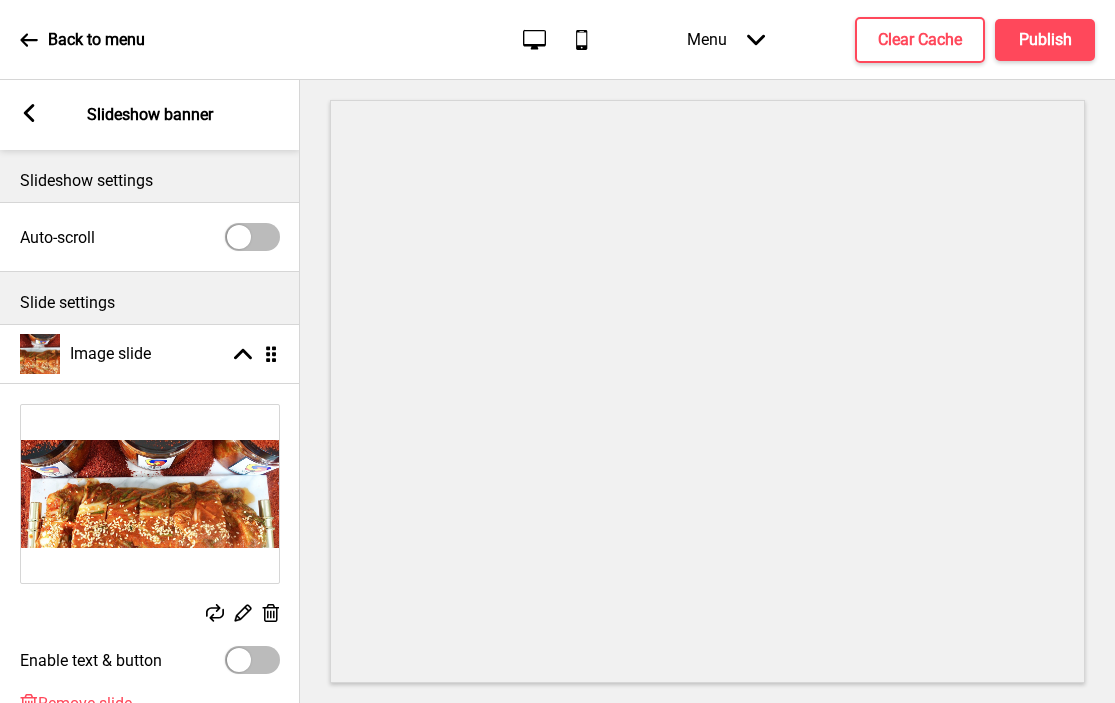 click 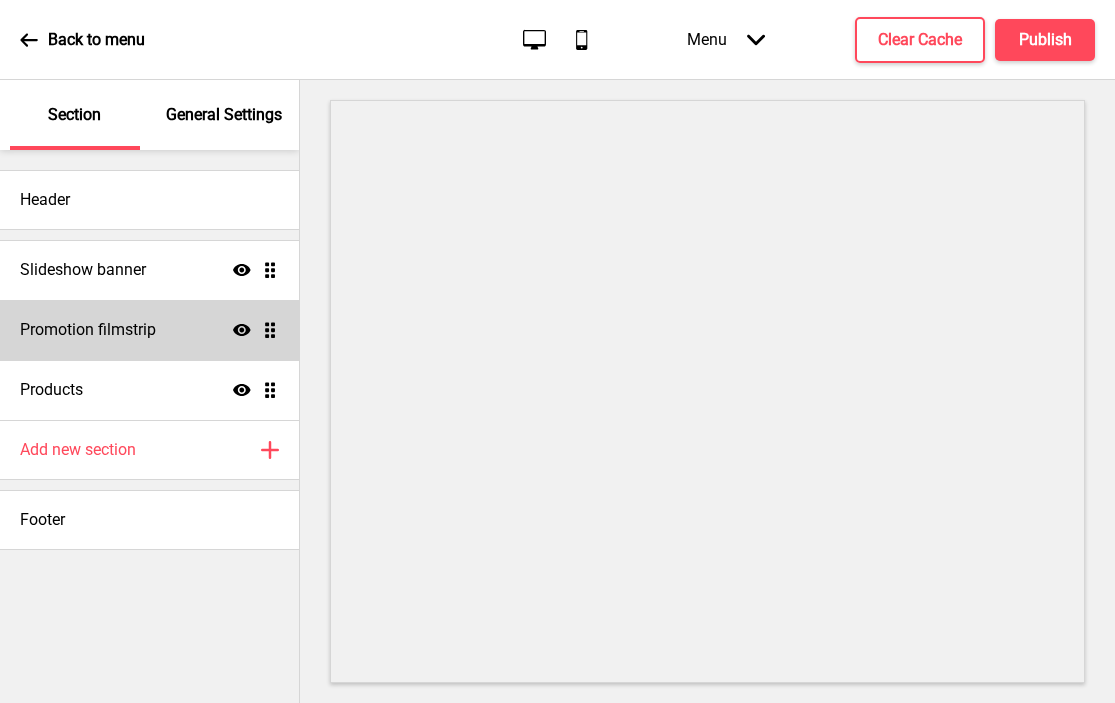 click on "Promotion filmstrip Show Drag" at bounding box center (149, 330) 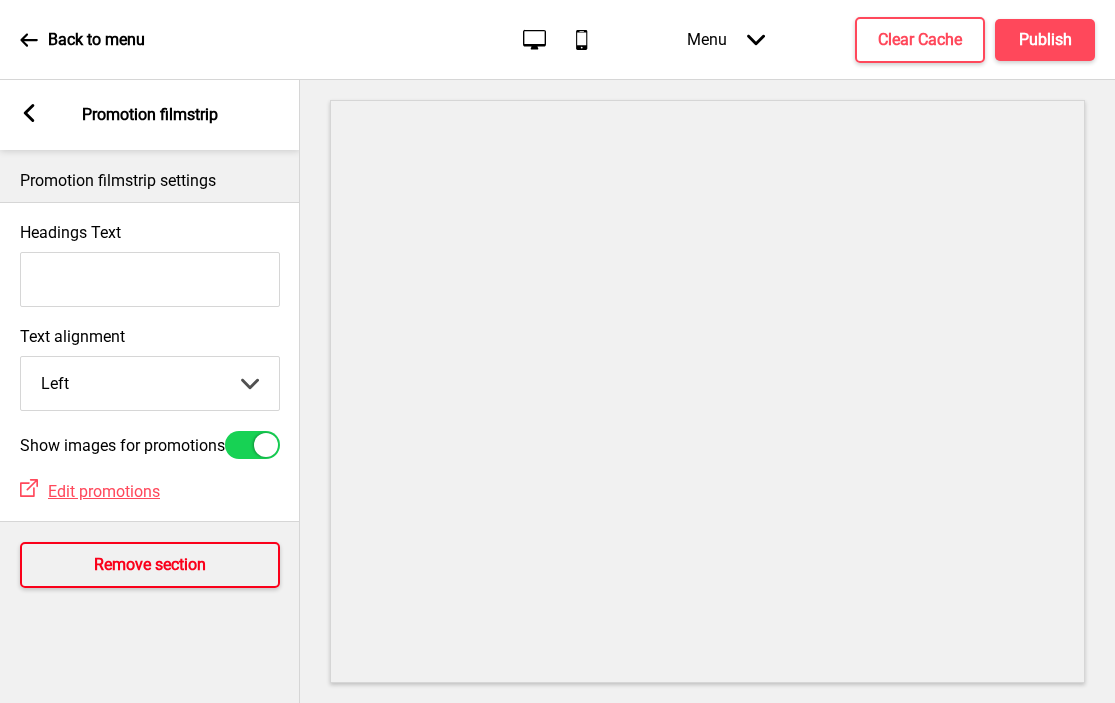 click on "Remove section" at bounding box center (150, 565) 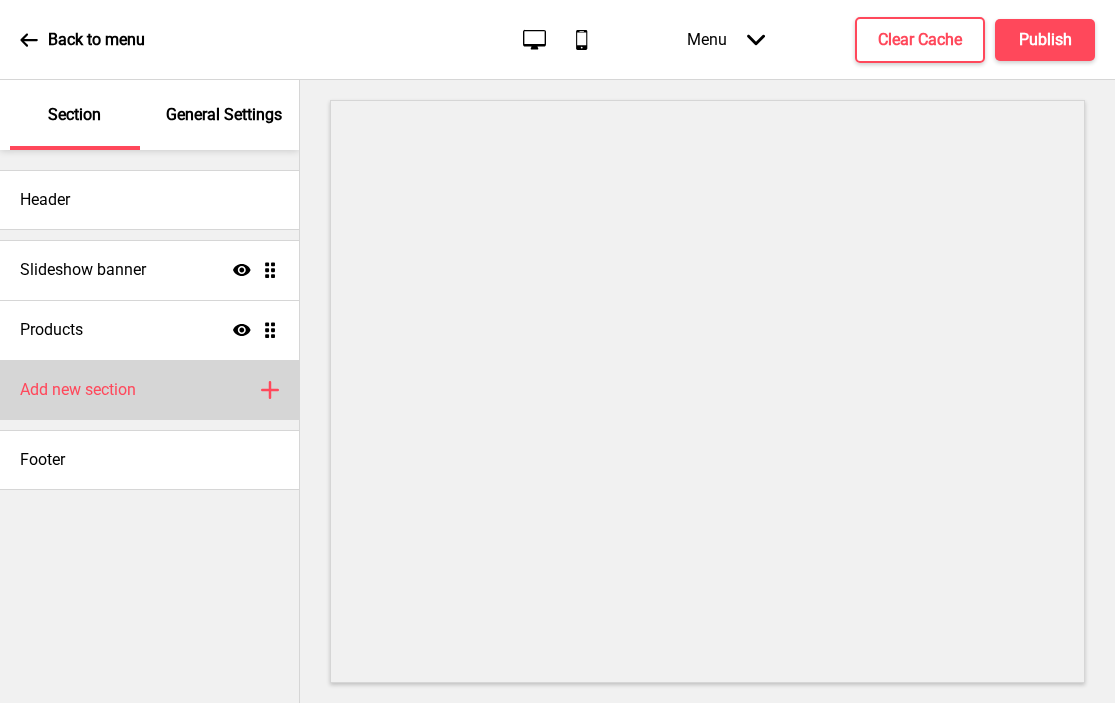 click on "Add new section Plus" at bounding box center [149, 390] 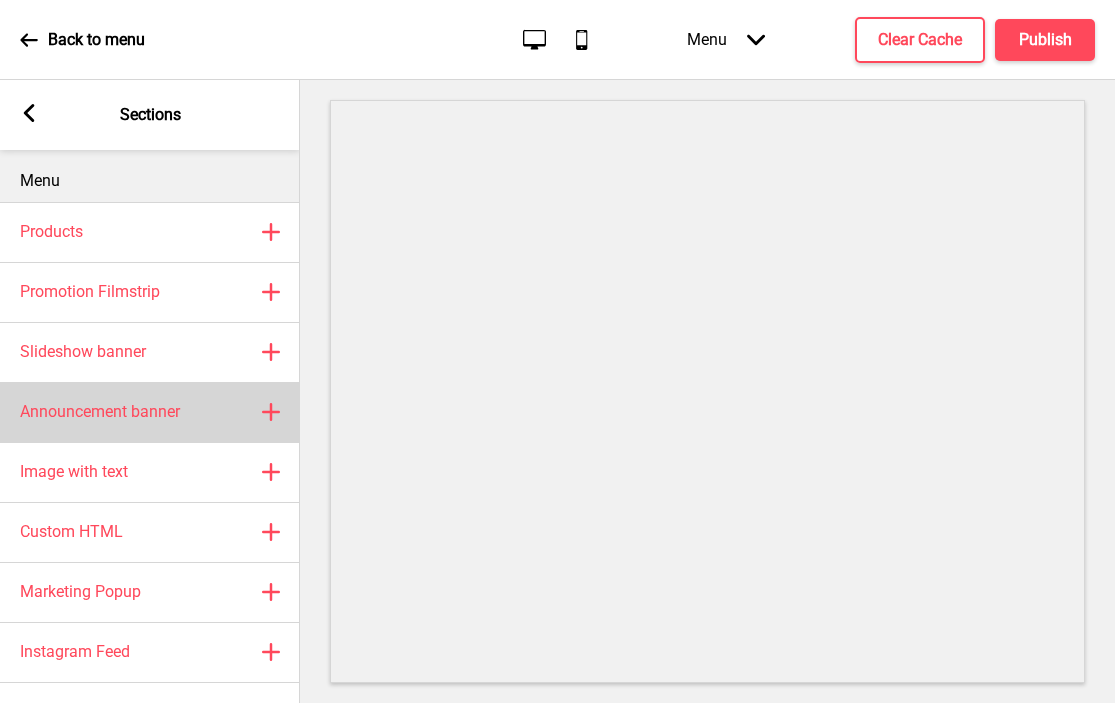 click on "Announcement banner" at bounding box center [100, 412] 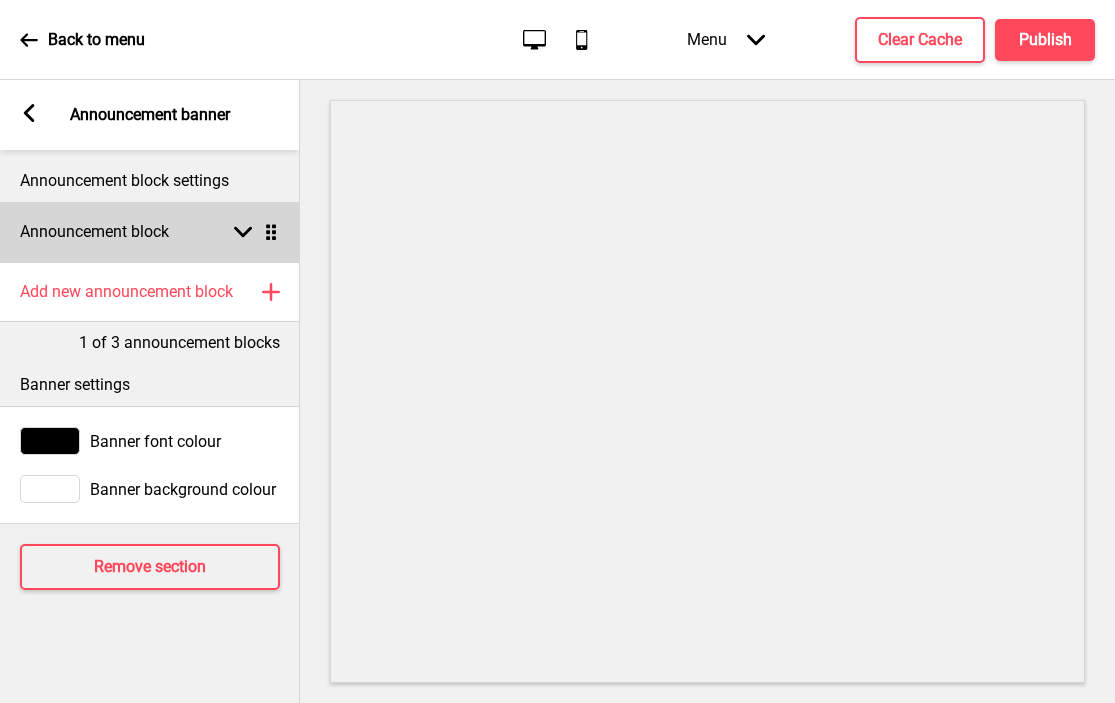 click on "Announcement block" at bounding box center (94, 232) 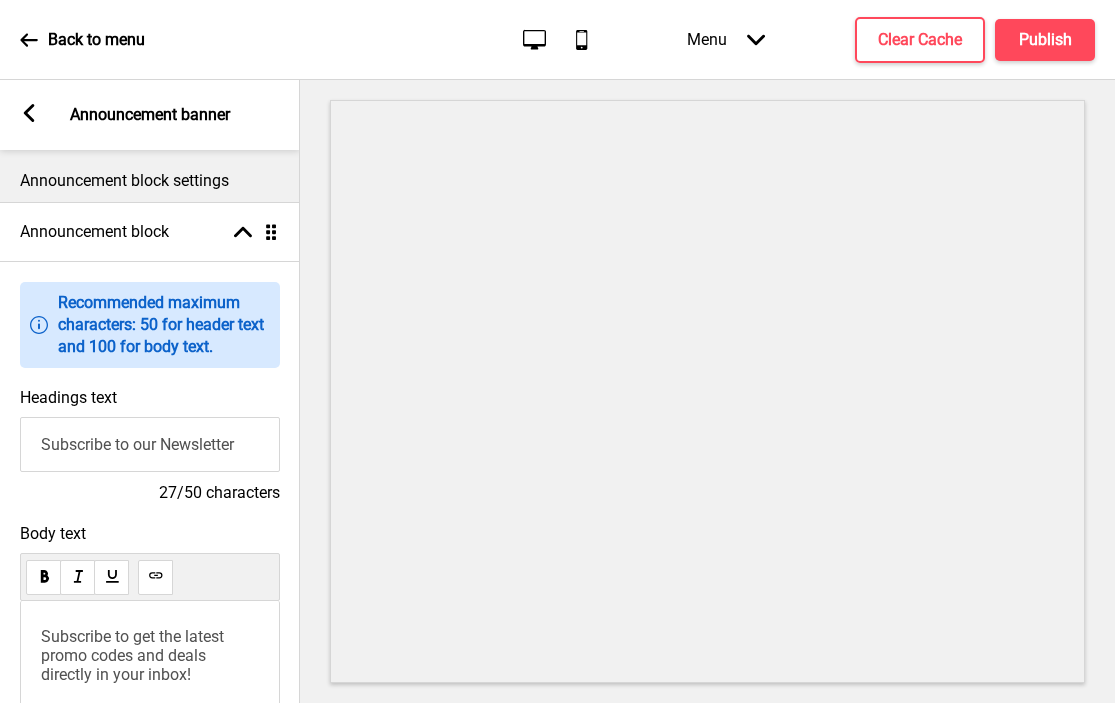 click on "Subscribe to our Newsletter" at bounding box center (150, 444) 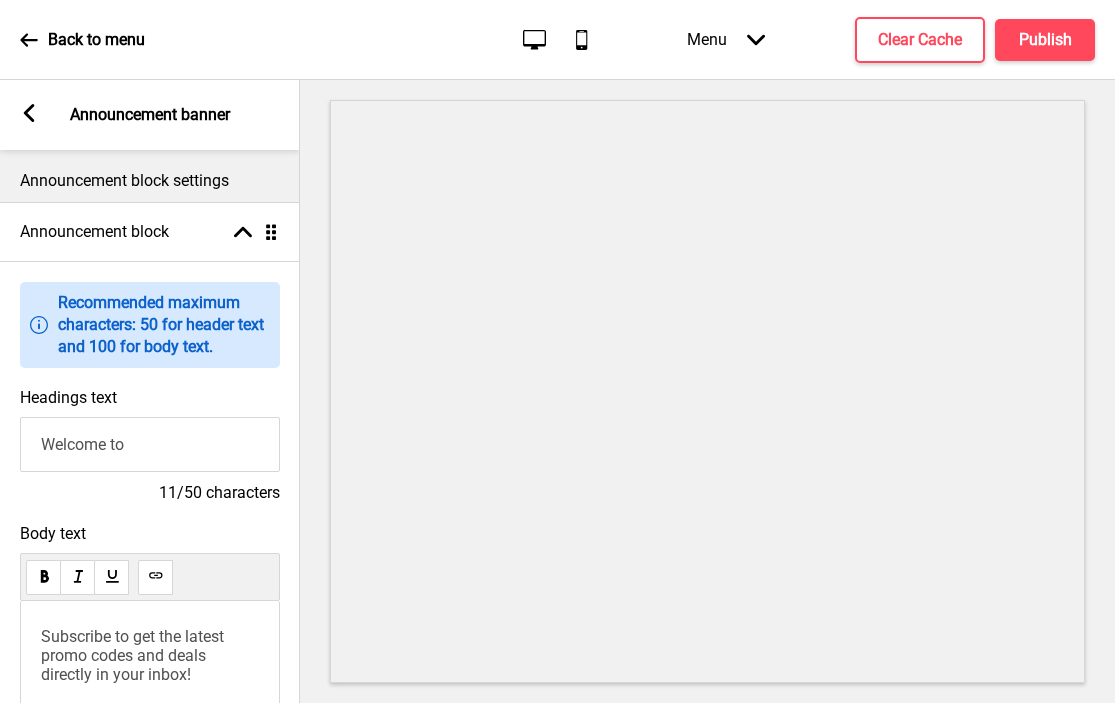 type on "Welcome to" 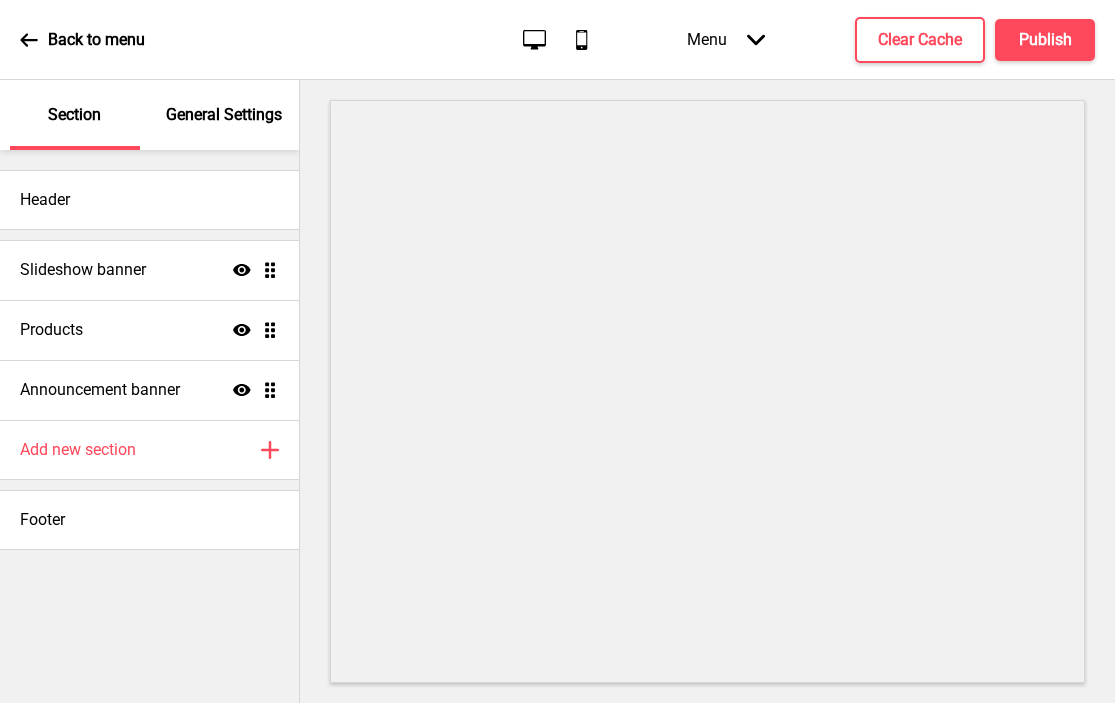 click on "General Settings" at bounding box center [224, 115] 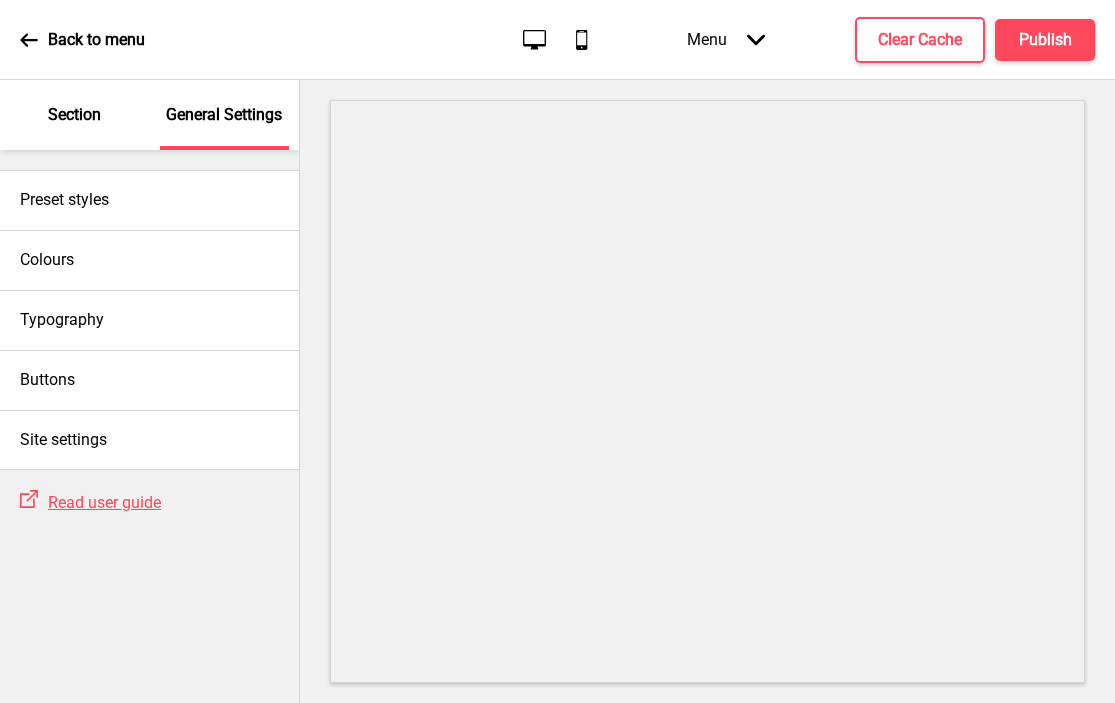 click on "Section" at bounding box center (74, 115) 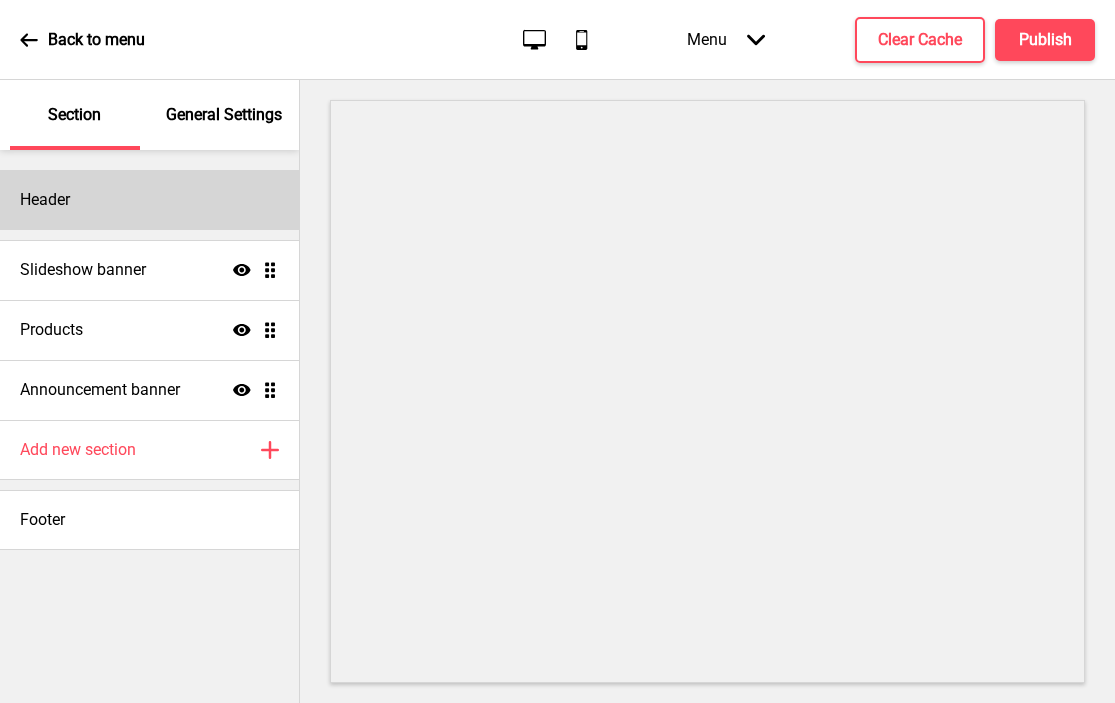 click on "Header" at bounding box center (149, 200) 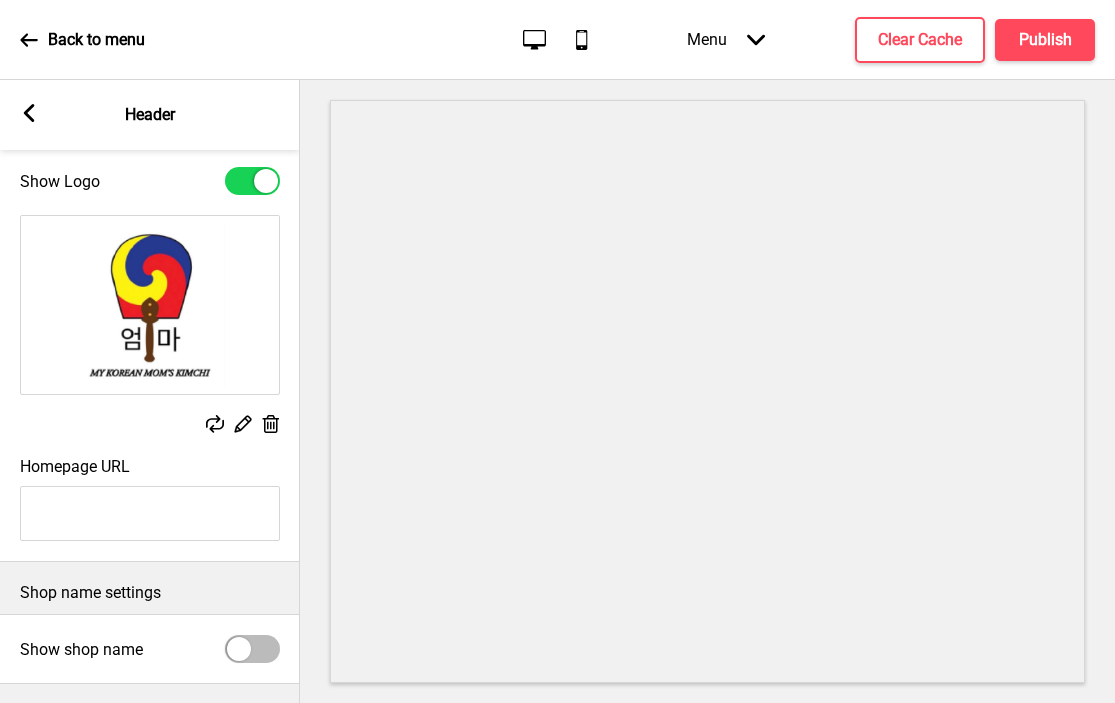scroll, scrollTop: 124, scrollLeft: 0, axis: vertical 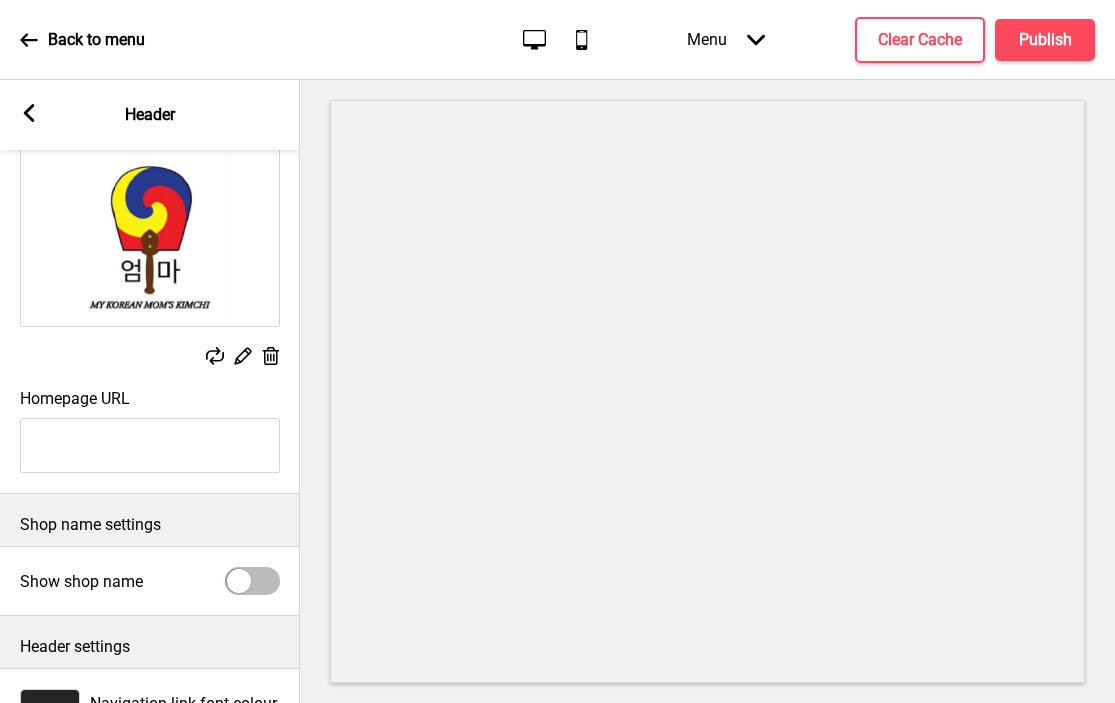 click at bounding box center [239, 581] 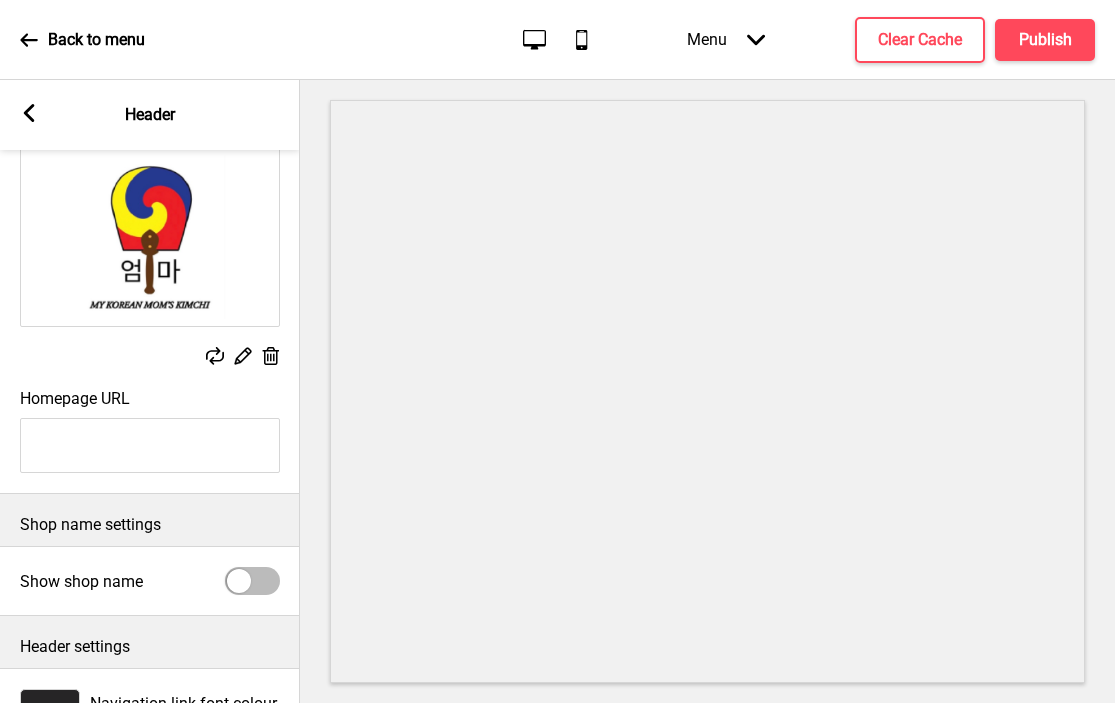 checkbox on "true" 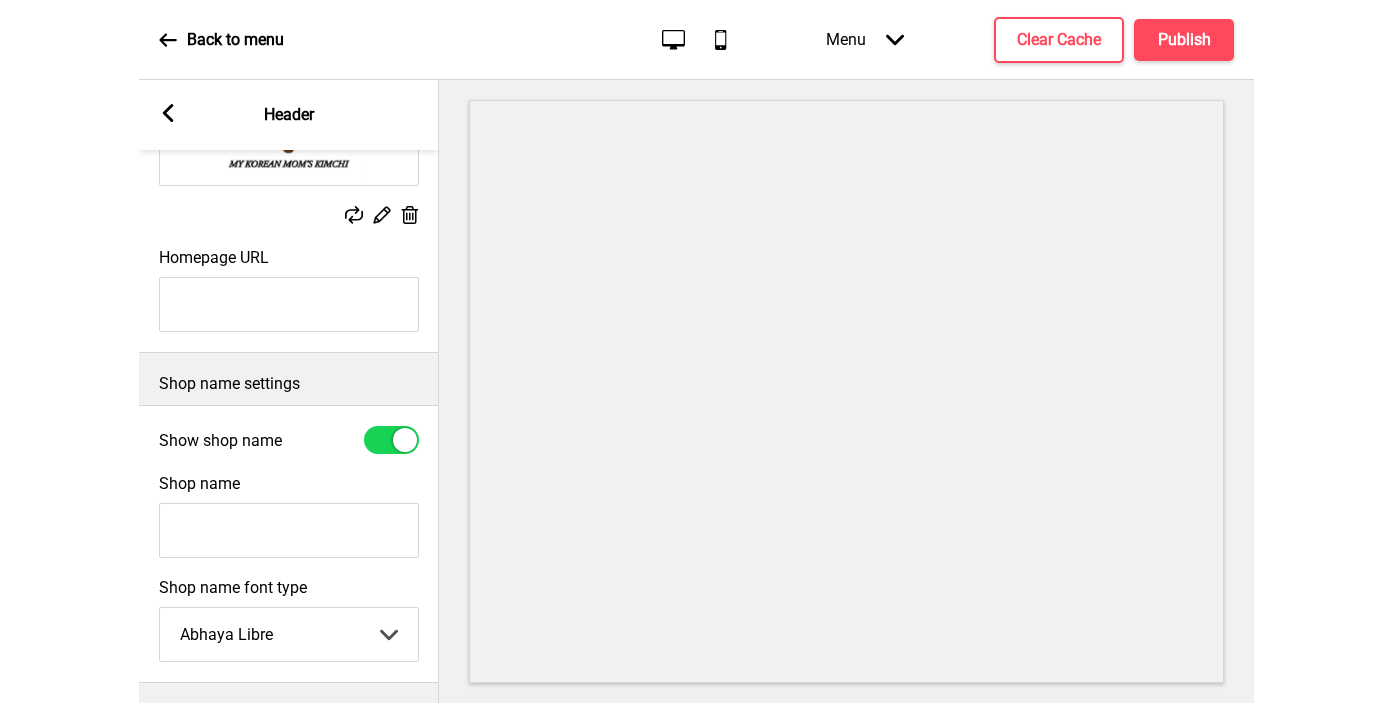 scroll, scrollTop: 317, scrollLeft: 0, axis: vertical 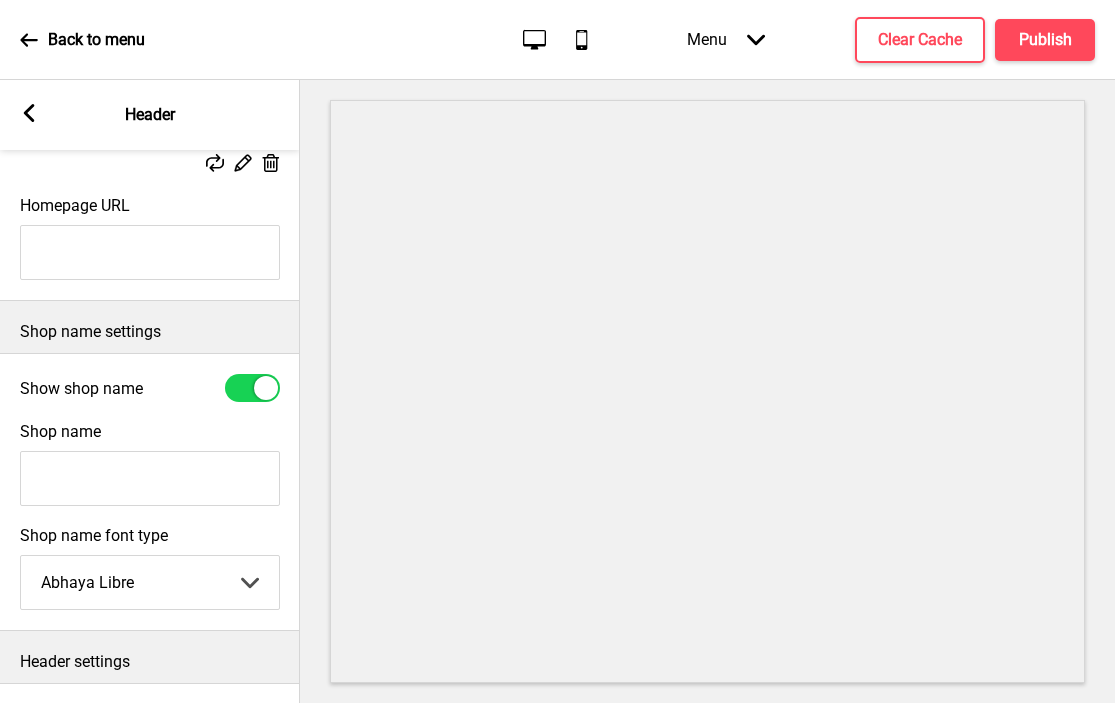 click on "Shop name" at bounding box center [150, 464] 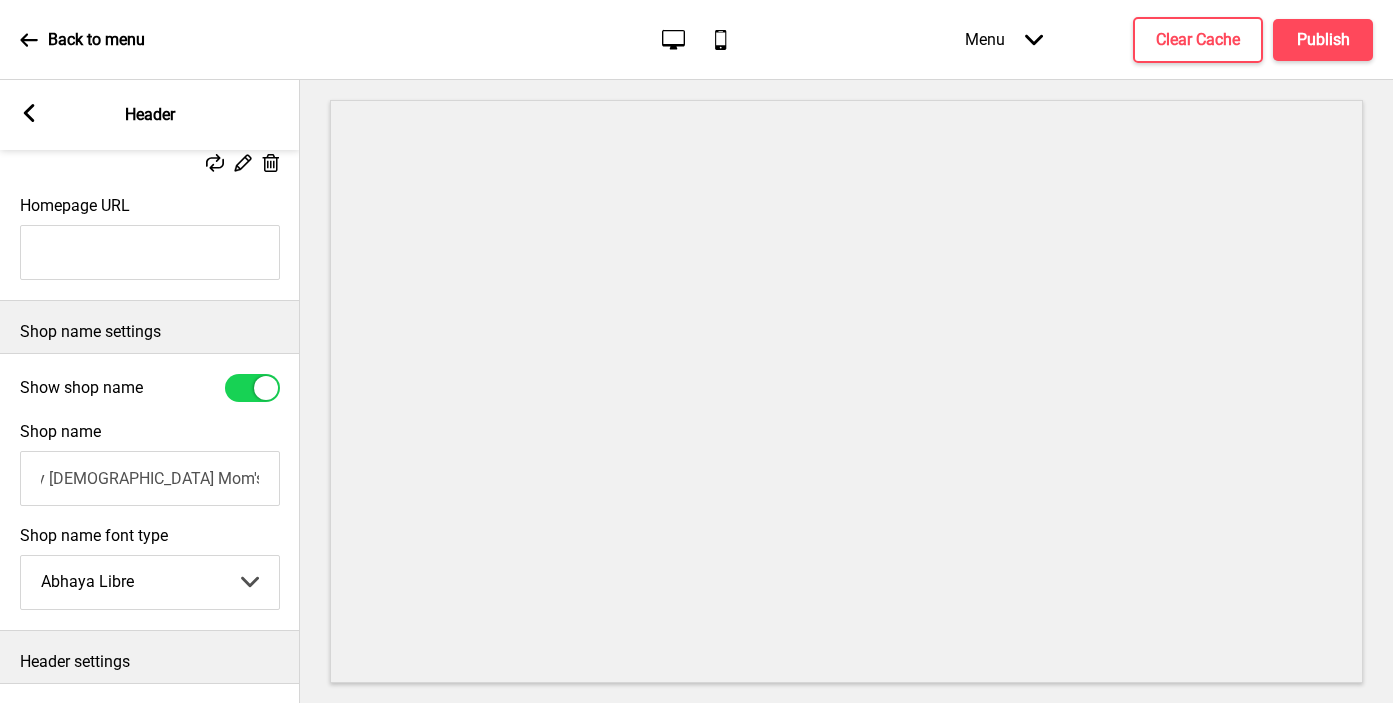 scroll, scrollTop: 0, scrollLeft: 26, axis: horizontal 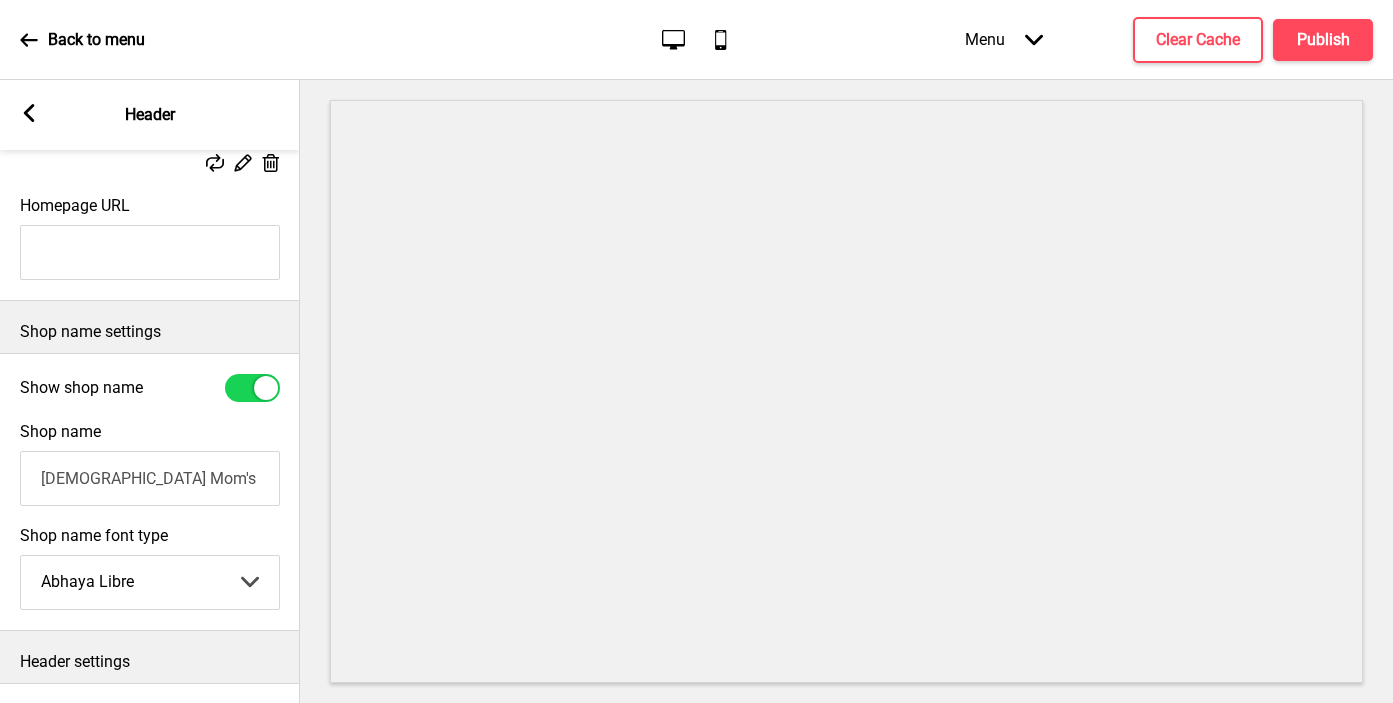 click on "My Korean Mom's Kimchi Express" at bounding box center (150, 478) 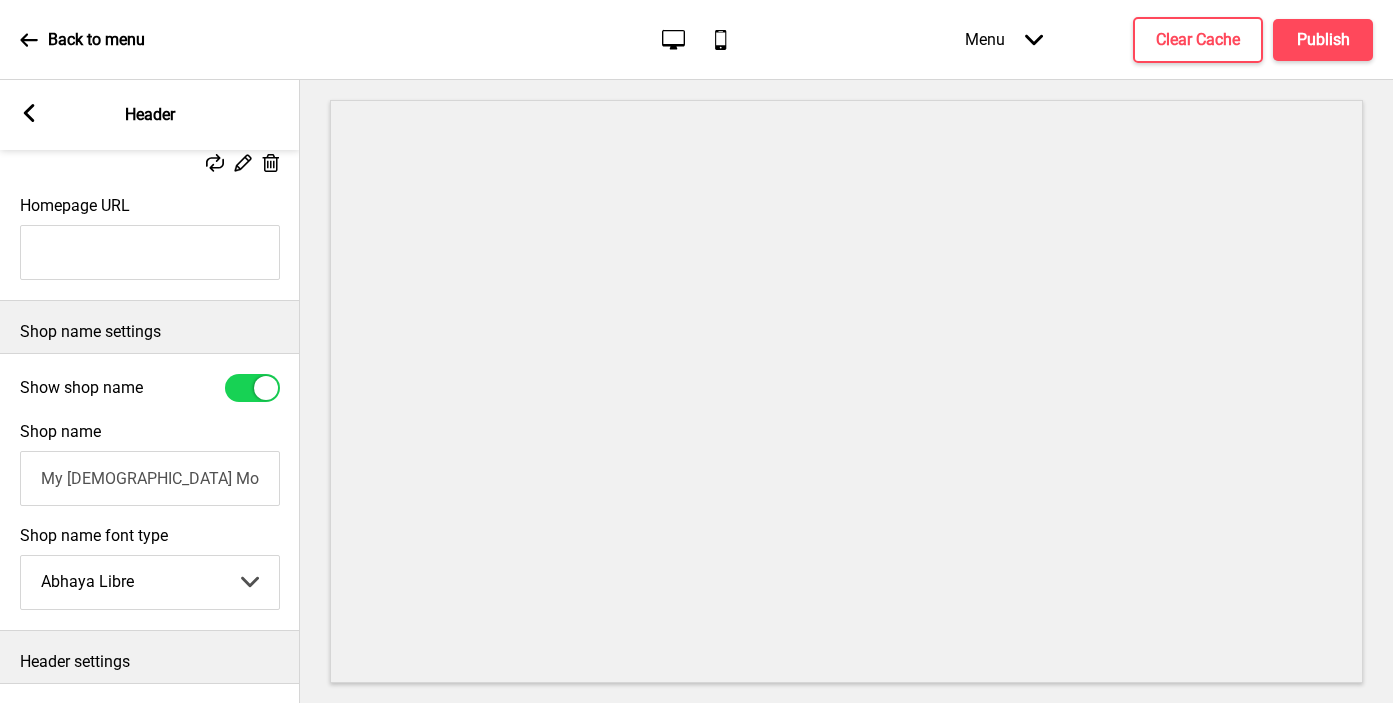 click at bounding box center (266, 388) 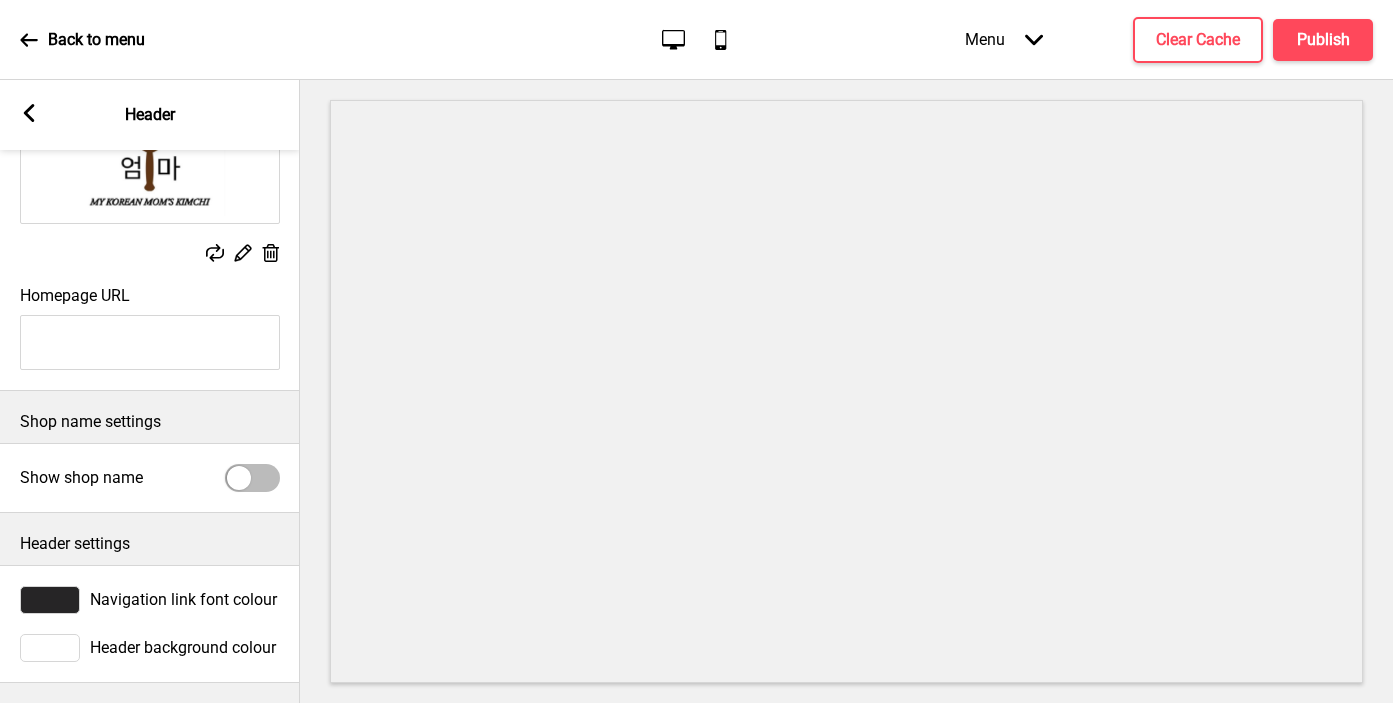 scroll, scrollTop: 227, scrollLeft: 0, axis: vertical 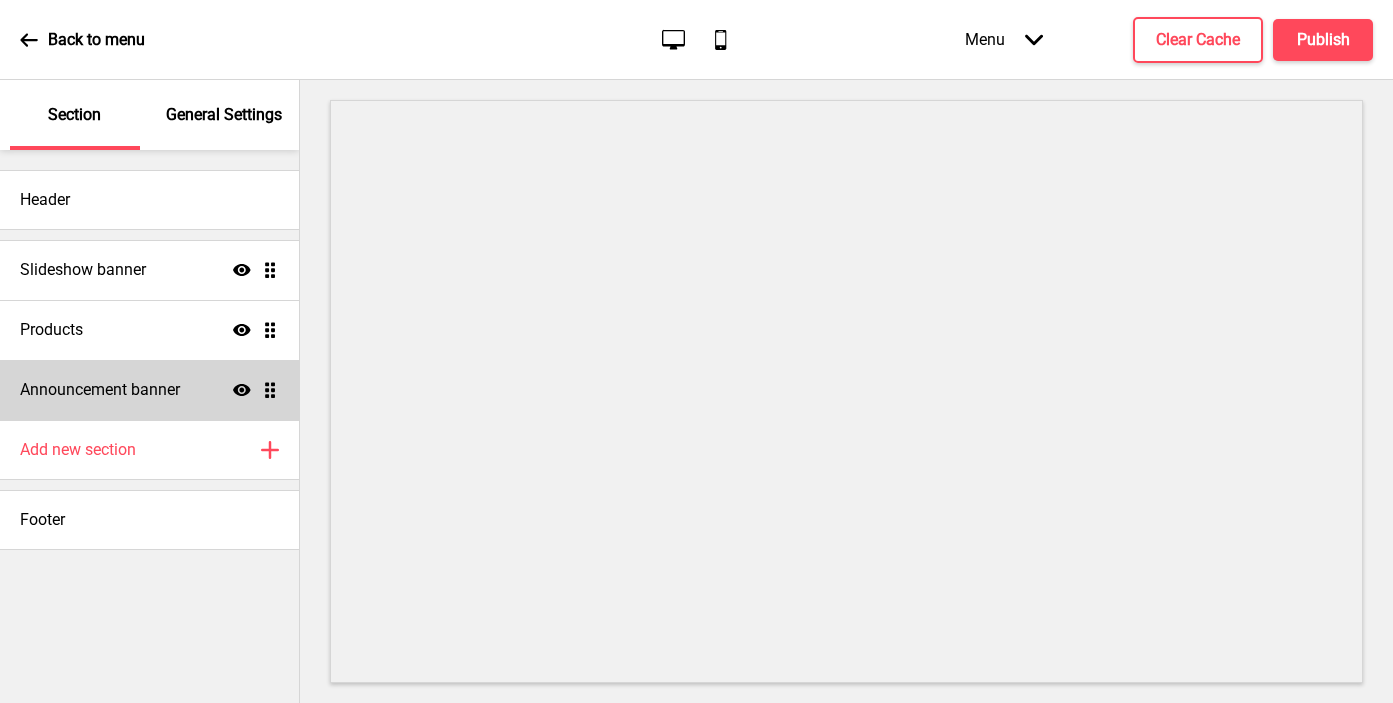 click on "Announcement banner" at bounding box center (100, 390) 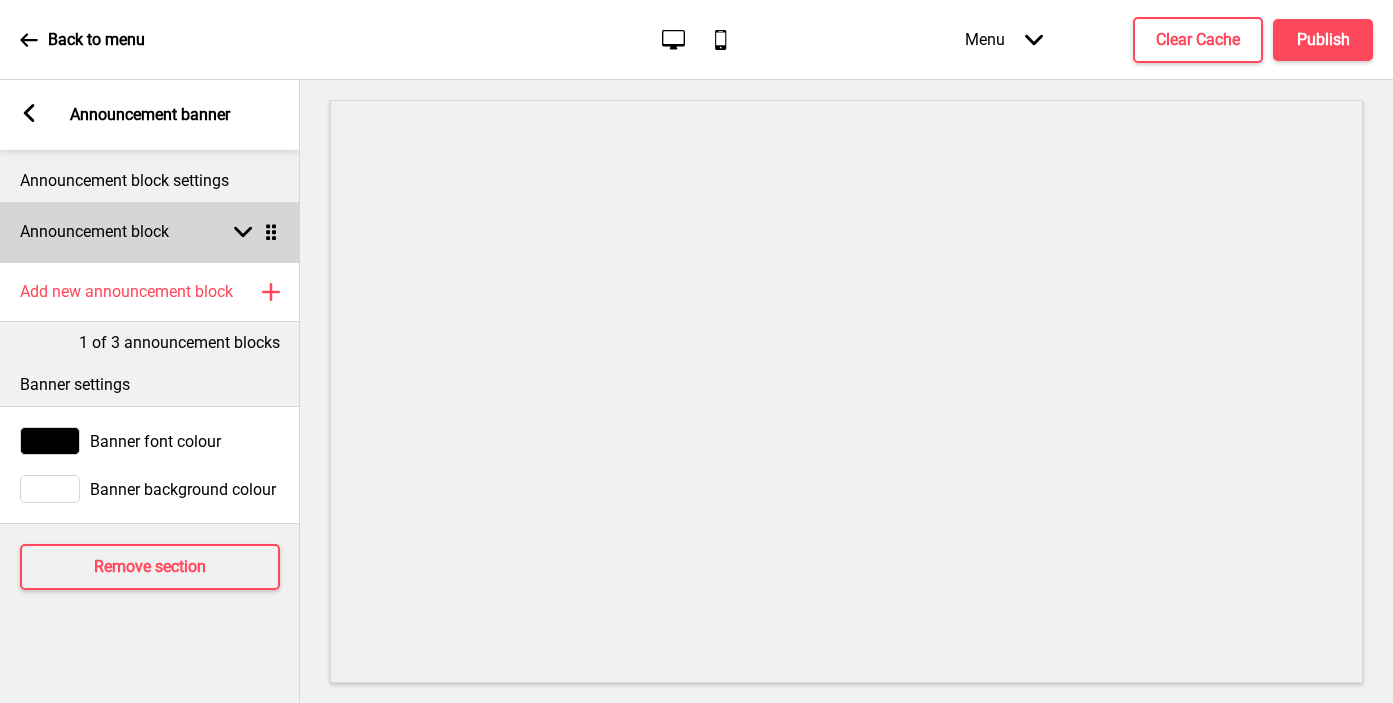click on "Announcement block Arrow down Drag" at bounding box center (150, 232) 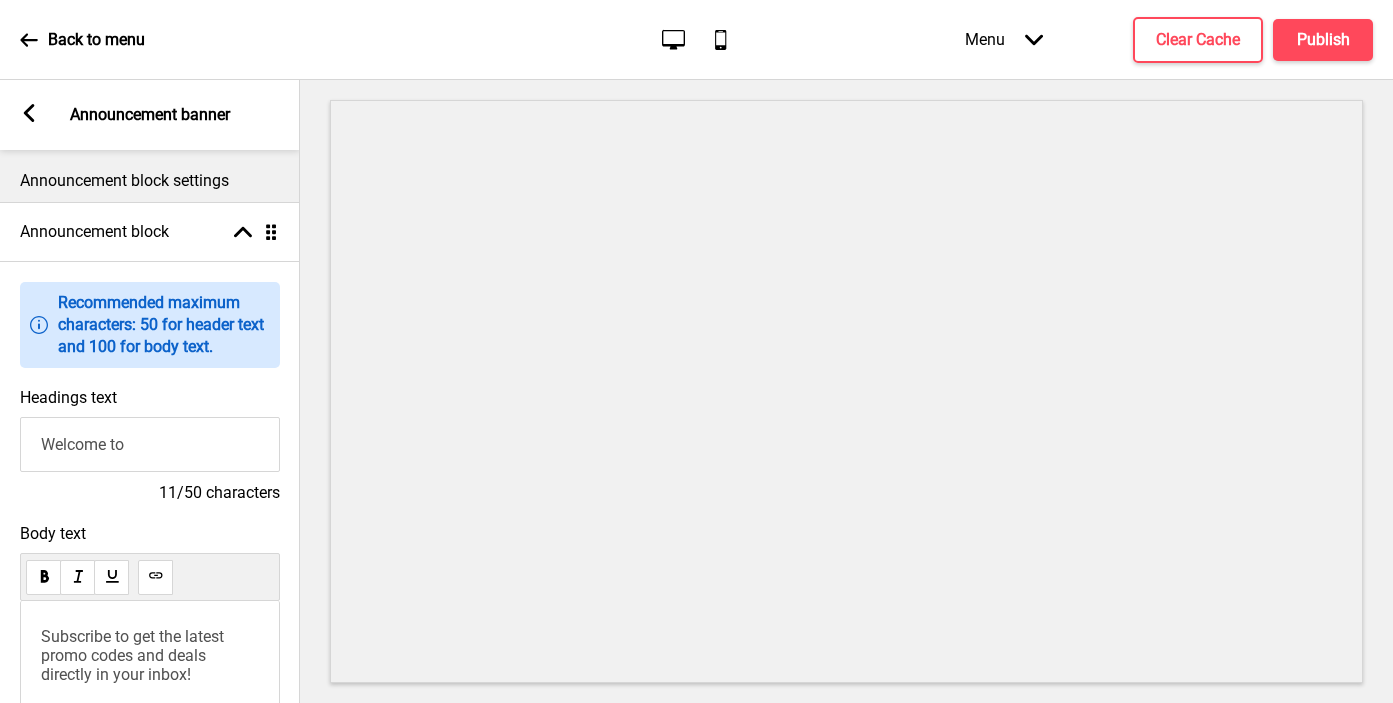click on "Welcome to" at bounding box center [150, 444] 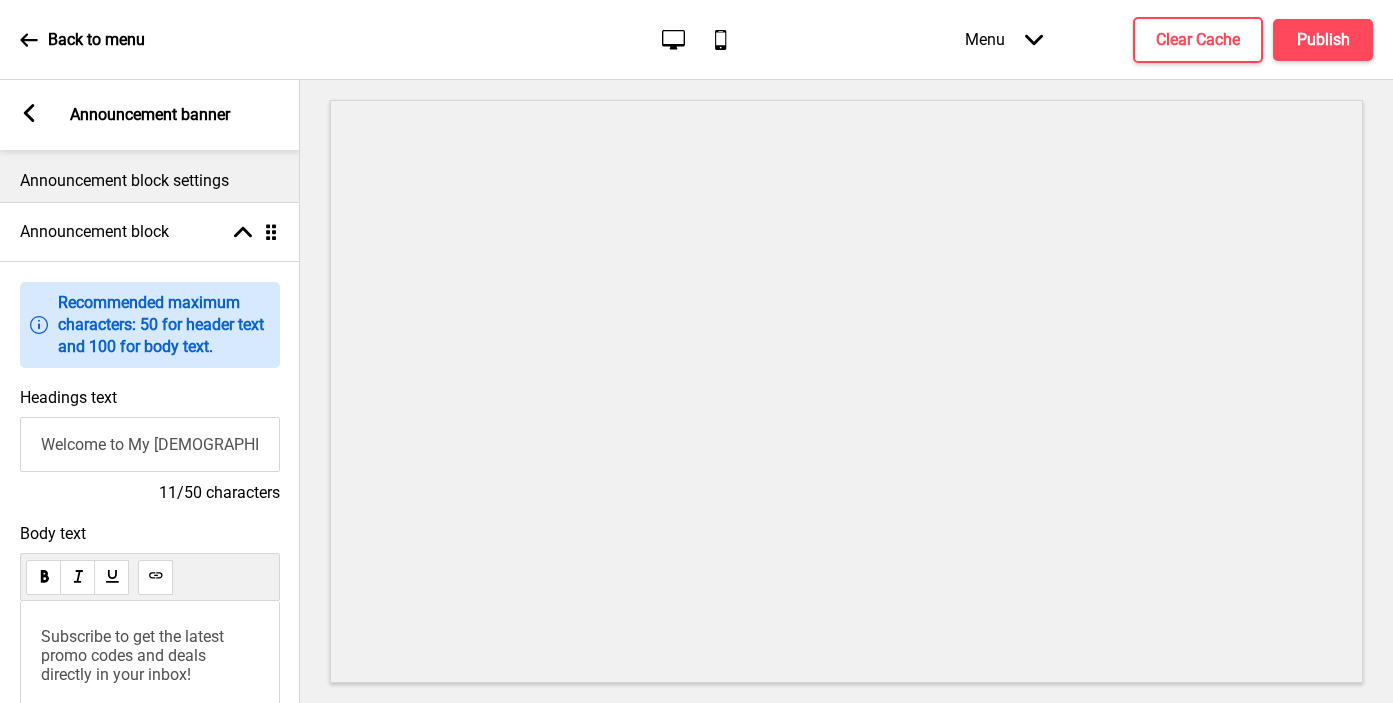scroll, scrollTop: 0, scrollLeft: 116, axis: horizontal 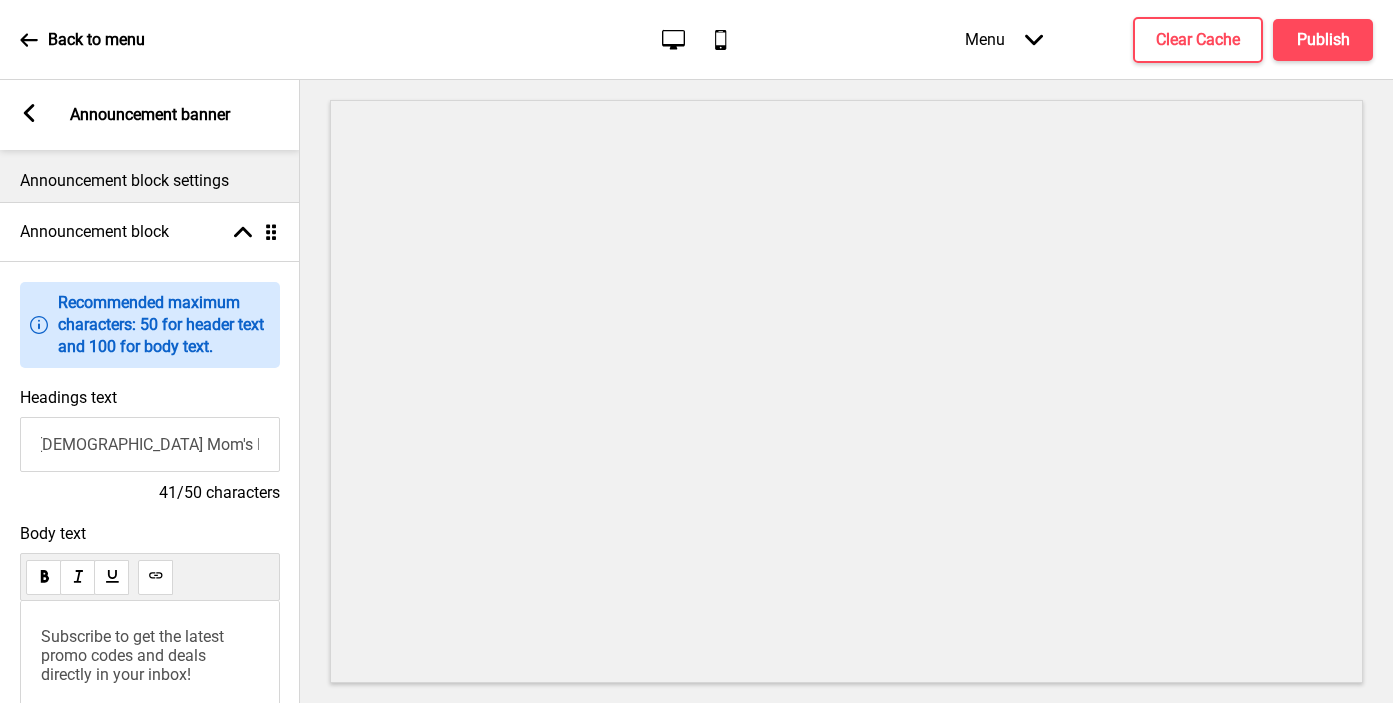type on "Welcome to My Korean Mom's Kimchi Express" 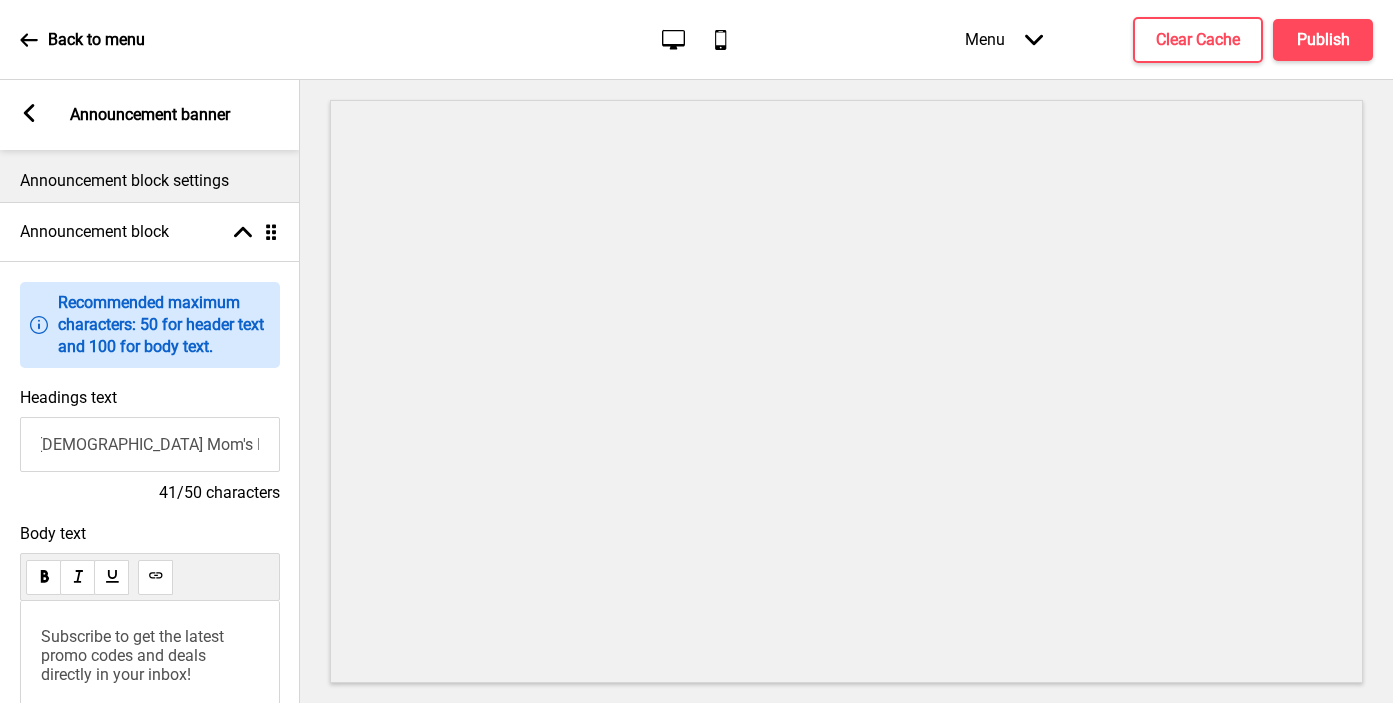 scroll, scrollTop: 0, scrollLeft: 0, axis: both 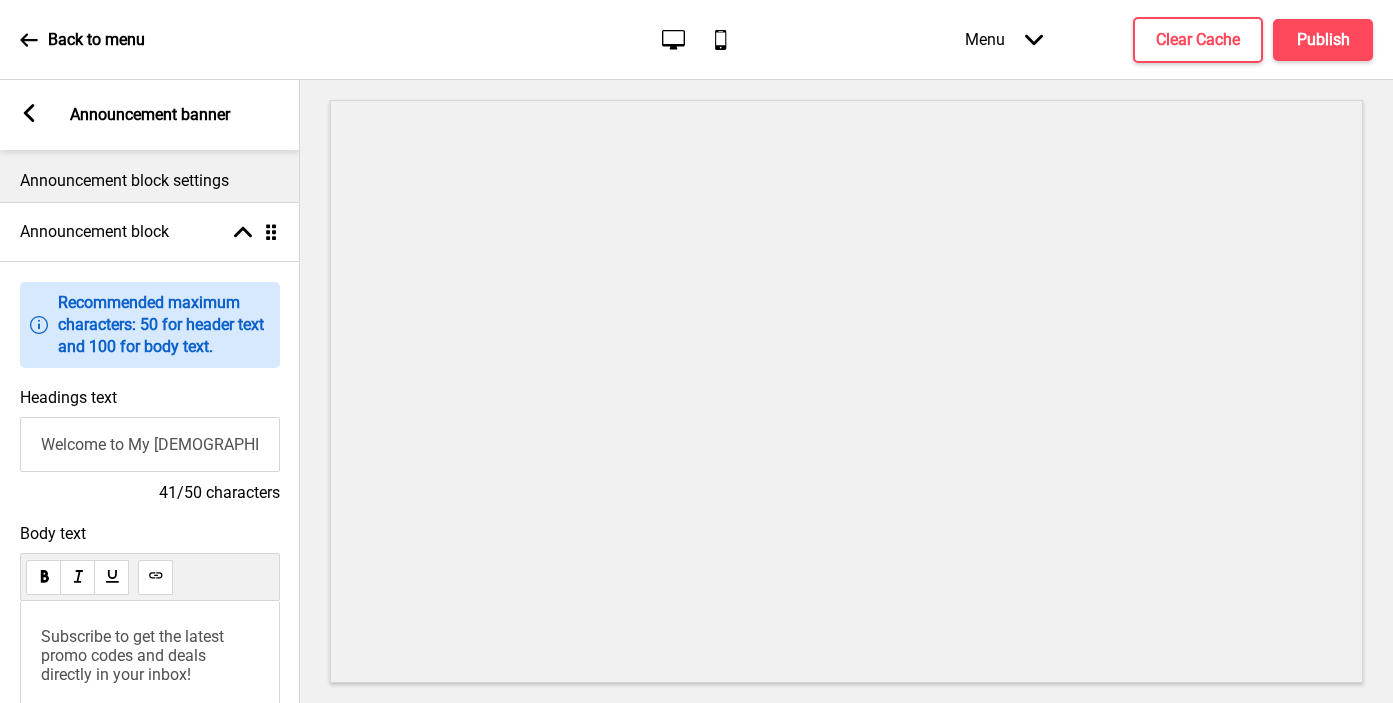 click on "Subscribe to get the latest promo codes and deals directly in your inbox!" at bounding box center (134, 655) 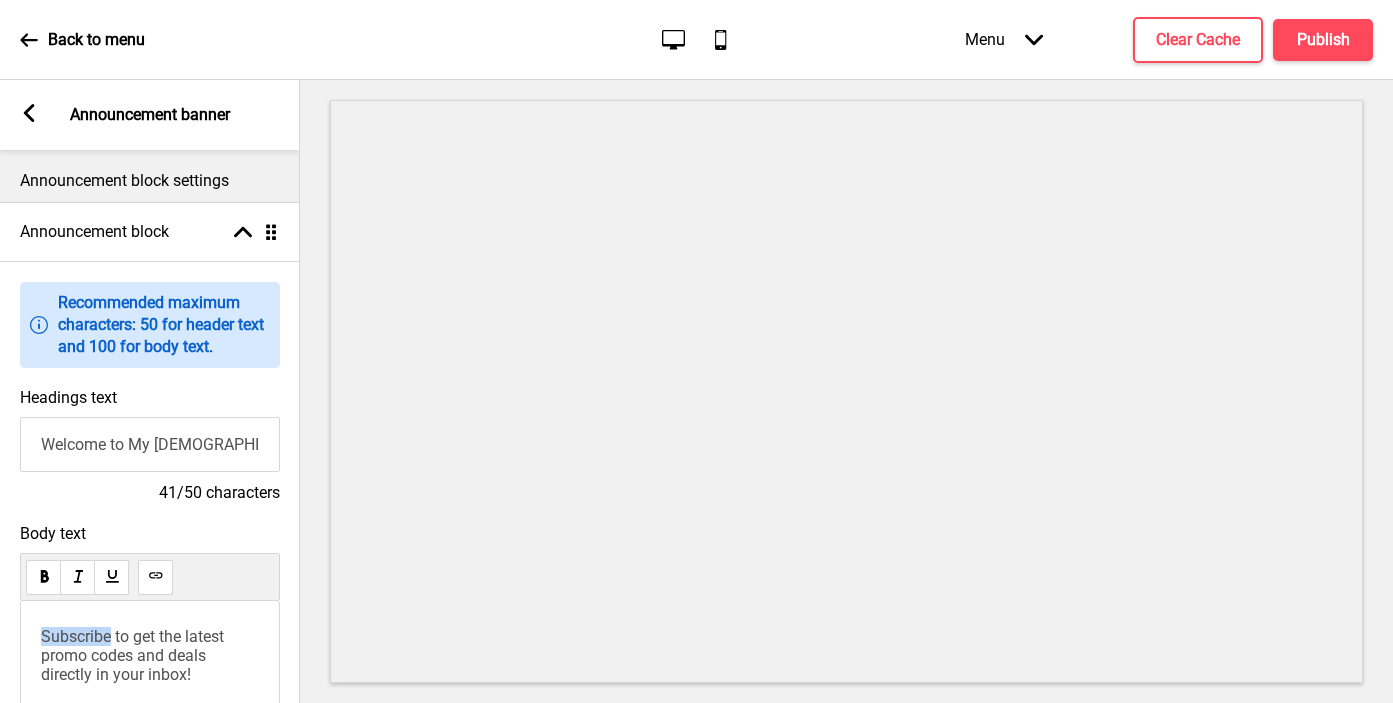 click on "Subscribe to get the latest promo codes and deals directly in your inbox!" at bounding box center (134, 655) 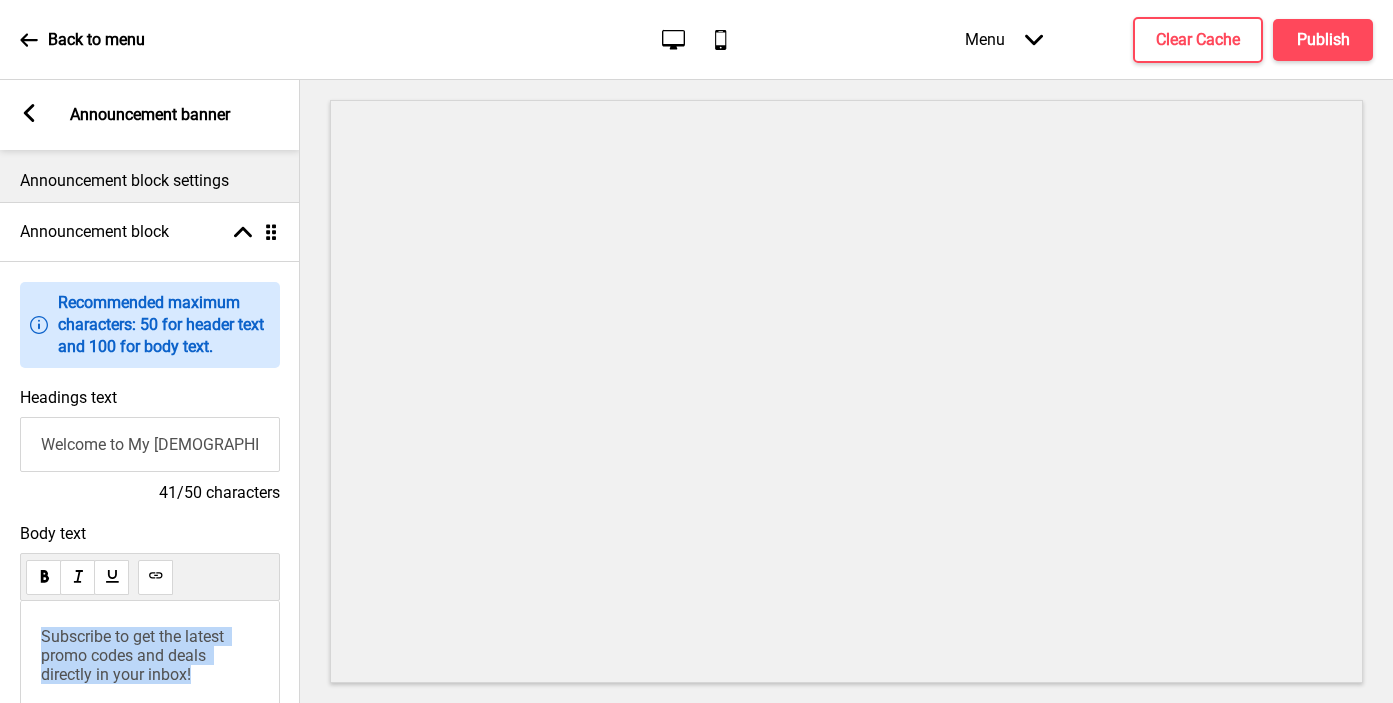 click on "Subscribe to get the latest promo codes and deals directly in your inbox!" at bounding box center [134, 655] 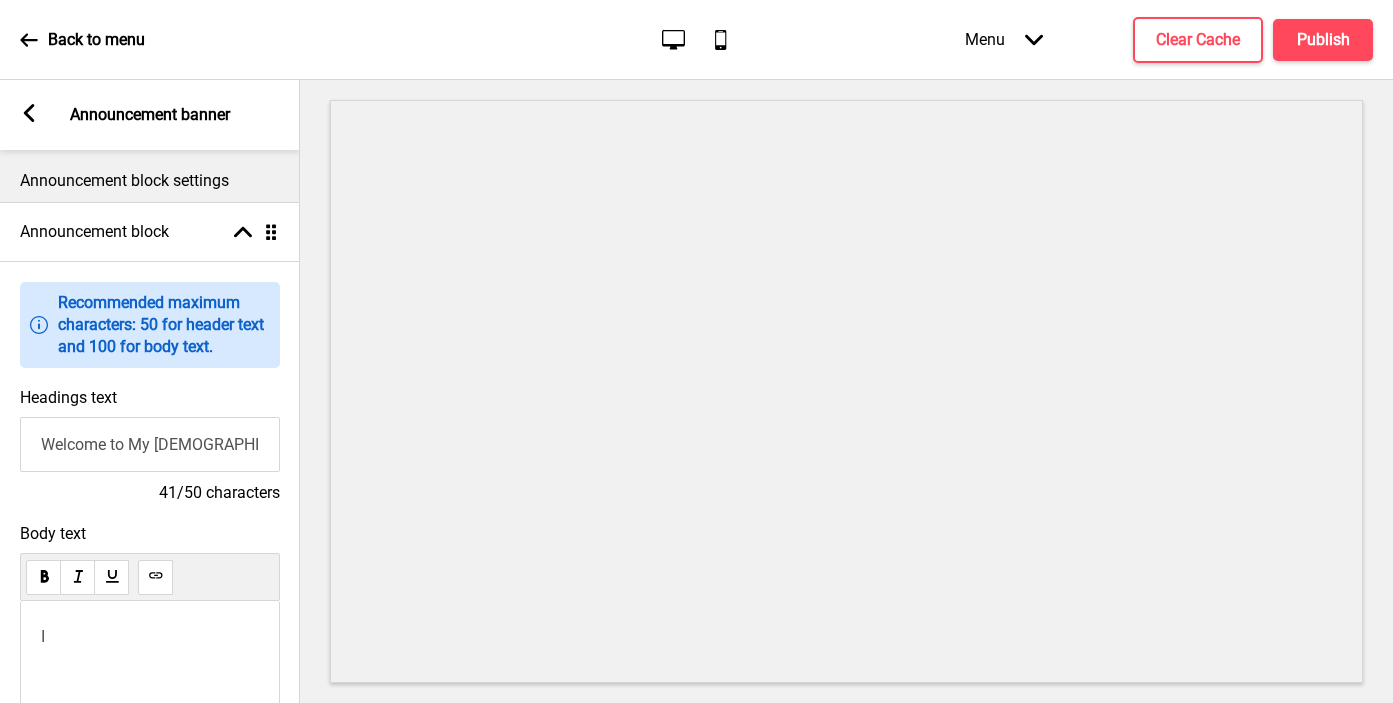 type 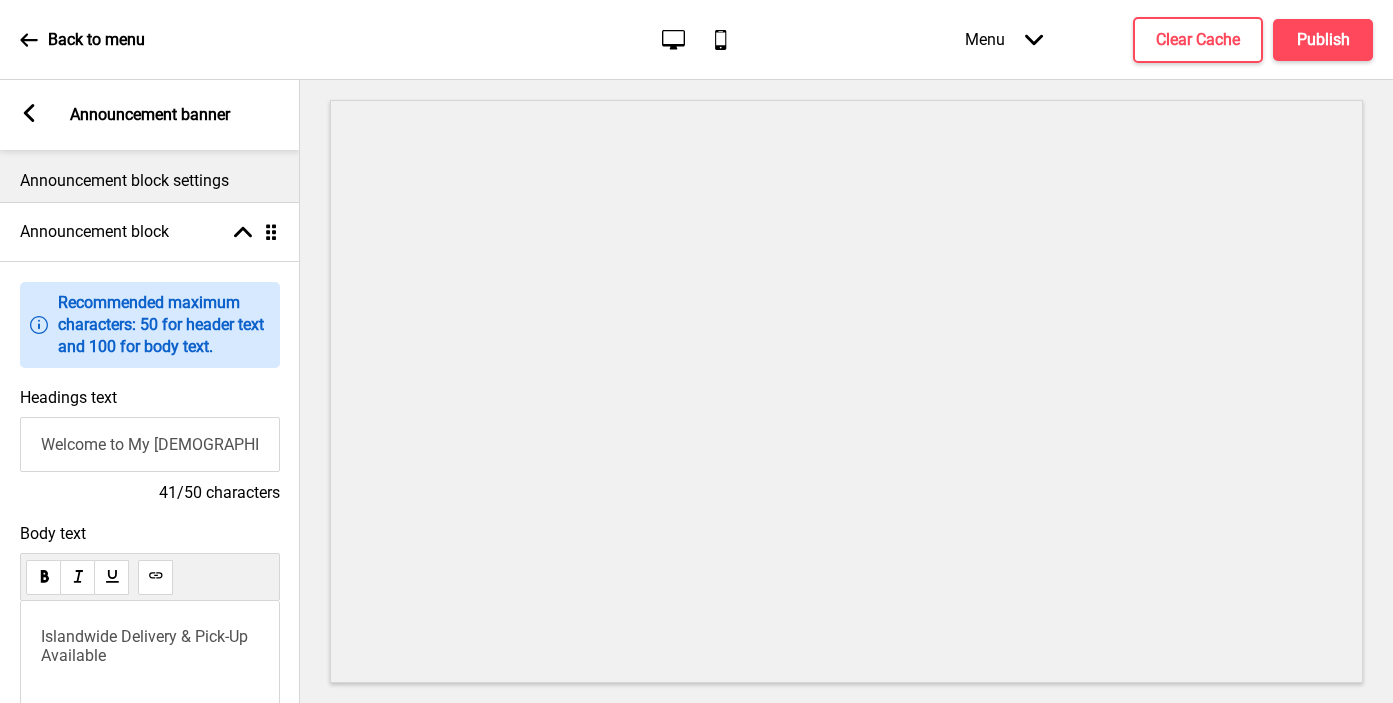 click 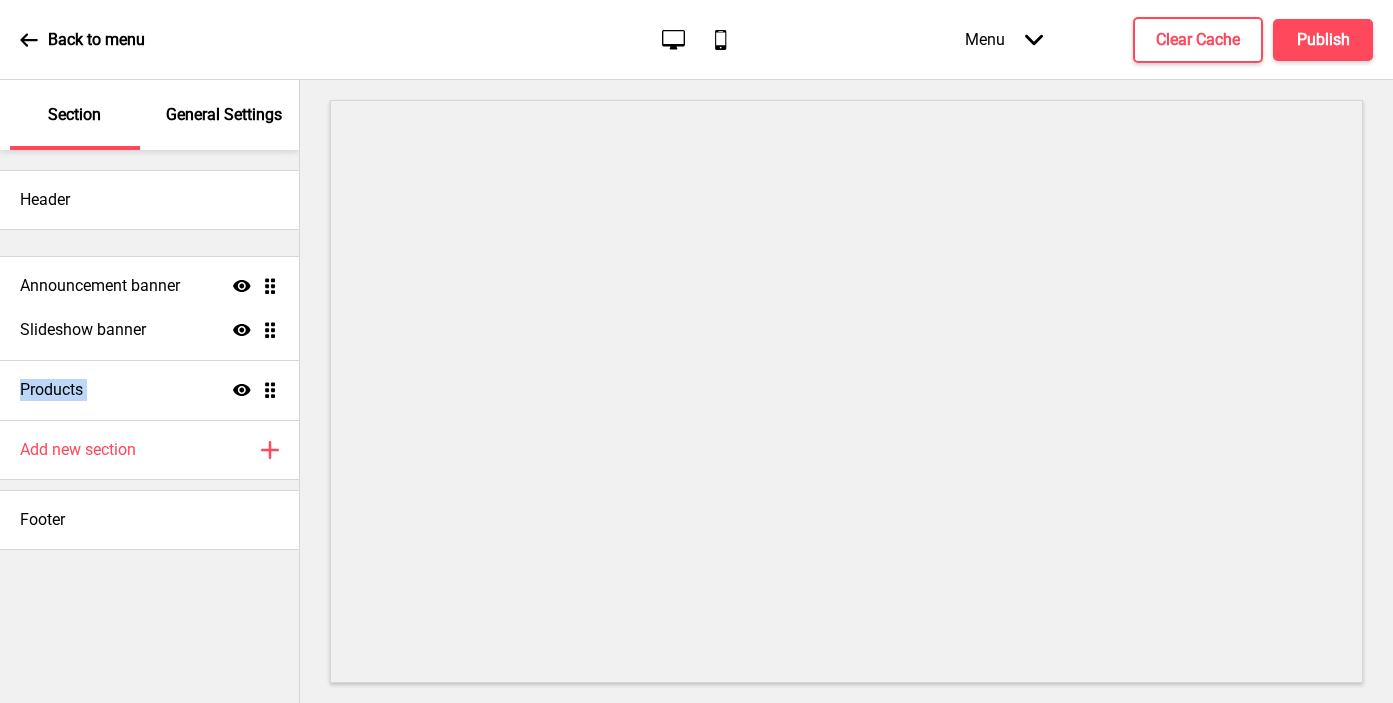 drag, startPoint x: 265, startPoint y: 383, endPoint x: 259, endPoint y: 276, distance: 107.16809 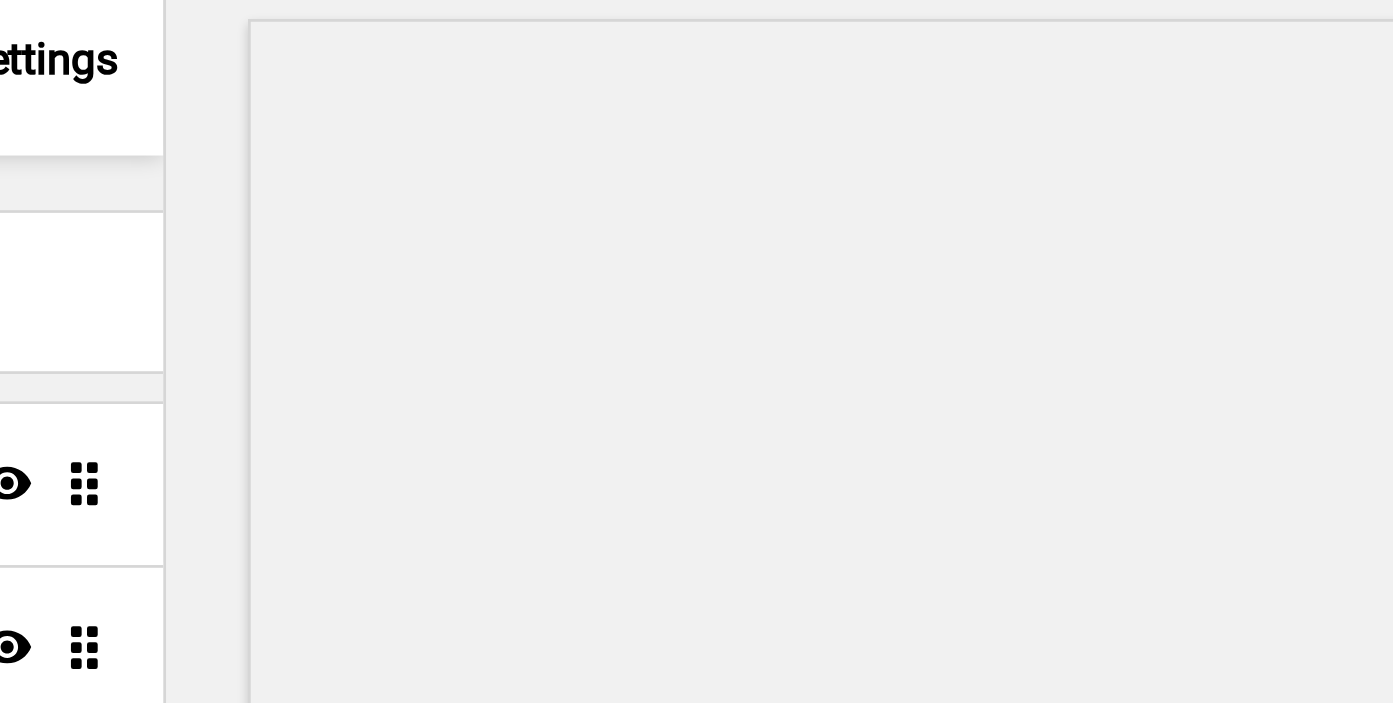 click at bounding box center [80, 734] 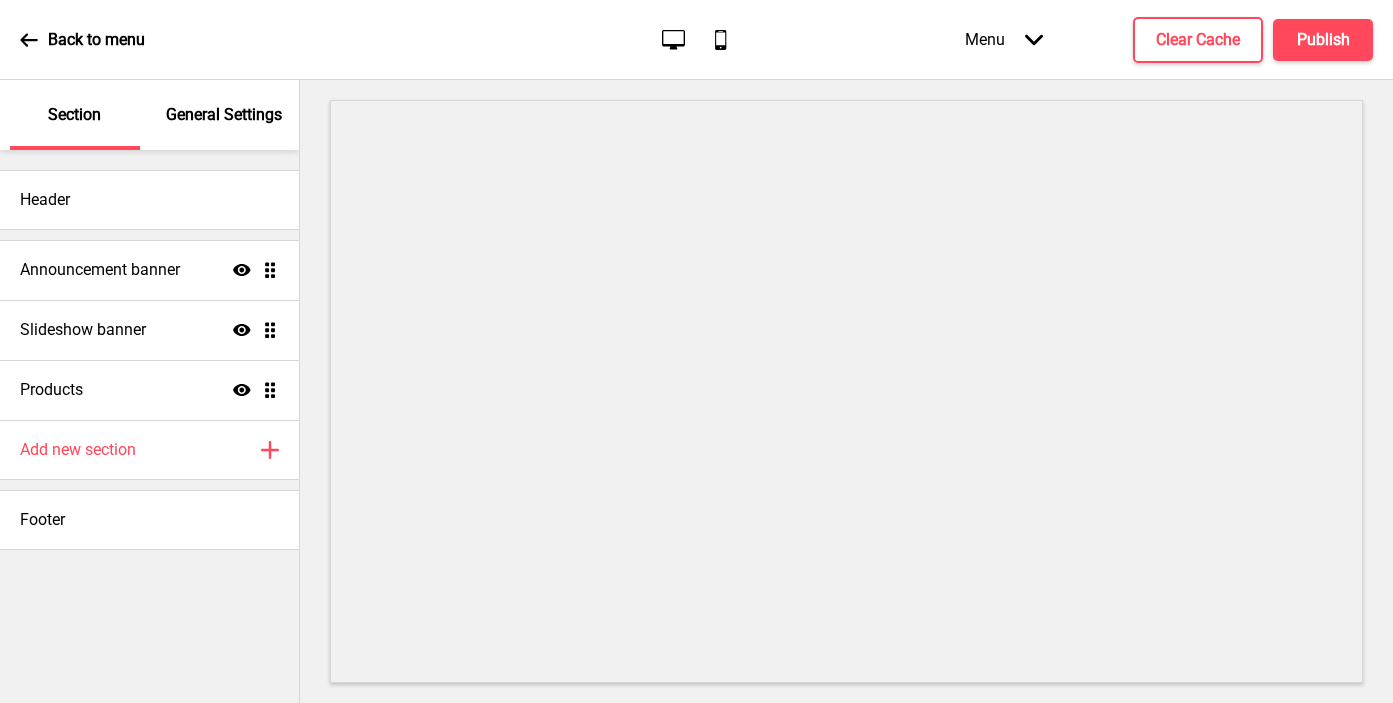 click on "General Settings" at bounding box center (225, 115) 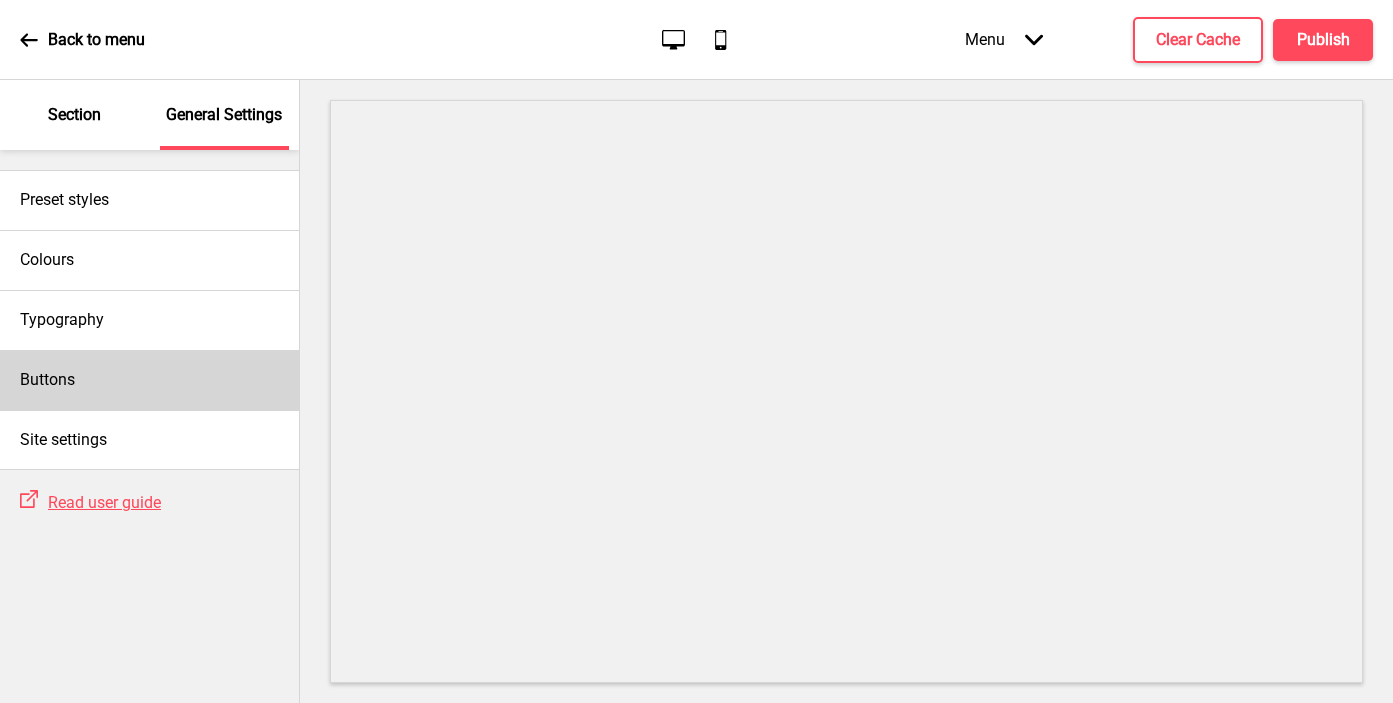 click on "Buttons" at bounding box center (149, 380) 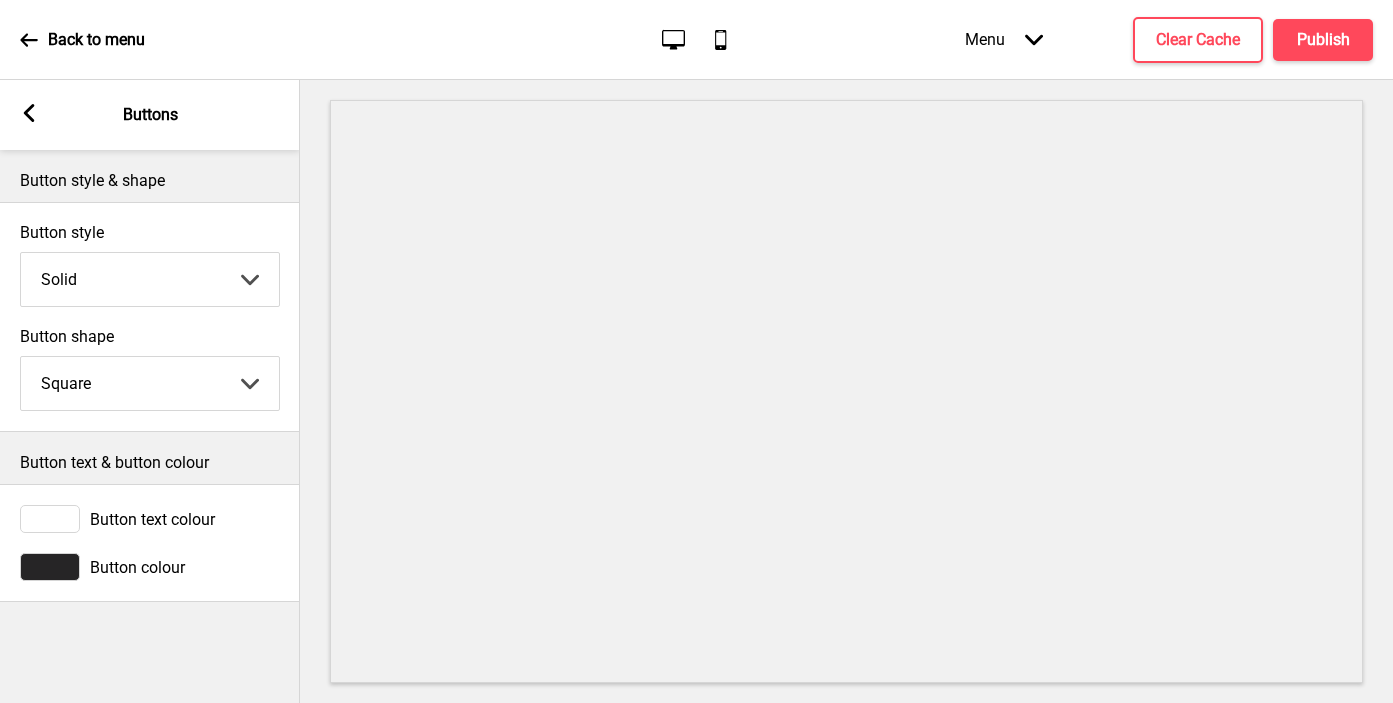 click on "Button colour" at bounding box center (137, 567) 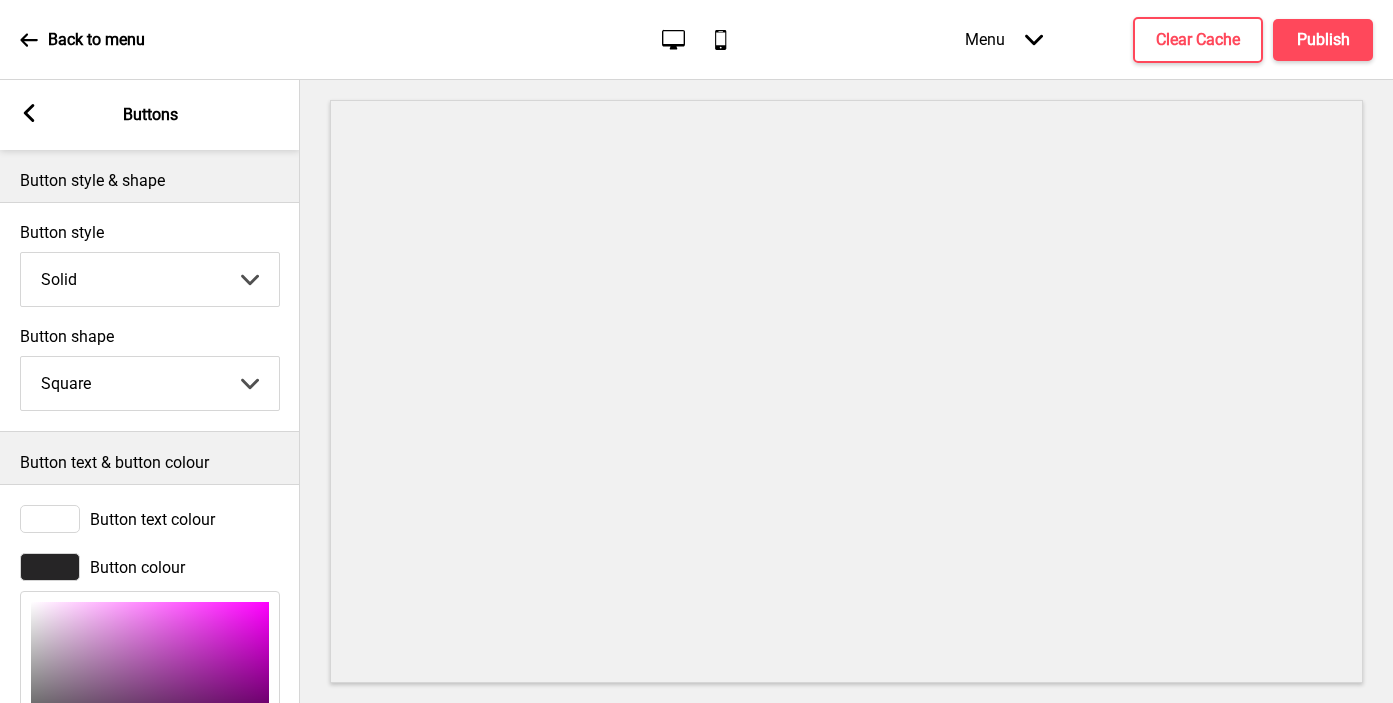 scroll, scrollTop: 245, scrollLeft: 0, axis: vertical 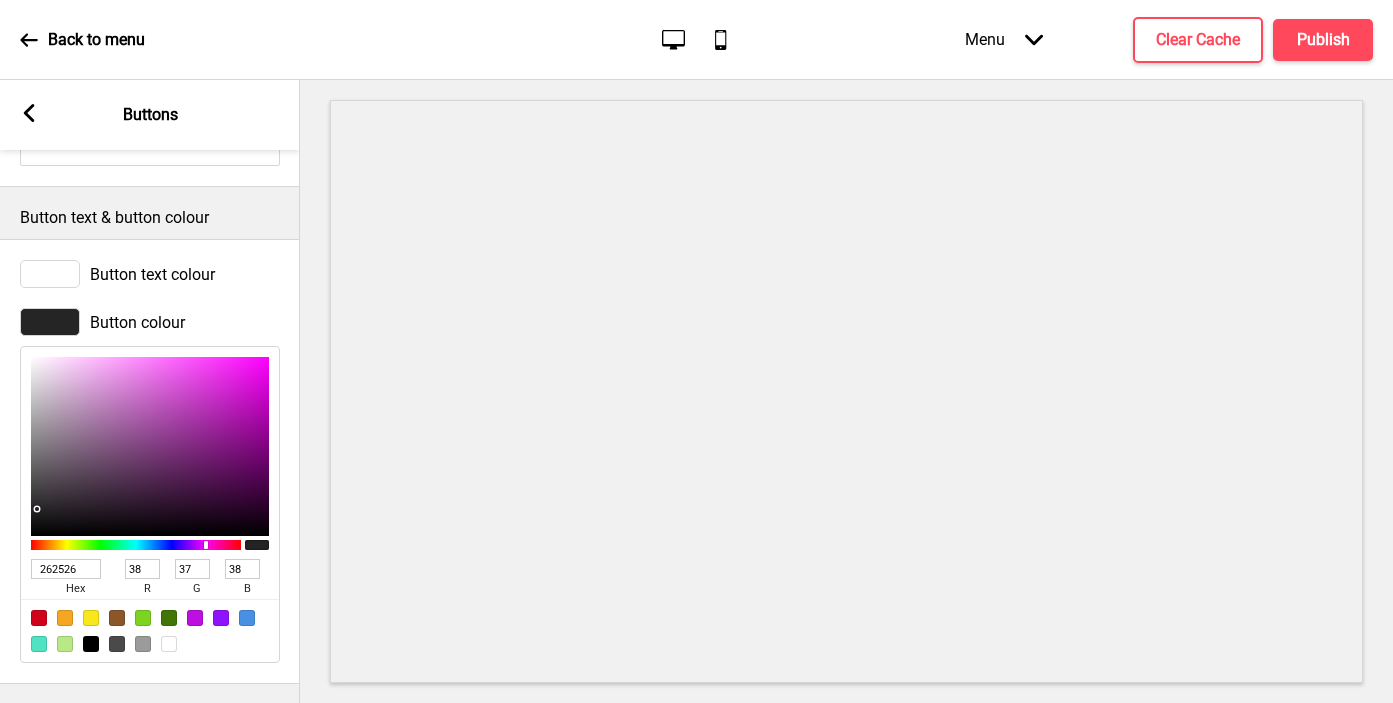 click on "262526" at bounding box center [66, 569] 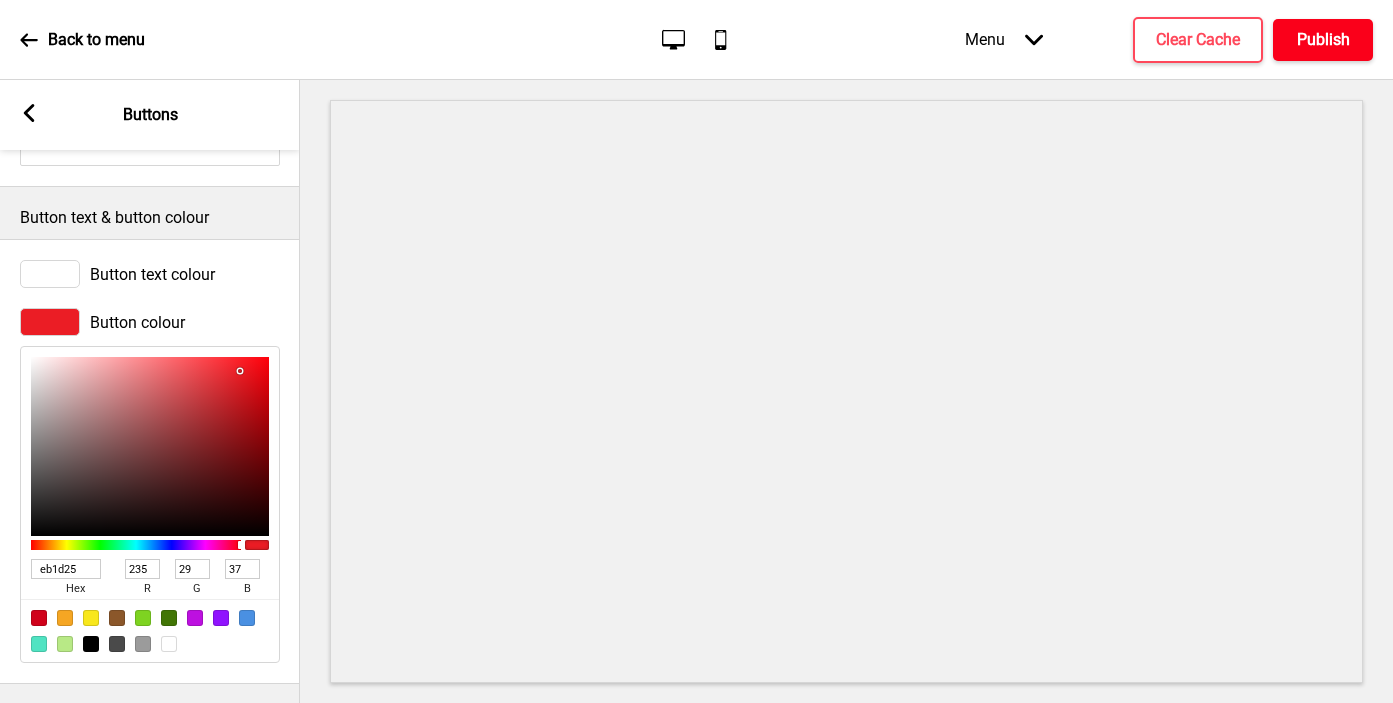 type on "EB1D25" 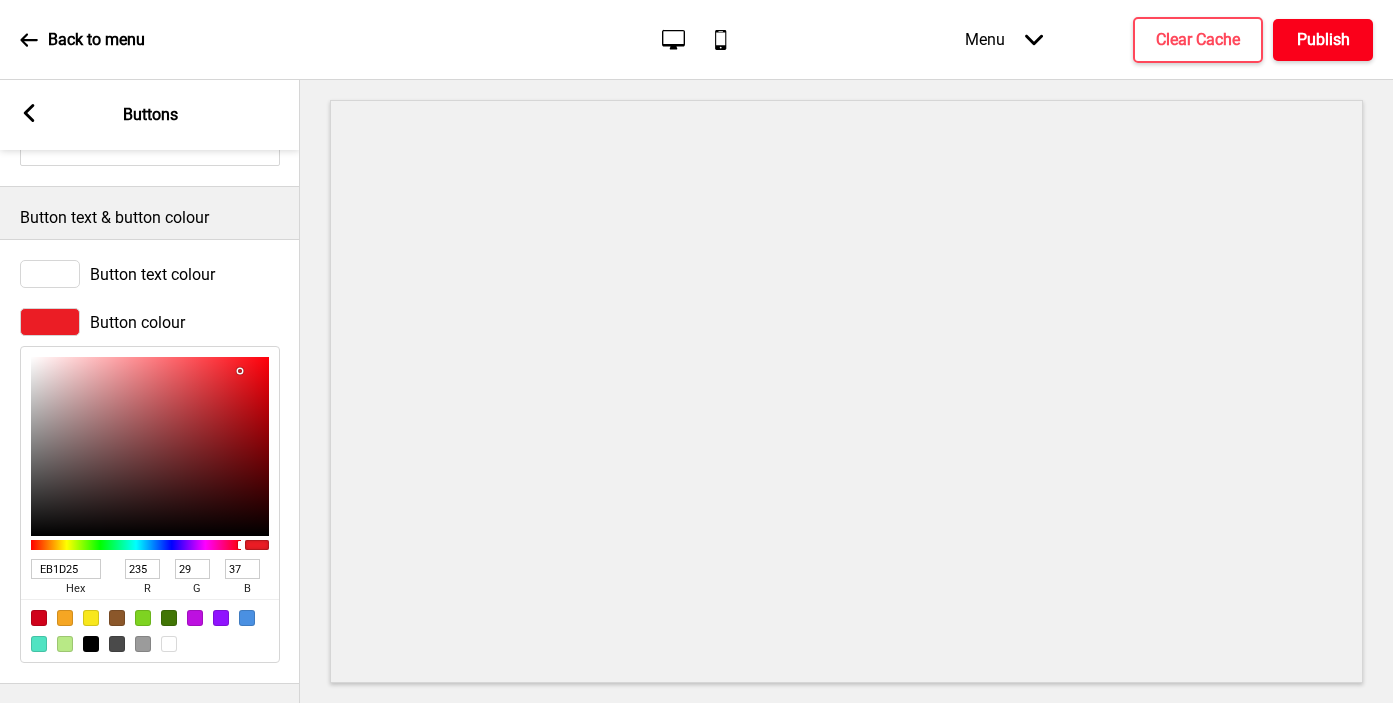 click on "Publish" at bounding box center (1323, 40) 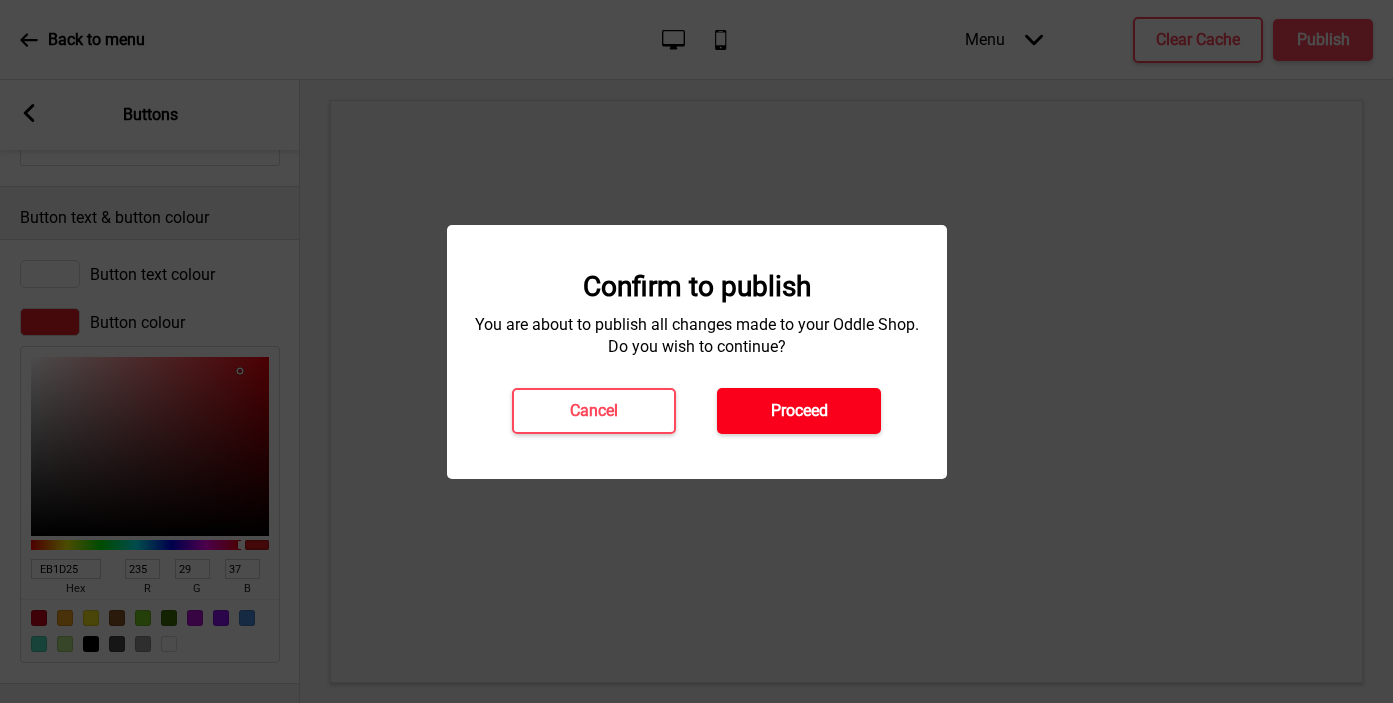 click on "Proceed" at bounding box center [799, 411] 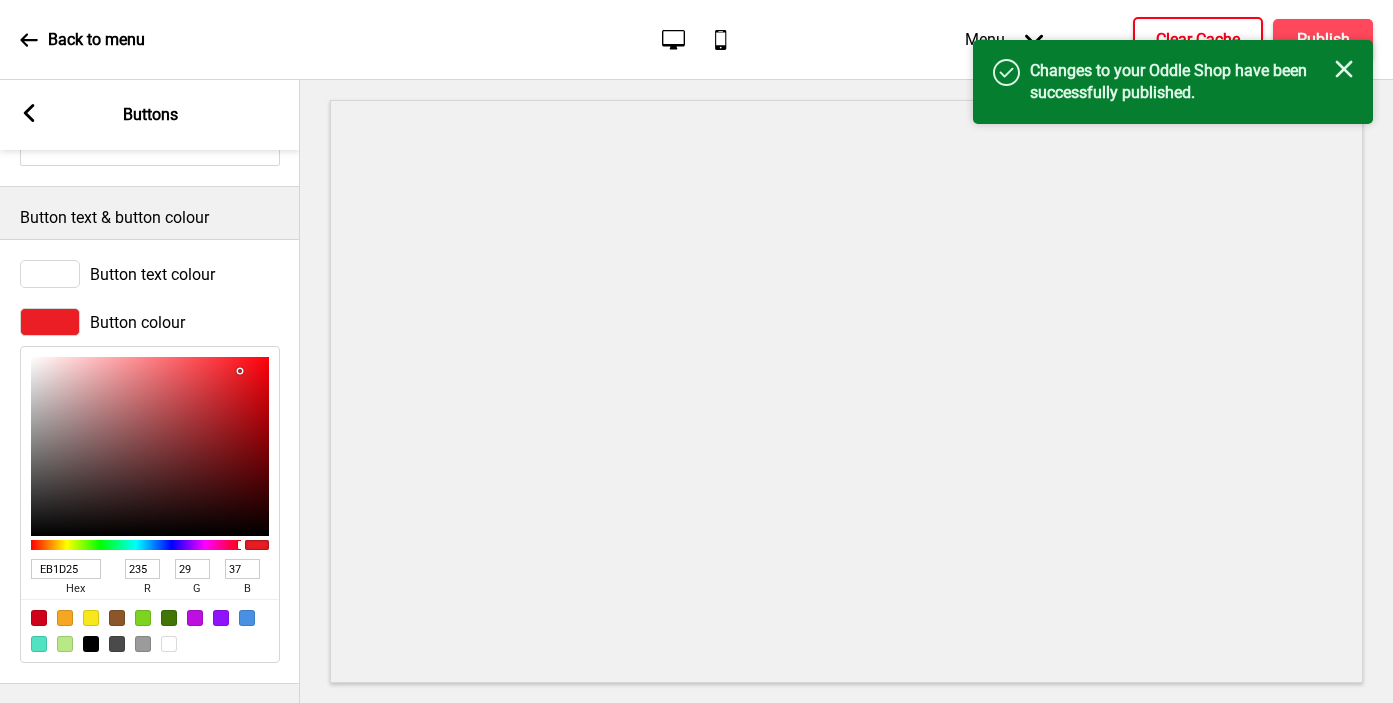 click on "Clear Cache" at bounding box center [1198, 40] 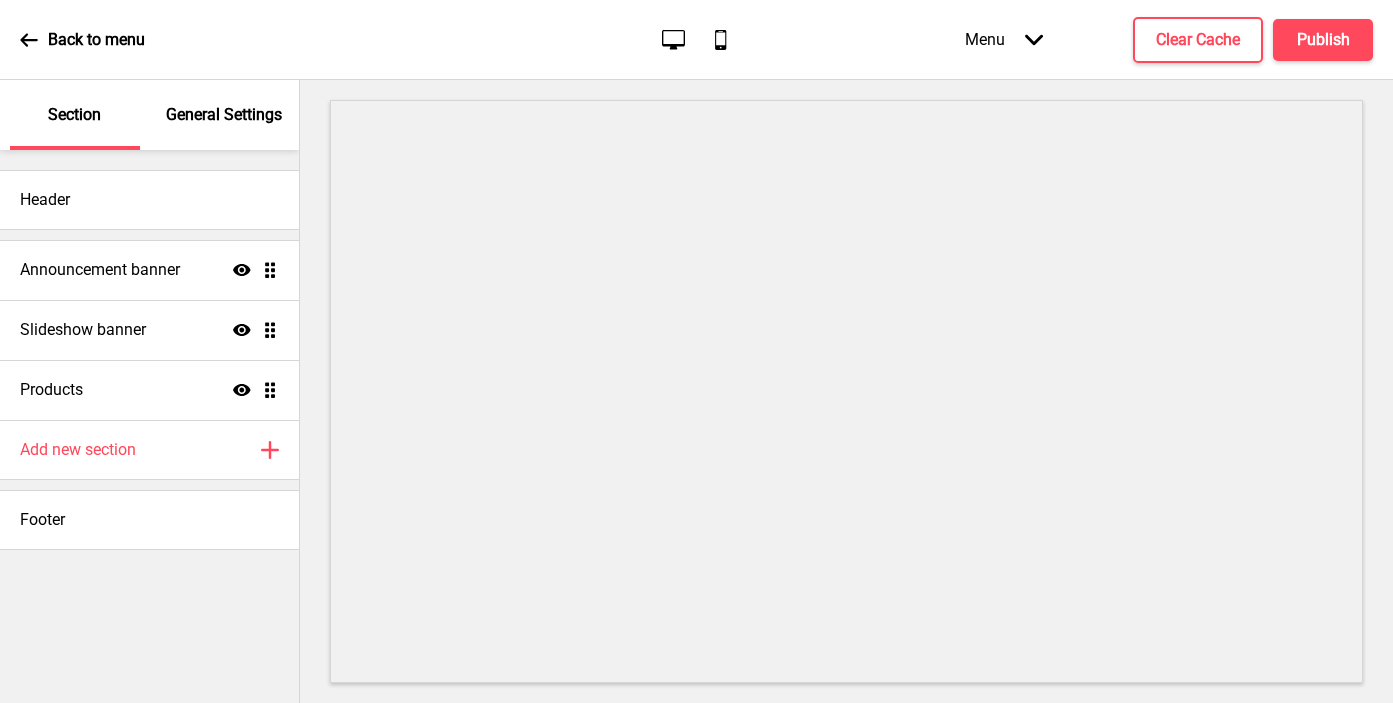 scroll, scrollTop: 0, scrollLeft: 0, axis: both 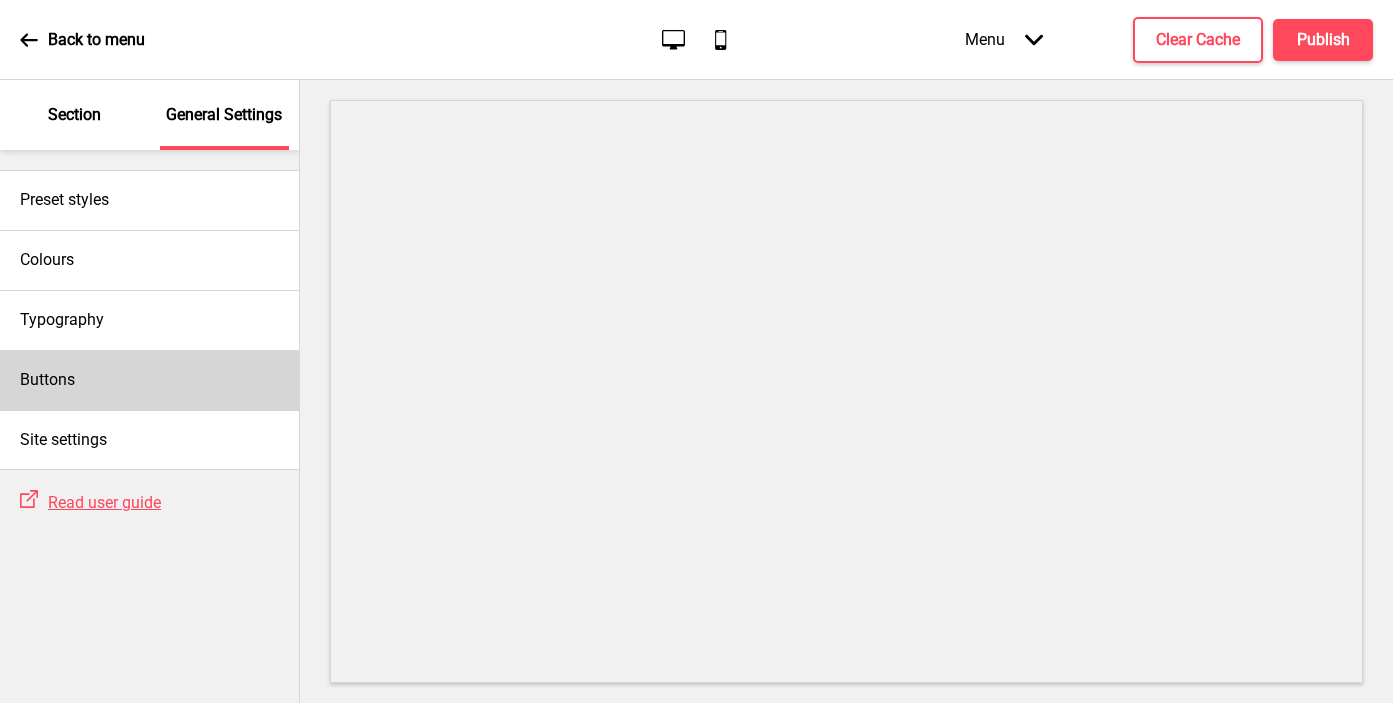 click on "Buttons" at bounding box center [149, 380] 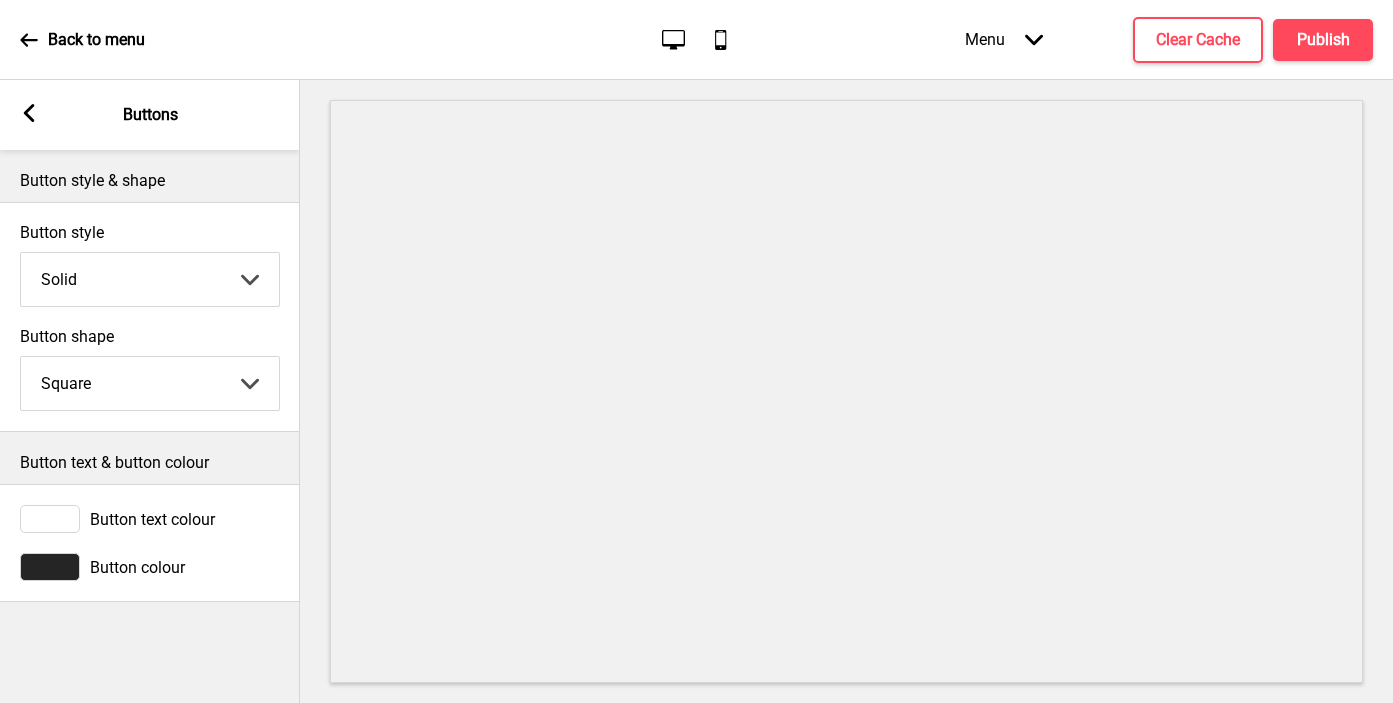 click at bounding box center [50, 567] 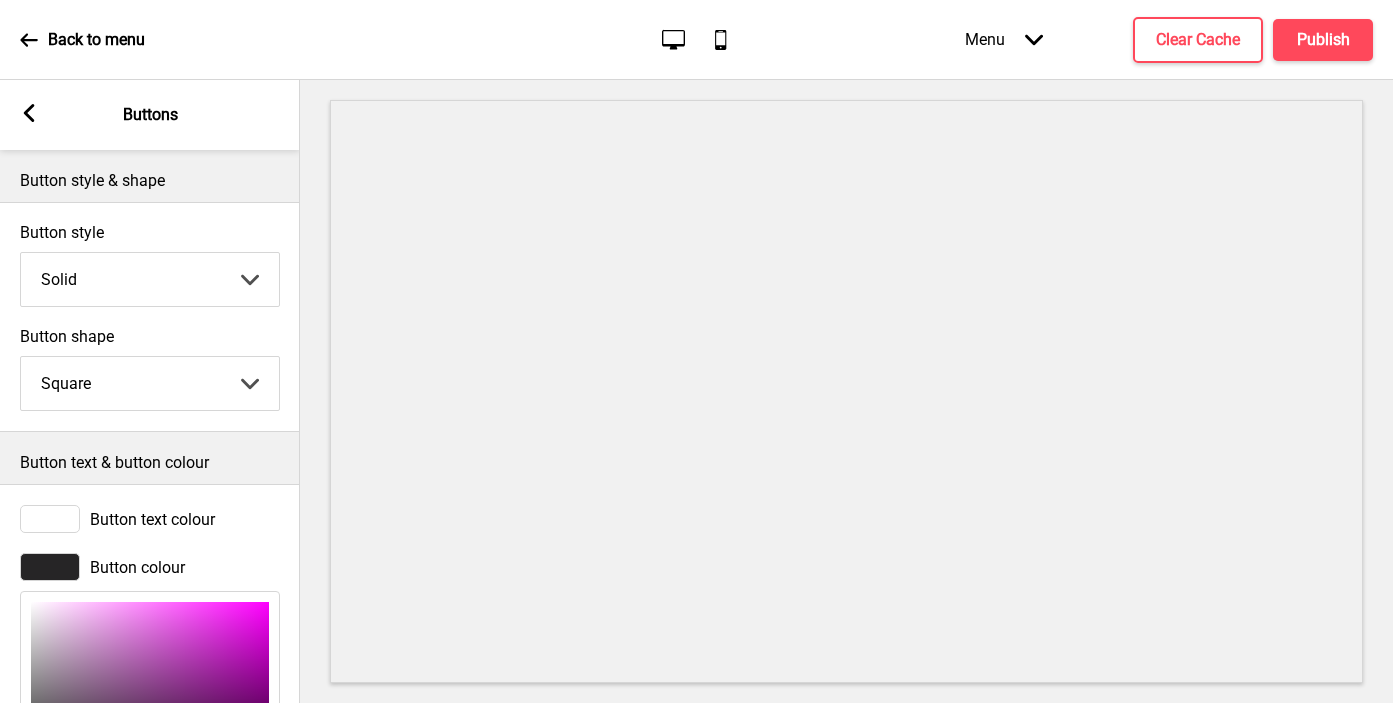 scroll, scrollTop: 245, scrollLeft: 0, axis: vertical 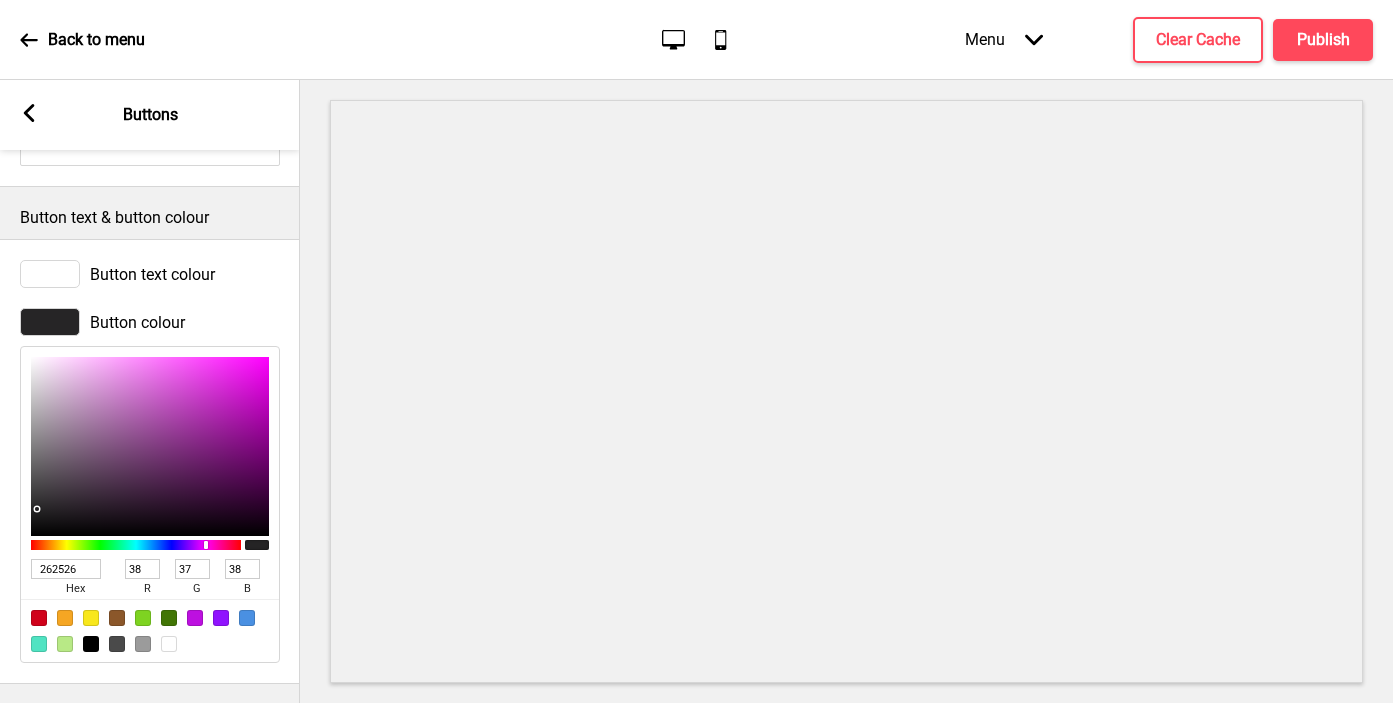 click on "262526" at bounding box center [66, 569] 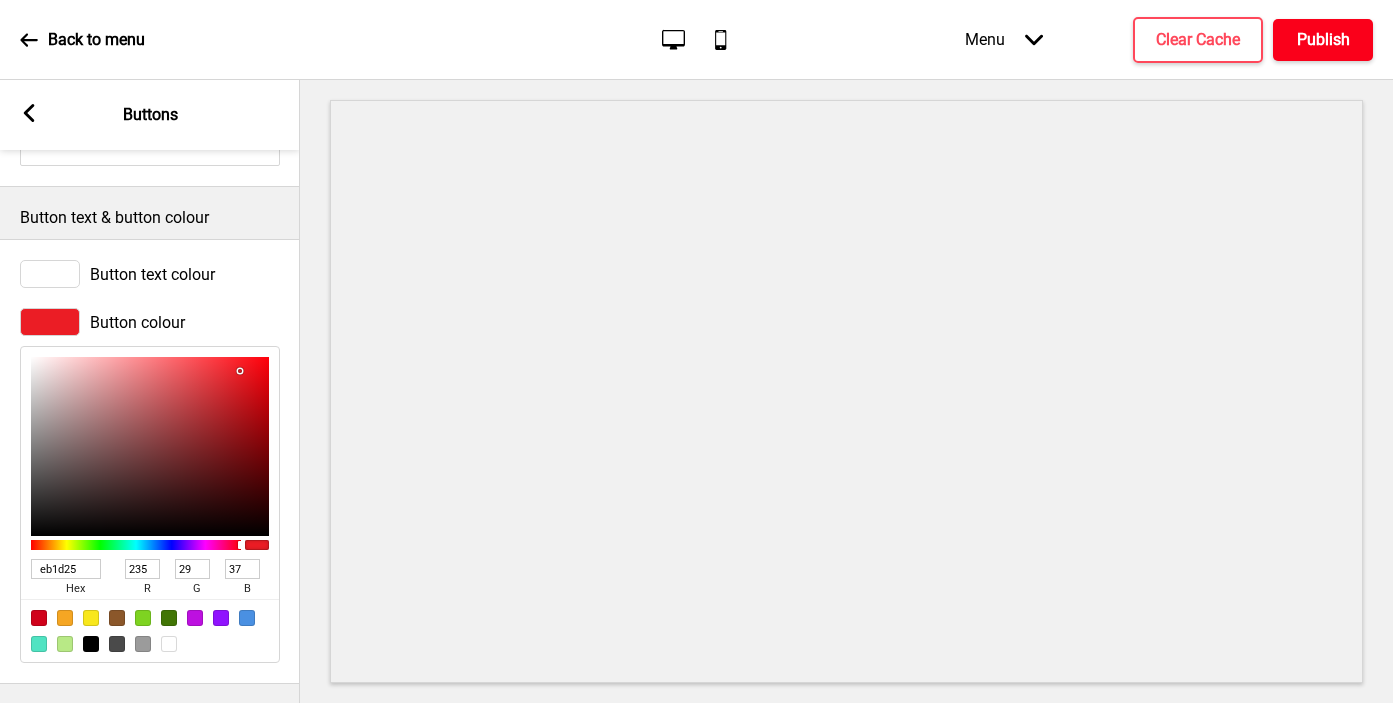 type on "EB1D25" 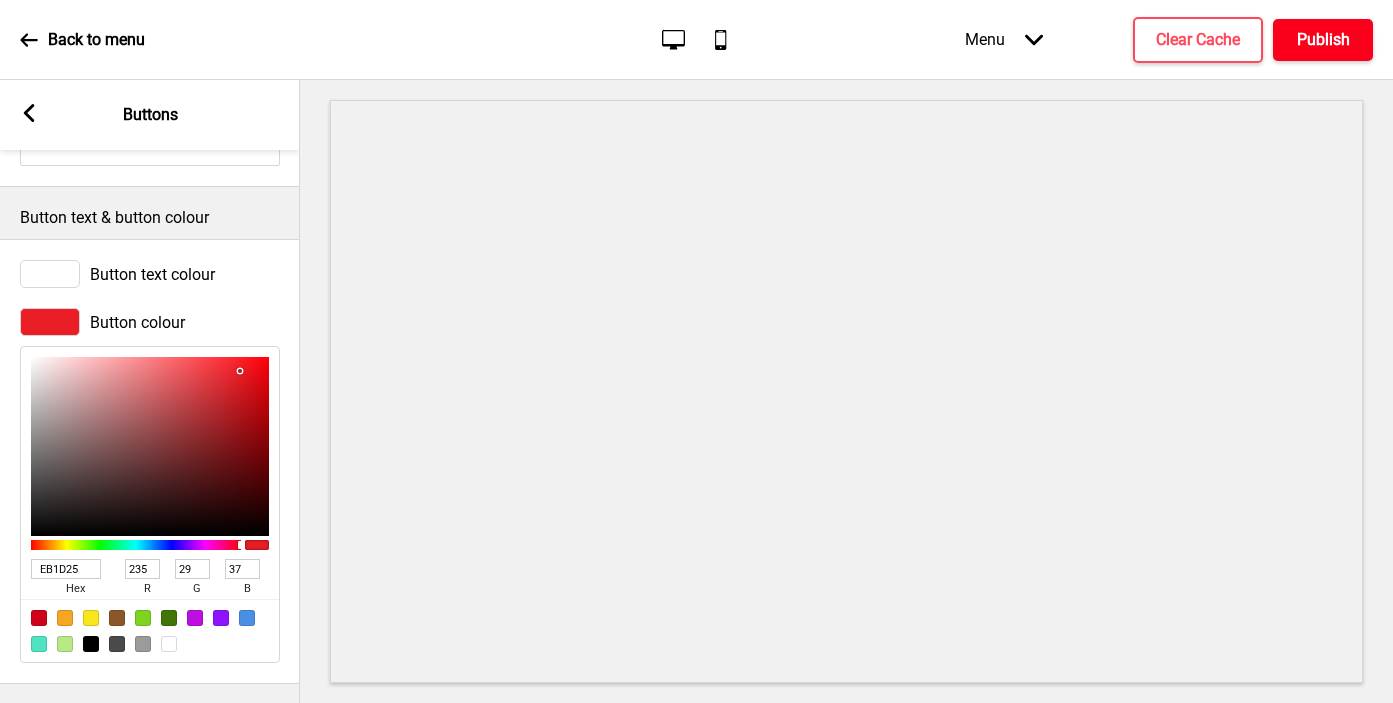 click on "Publish" at bounding box center (1323, 40) 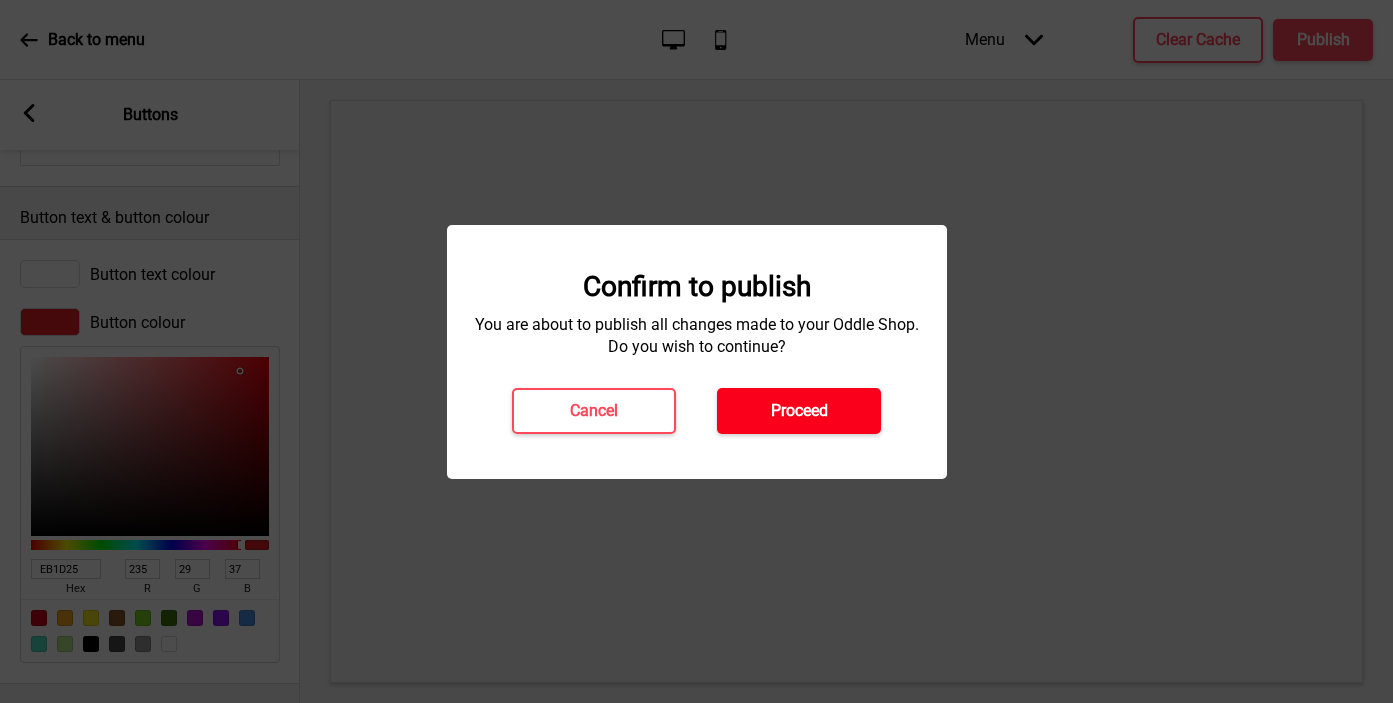 click on "Proceed" at bounding box center [799, 411] 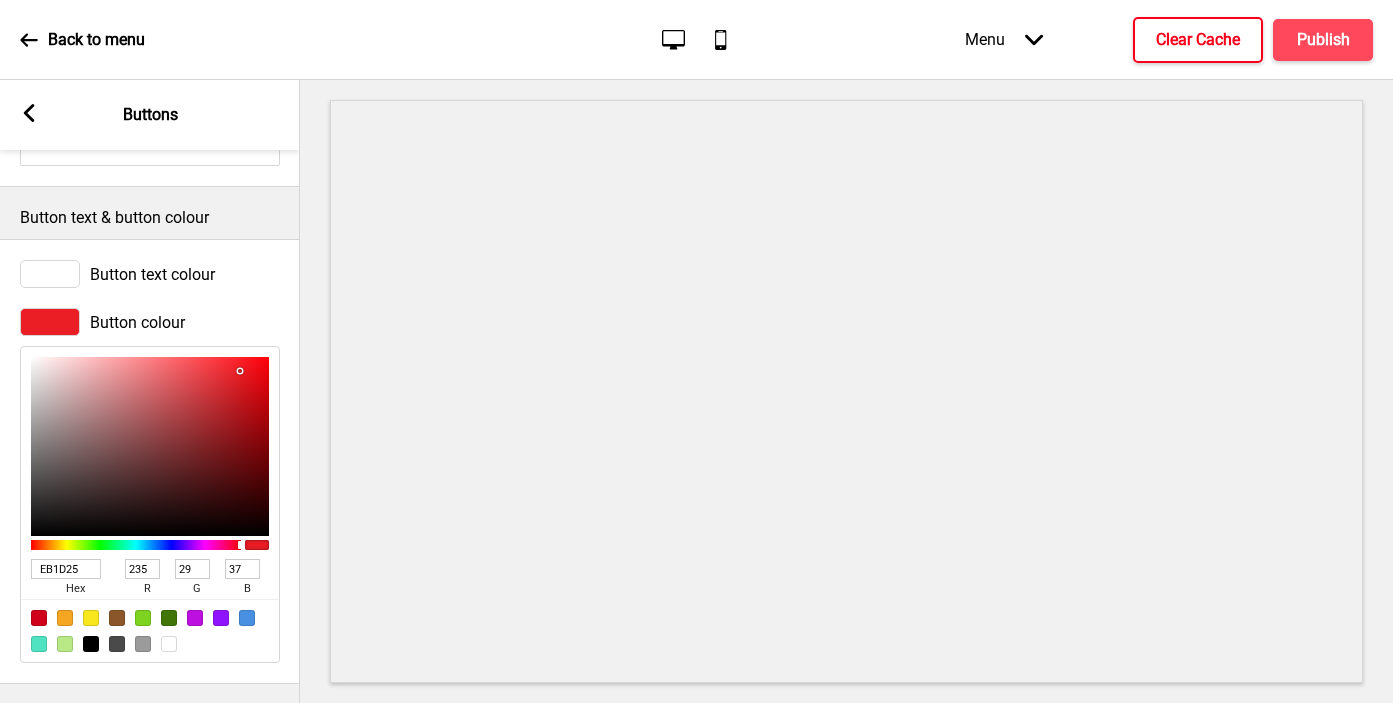 click on "Clear Cache" at bounding box center [1198, 40] 